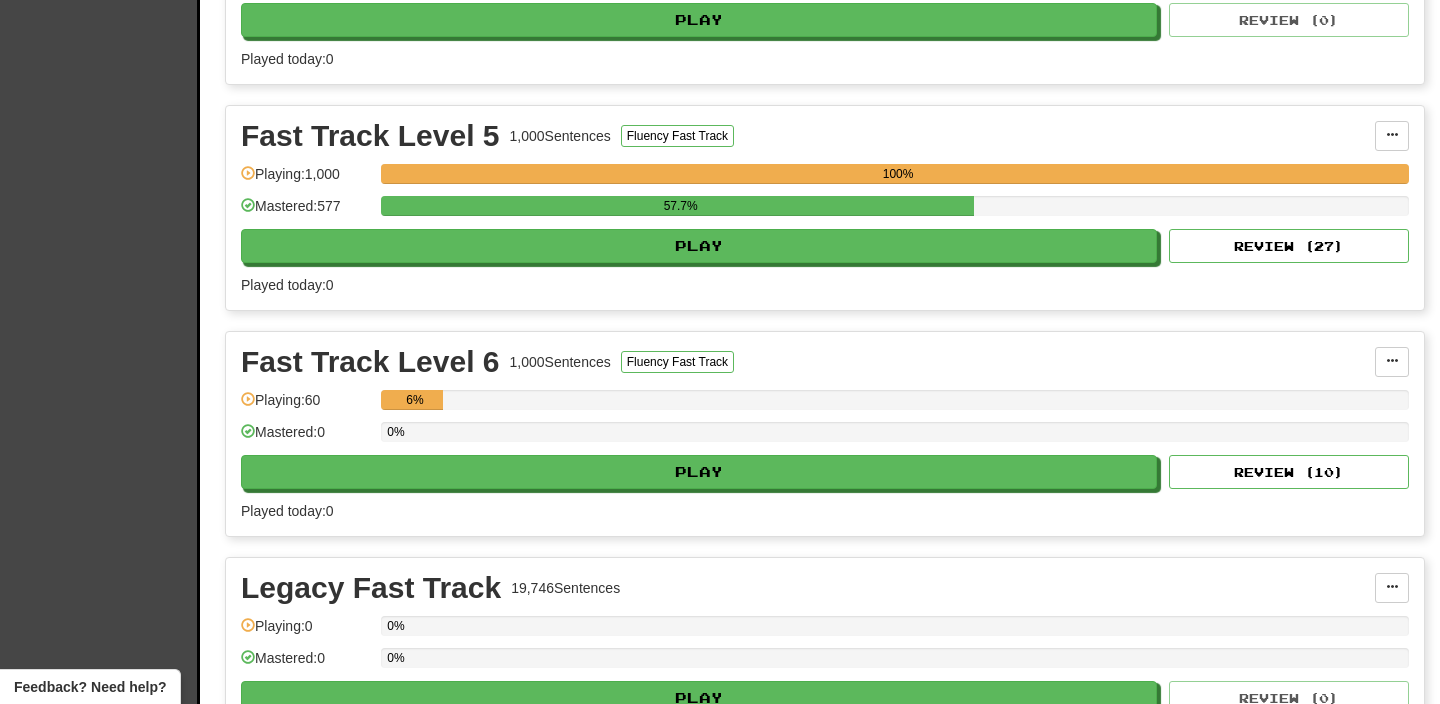 scroll, scrollTop: 1266, scrollLeft: 0, axis: vertical 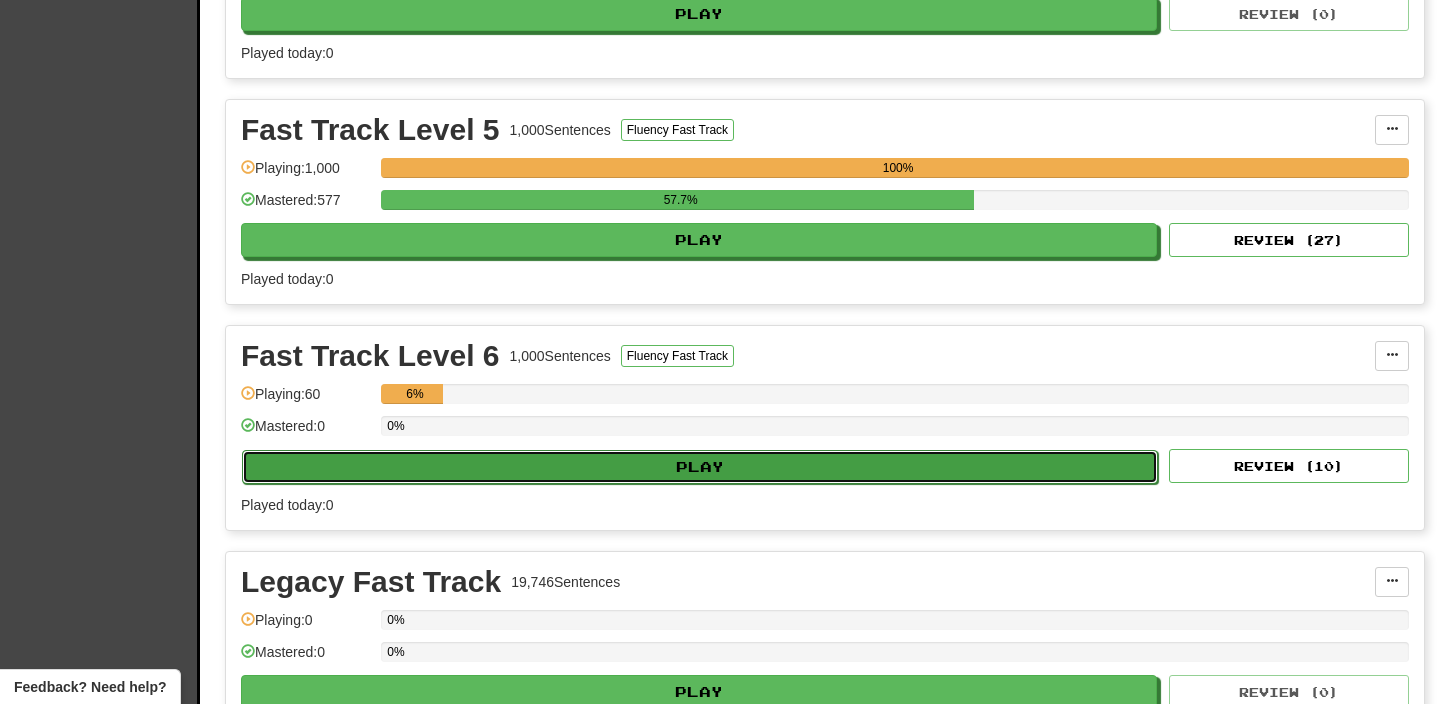 click on "Play" at bounding box center (700, 467) 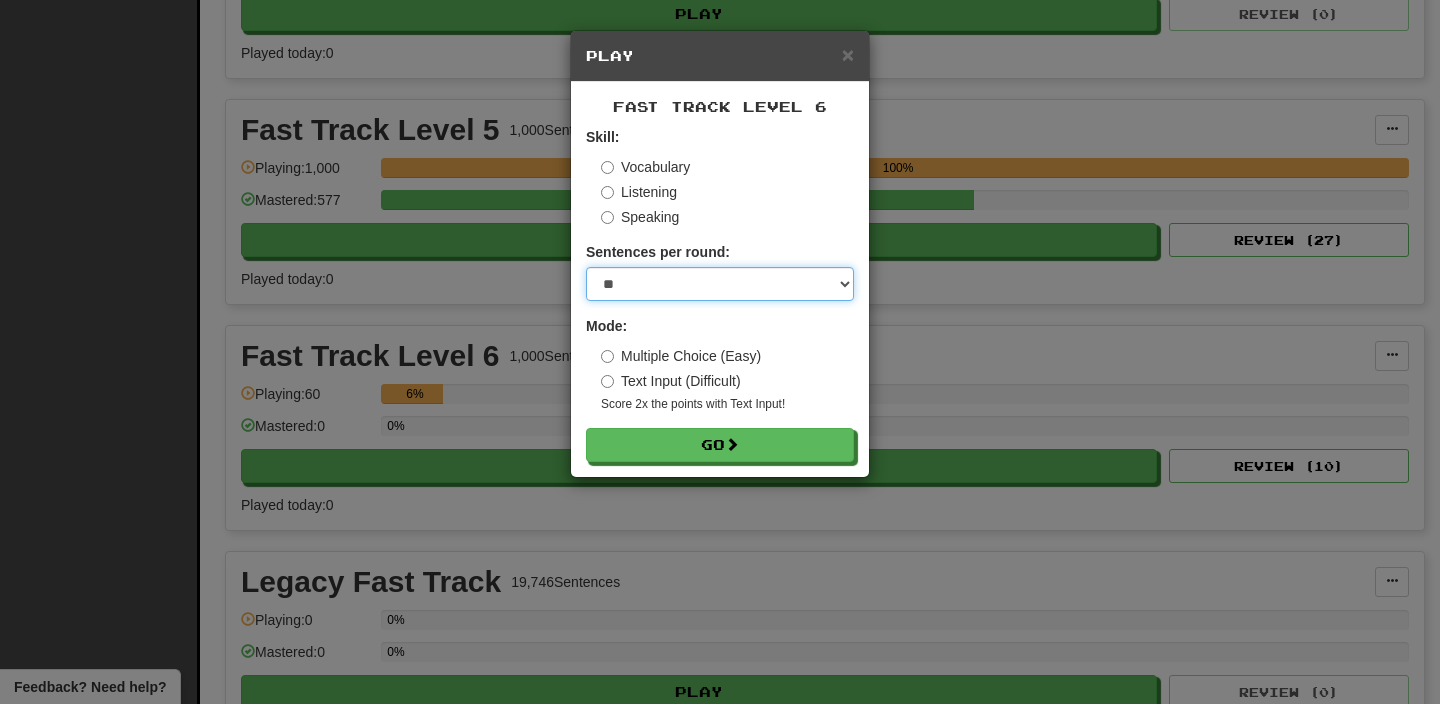 click on "* ** ** ** ** ** *** ********" at bounding box center [720, 284] 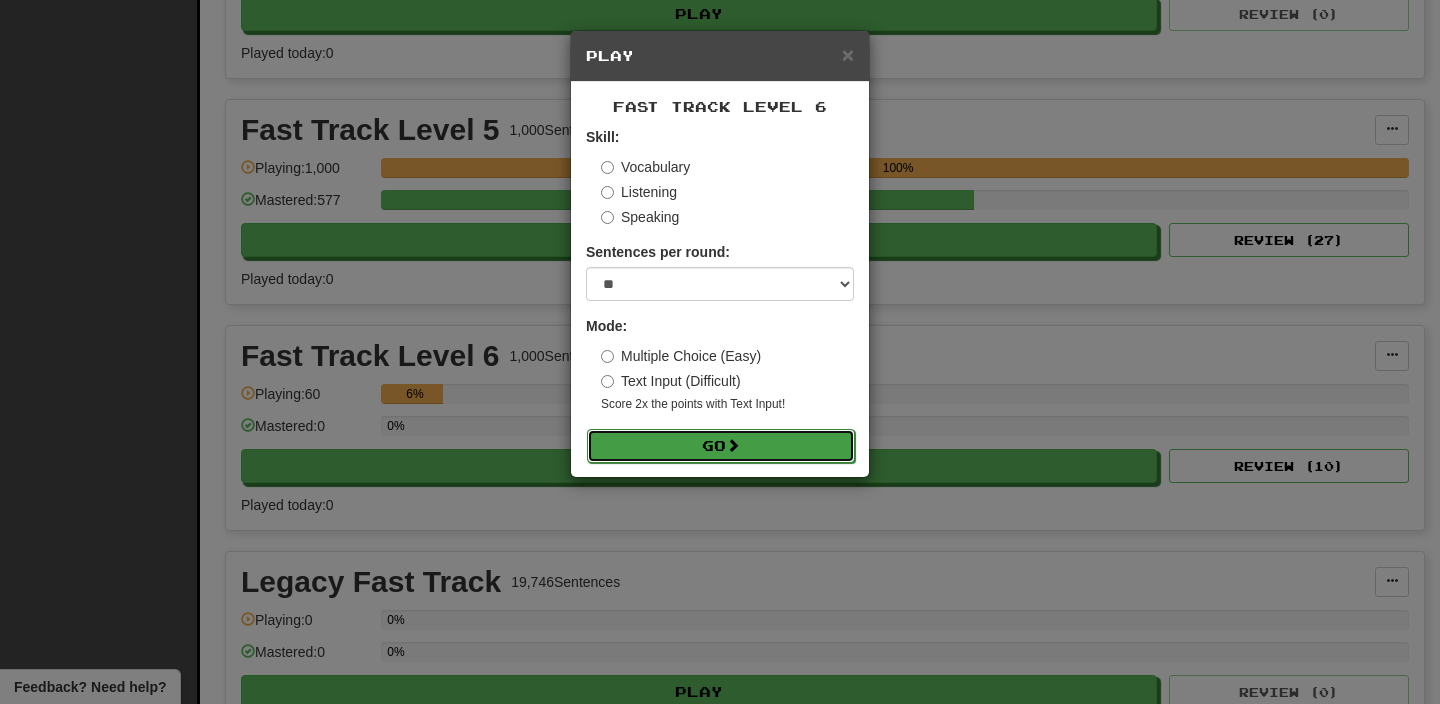 click on "Go" at bounding box center [721, 446] 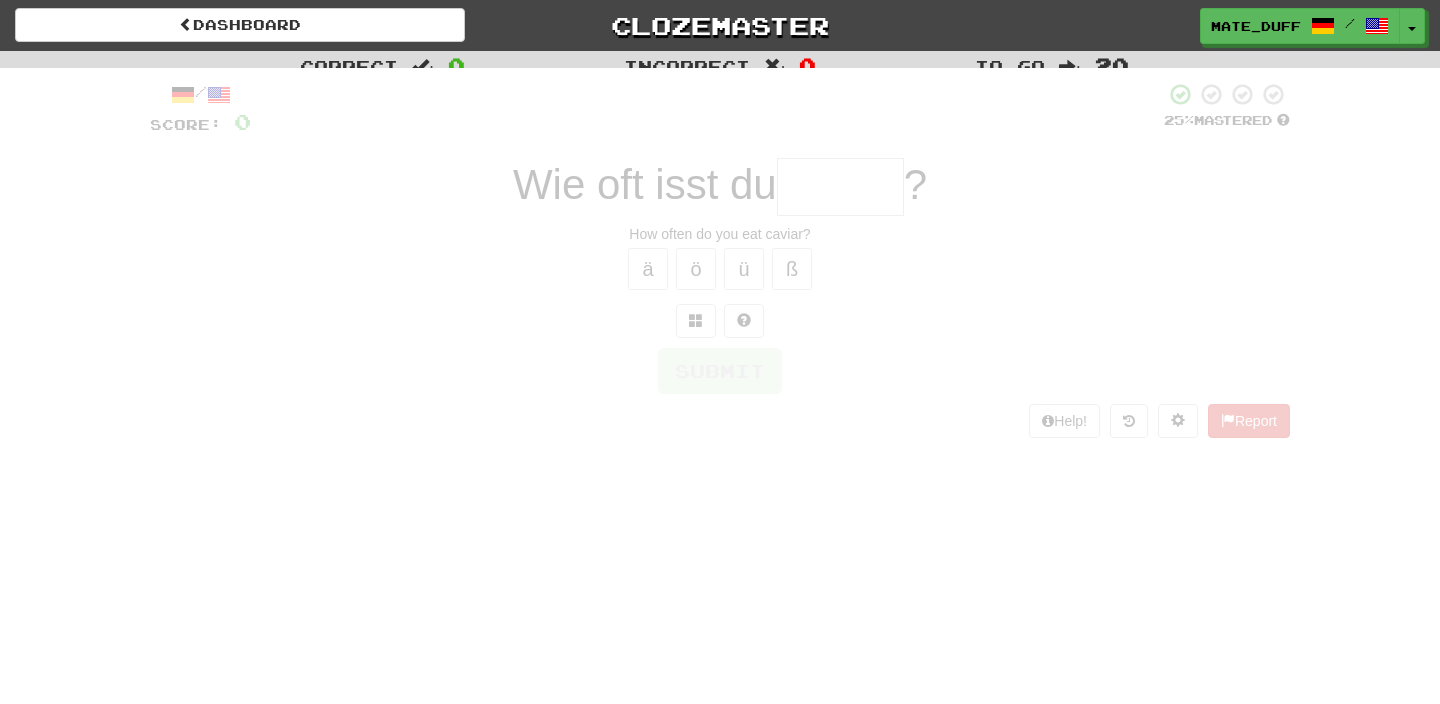 scroll, scrollTop: 0, scrollLeft: 0, axis: both 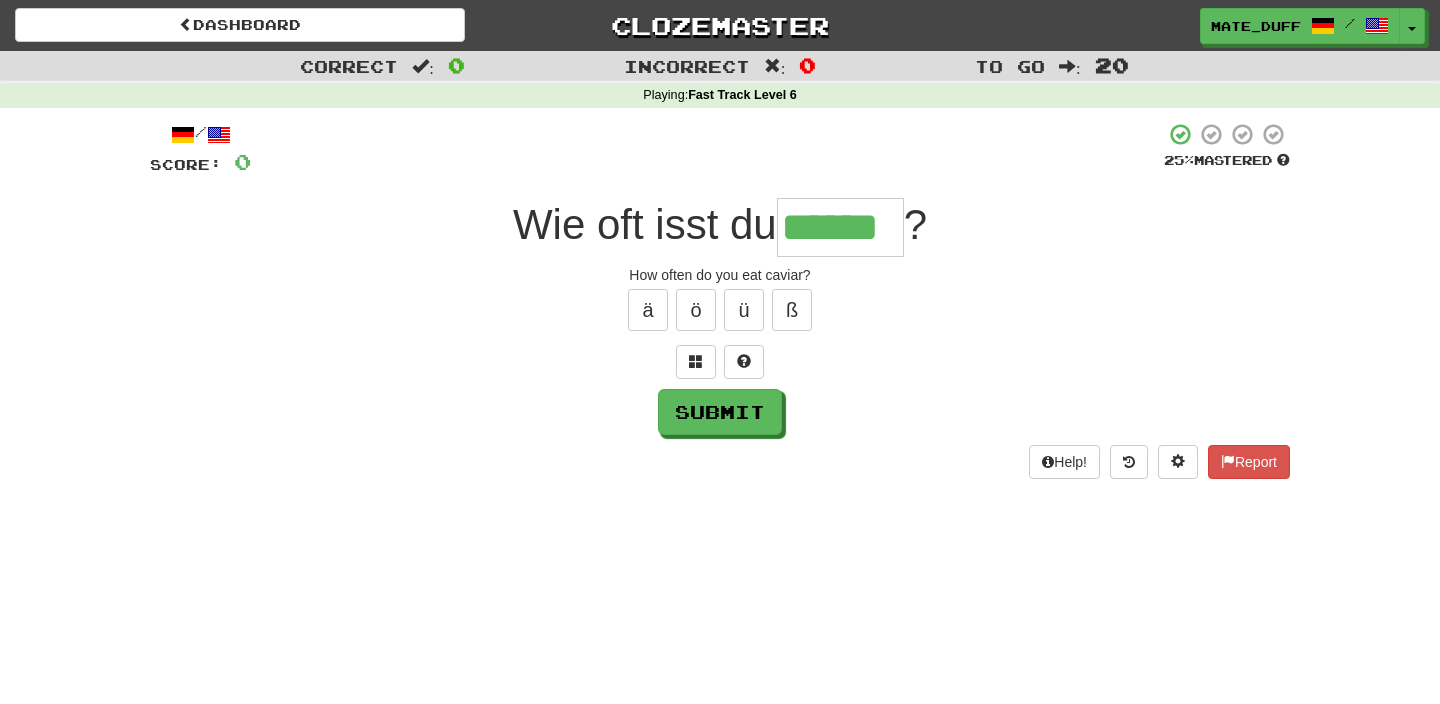 type on "******" 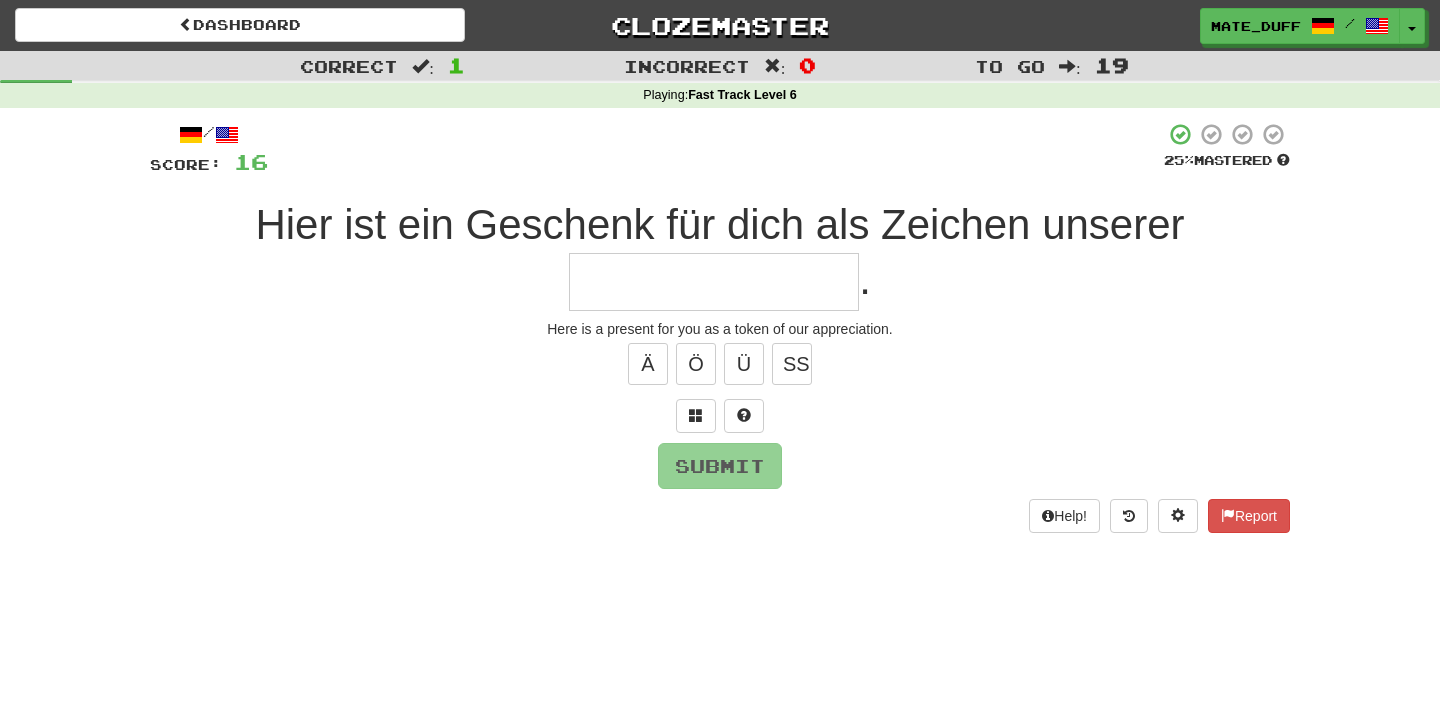 type on "*" 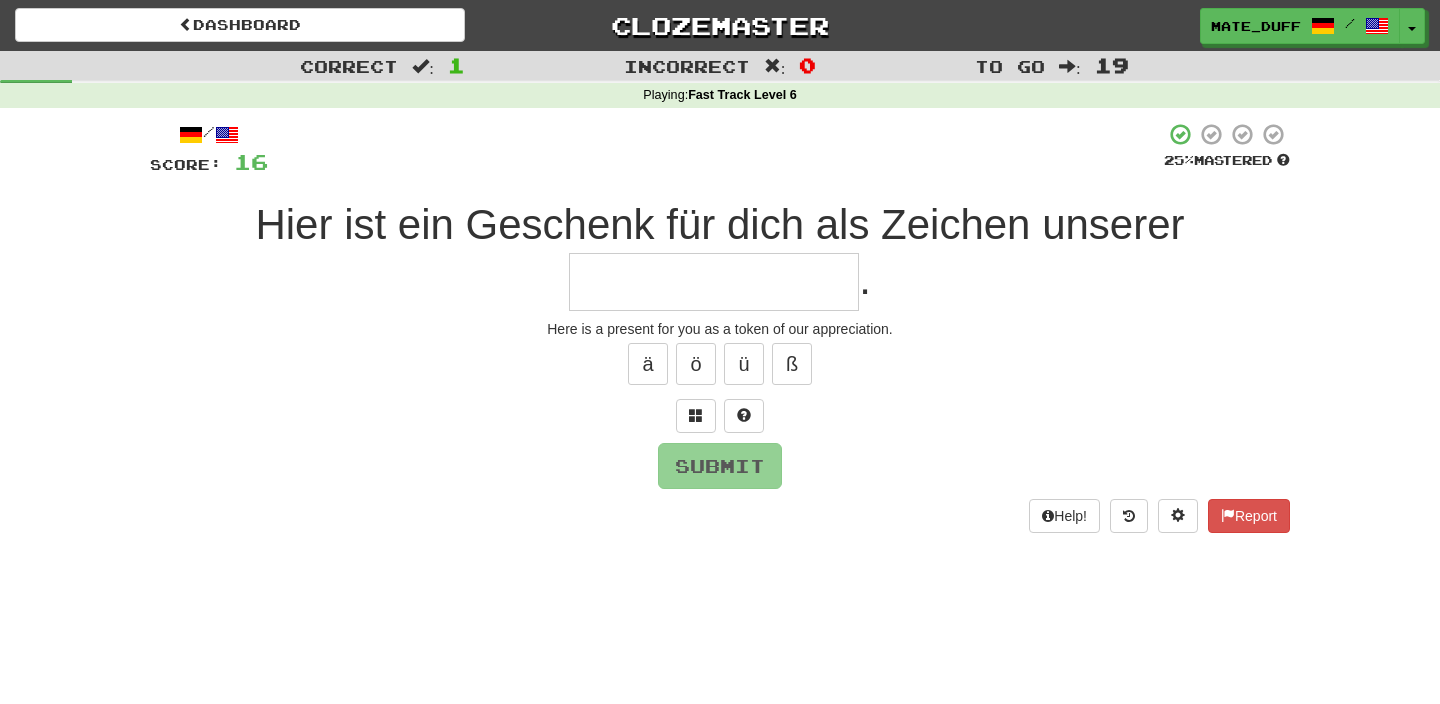 type on "*" 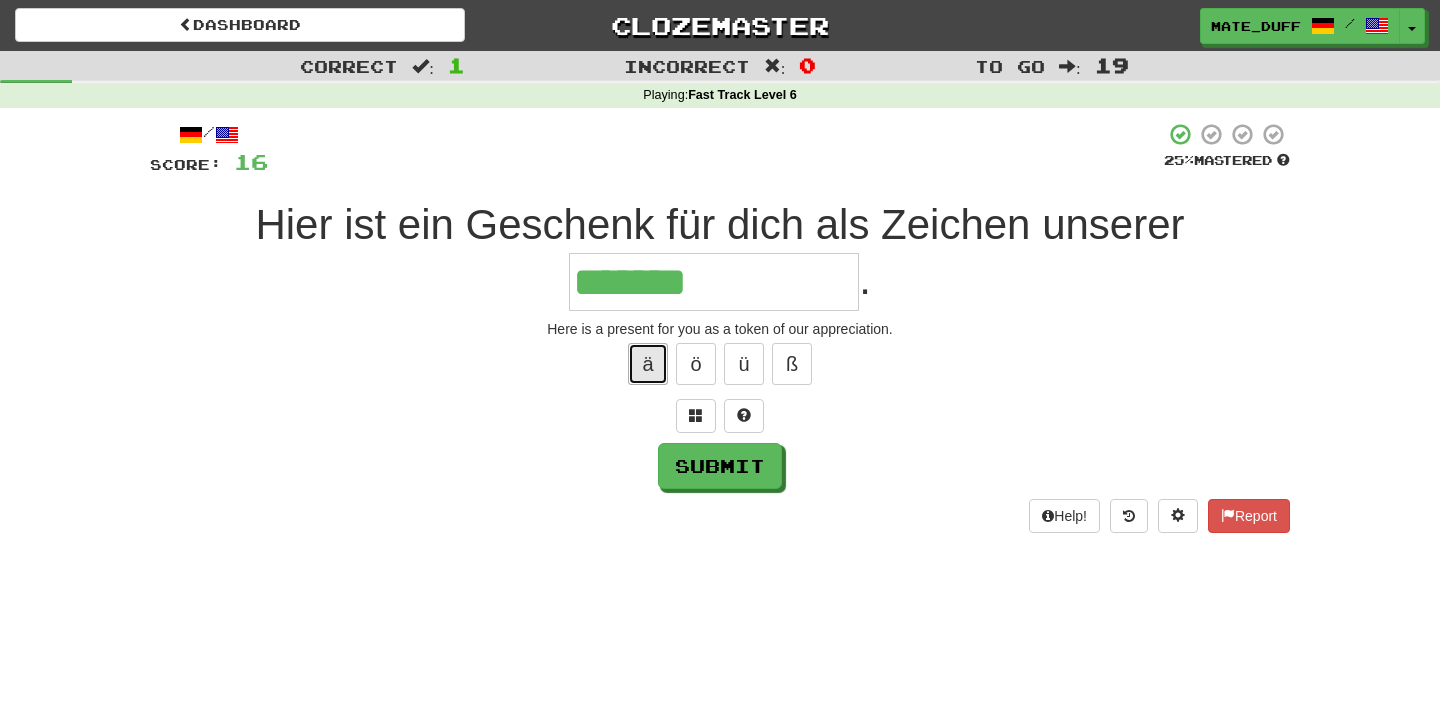click on "ä" at bounding box center (648, 364) 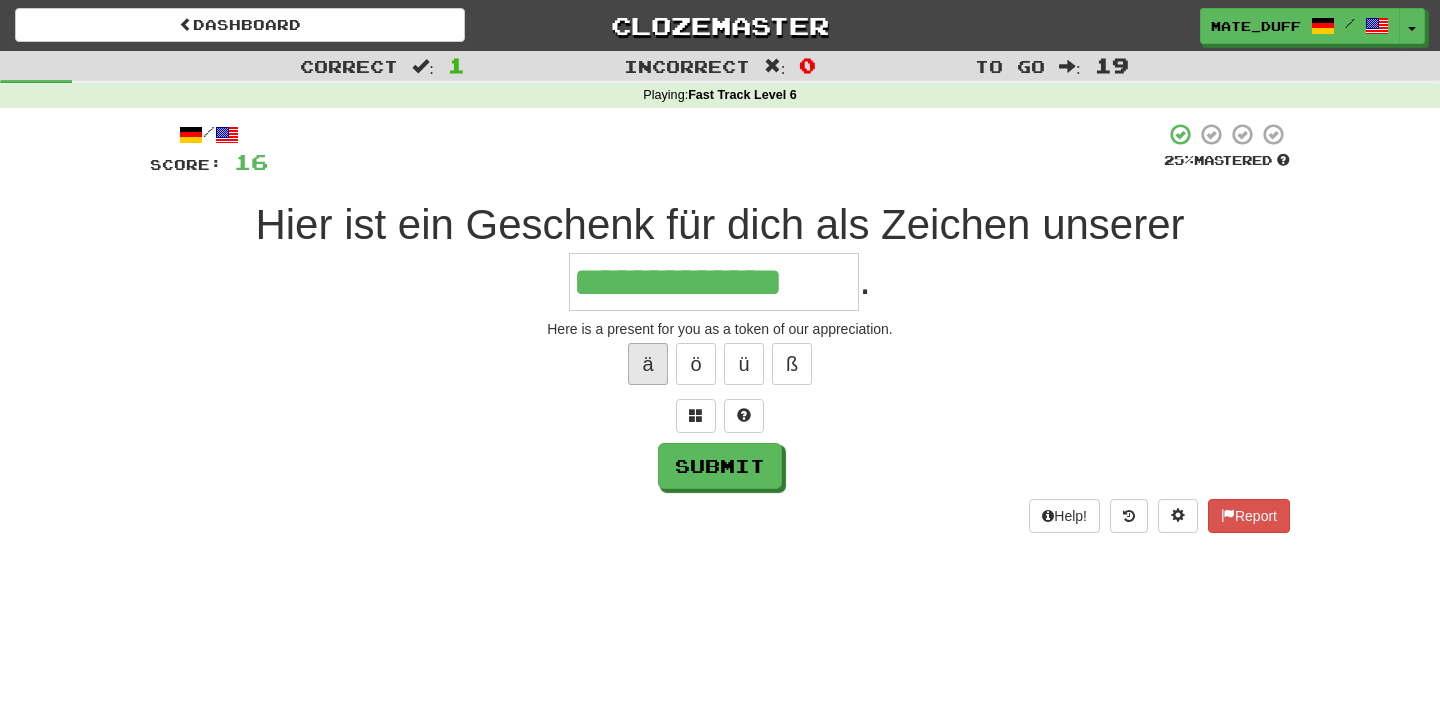 type on "**********" 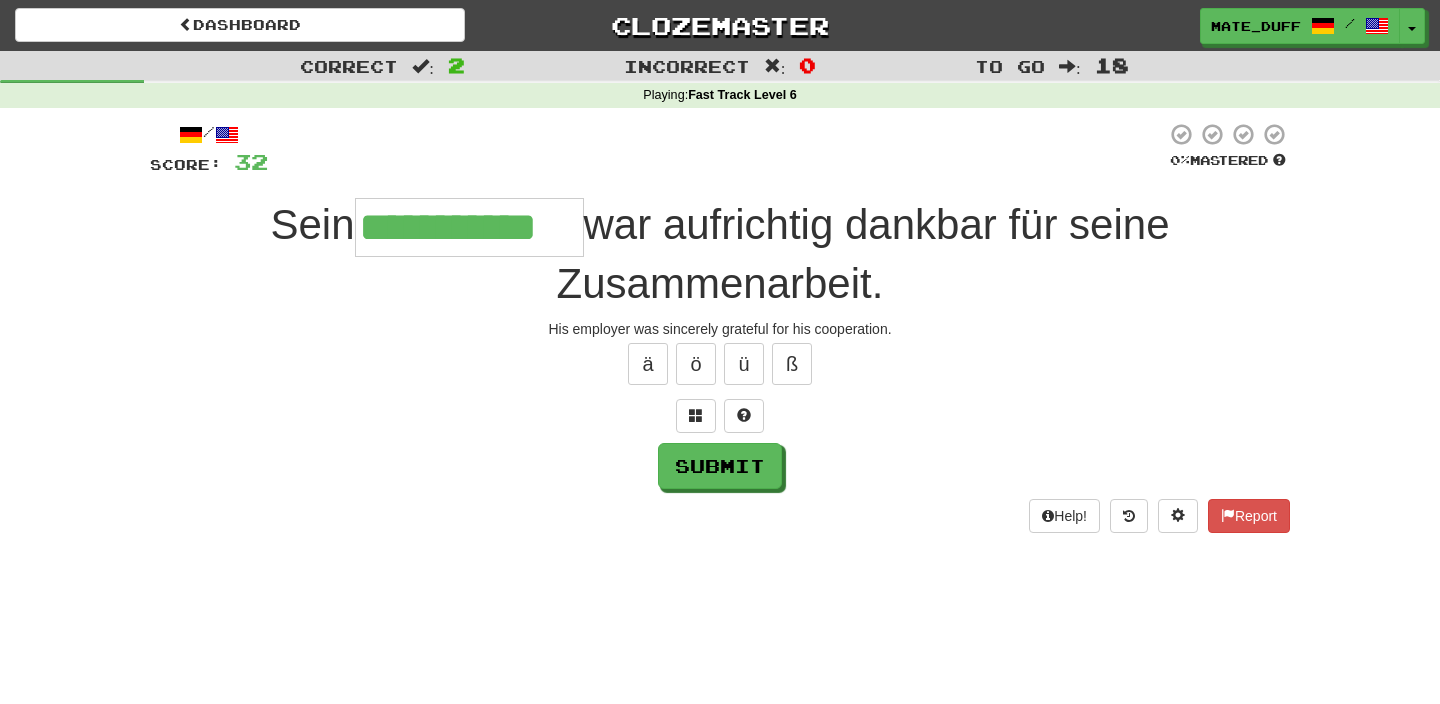 type on "**********" 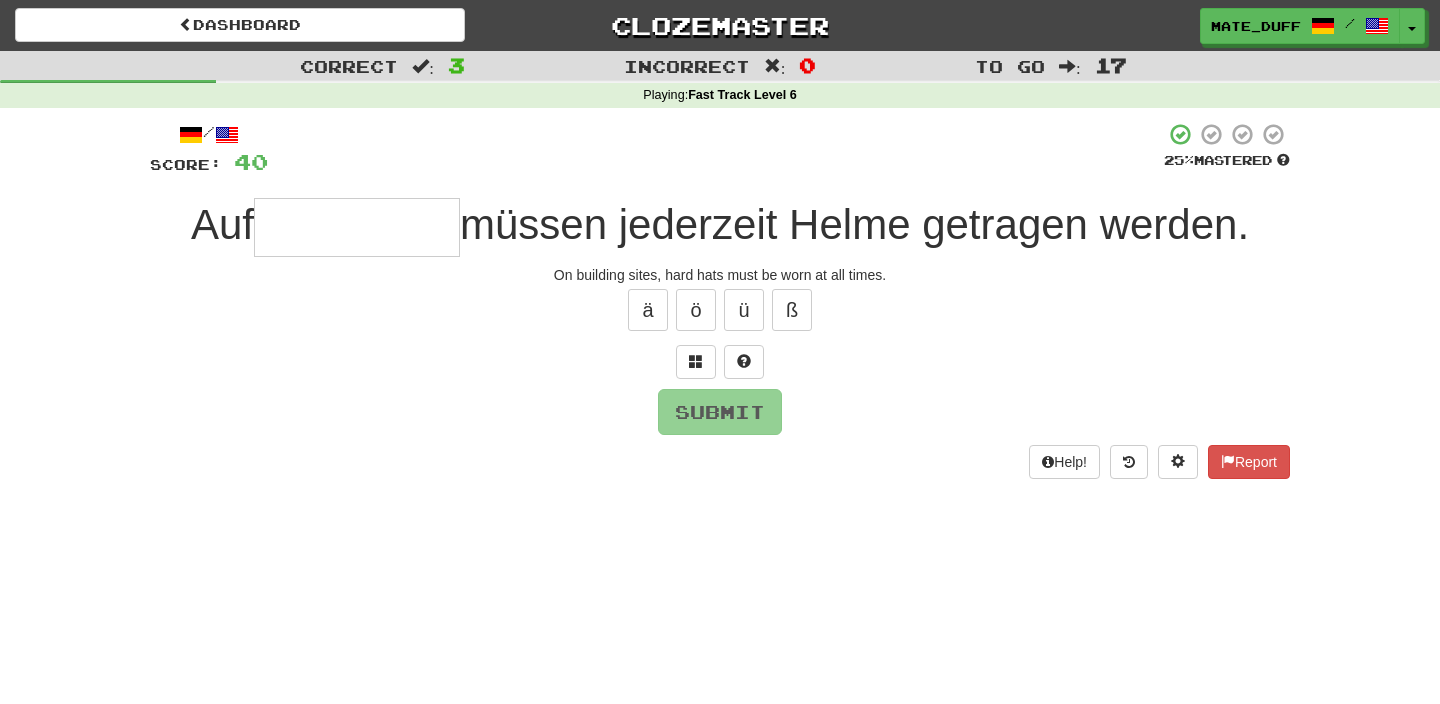 type on "*" 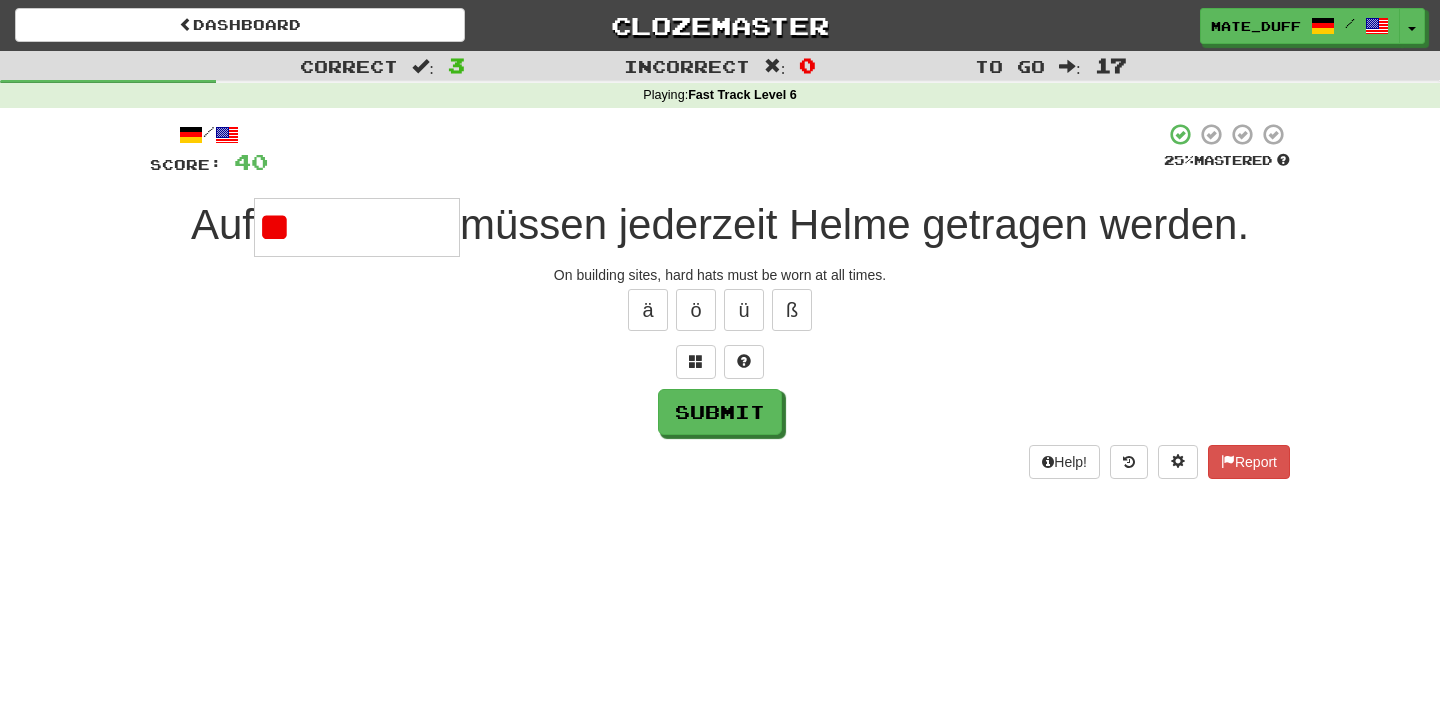 type on "*" 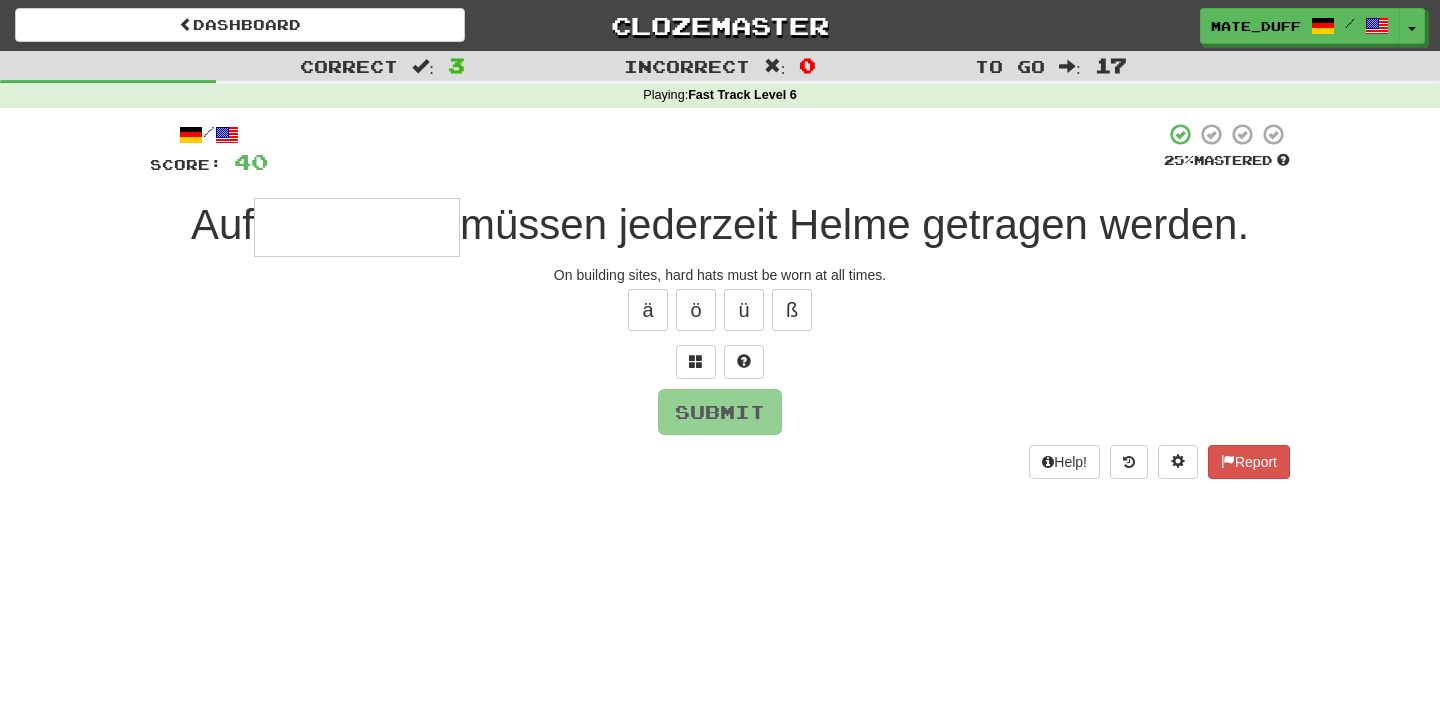 type on "*" 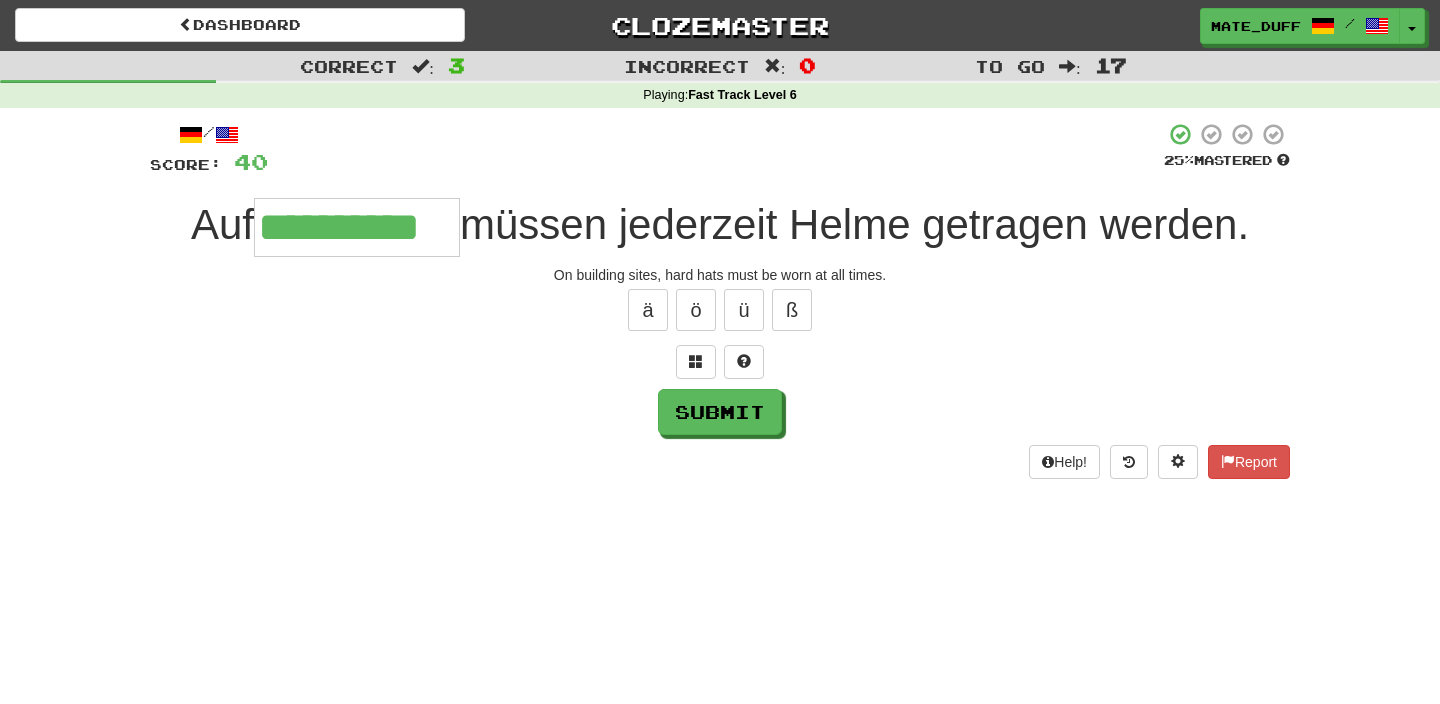 type on "**********" 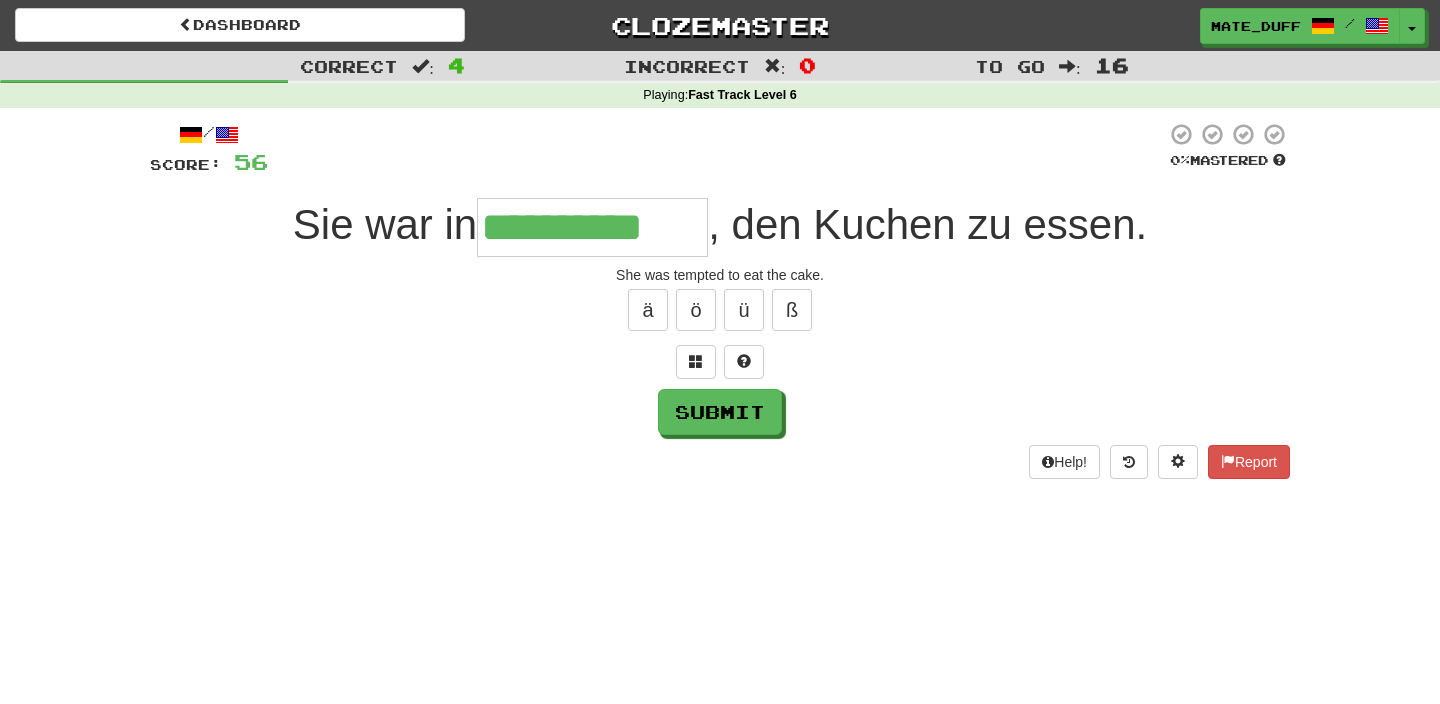 type on "**********" 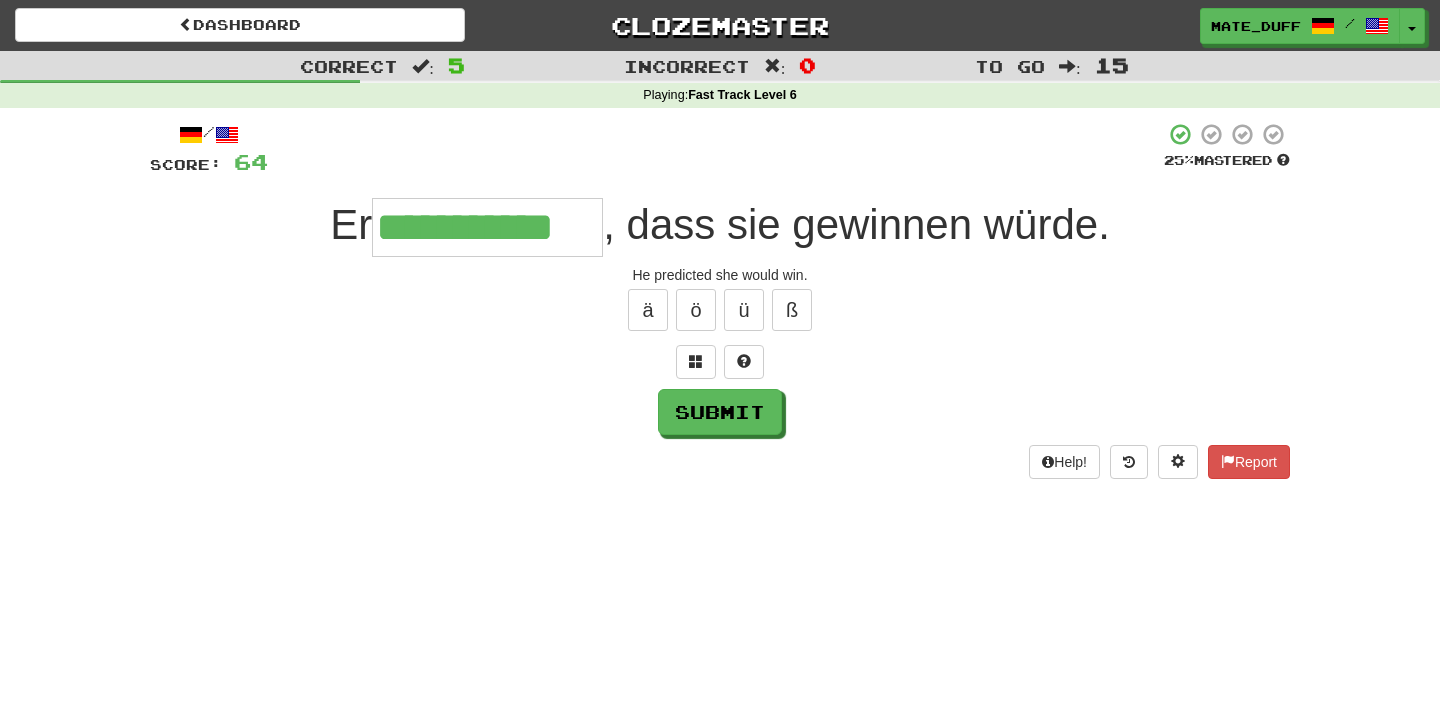 type on "**********" 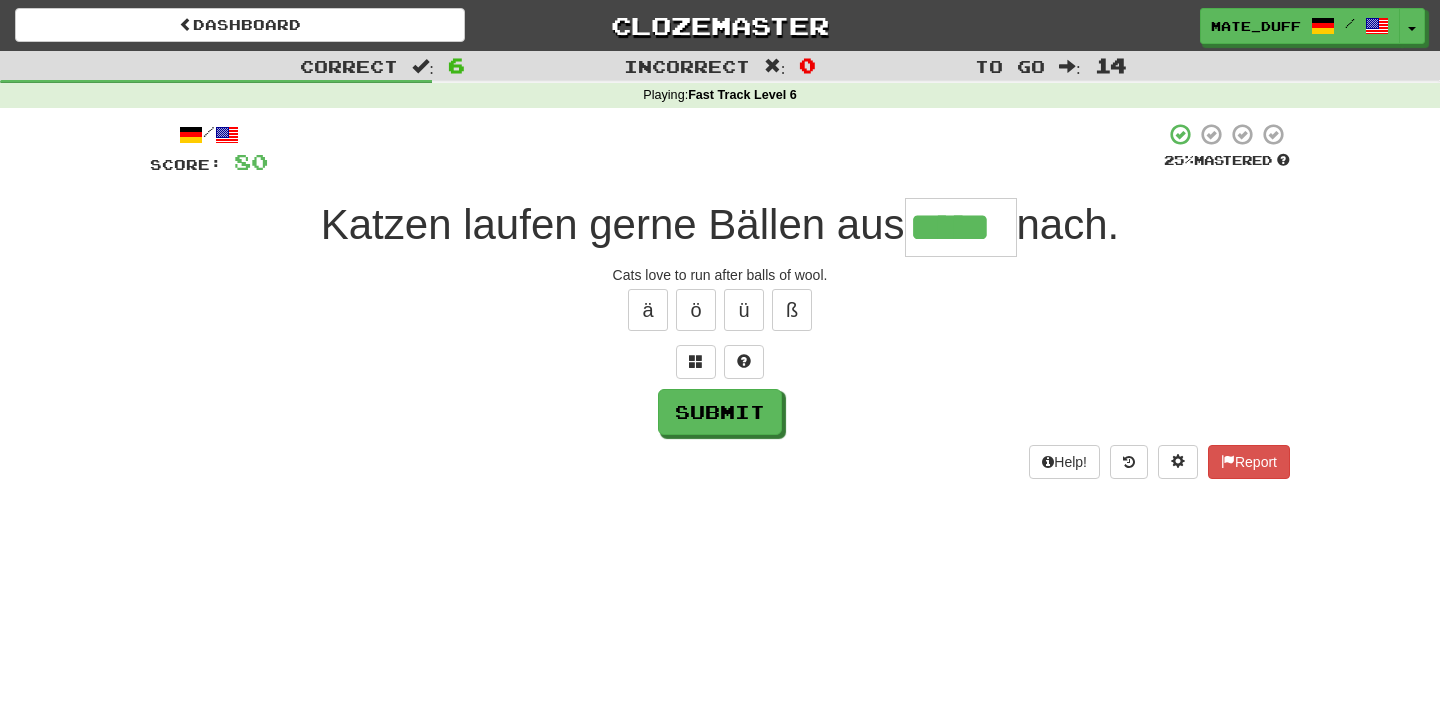 type on "*****" 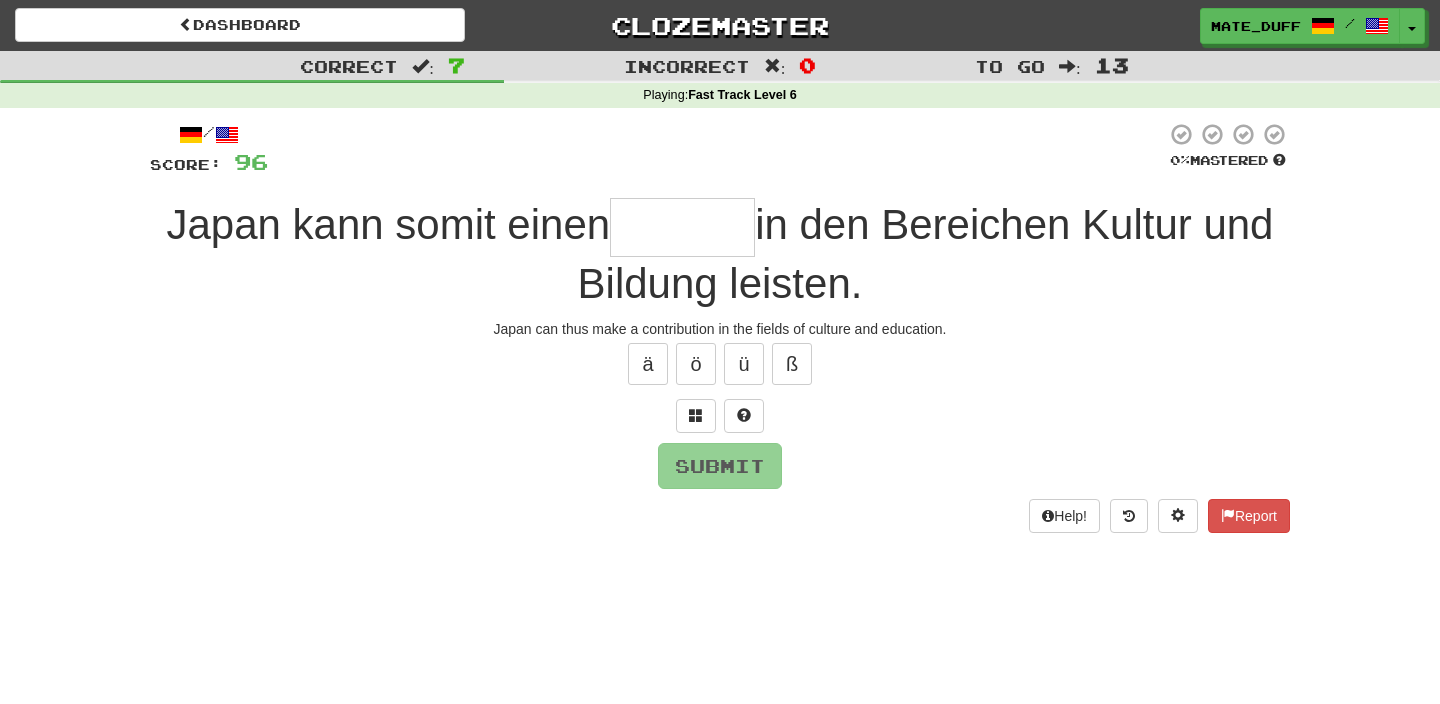 type on "*" 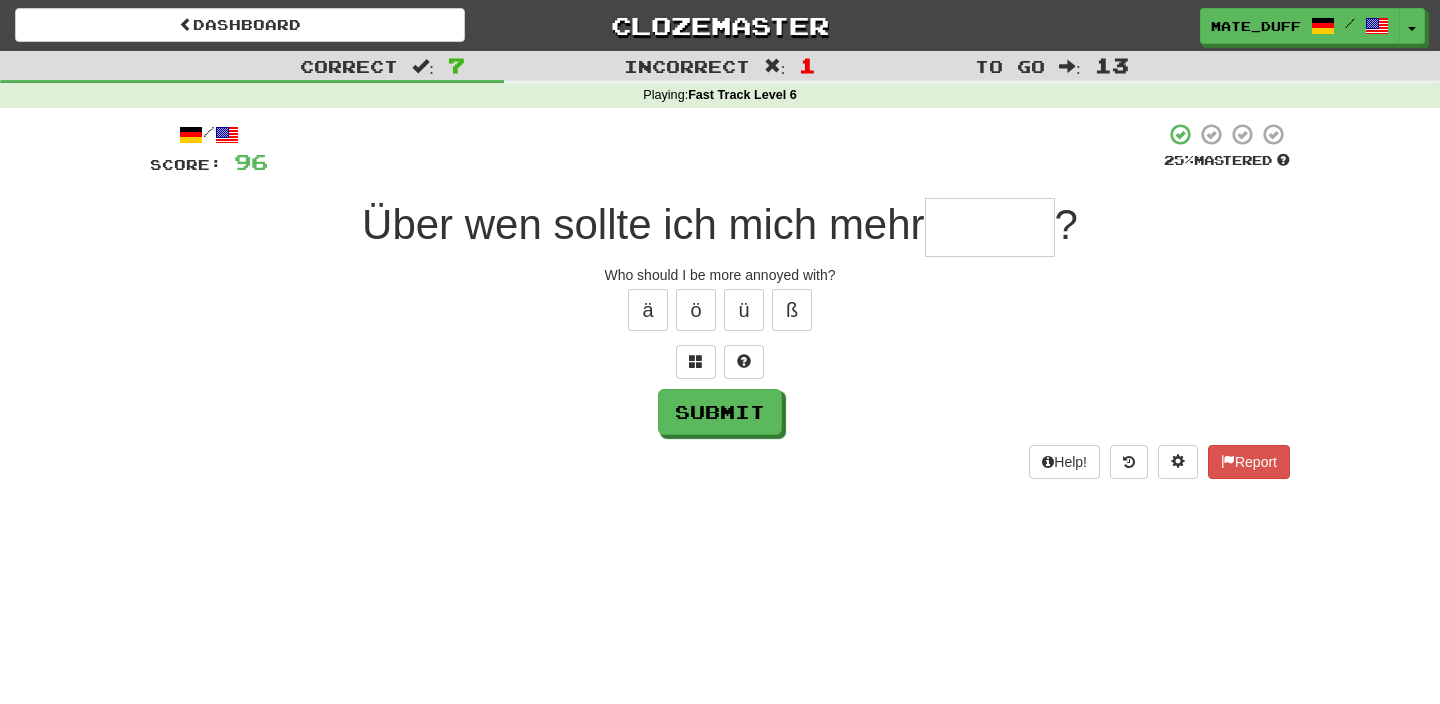 type on "*" 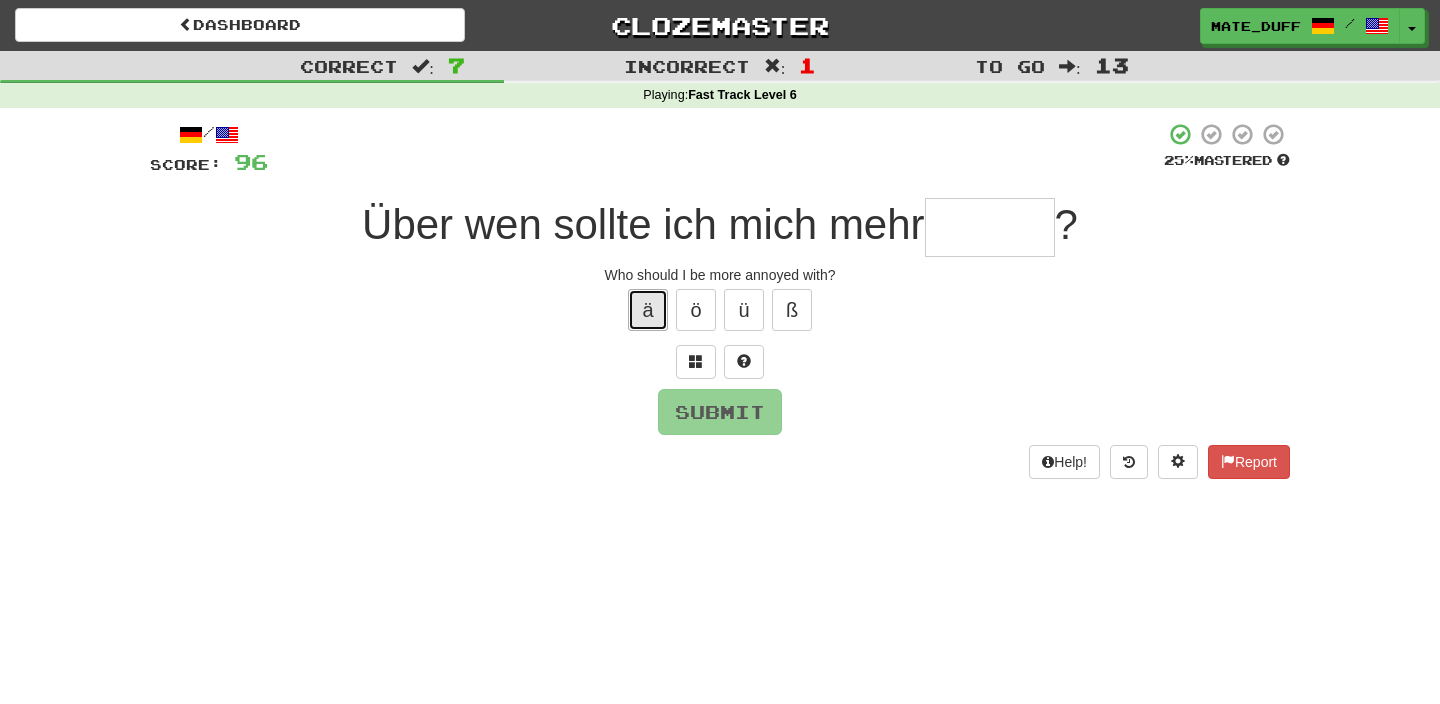 click on "ä" at bounding box center (648, 310) 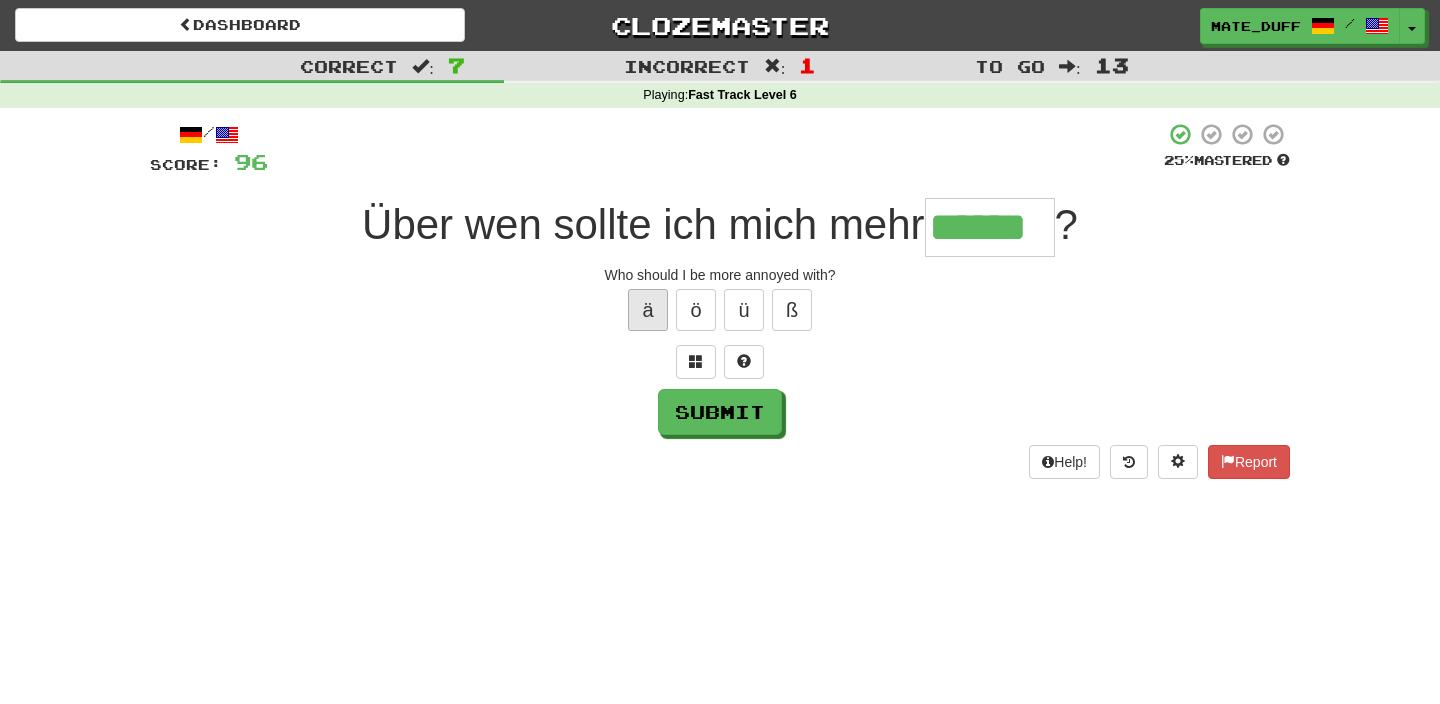 type on "******" 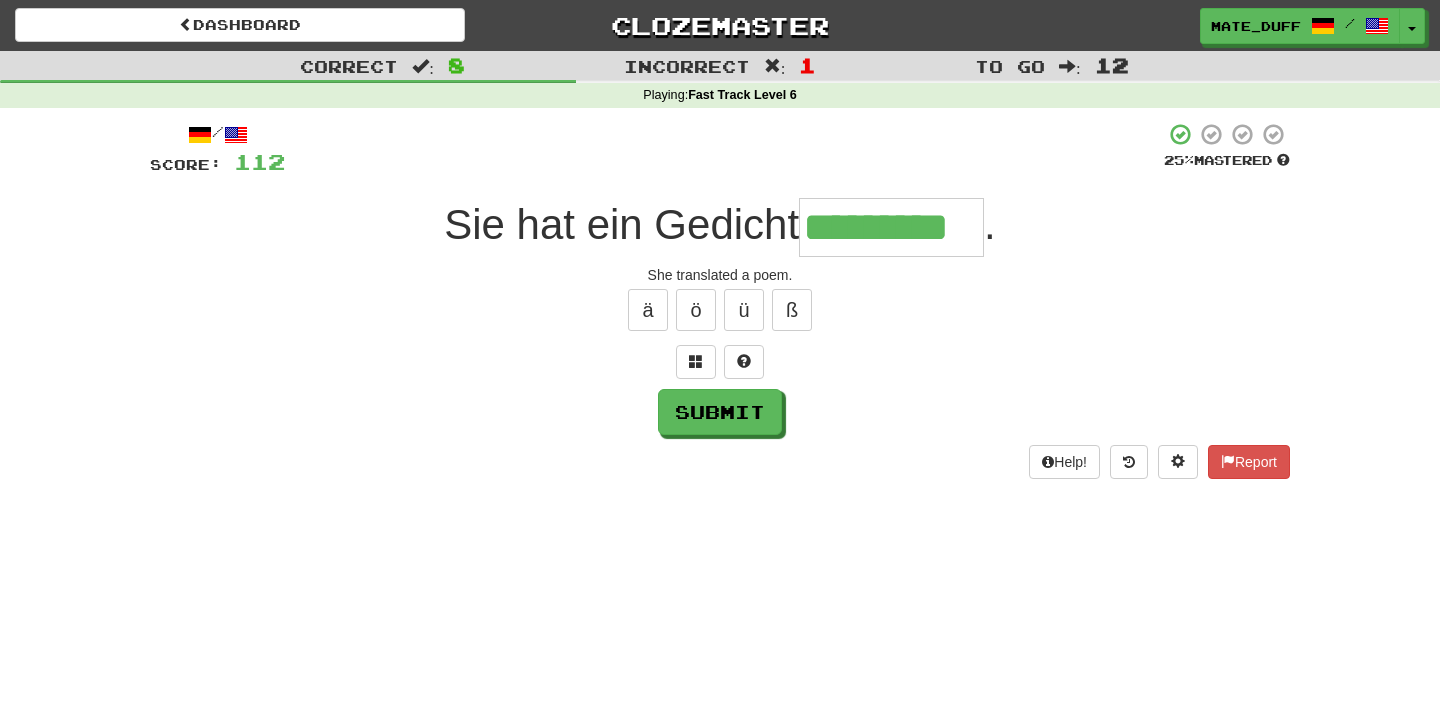 type on "*********" 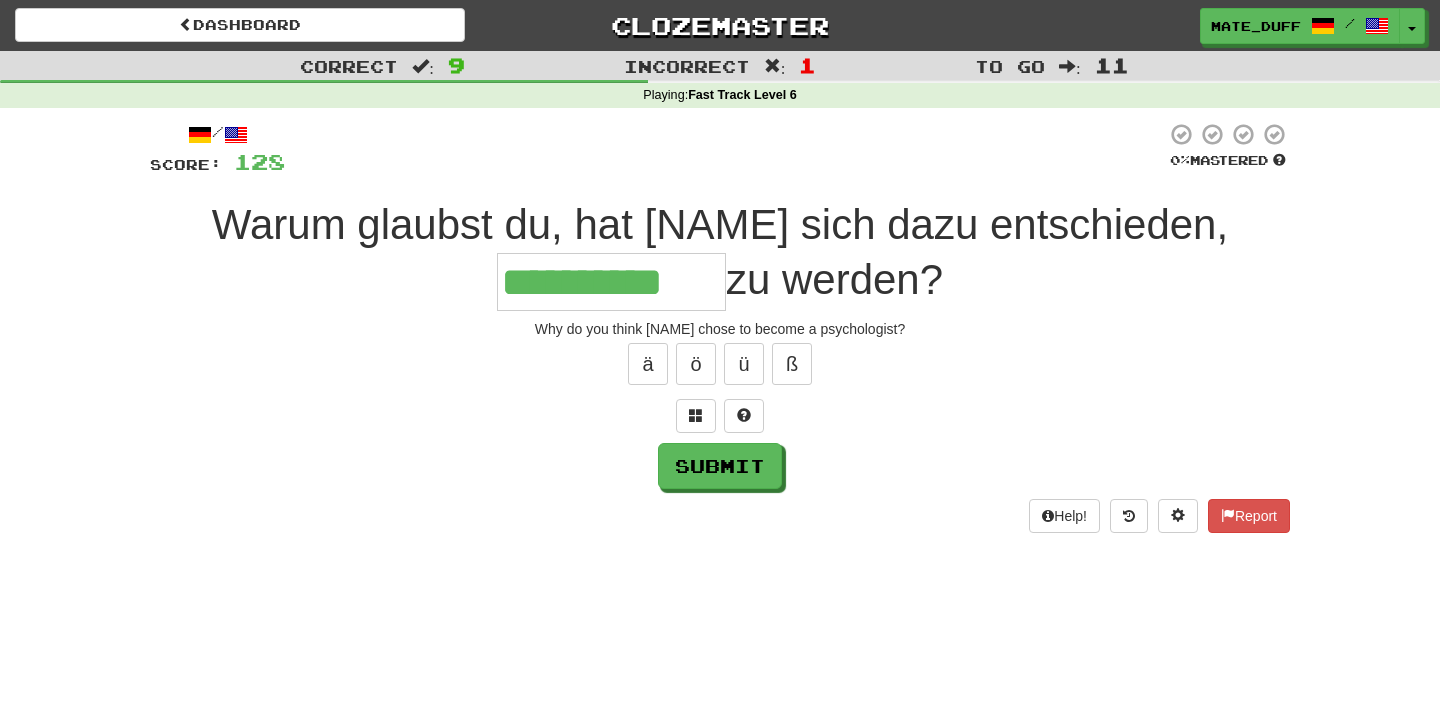 scroll, scrollTop: 0, scrollLeft: 0, axis: both 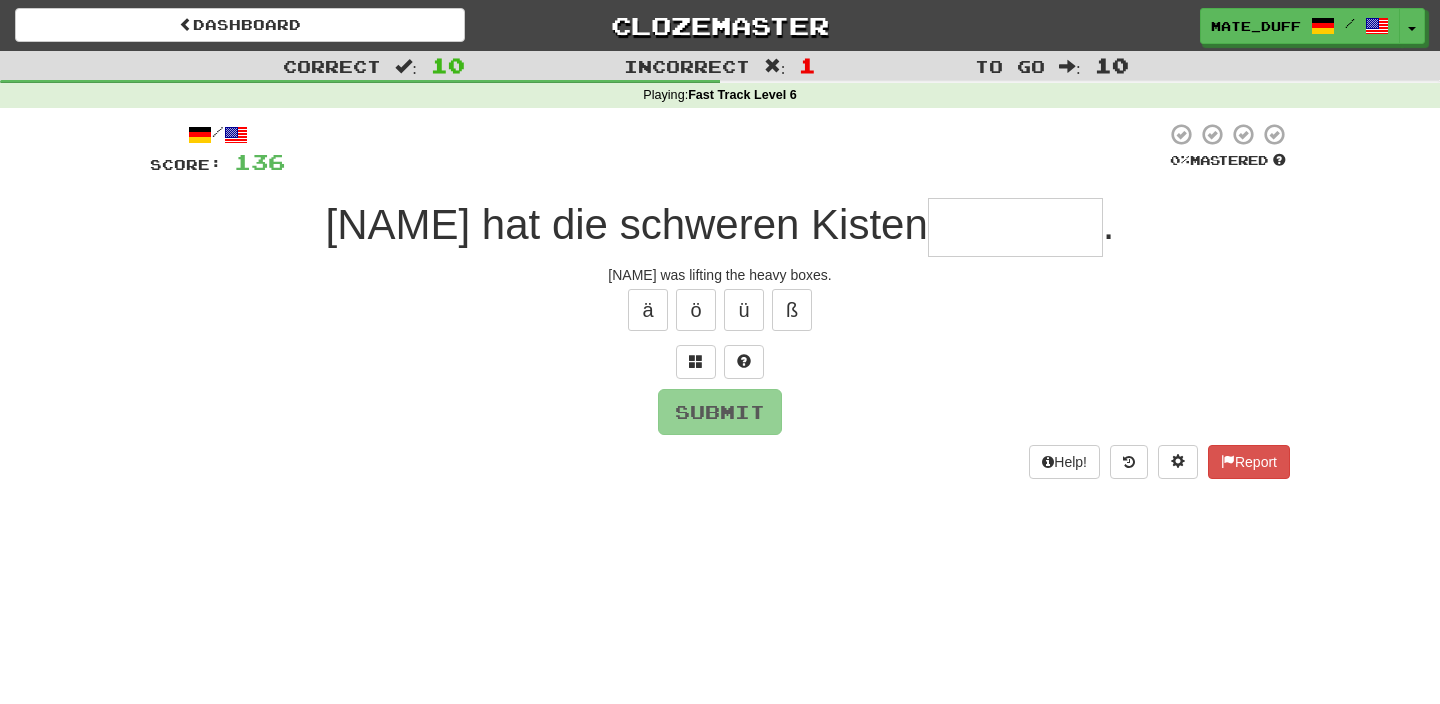 type on "*" 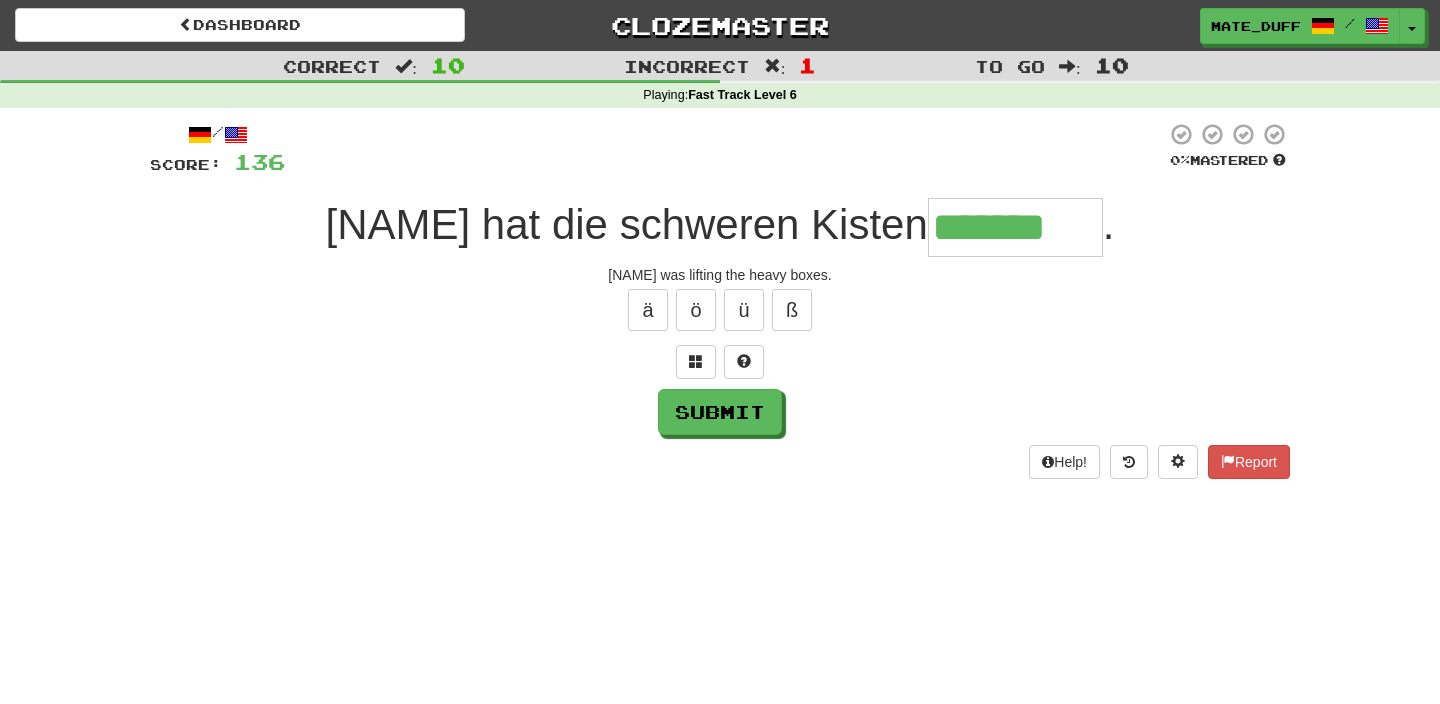 type on "*******" 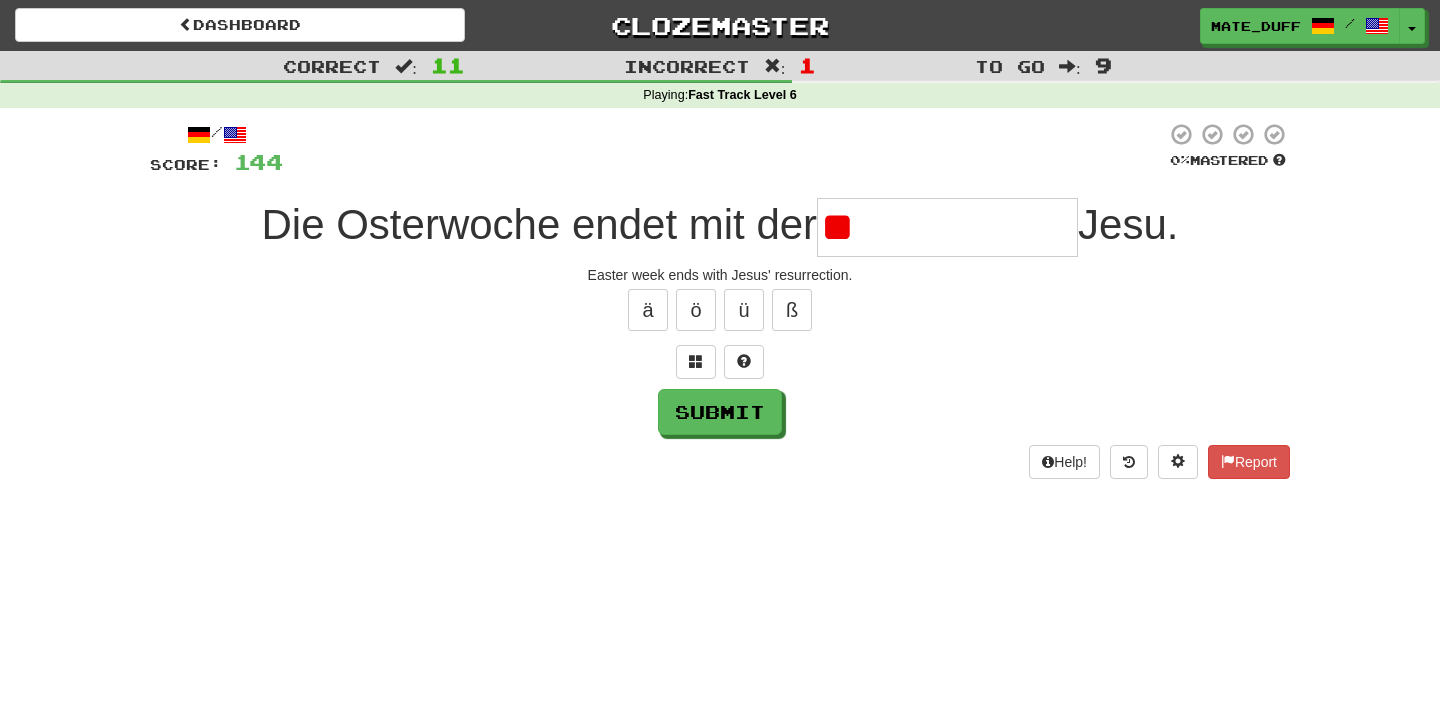 type on "*" 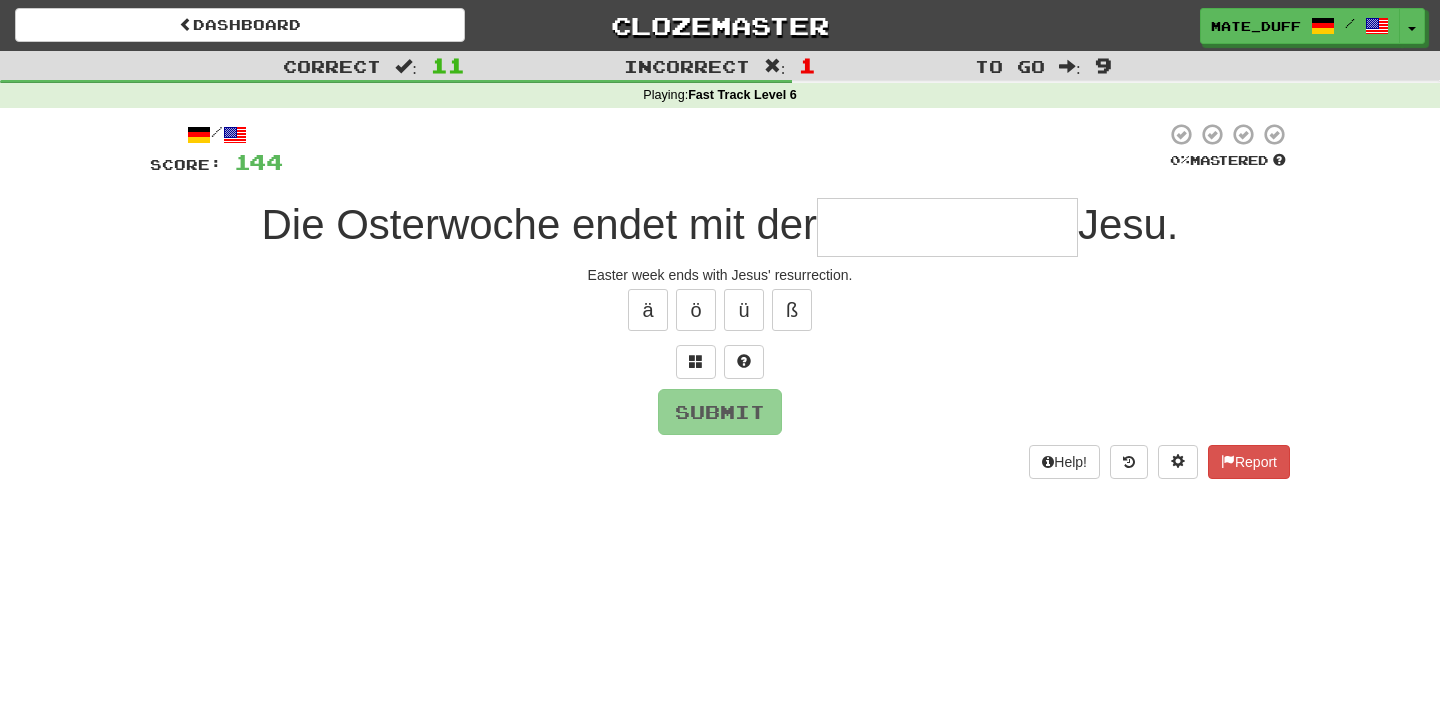 type on "**********" 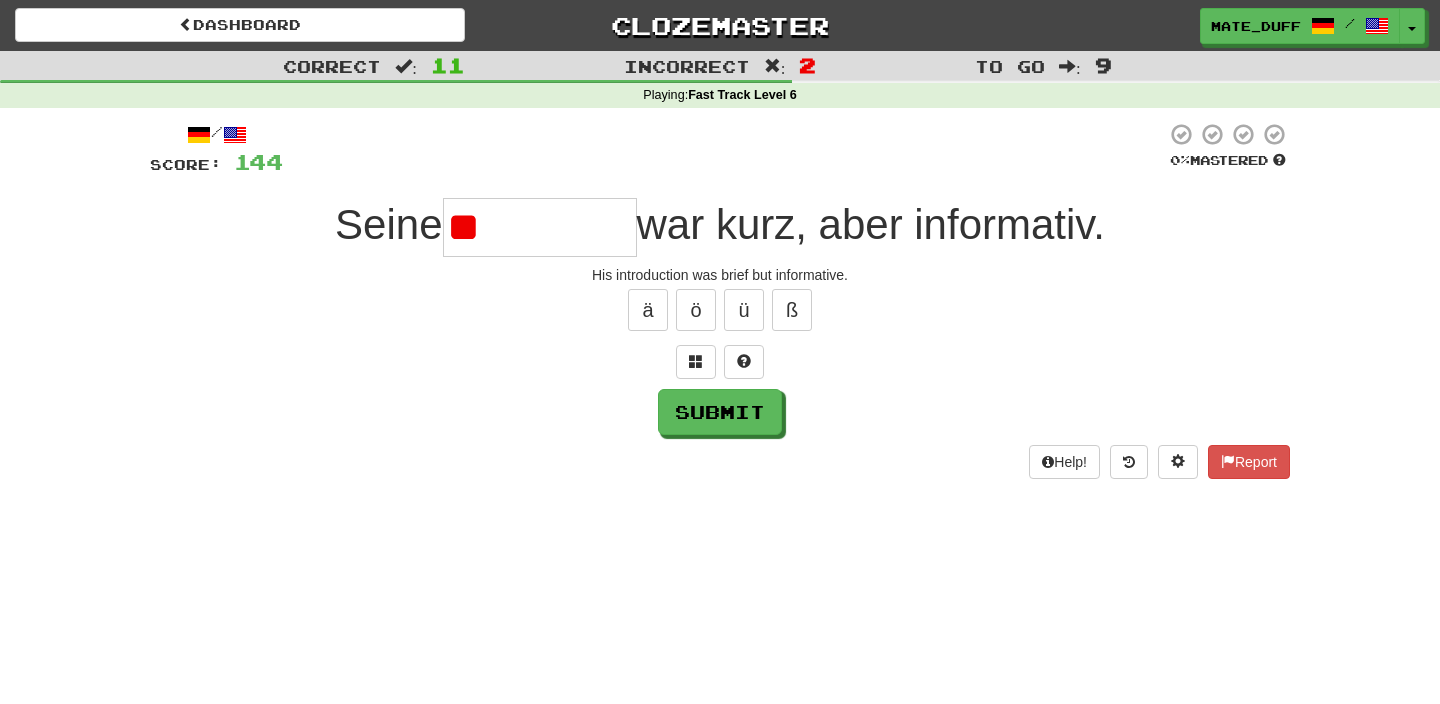 type on "*" 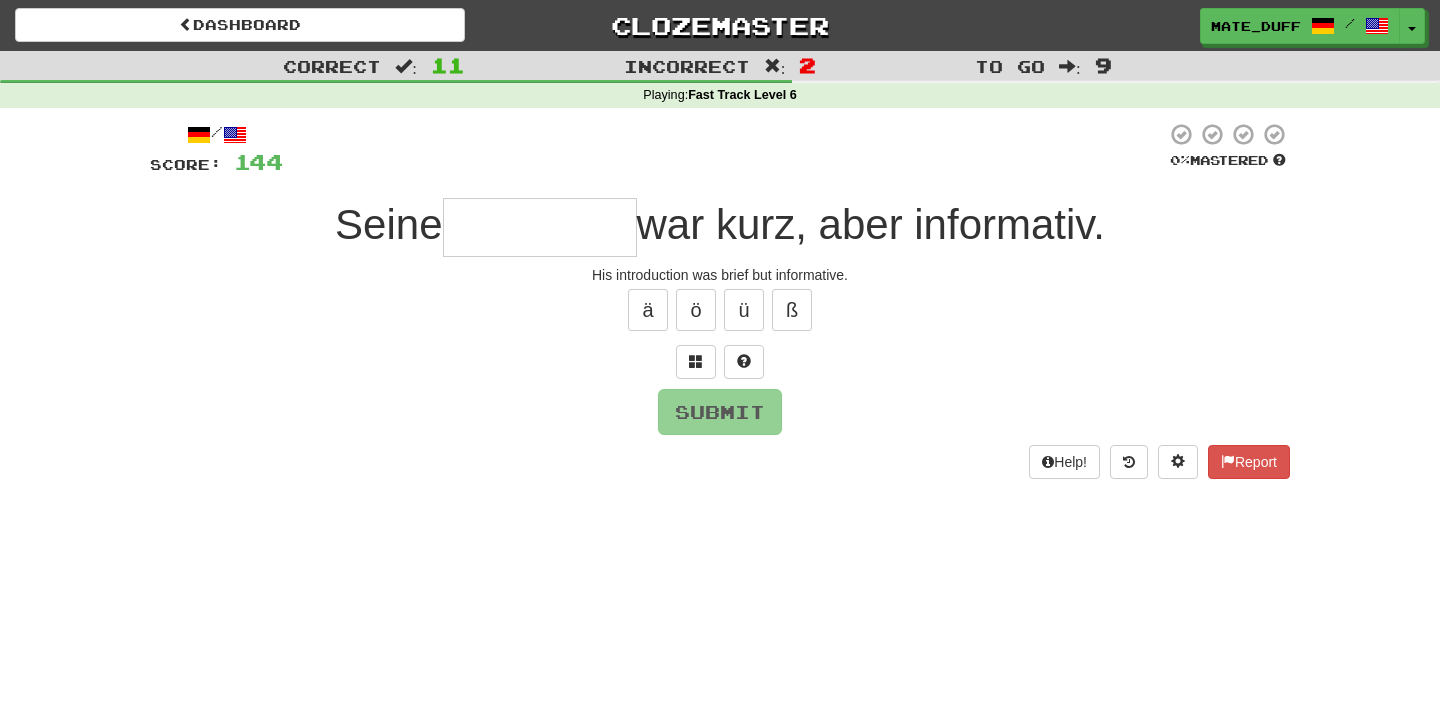 type on "**********" 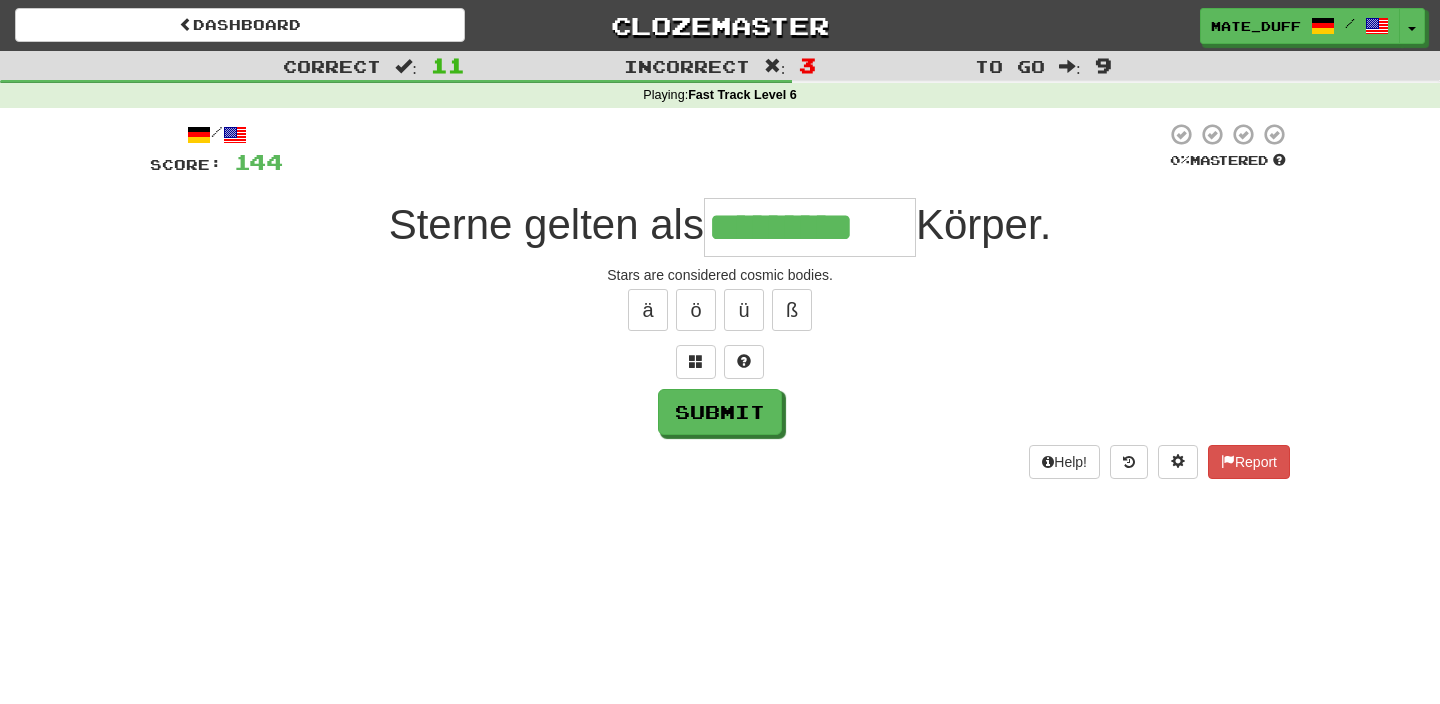 type on "*********" 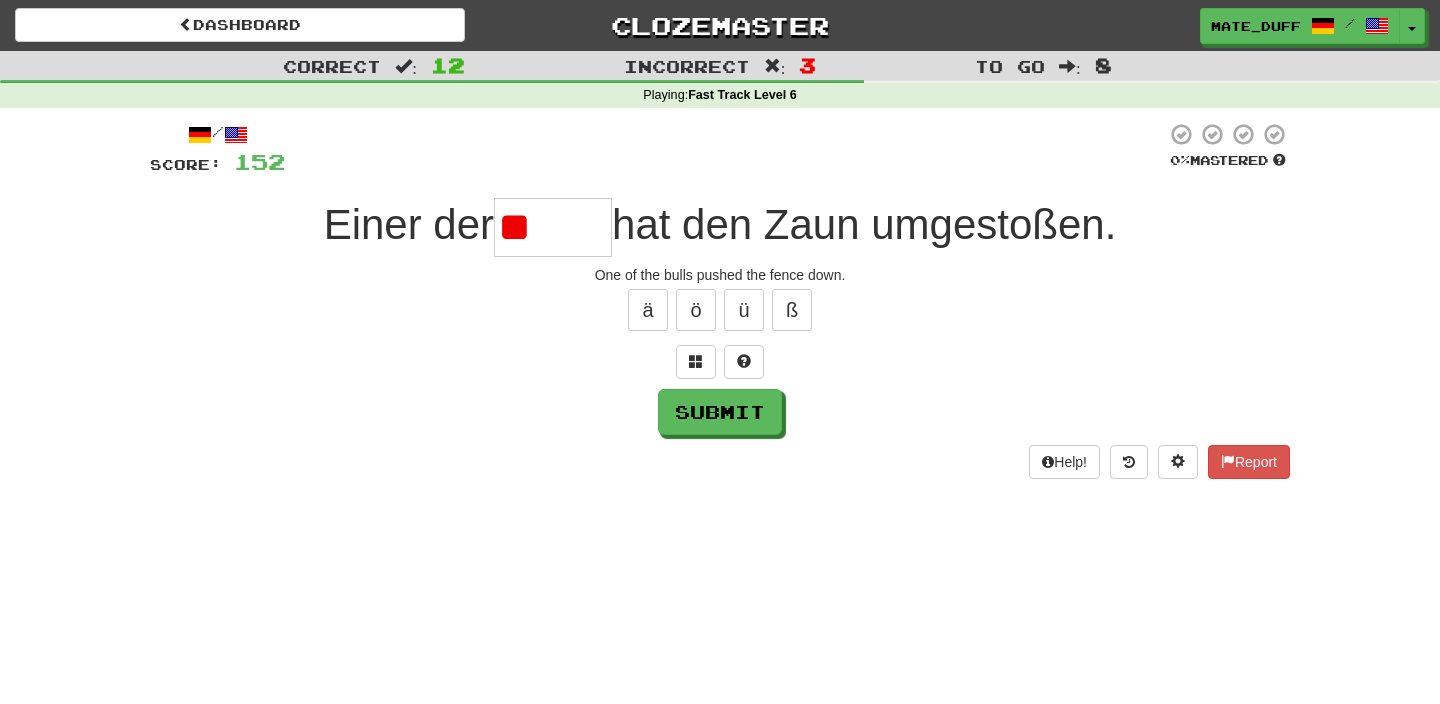 type on "*" 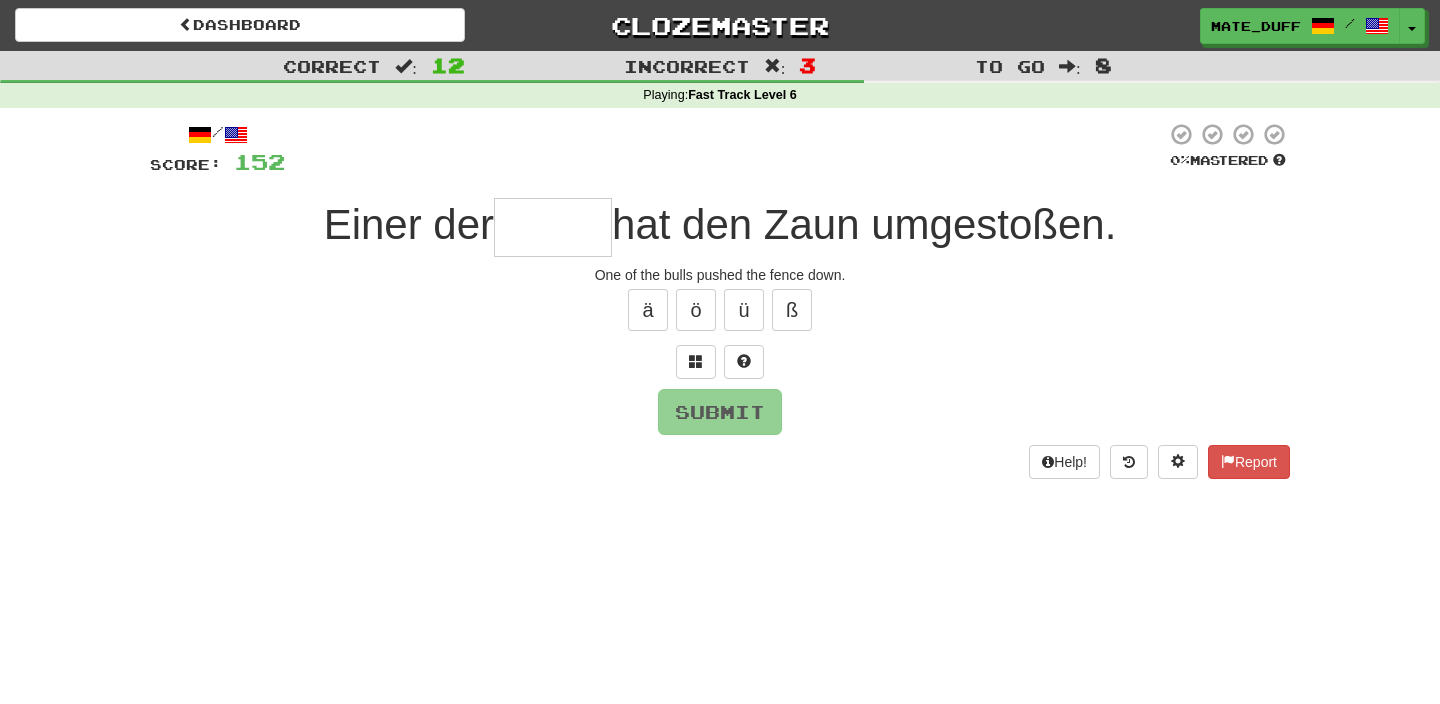 type on "*" 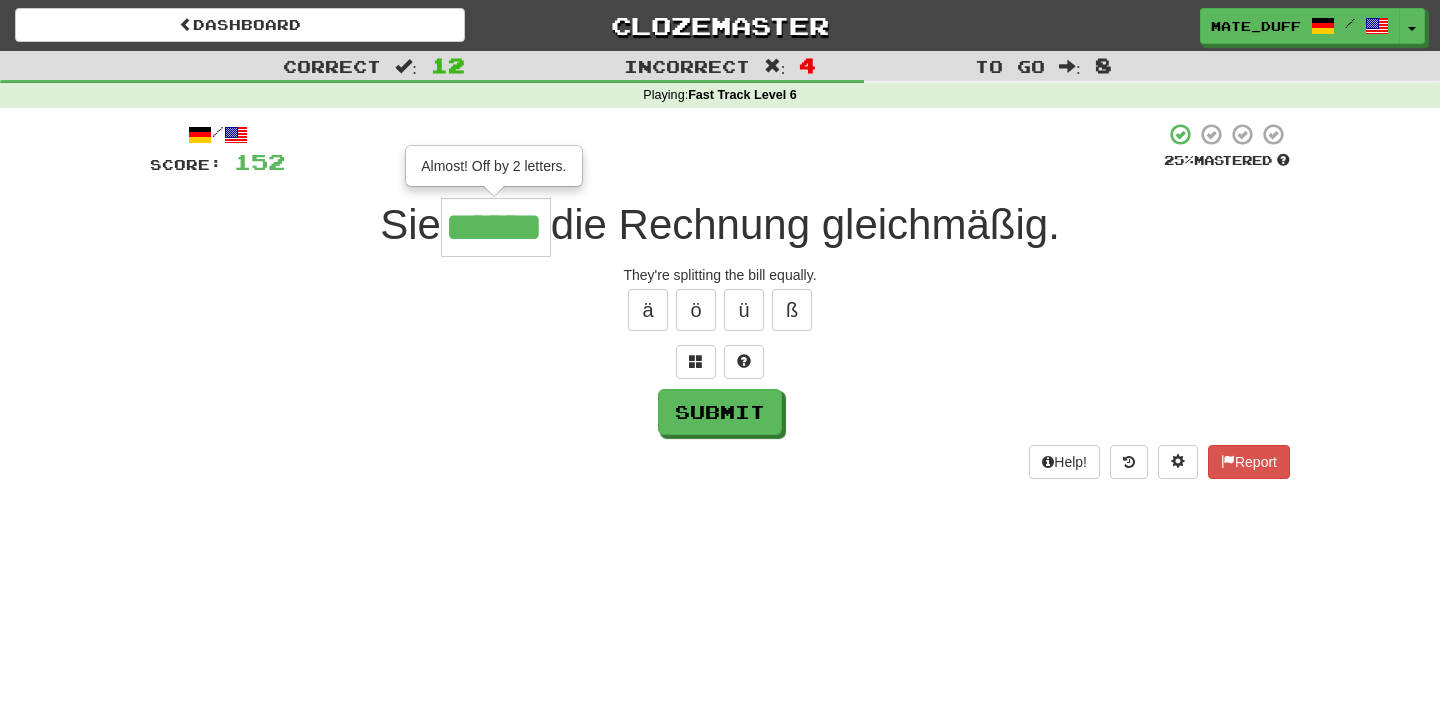 type on "******" 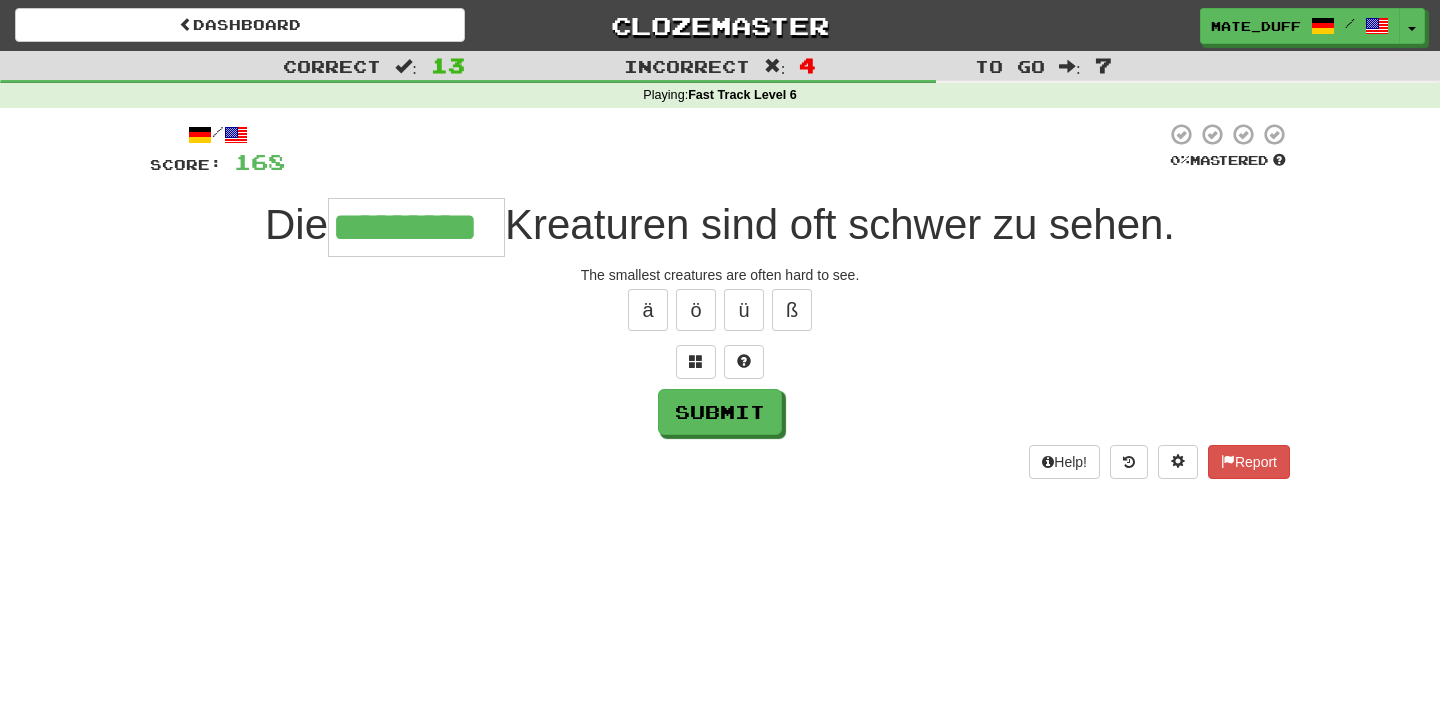 type on "*********" 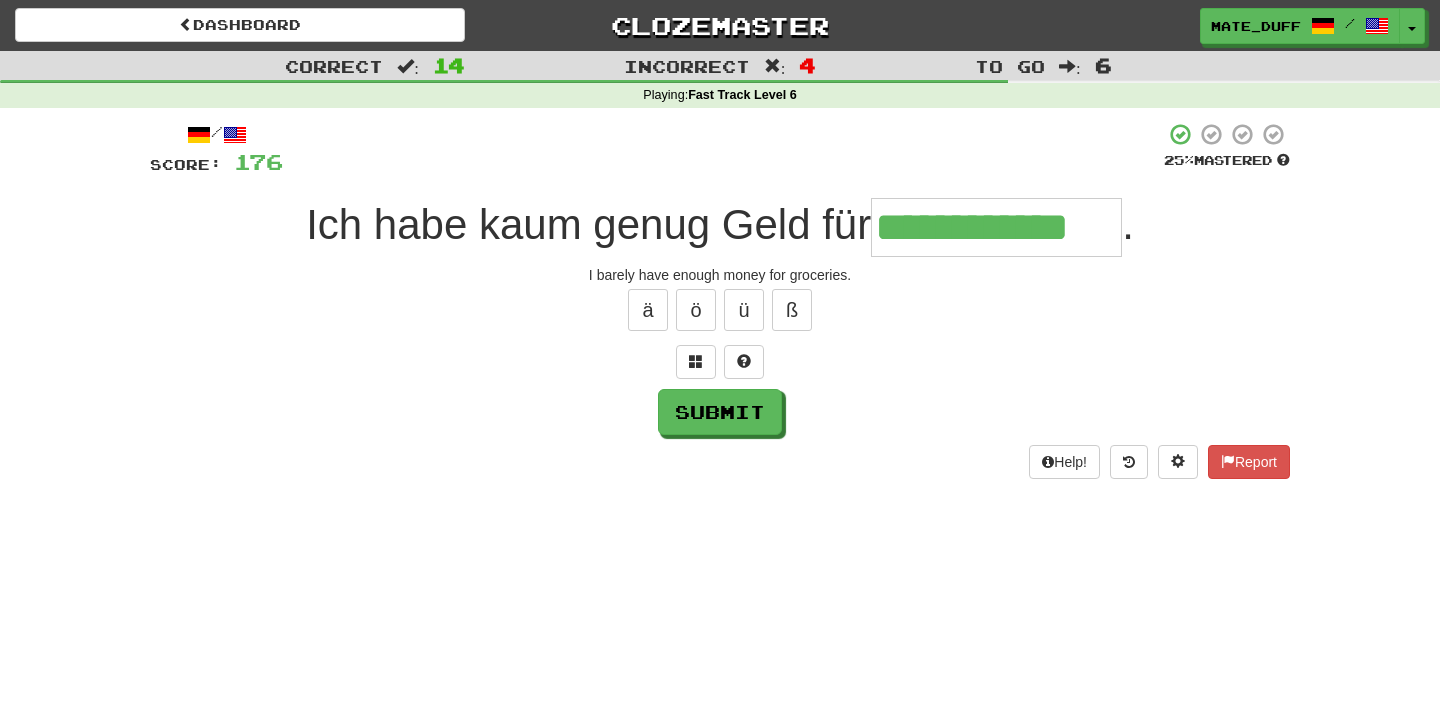 type on "**********" 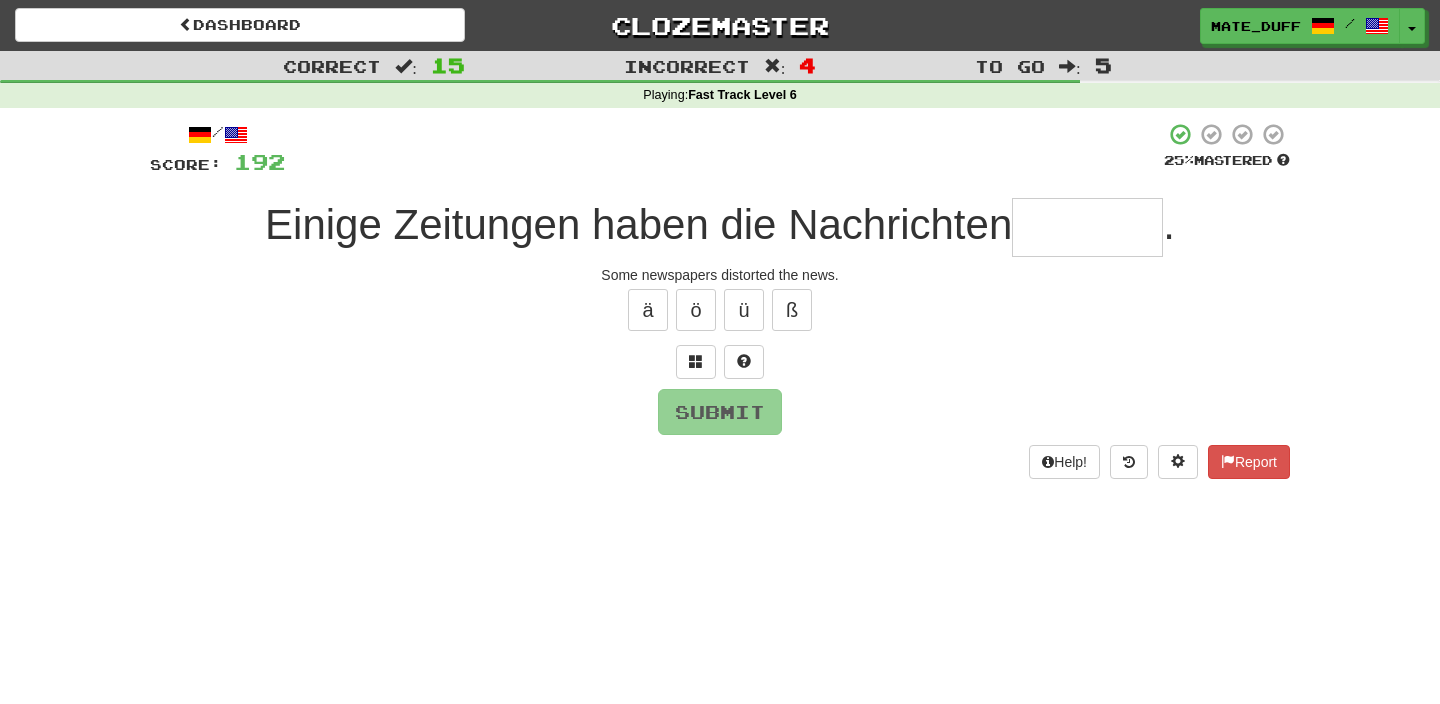 type on "*" 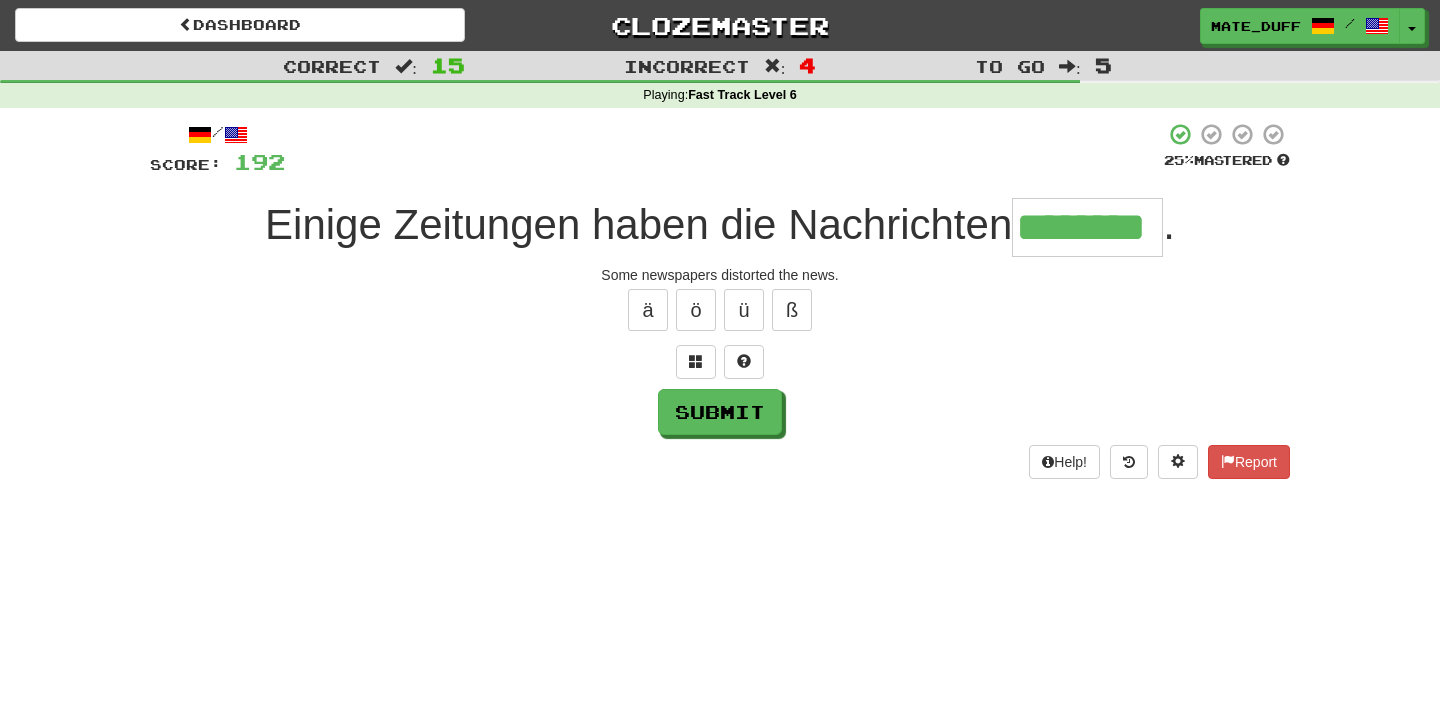 type on "********" 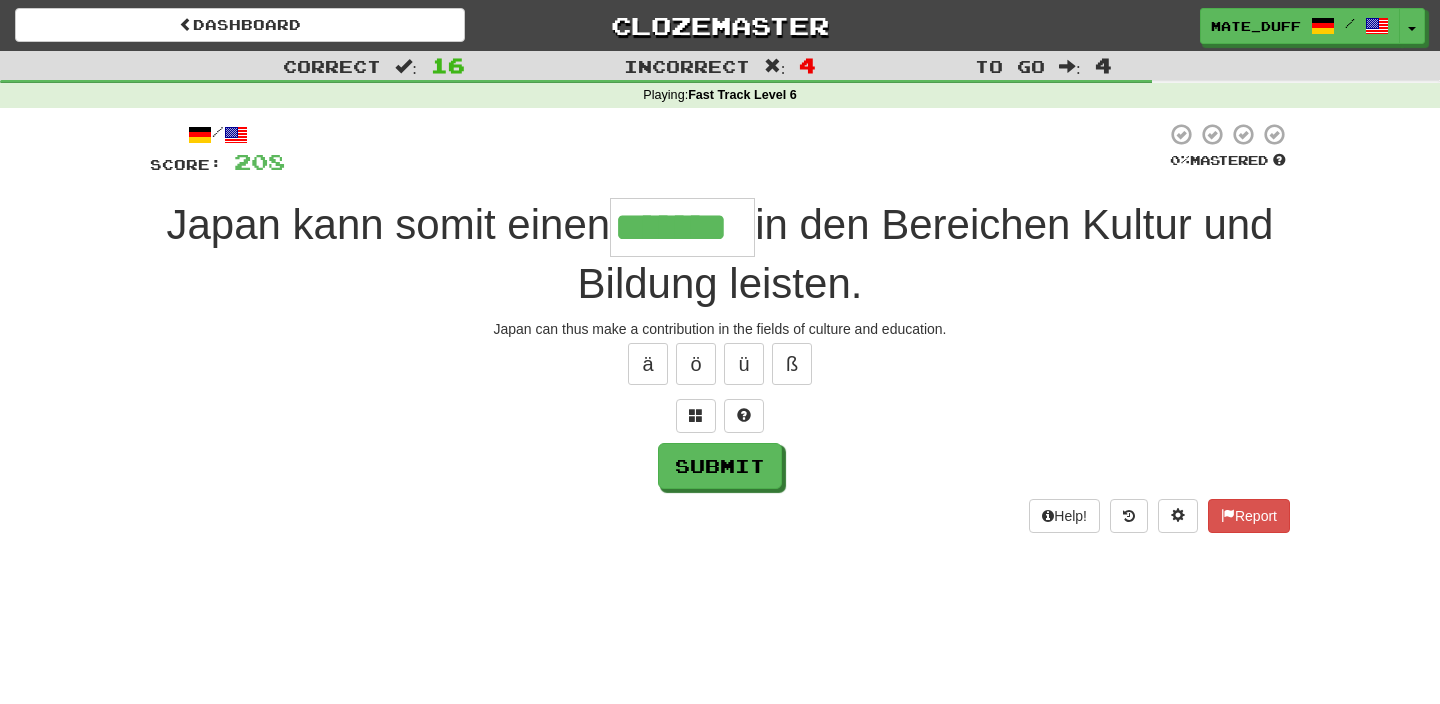 type on "*******" 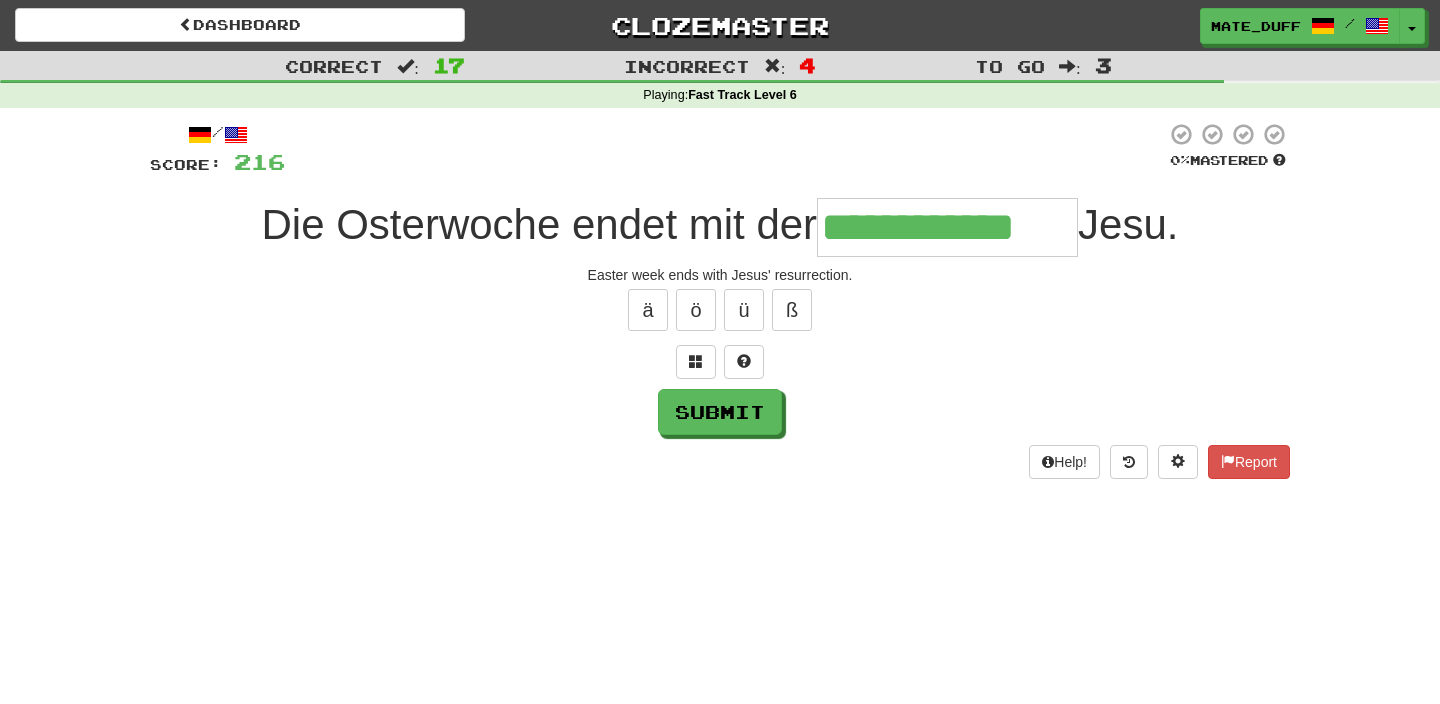 type on "**********" 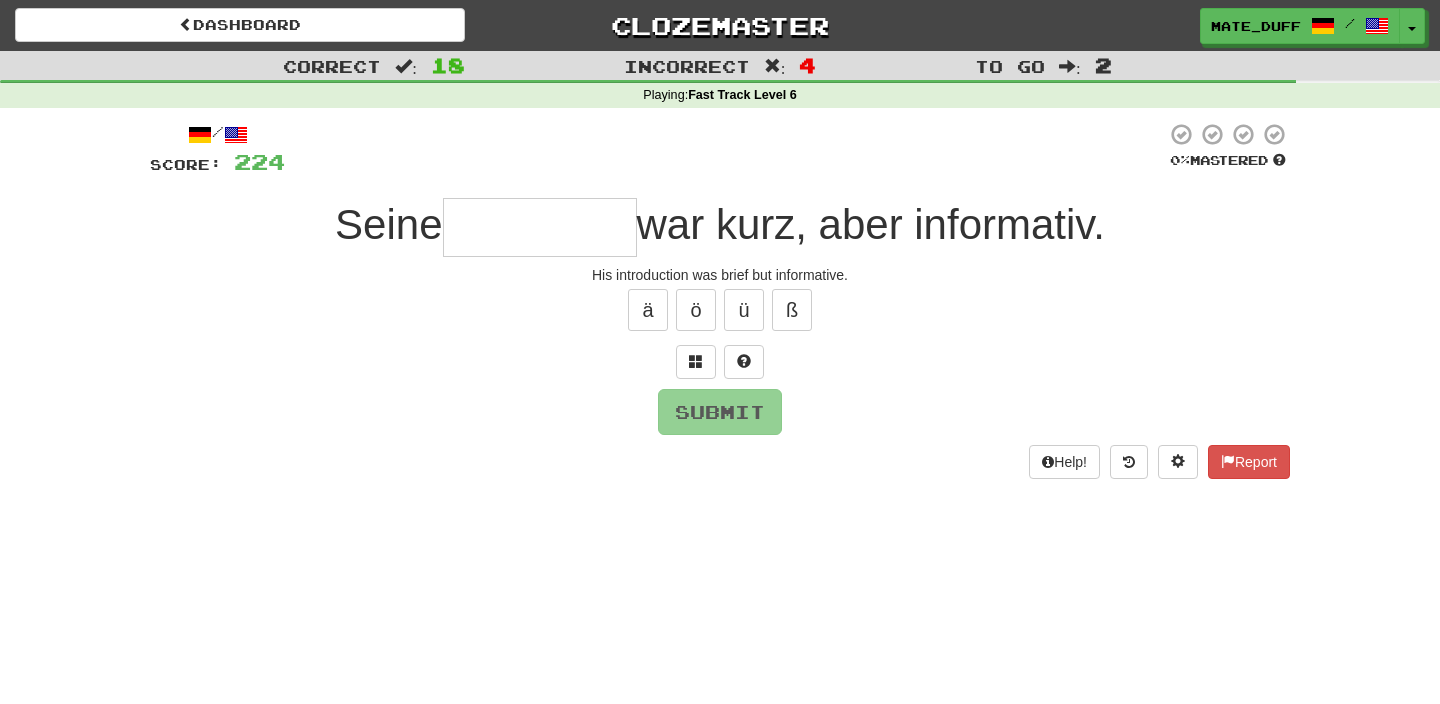 type on "*" 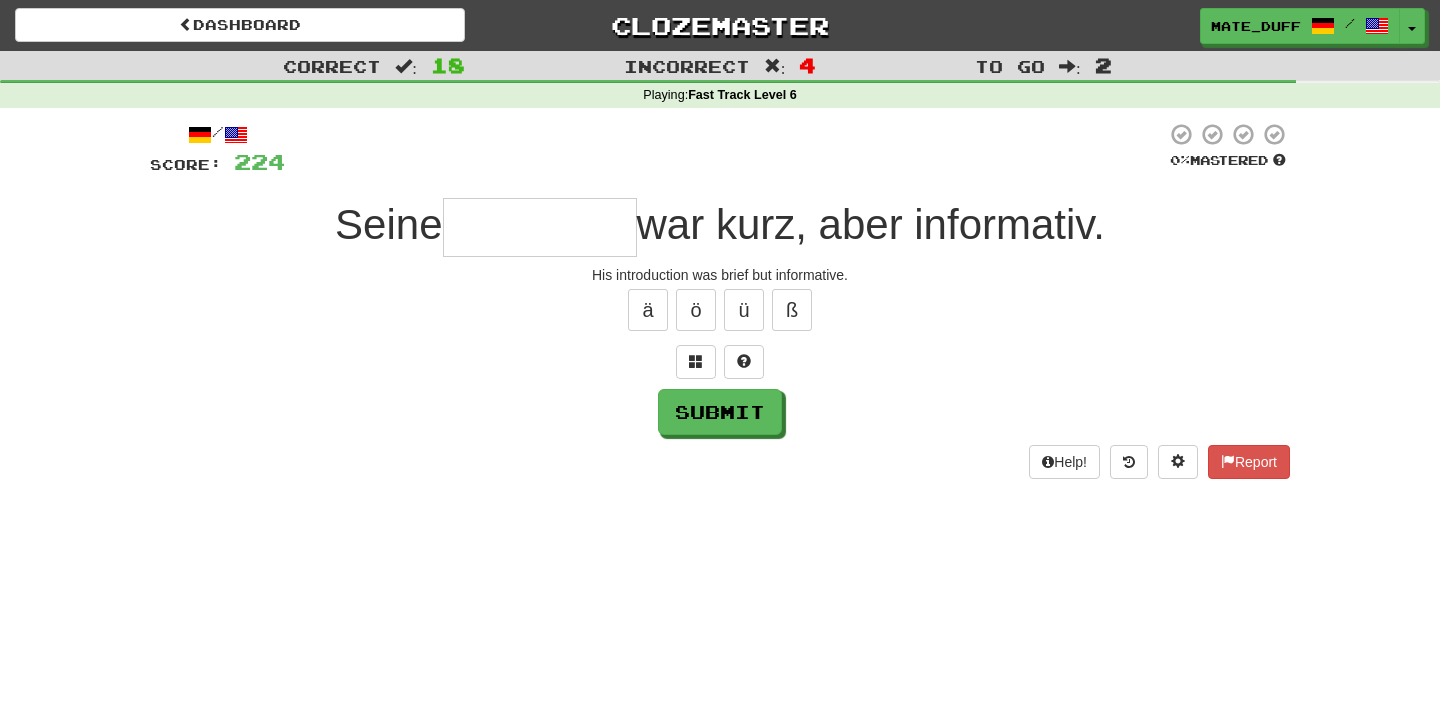 type on "*" 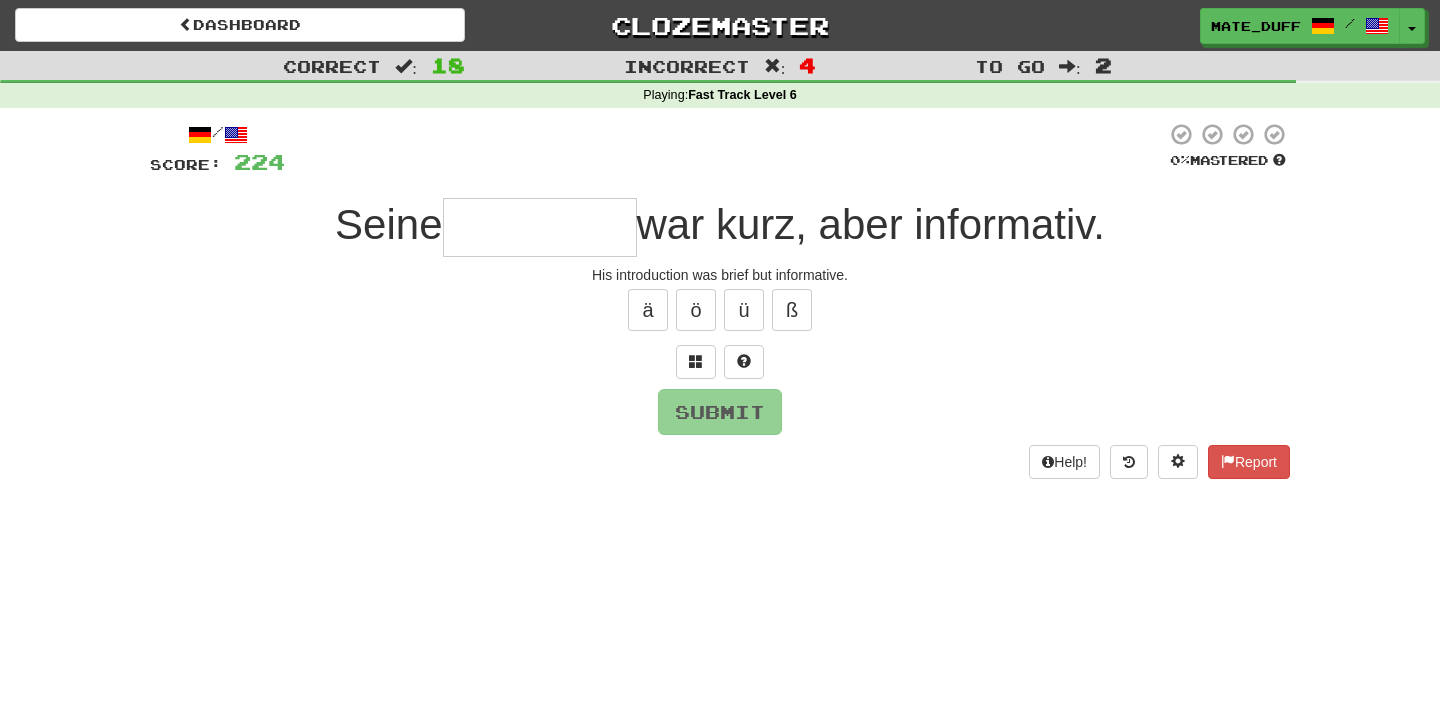 type on "*" 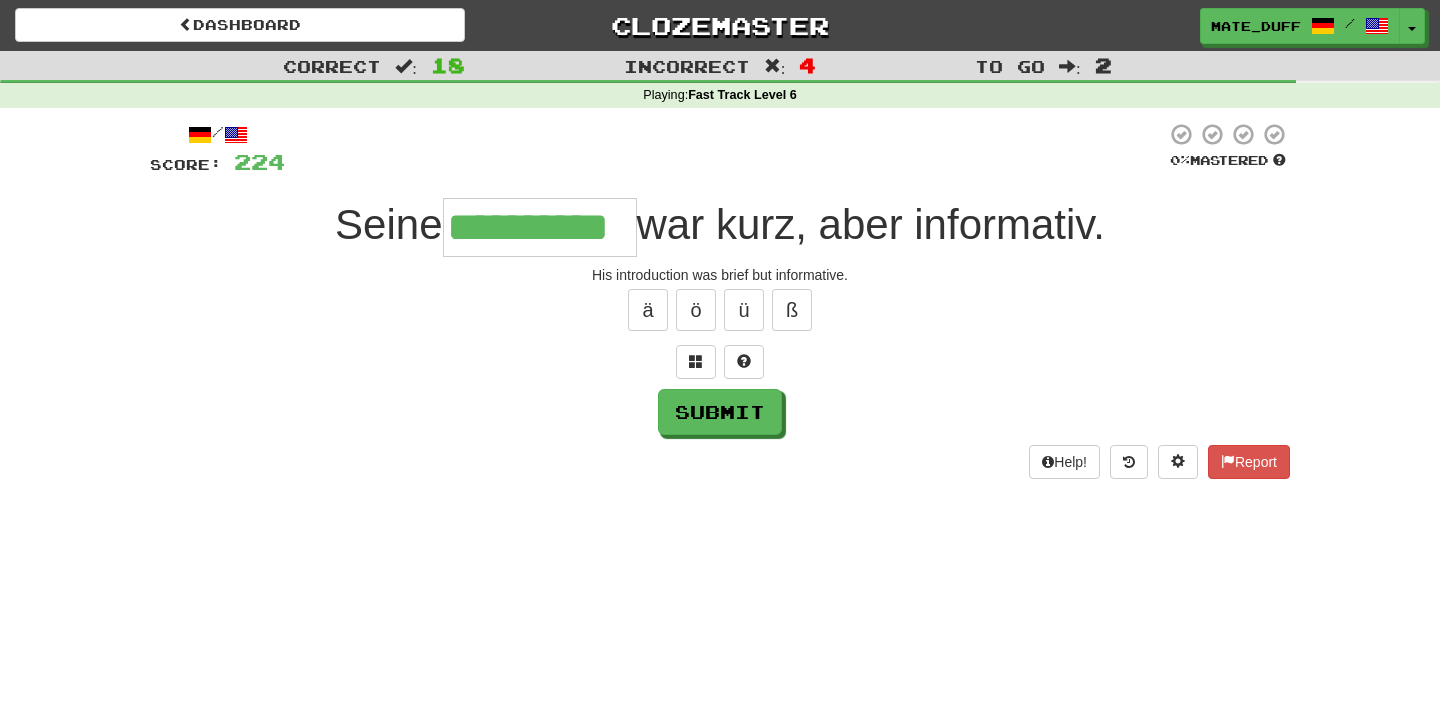 type on "**********" 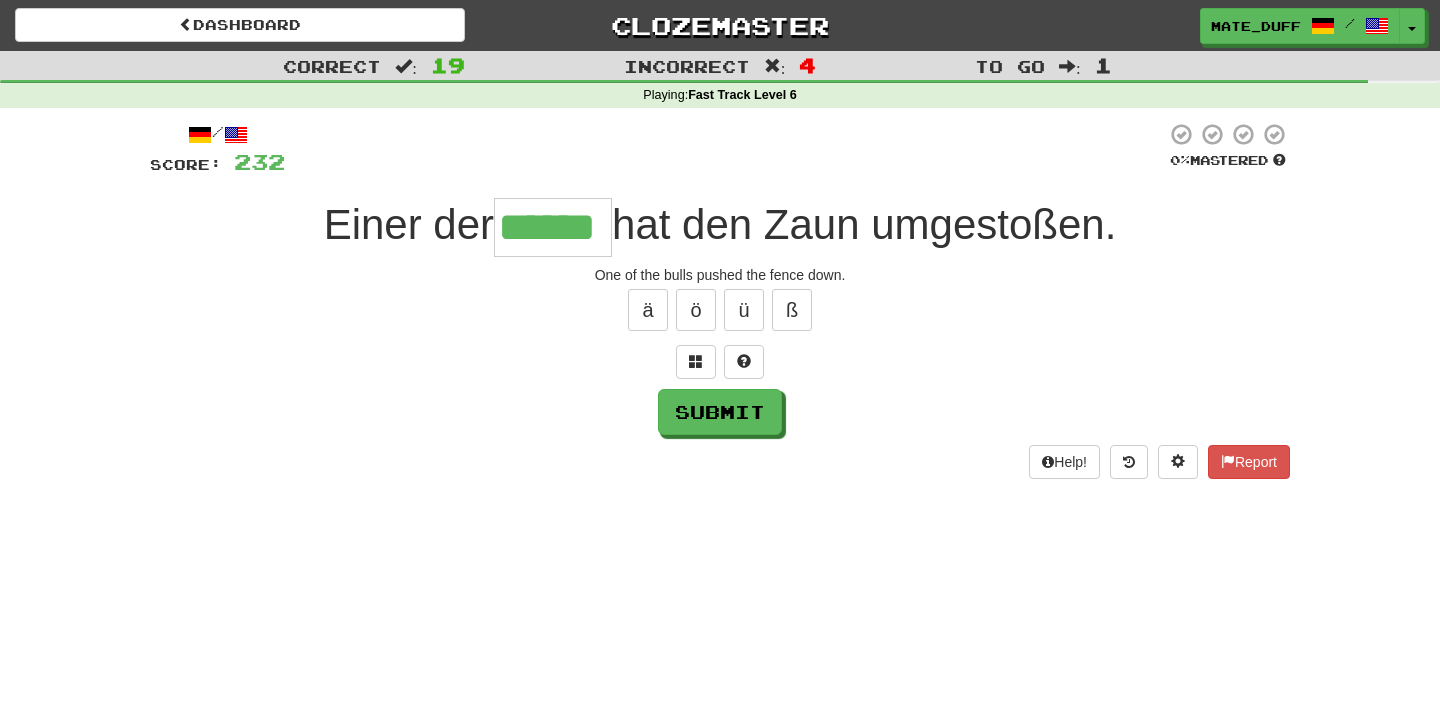type on "******" 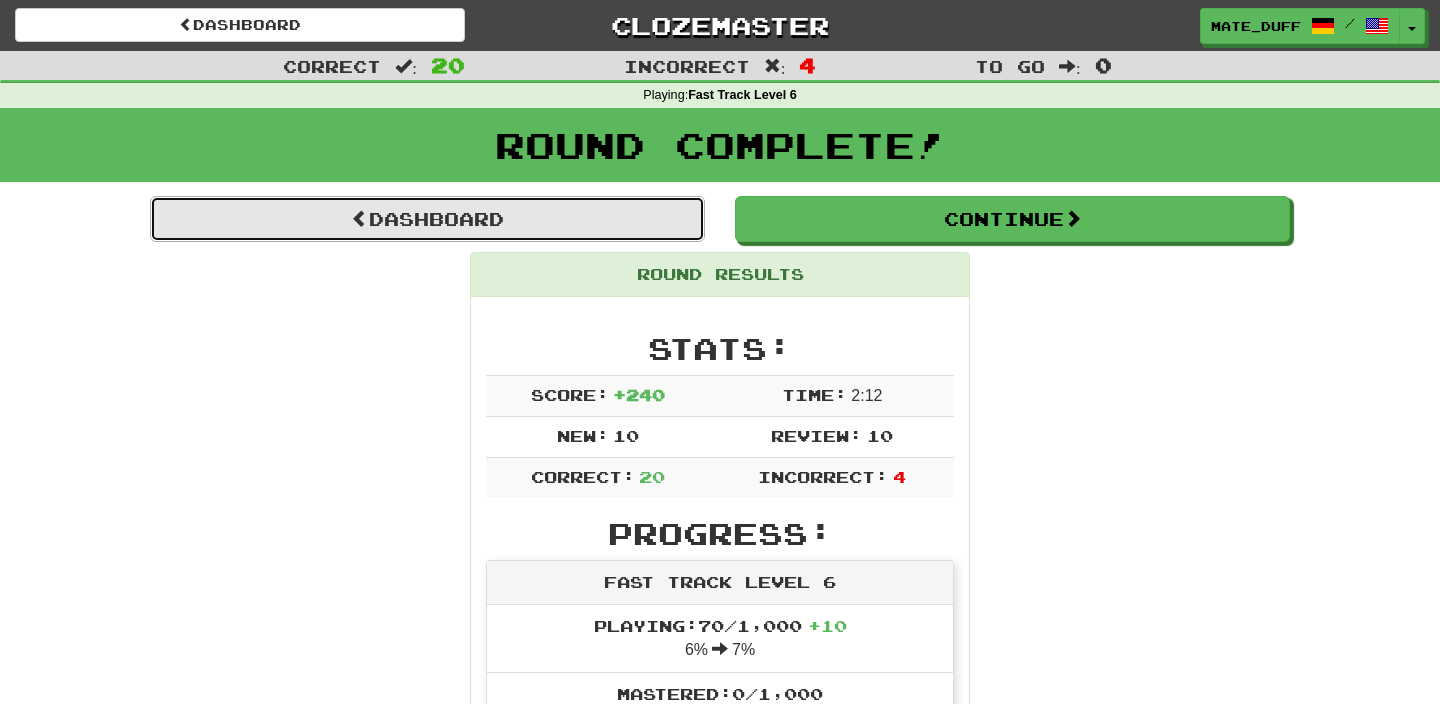 click on "Dashboard" at bounding box center [427, 219] 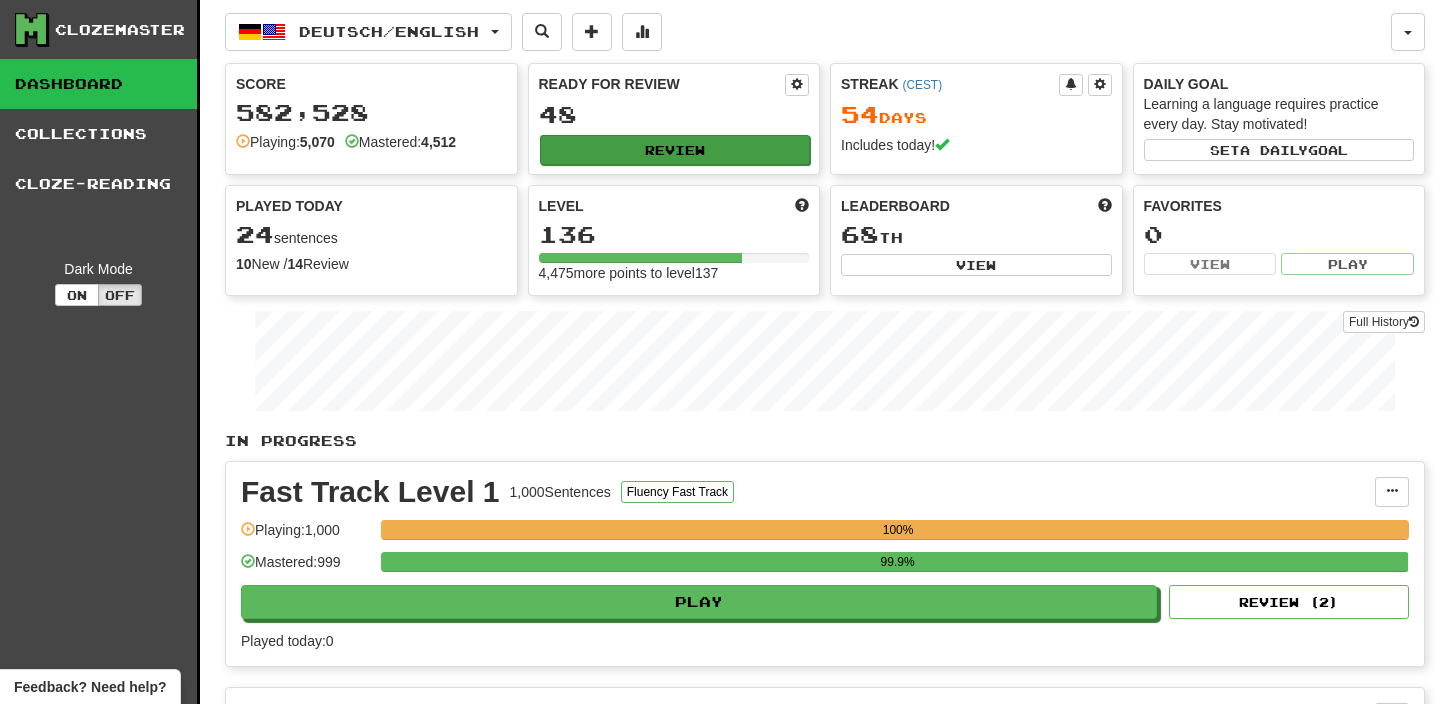 scroll, scrollTop: 0, scrollLeft: 0, axis: both 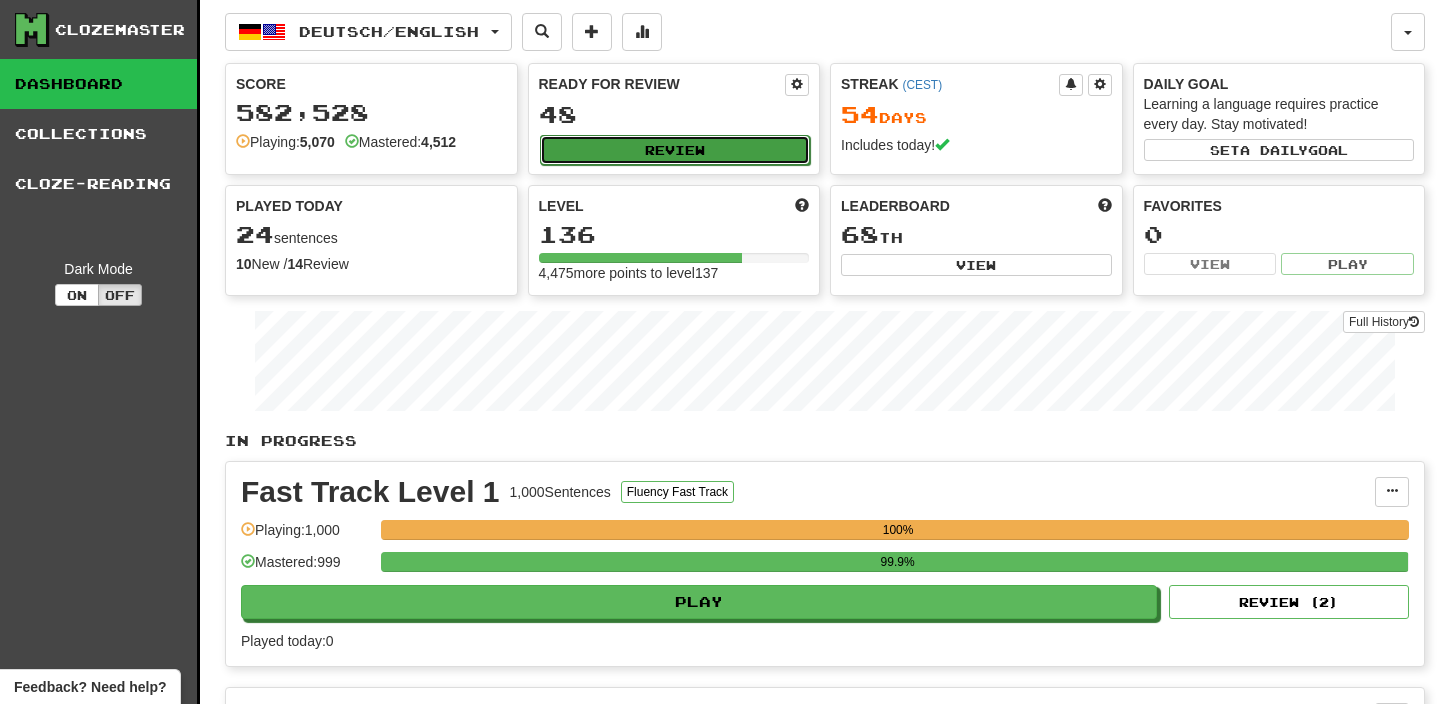 click on "Review" at bounding box center [675, 150] 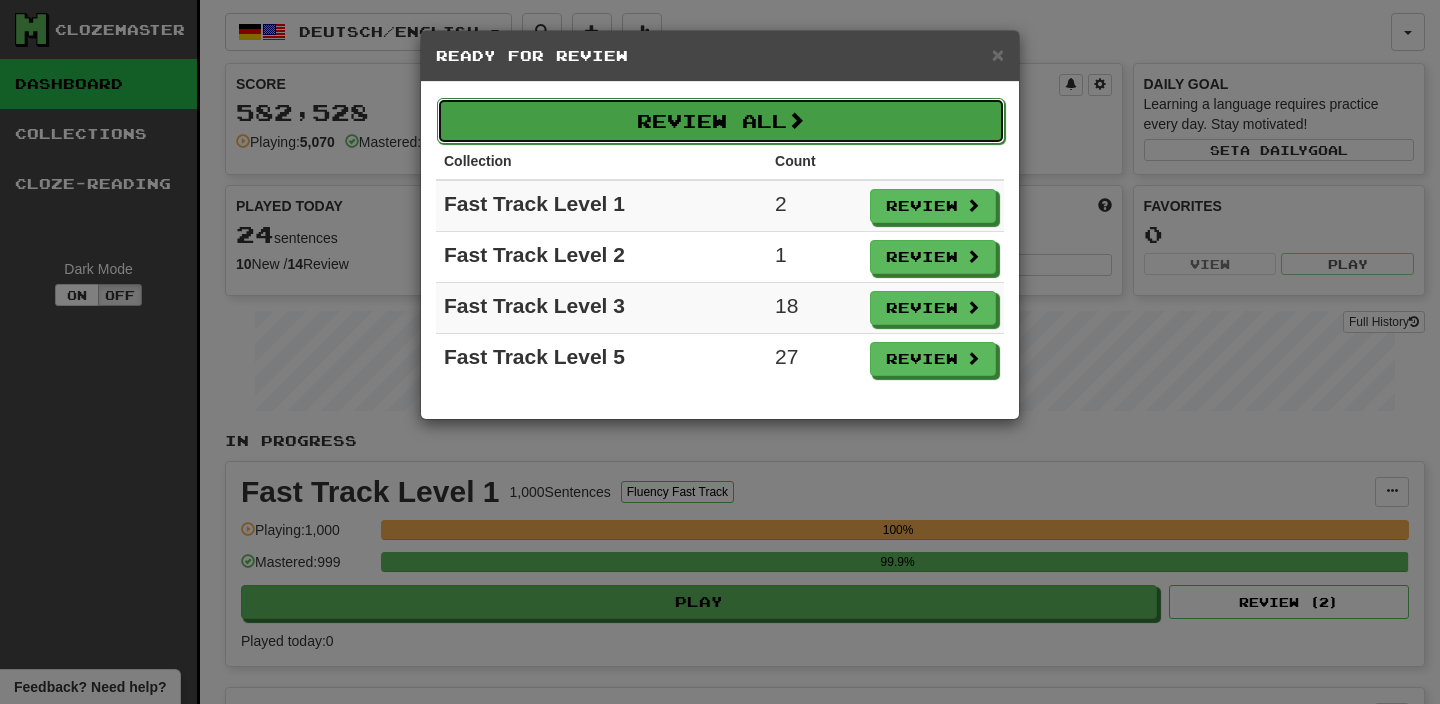 click on "Review All" at bounding box center (721, 121) 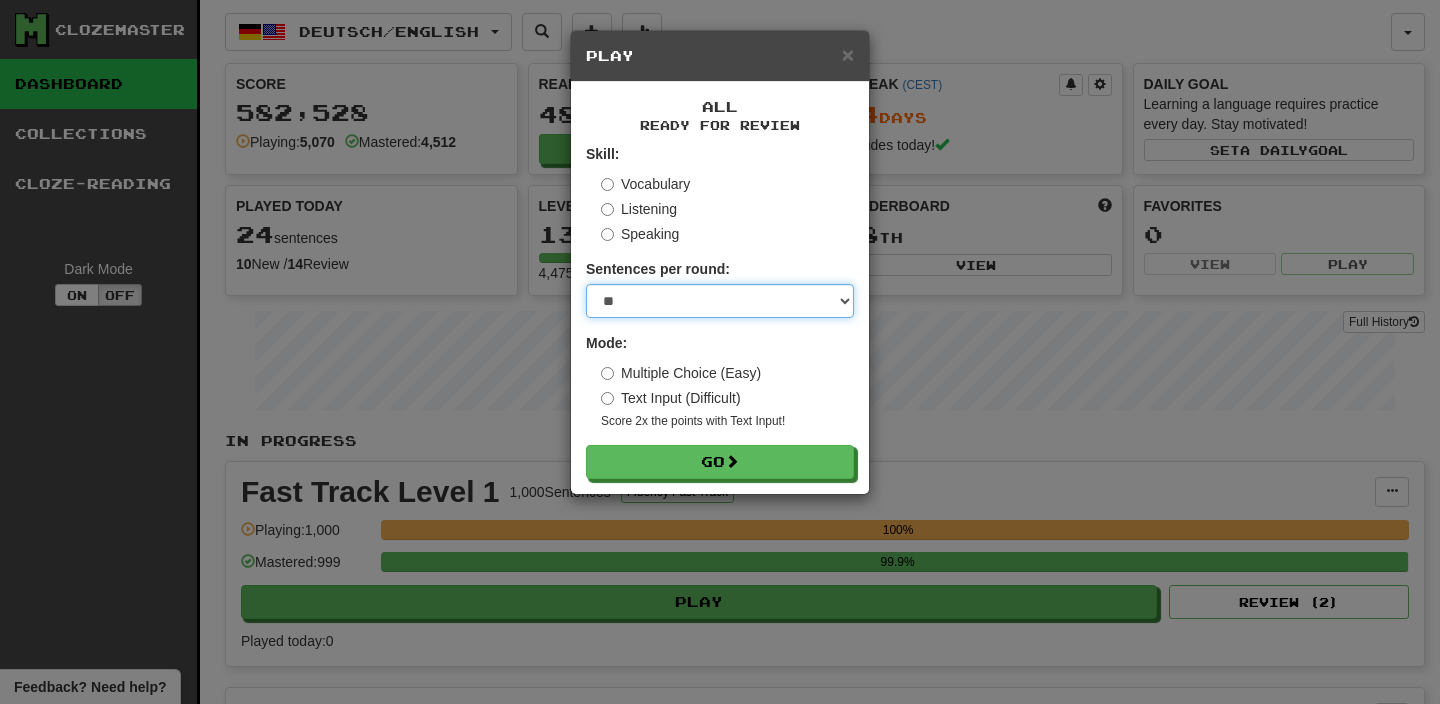 click on "* ** ** ** ** ** *** ********" at bounding box center [720, 301] 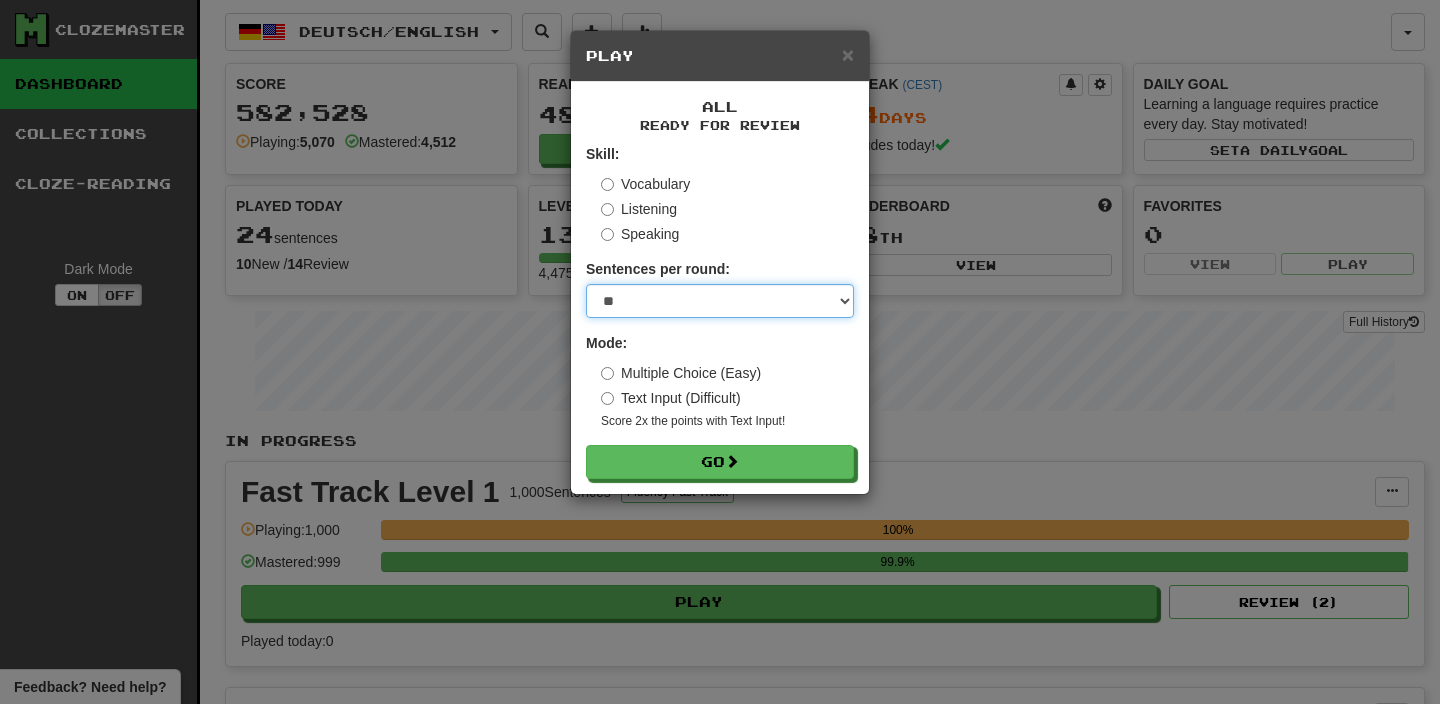 select on "**" 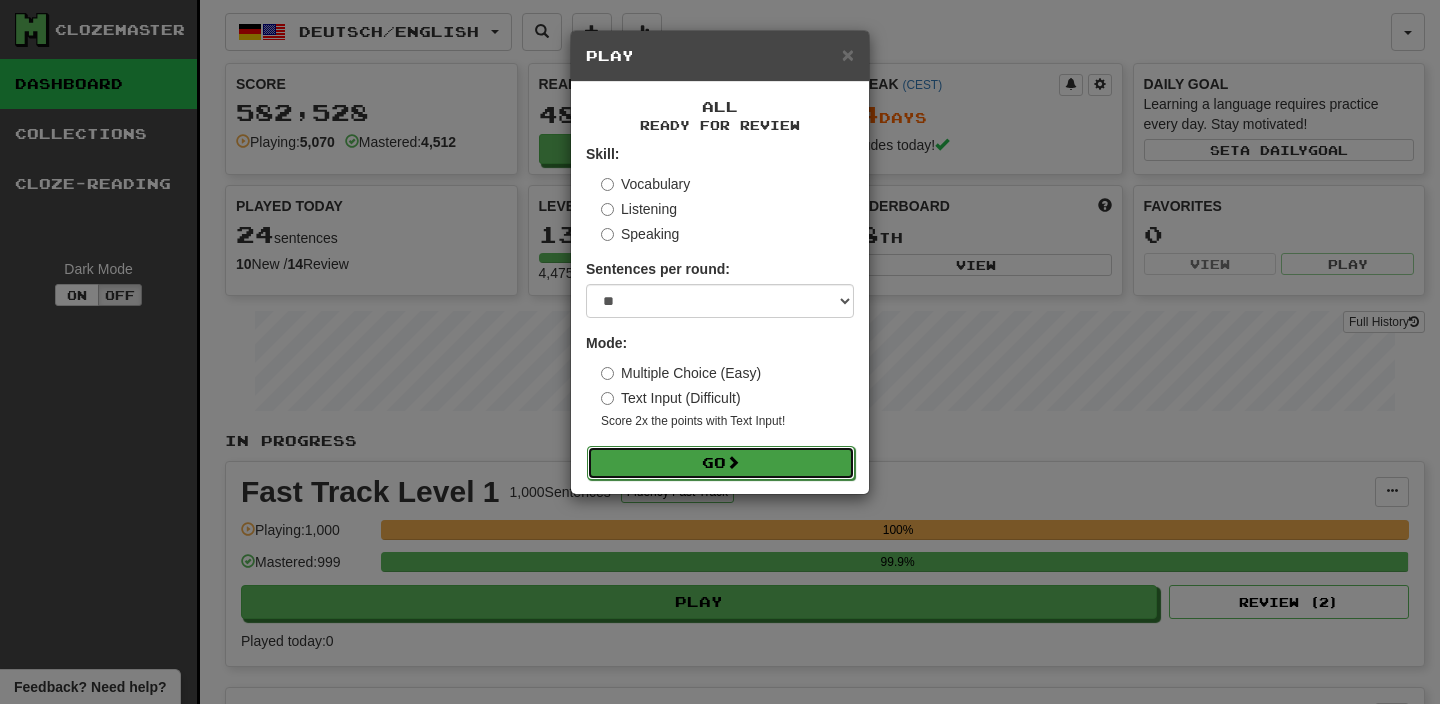 click on "Go" at bounding box center (721, 463) 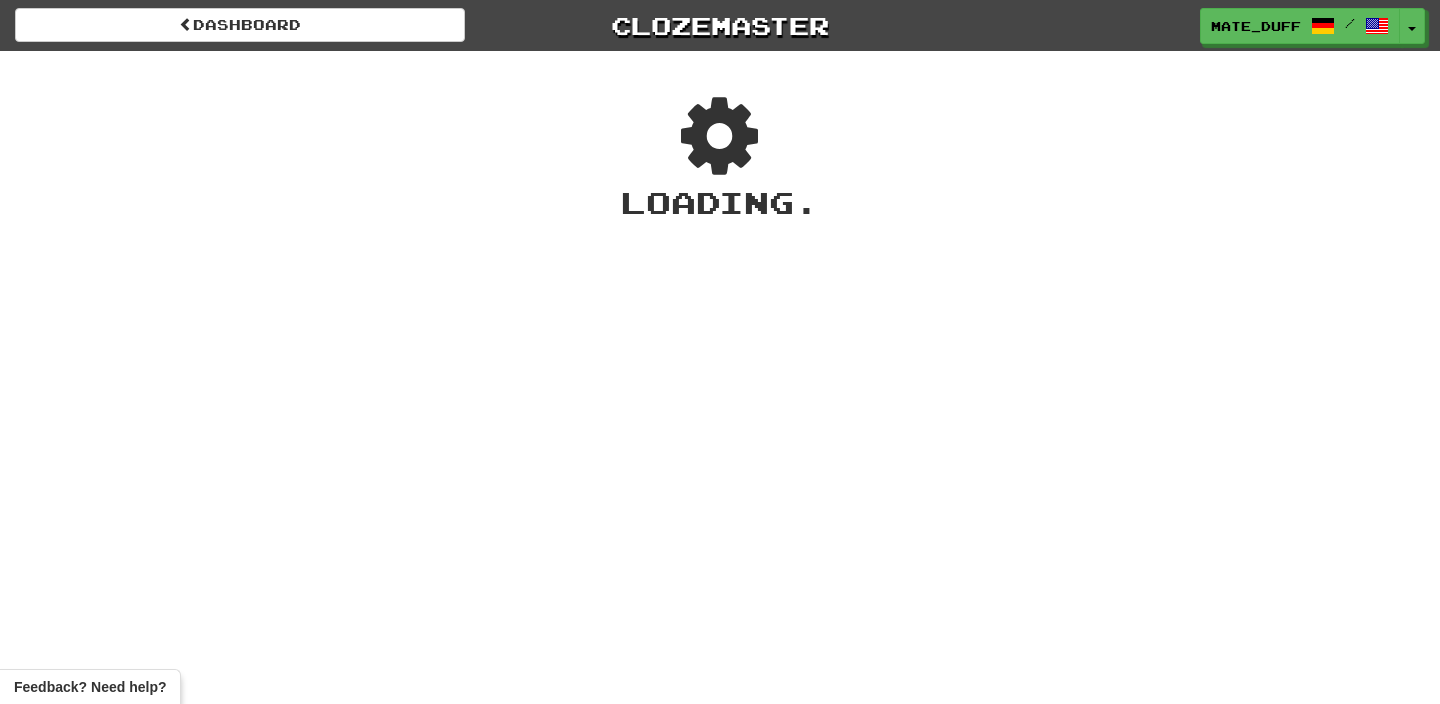 scroll, scrollTop: 0, scrollLeft: 0, axis: both 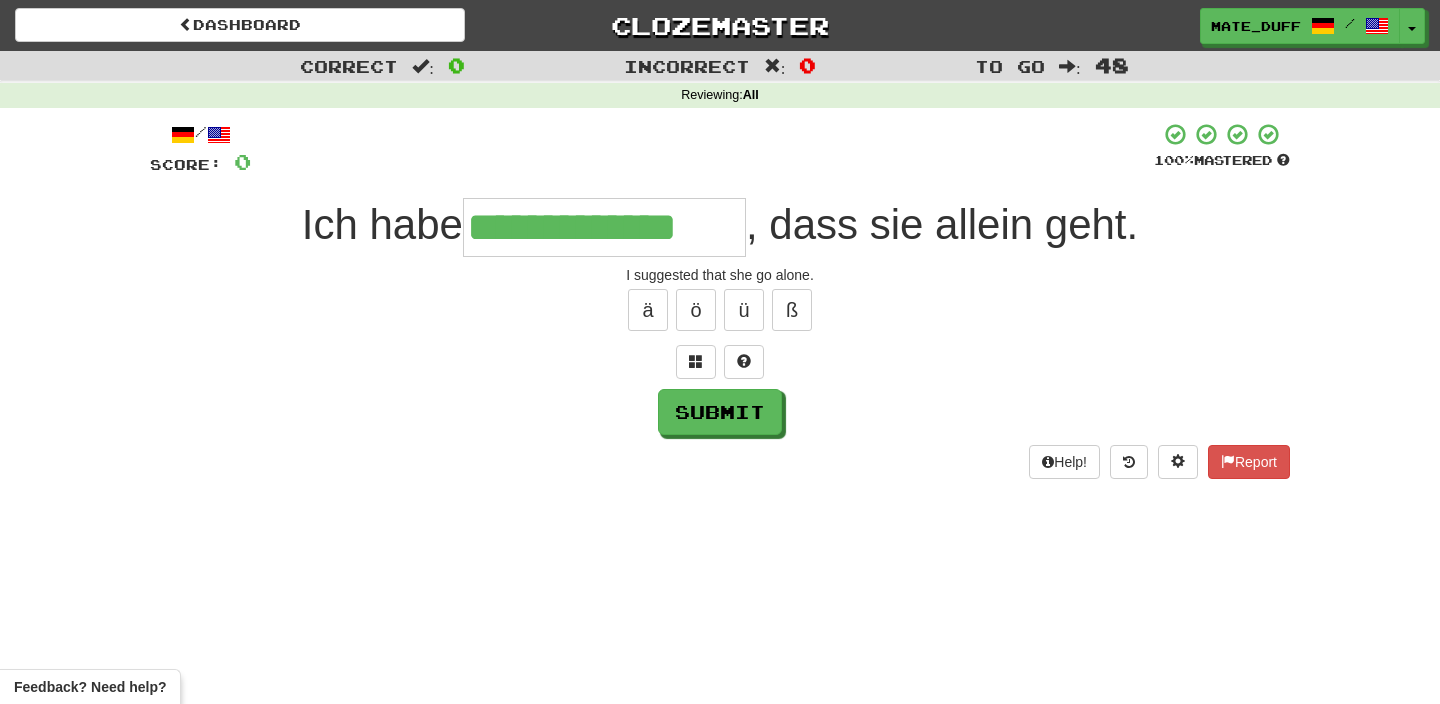 type on "**********" 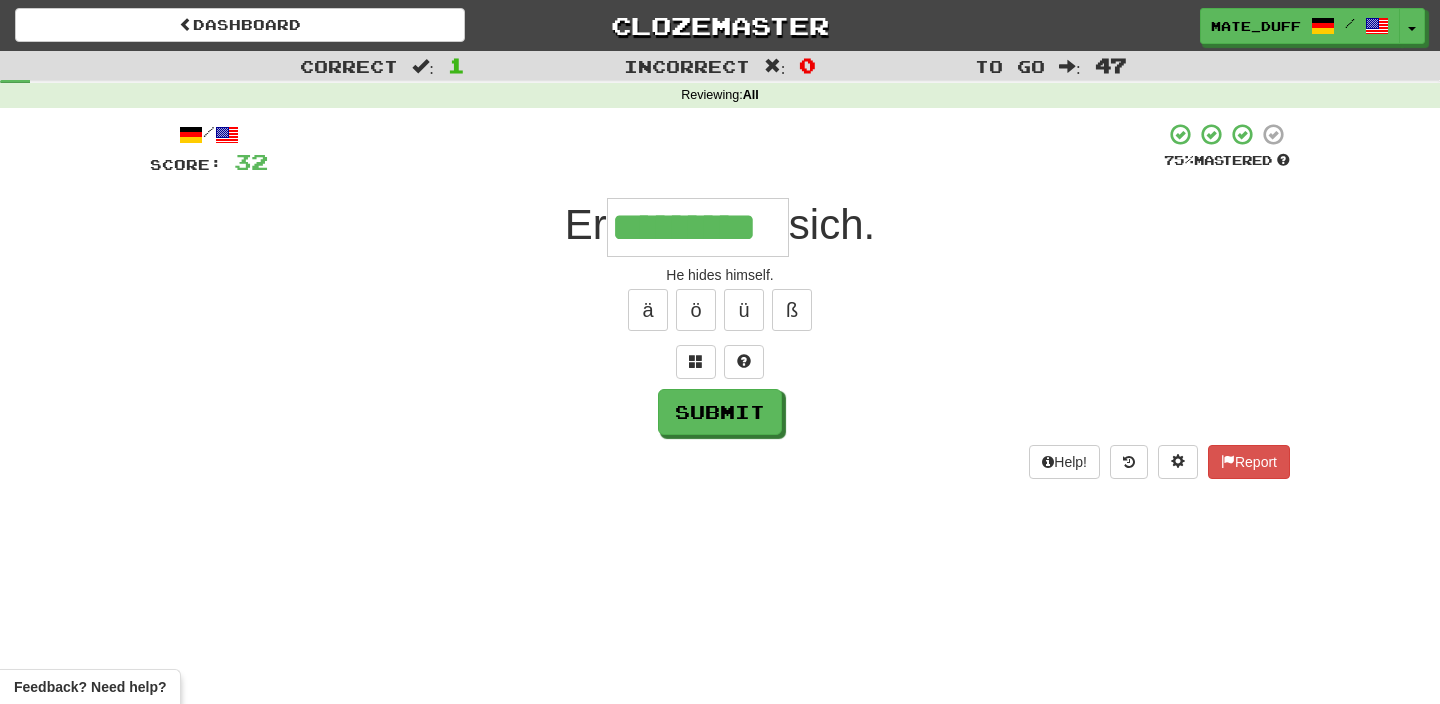 type on "*********" 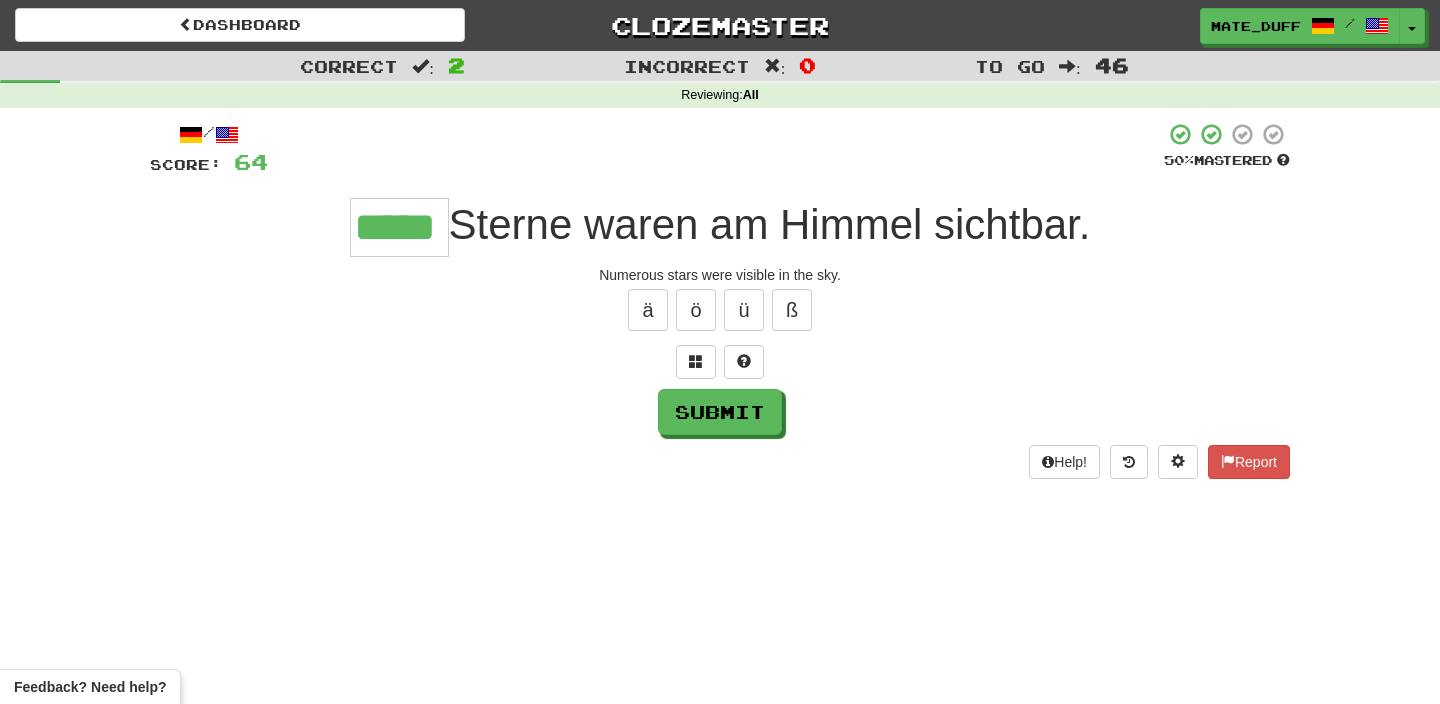 type on "*****" 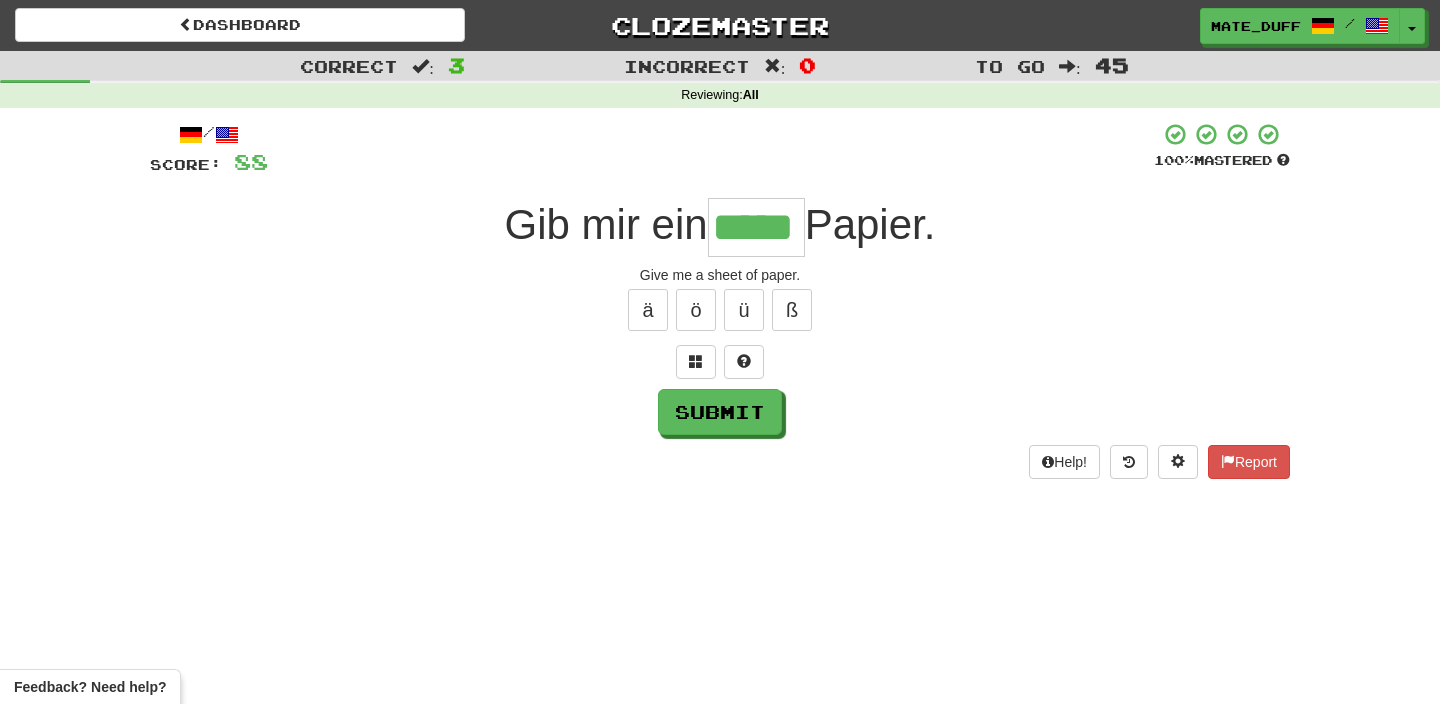 type on "*****" 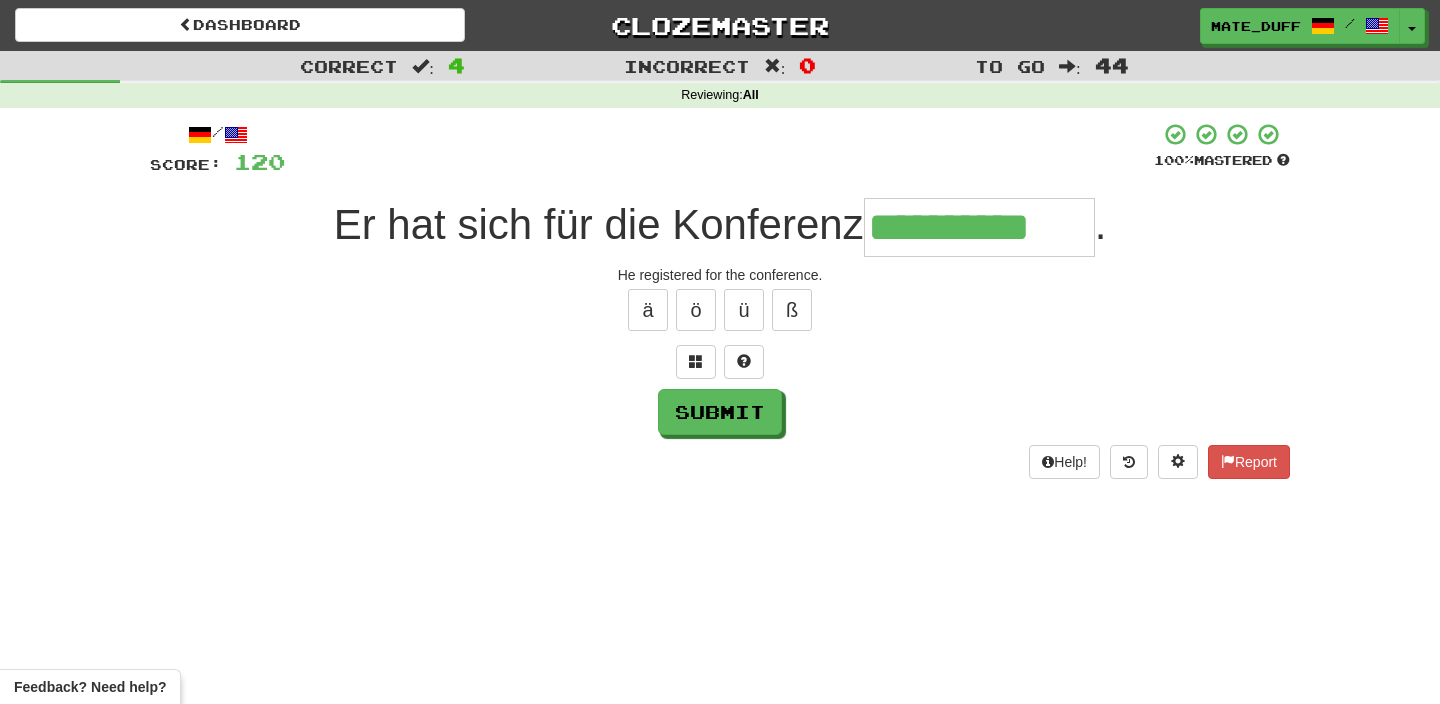 type on "**********" 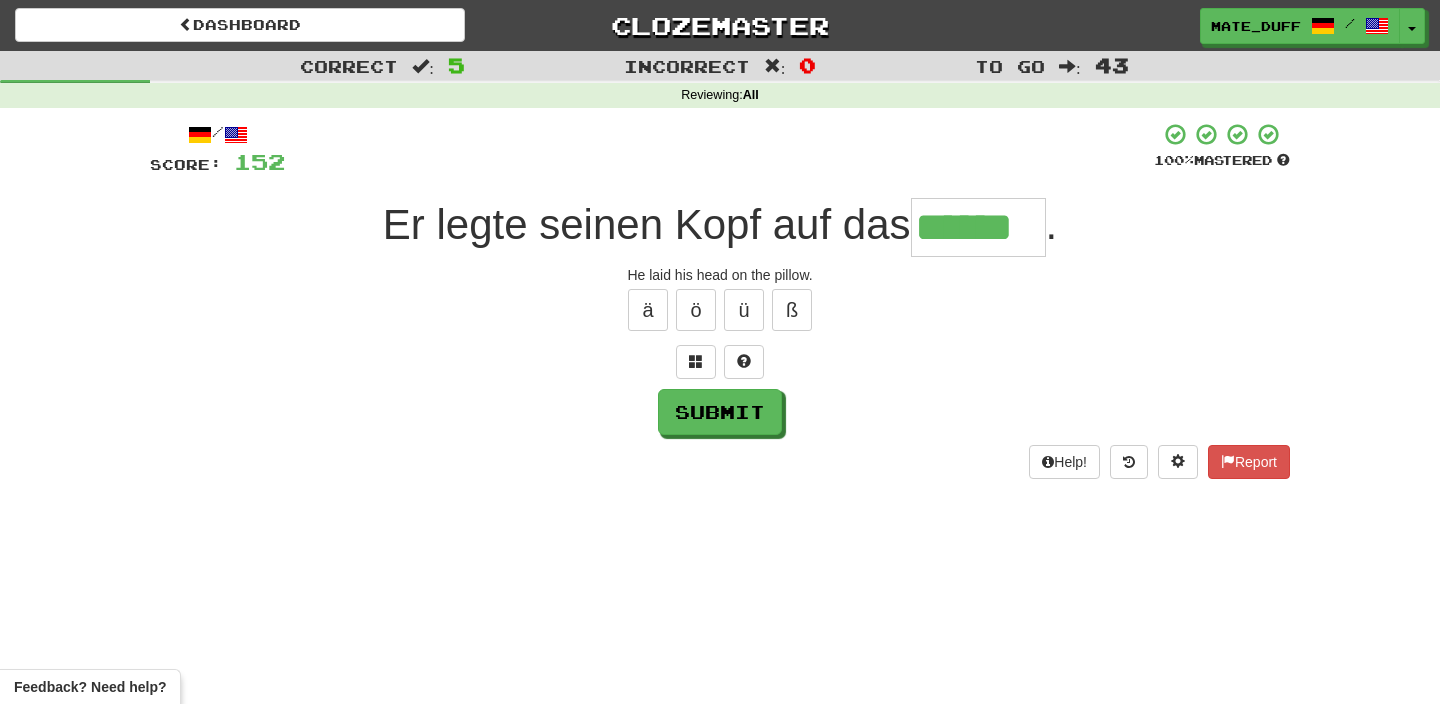 type on "******" 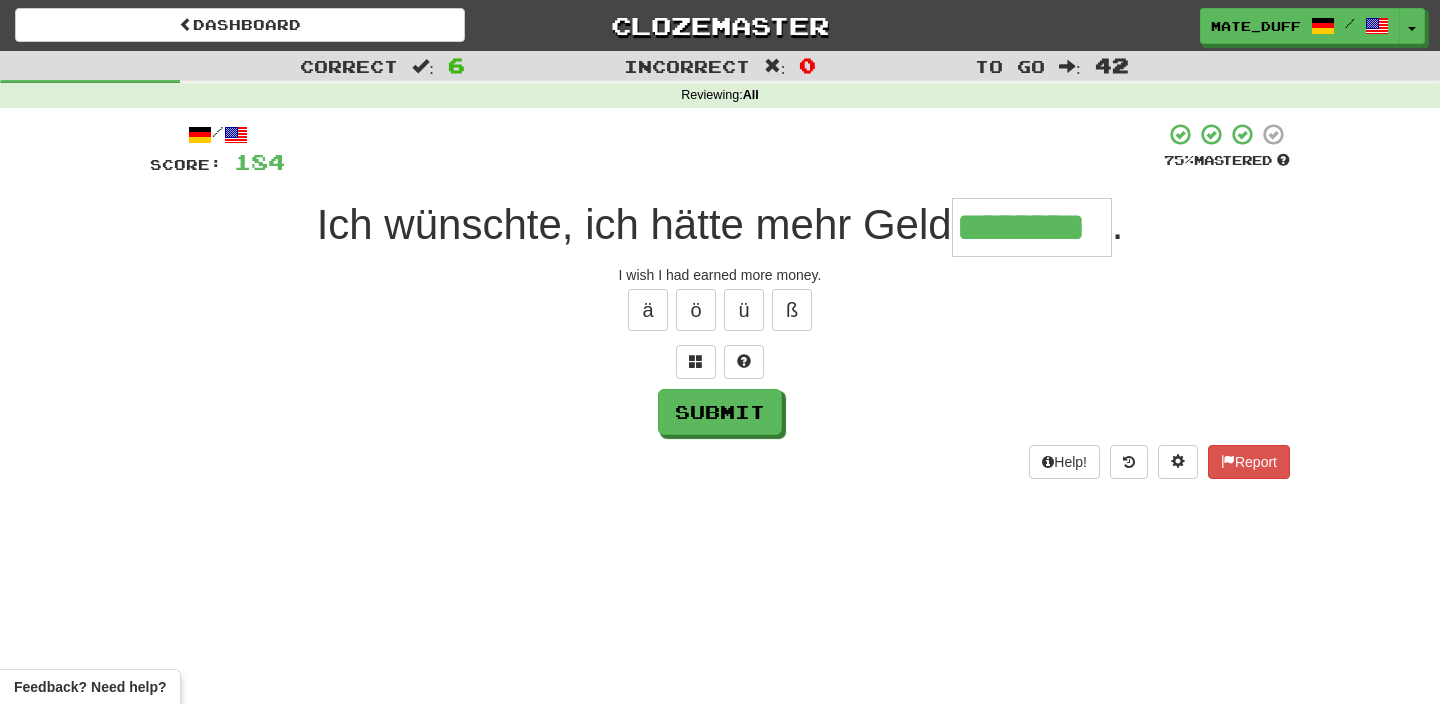 type on "********" 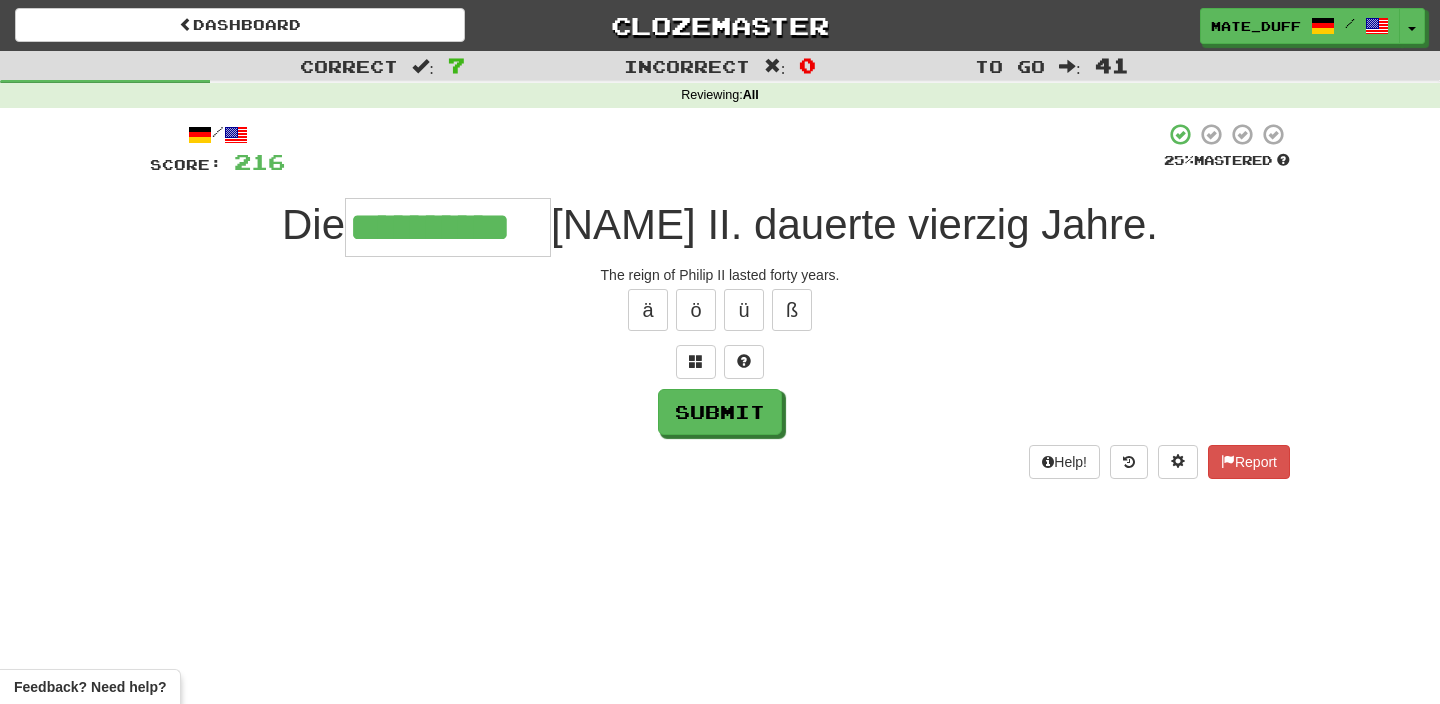 type on "**********" 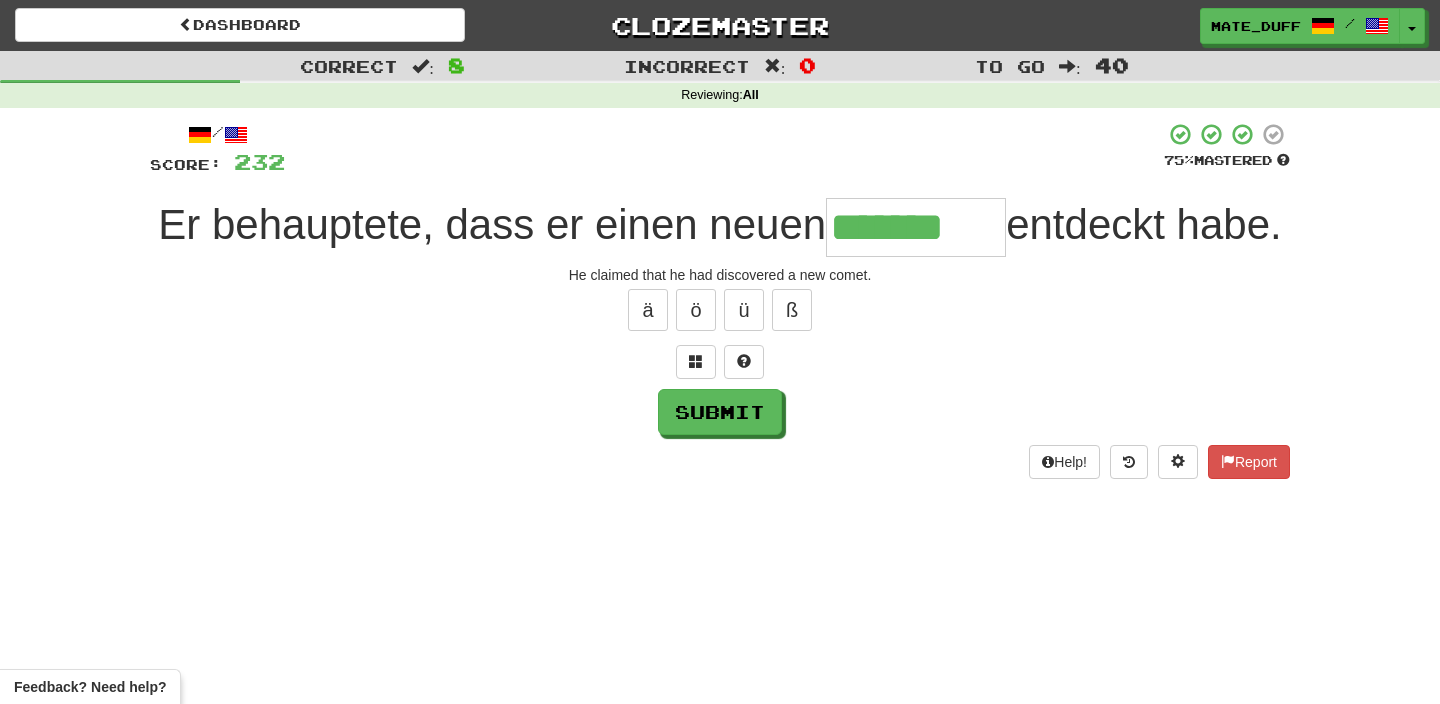 type on "*******" 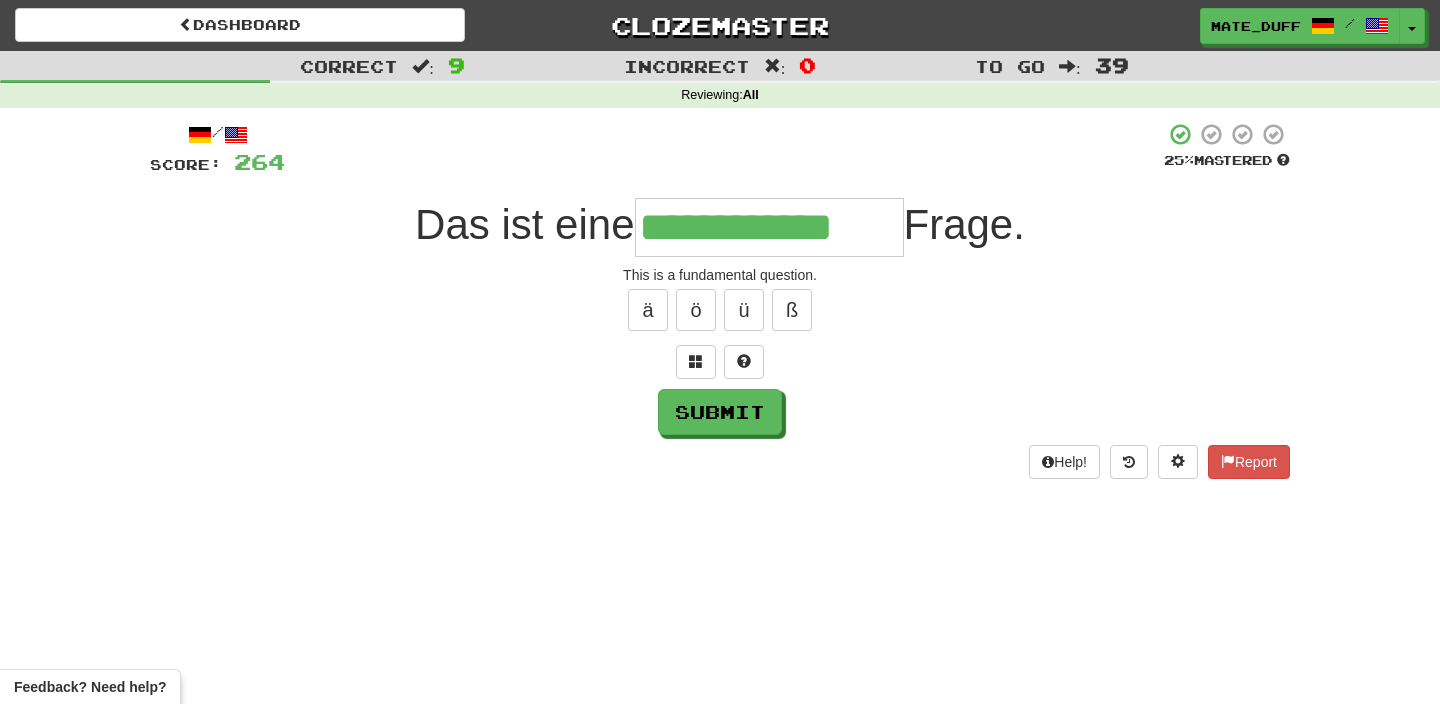 type on "**********" 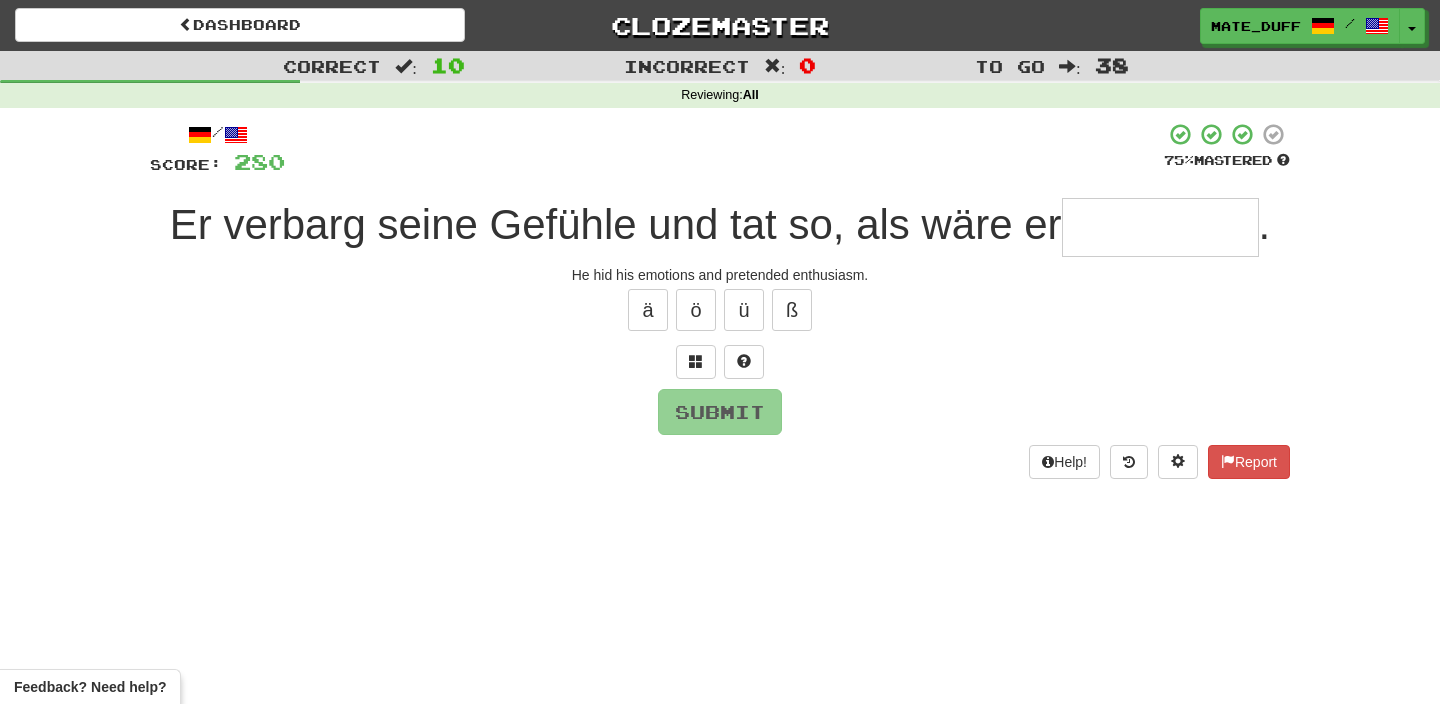 type on "*" 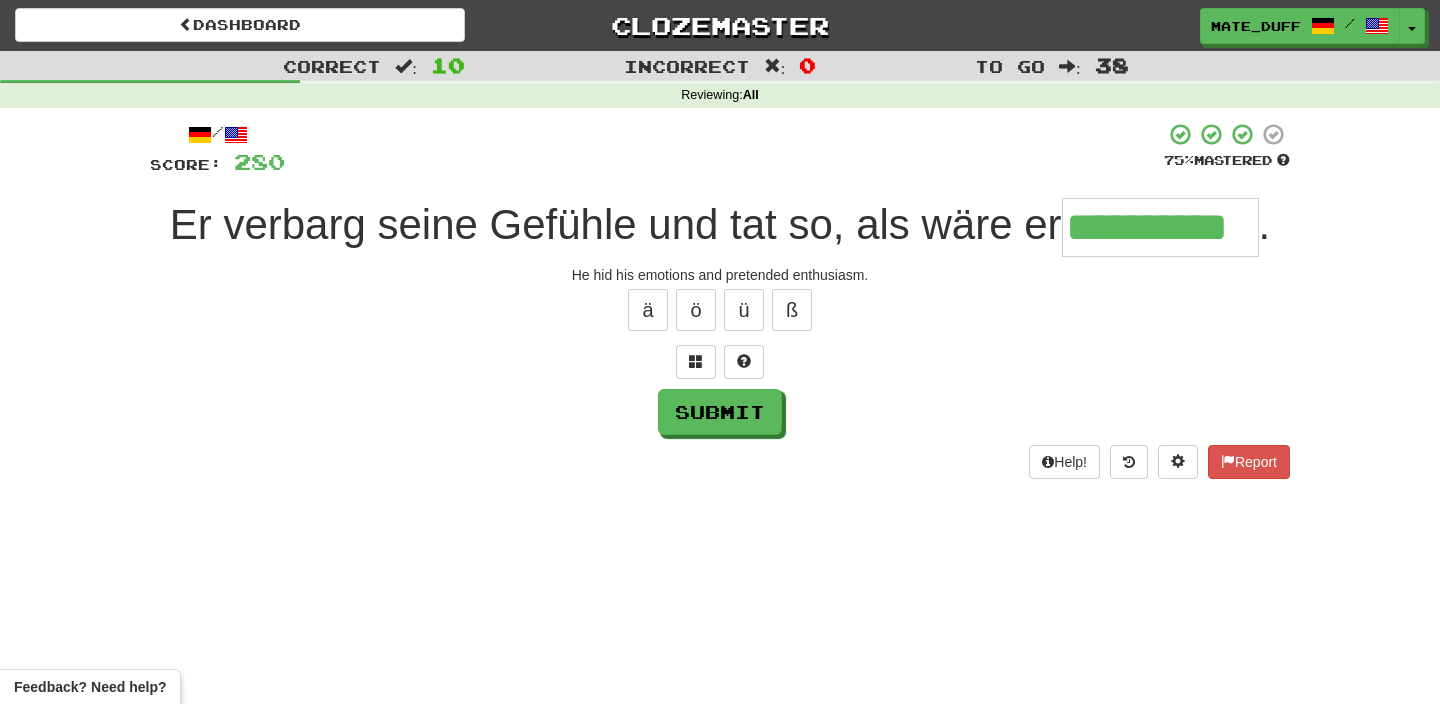 type on "**********" 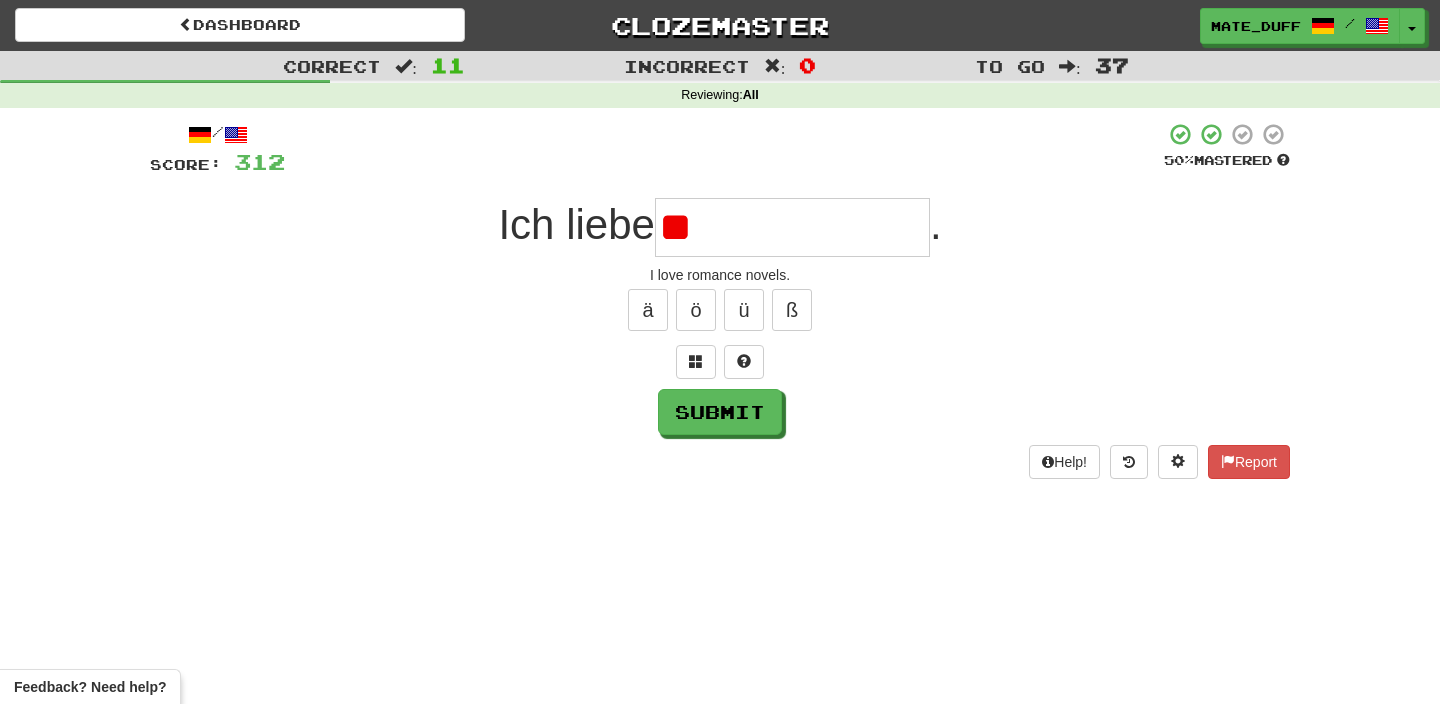 type on "*" 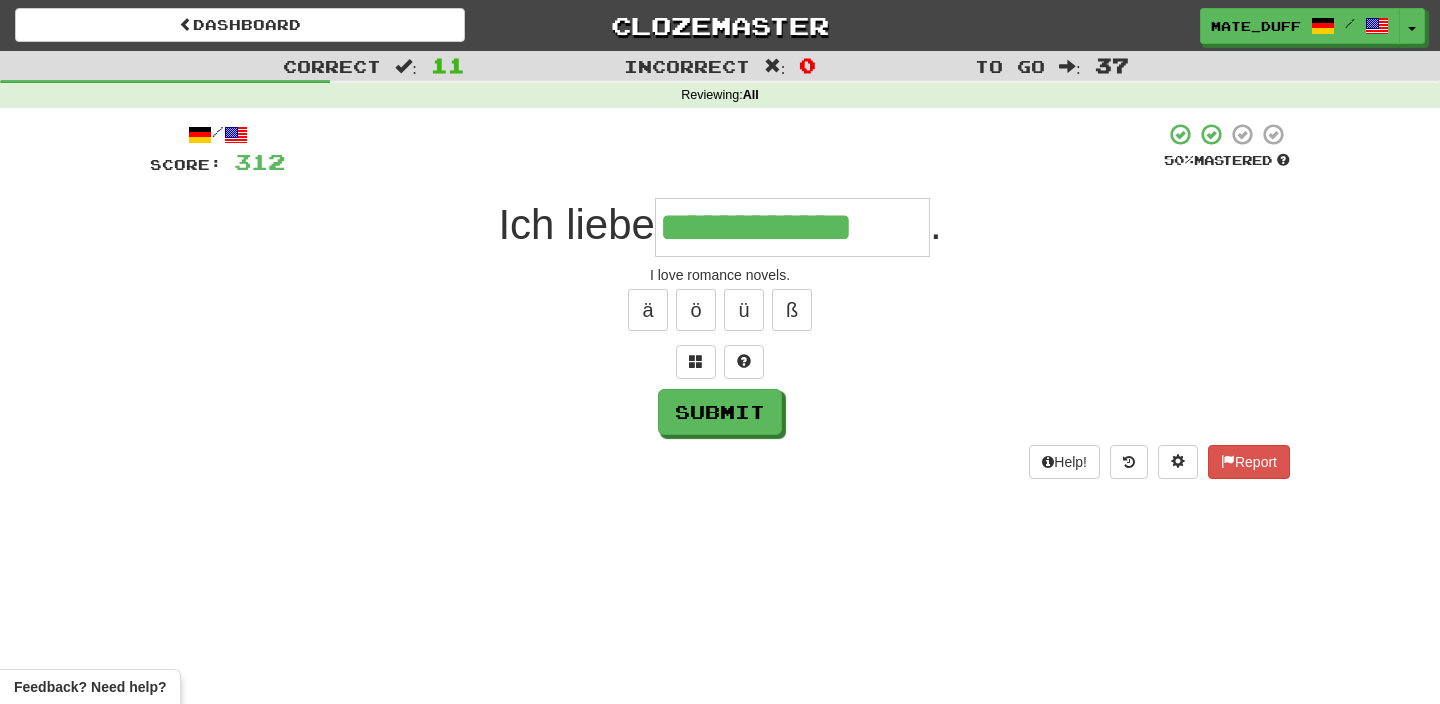 type on "**********" 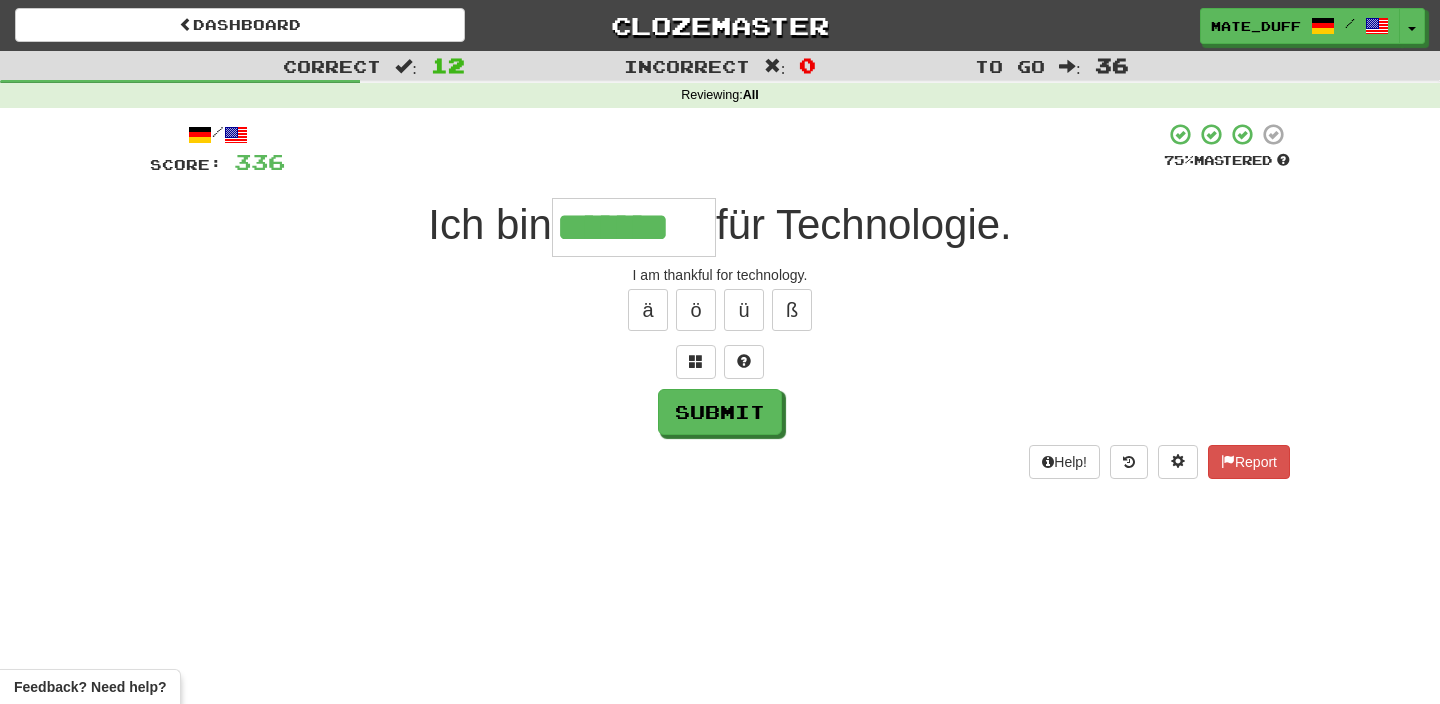 type on "*******" 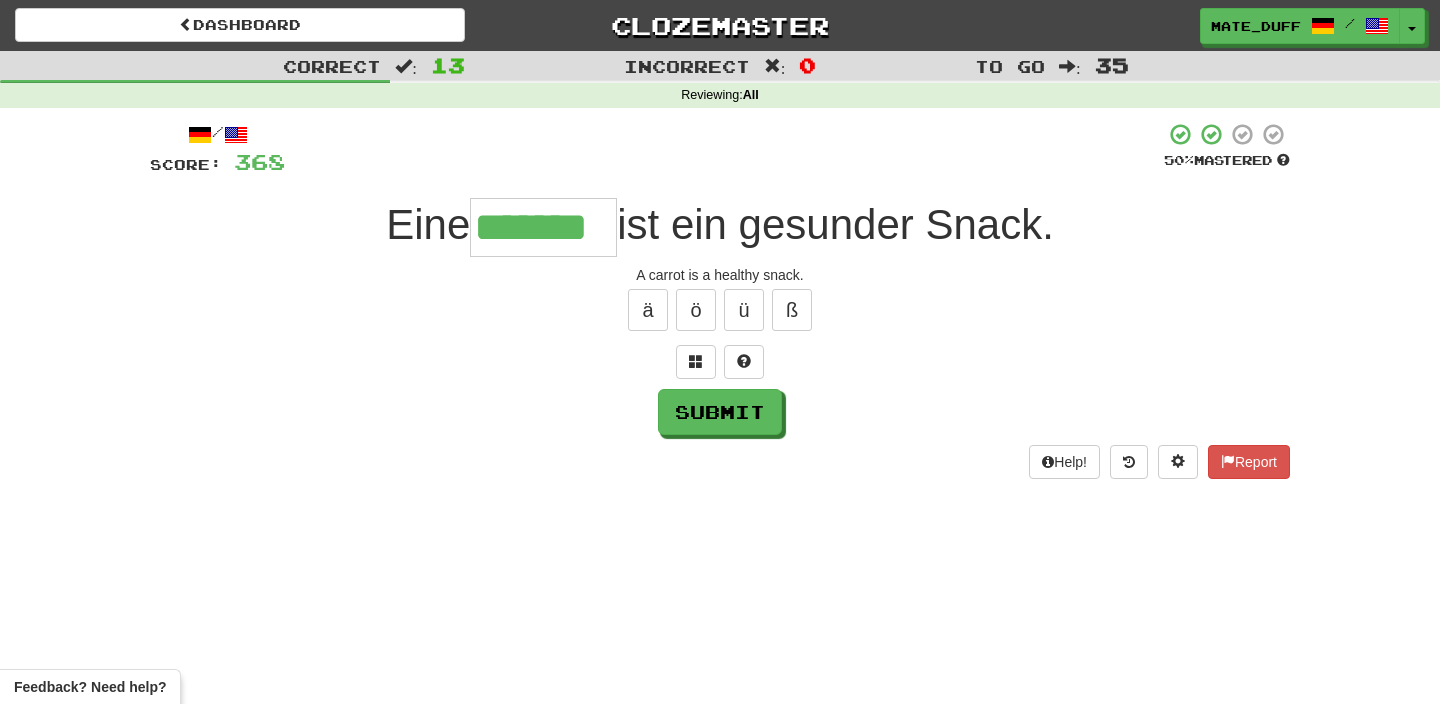 type on "*******" 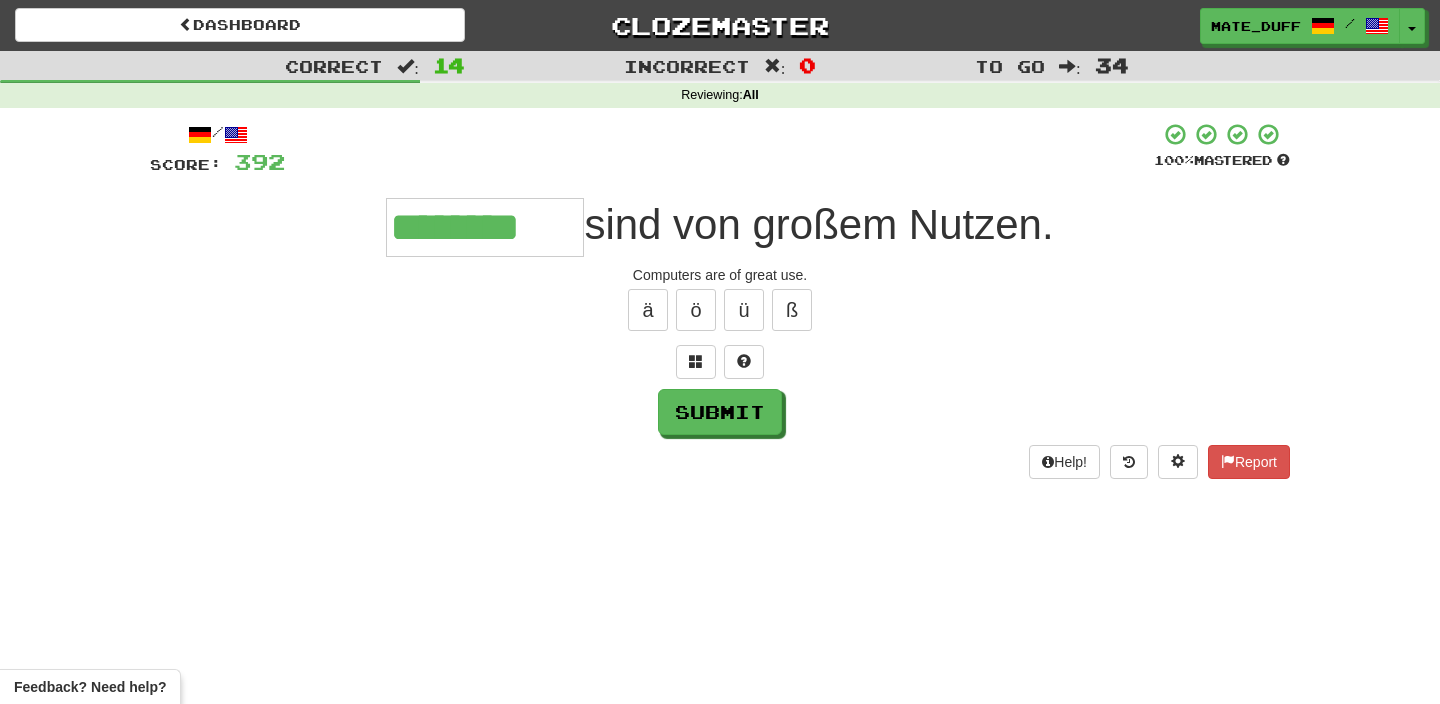 type on "********" 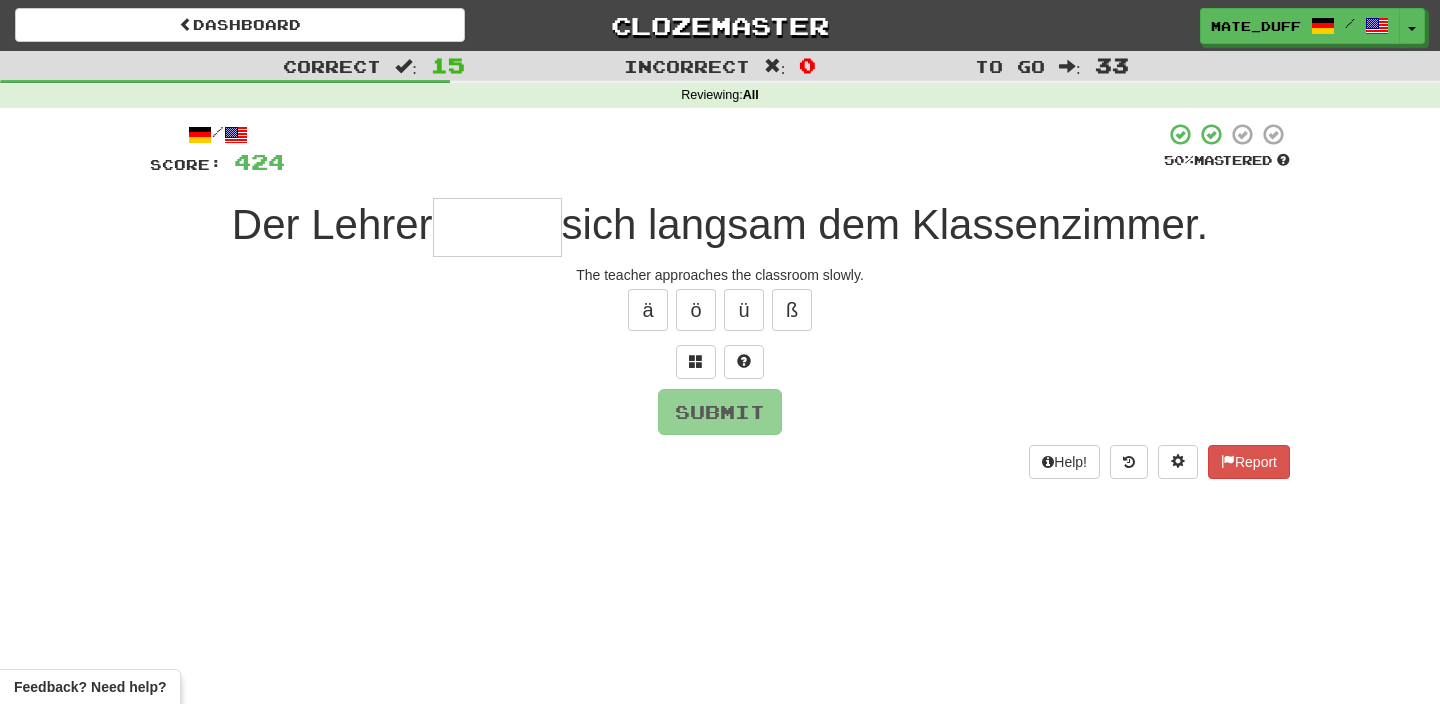 type on "*" 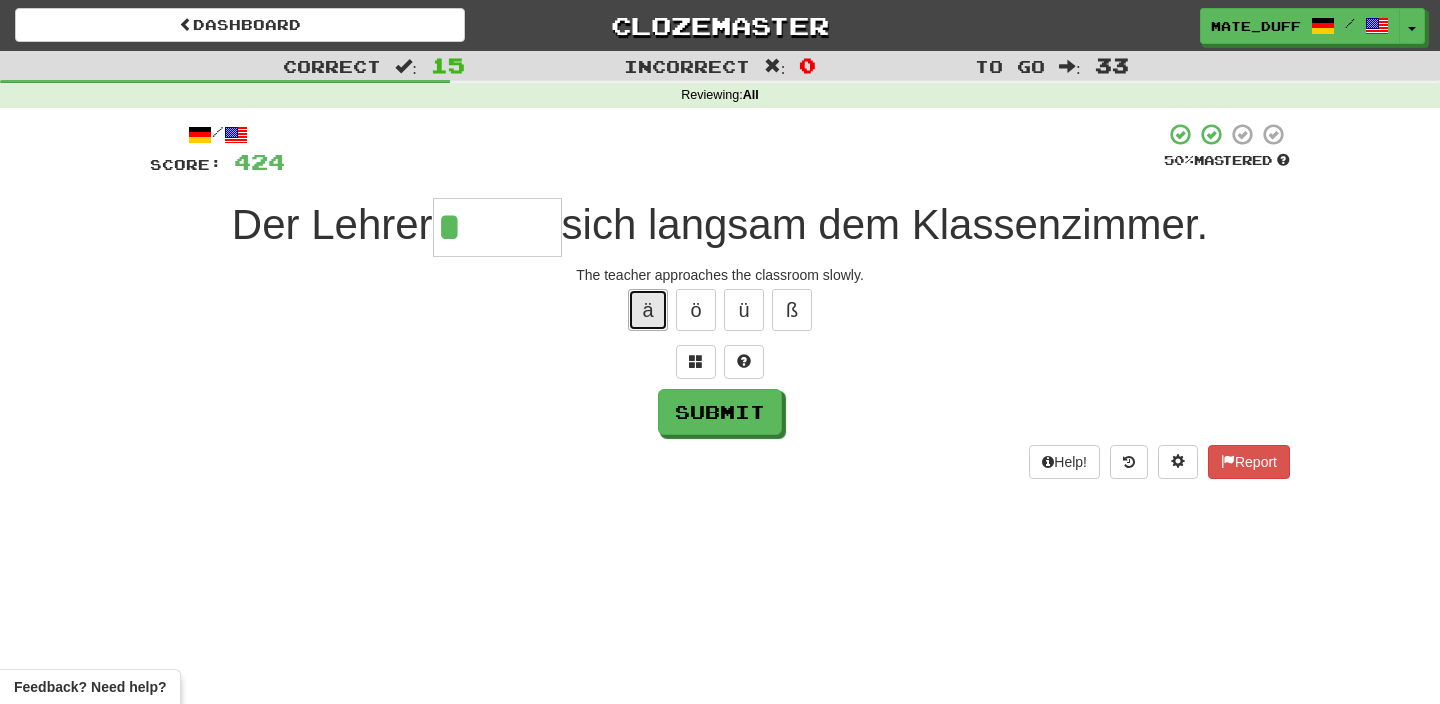 click on "ä" at bounding box center [648, 310] 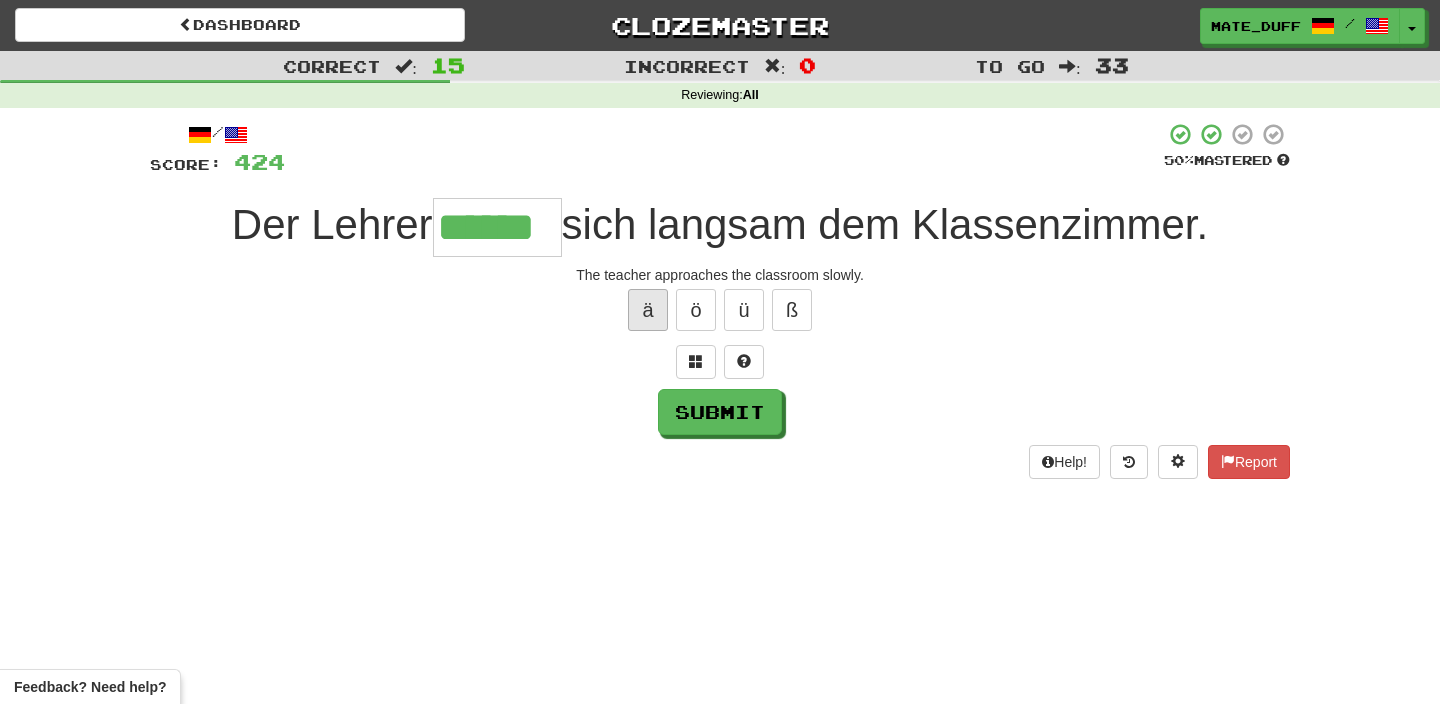 type on "******" 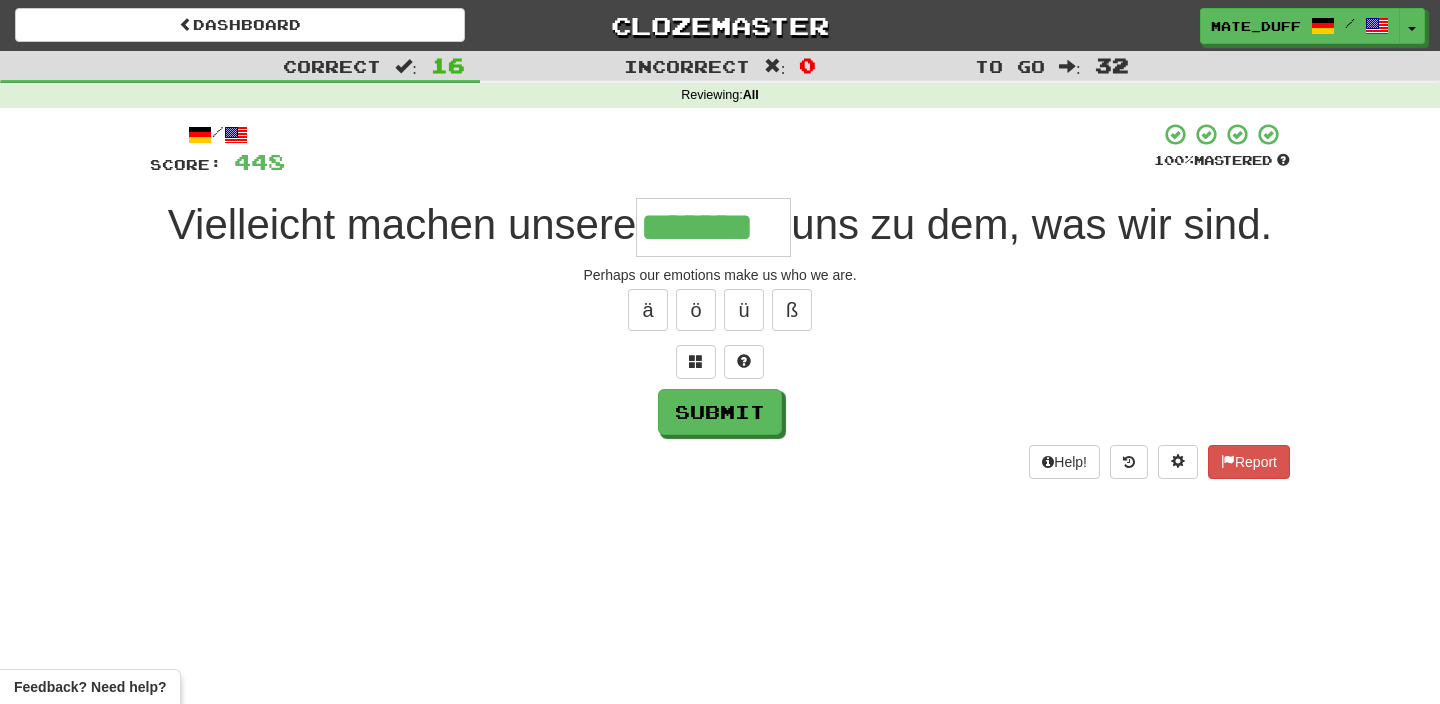 type on "*******" 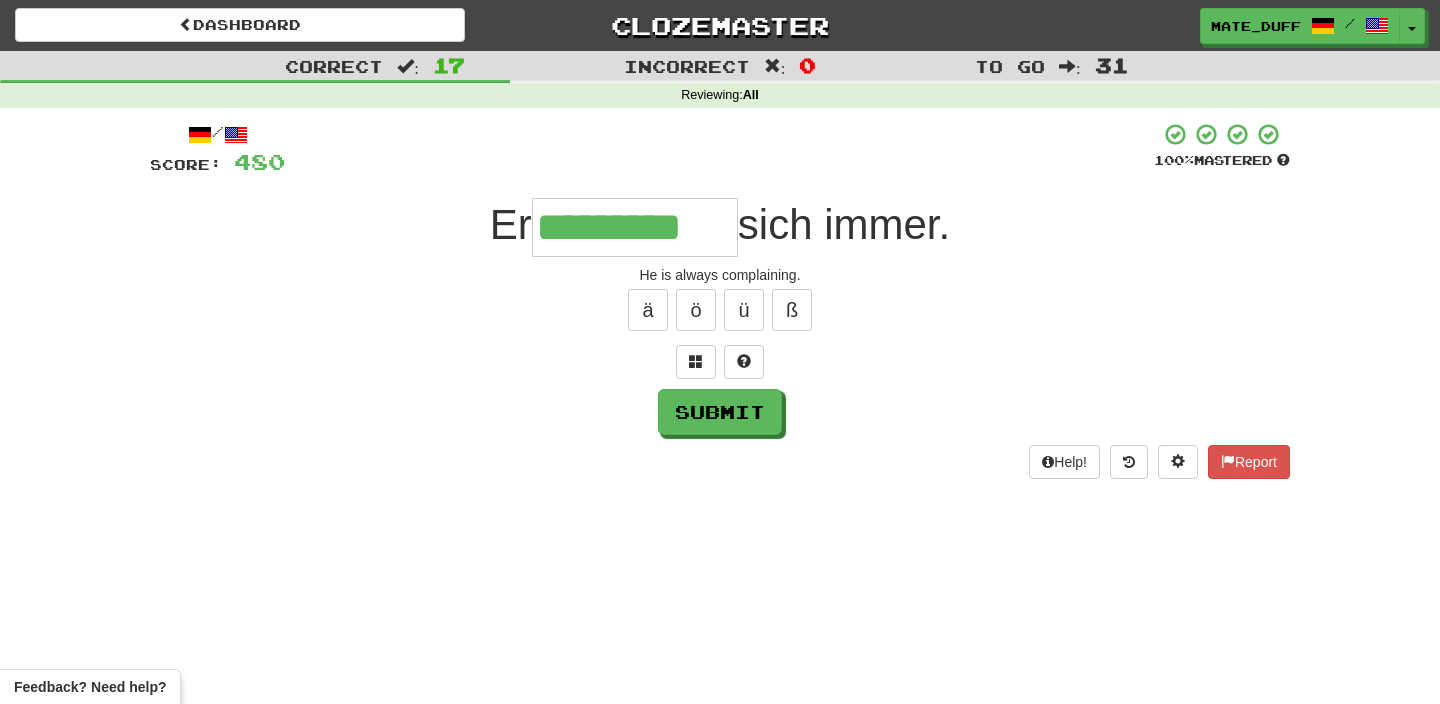type on "*********" 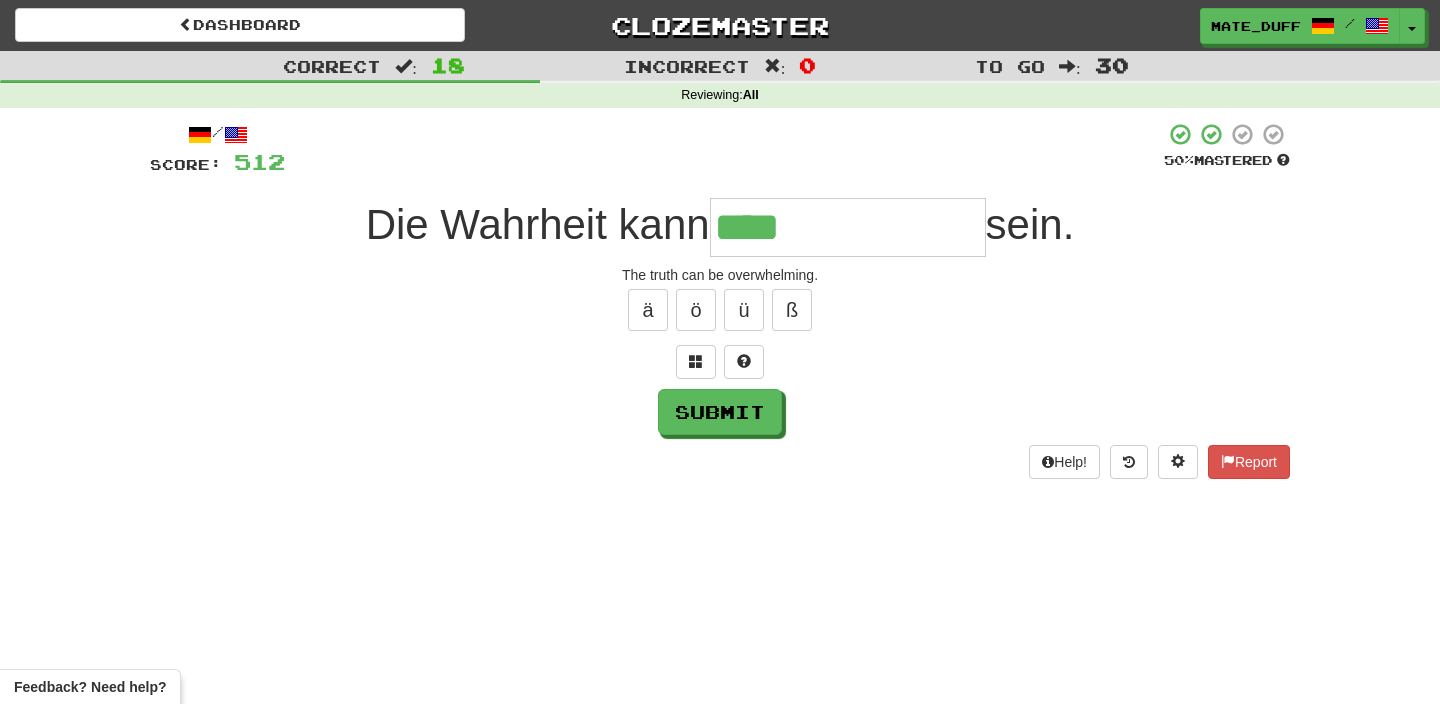 type on "**********" 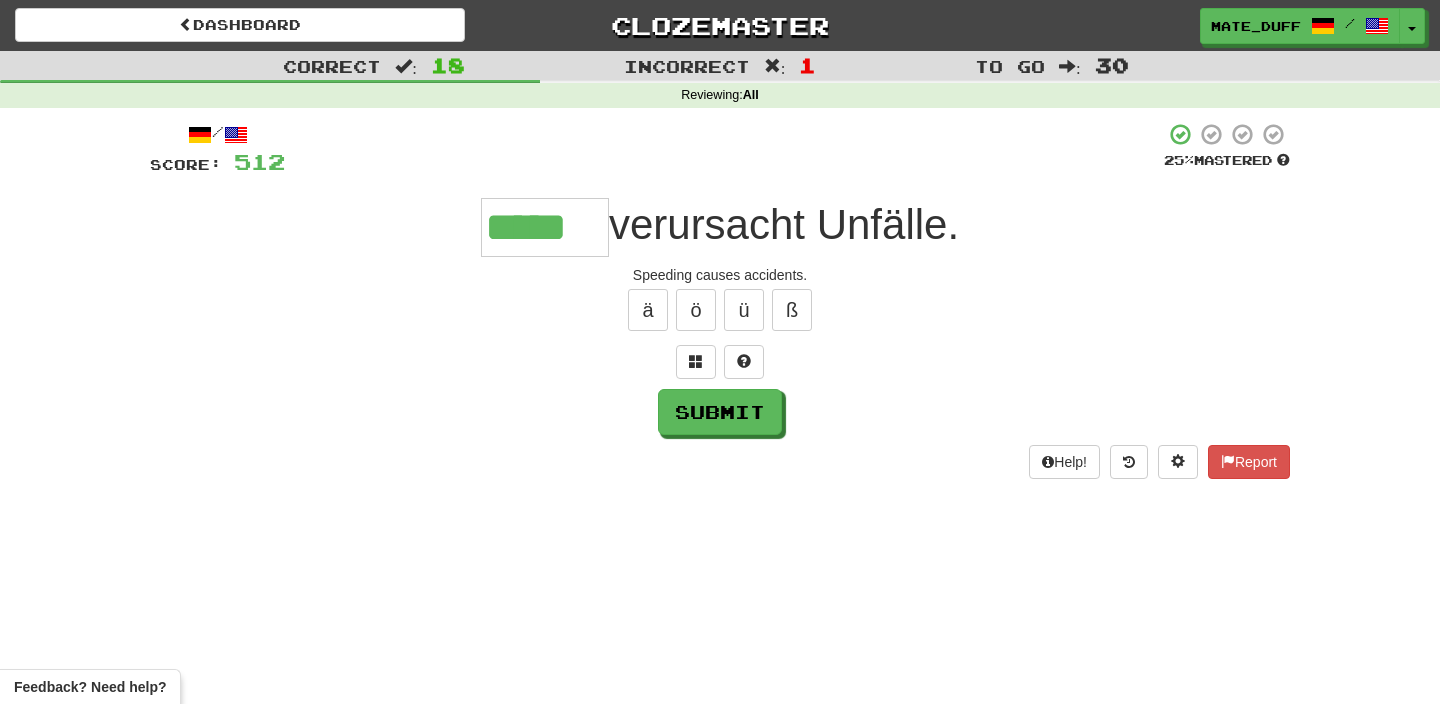 type on "*****" 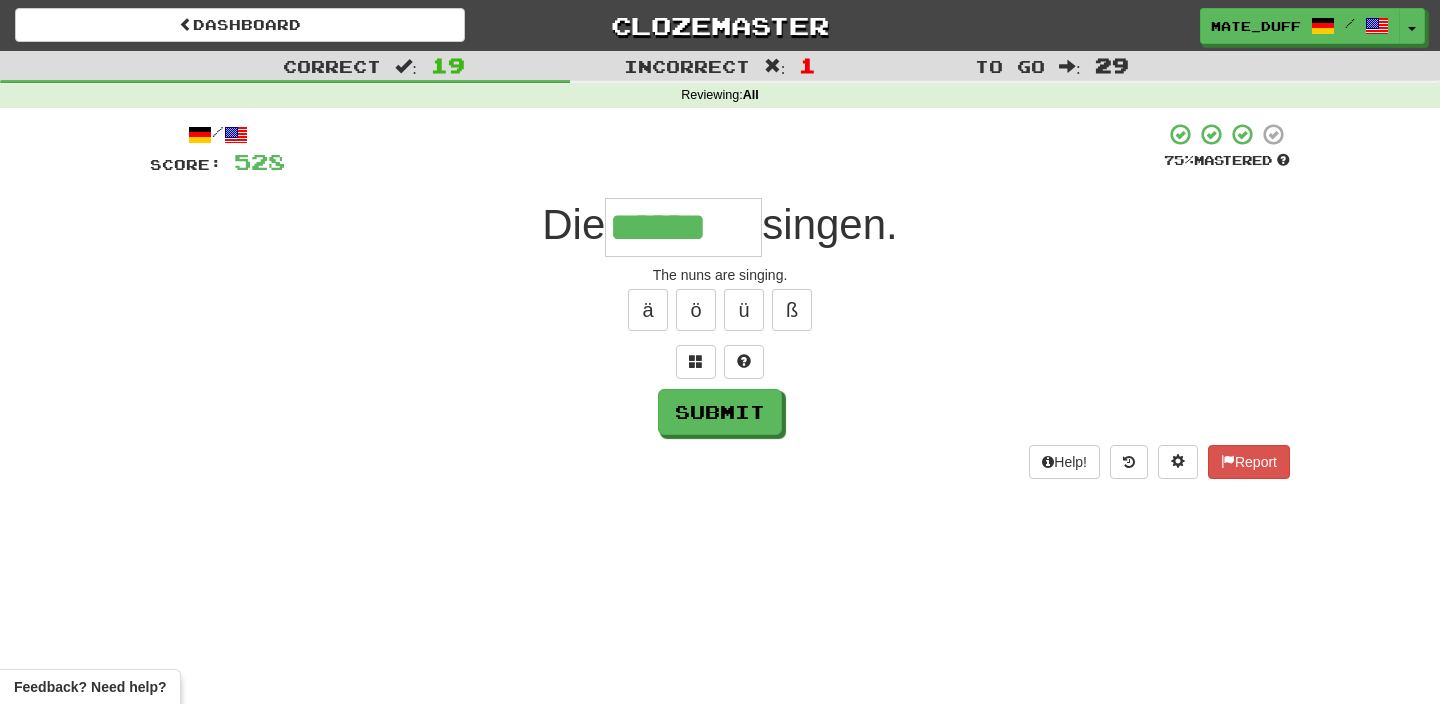 type on "******" 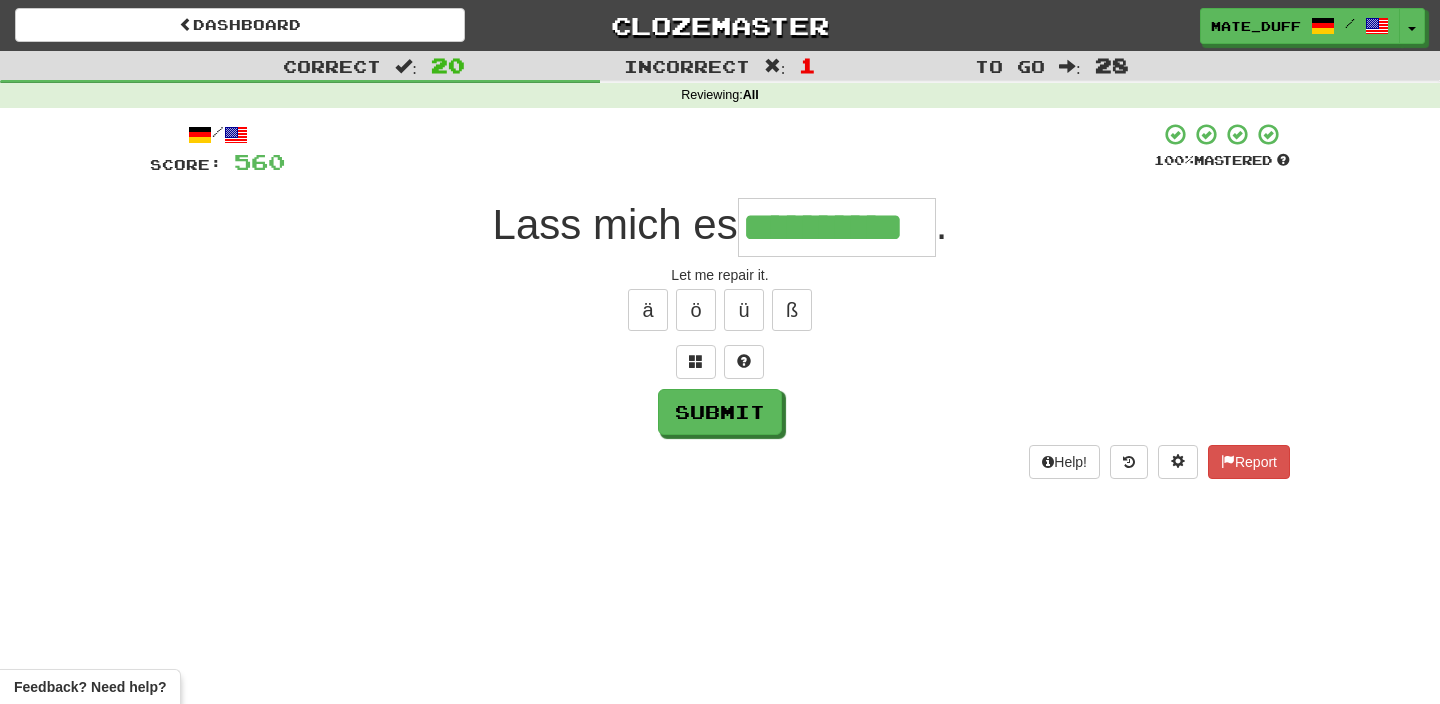 type on "**********" 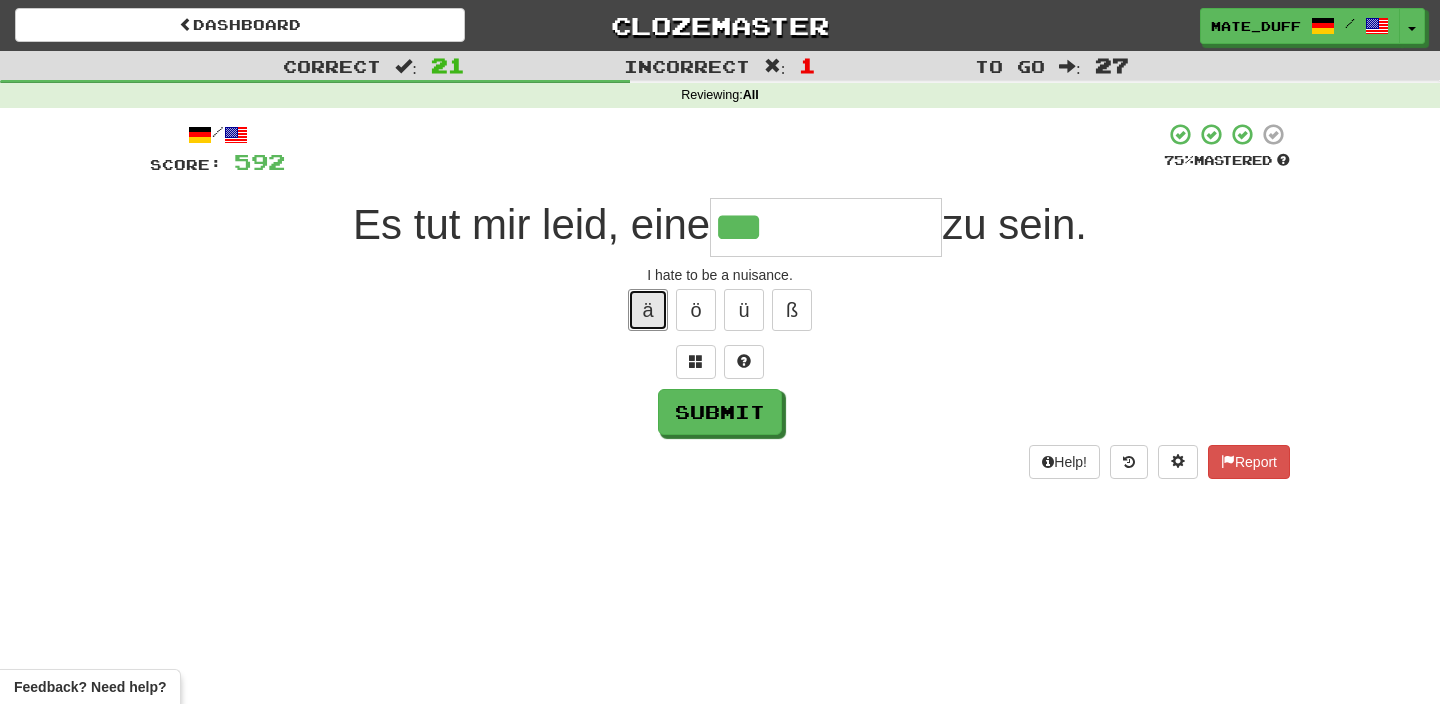 click on "ä" at bounding box center [648, 310] 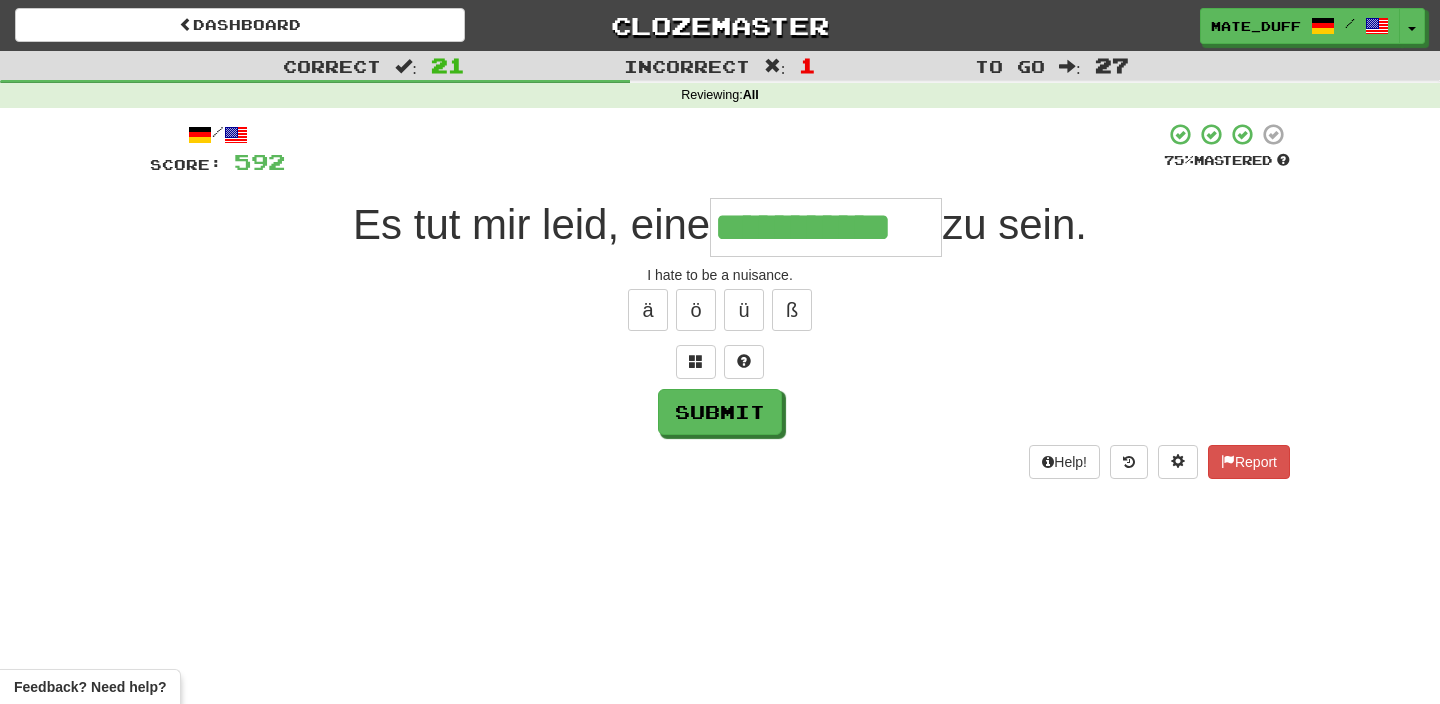 type on "**********" 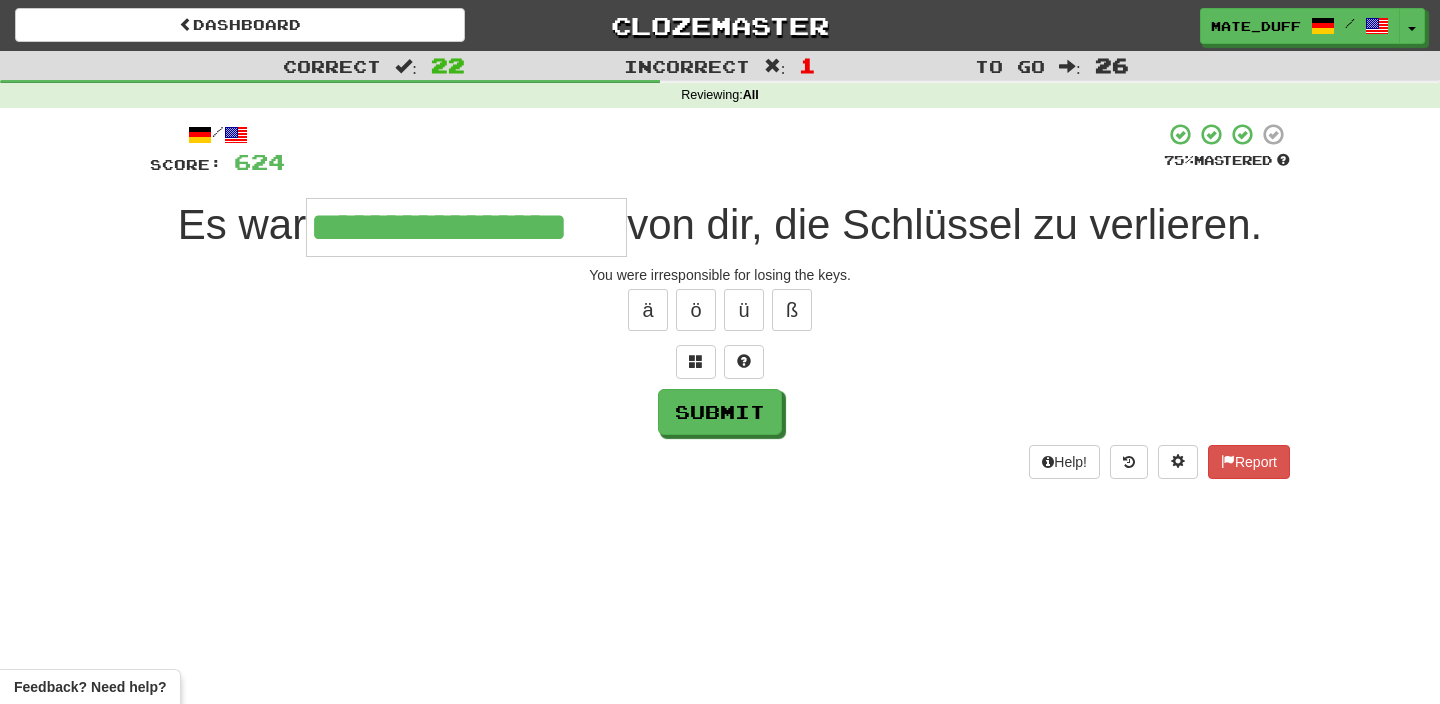 type on "**********" 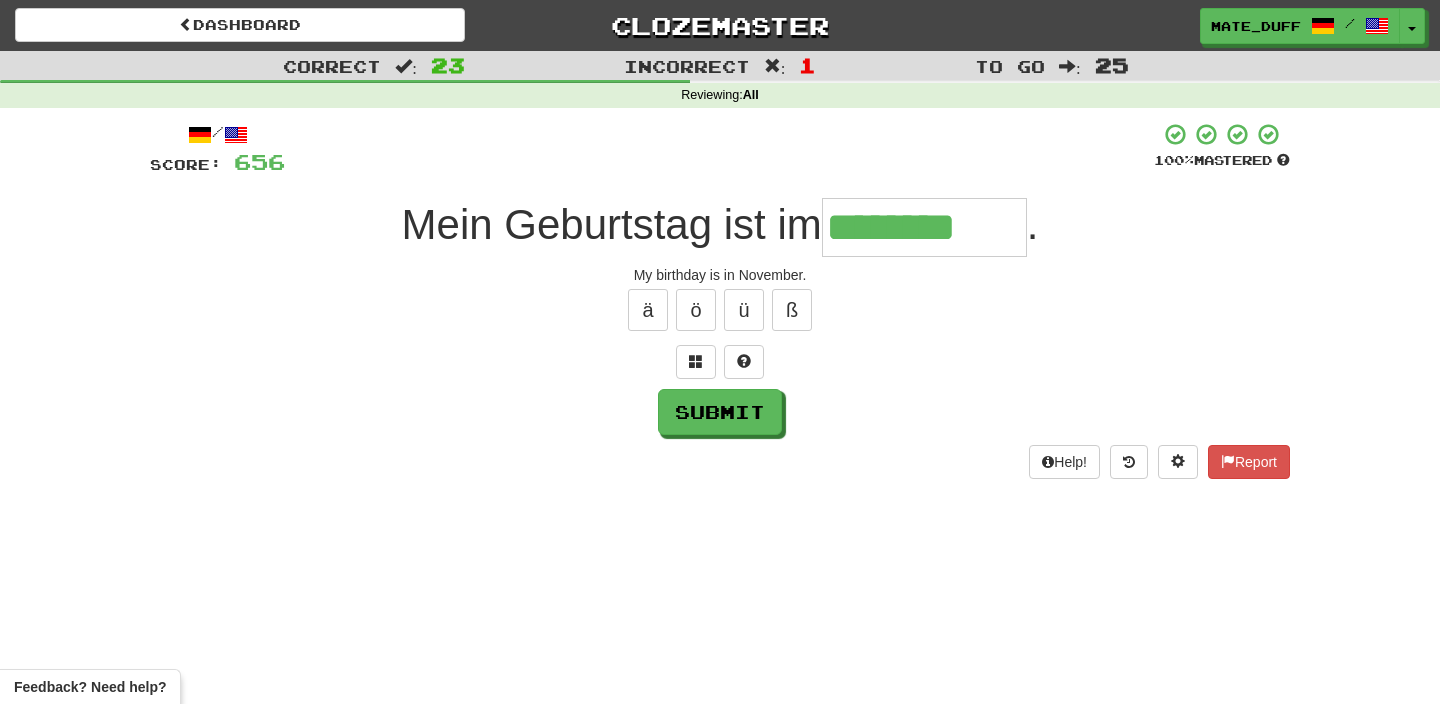 type on "********" 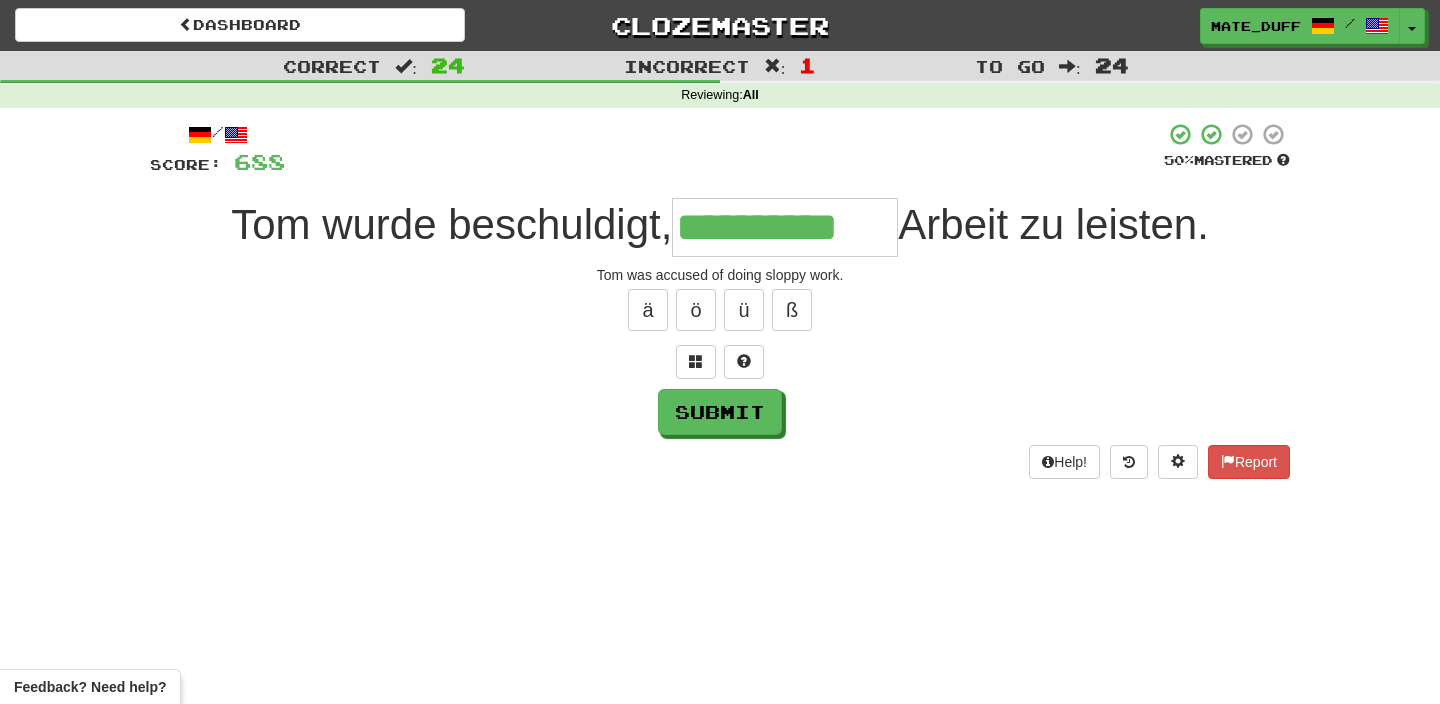 type on "**********" 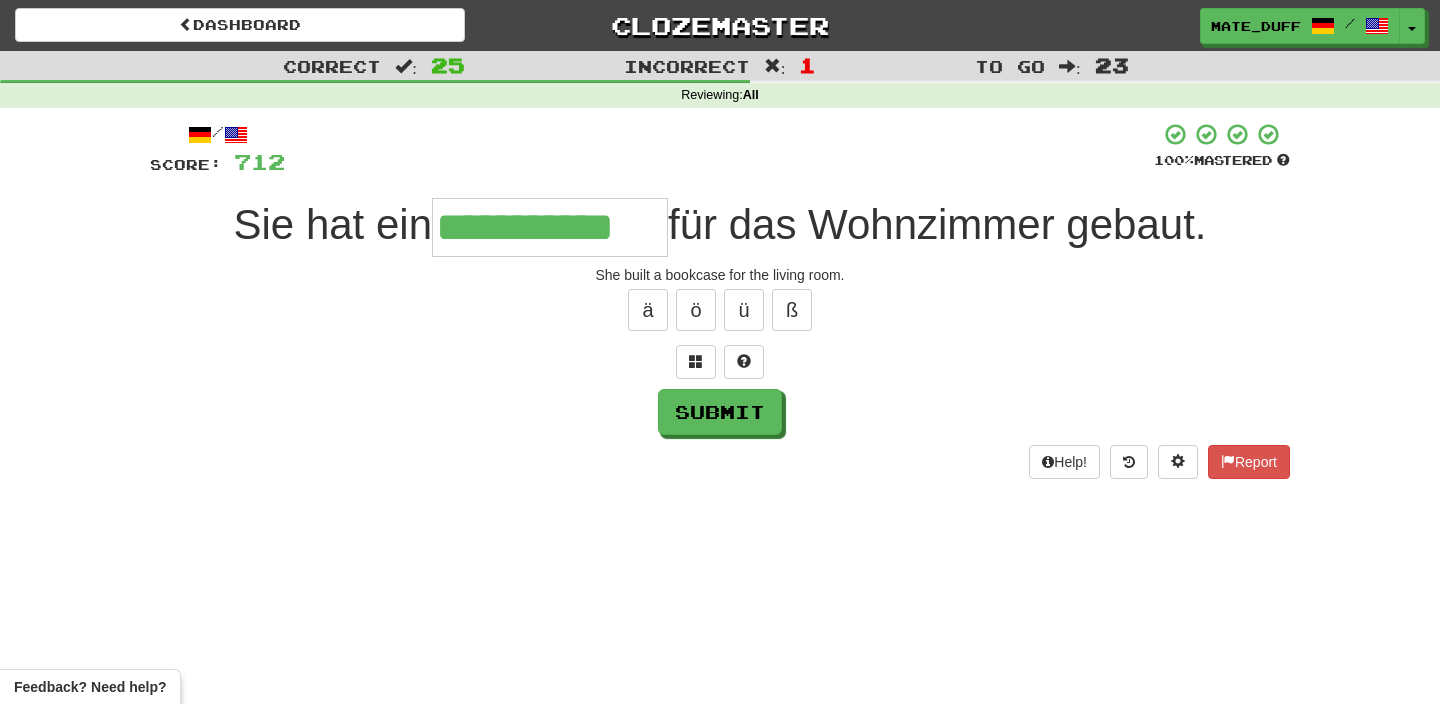 type on "**********" 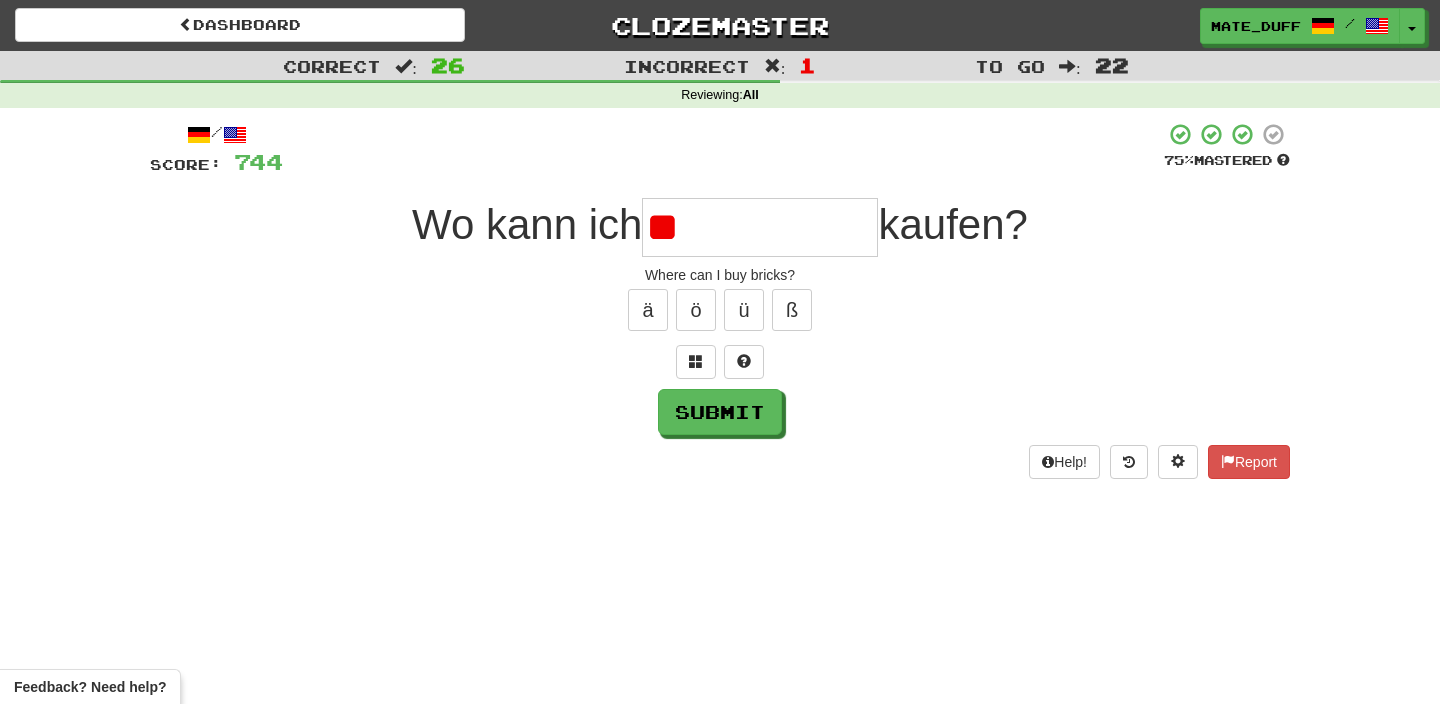 type on "*" 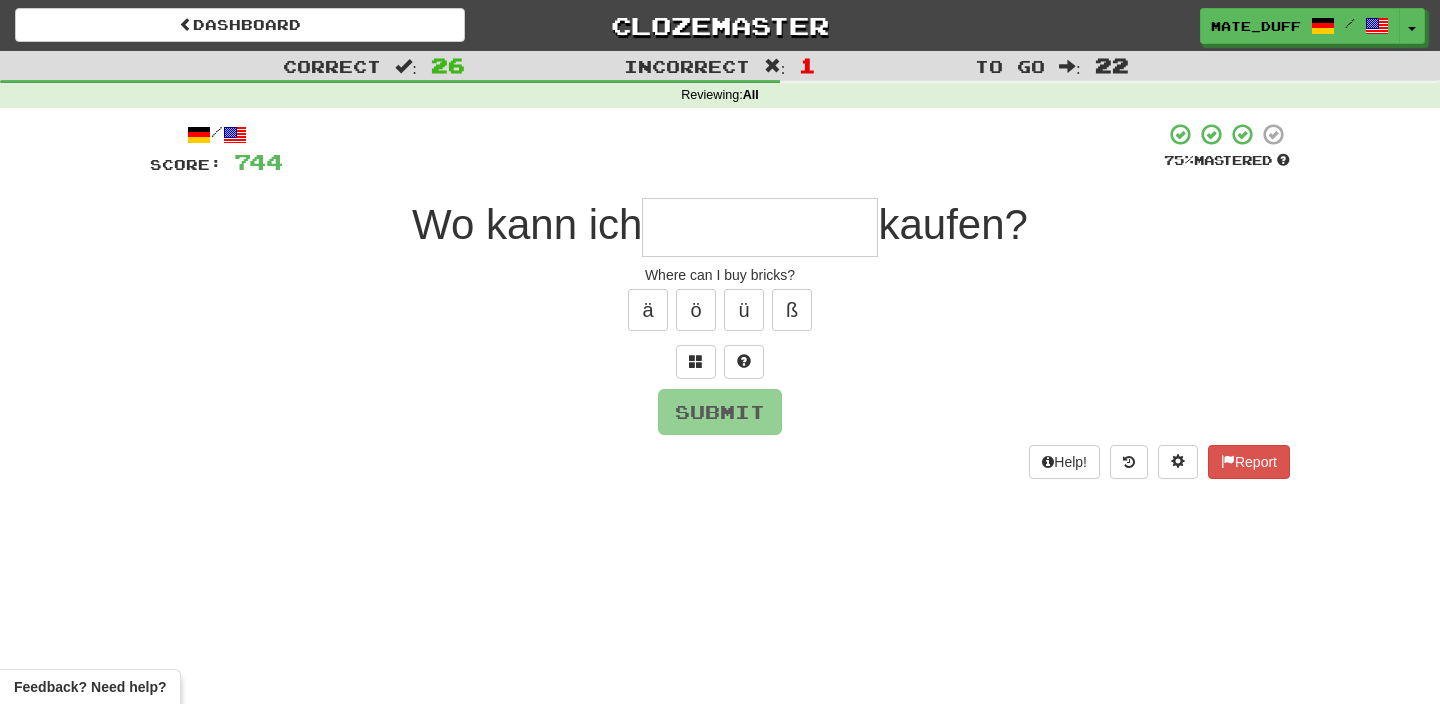 type on "**********" 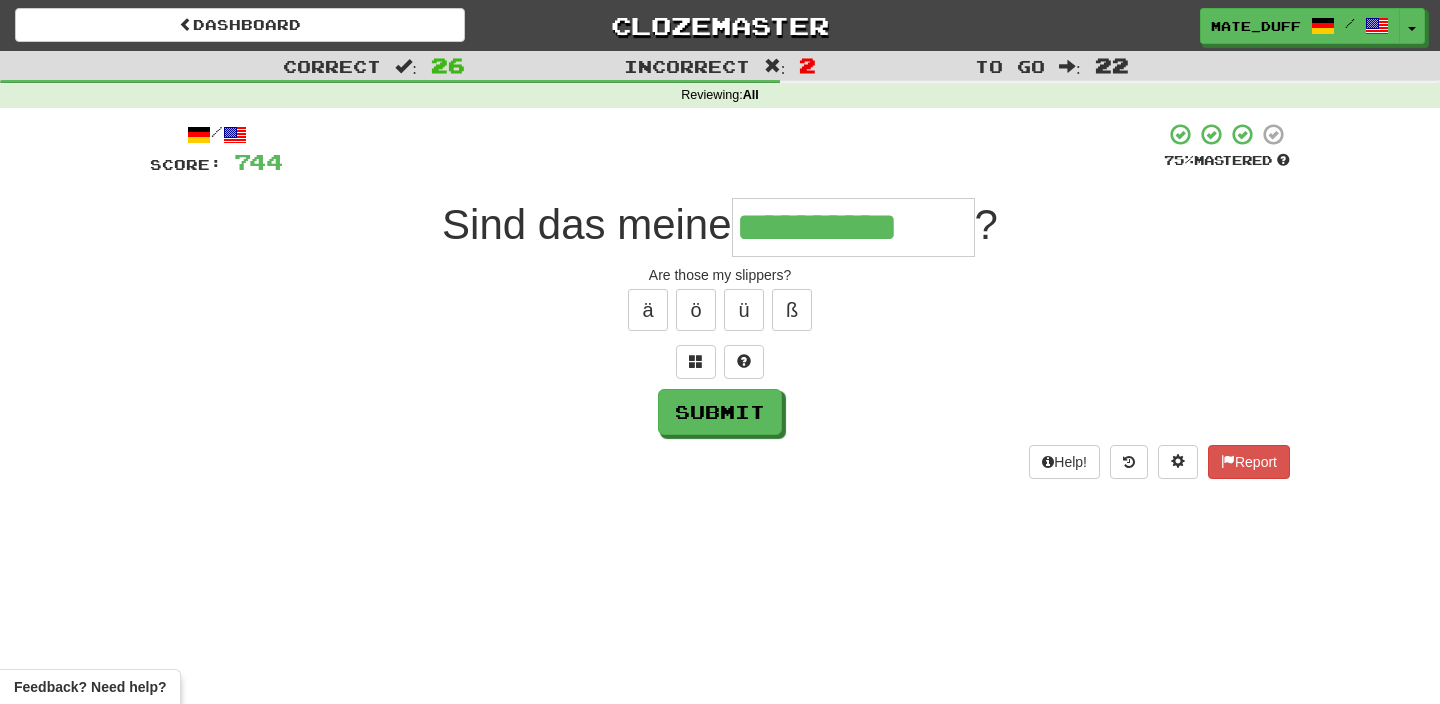 type on "**********" 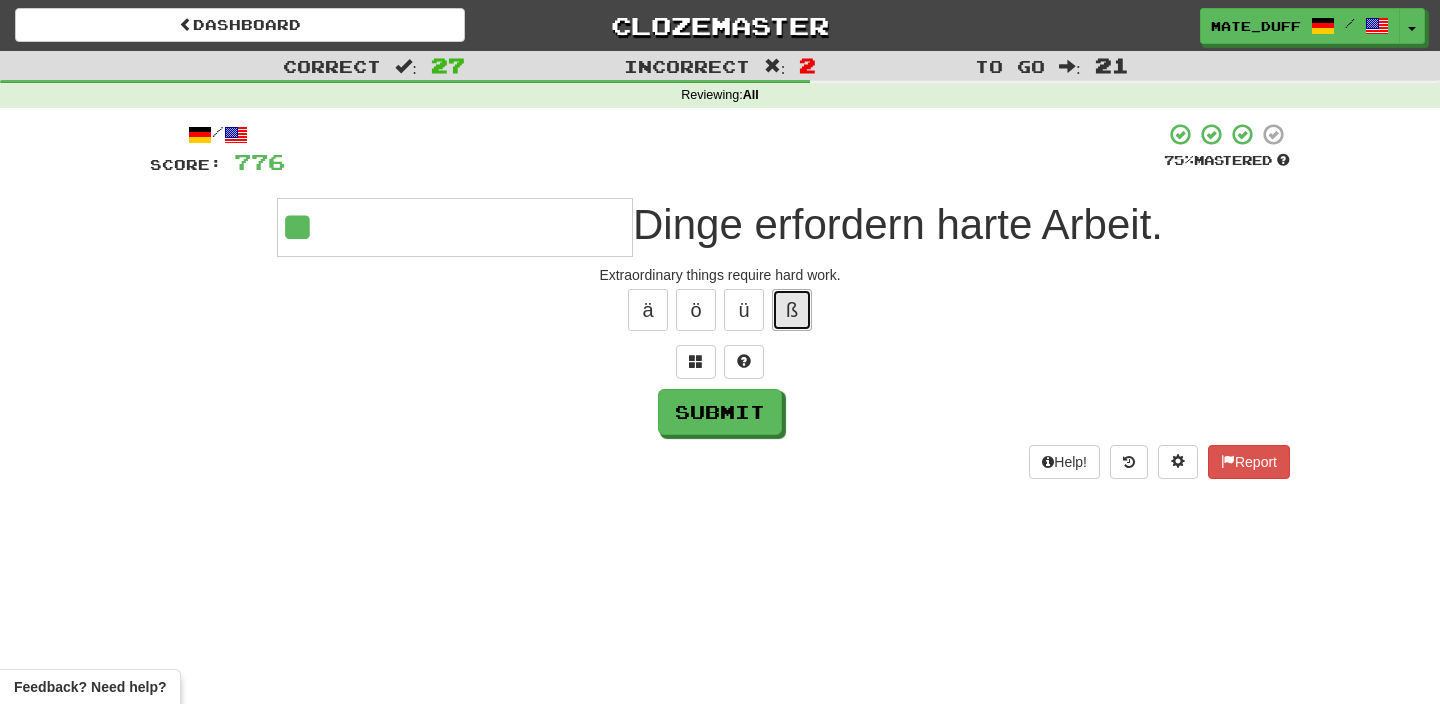 click on "ß" at bounding box center (792, 310) 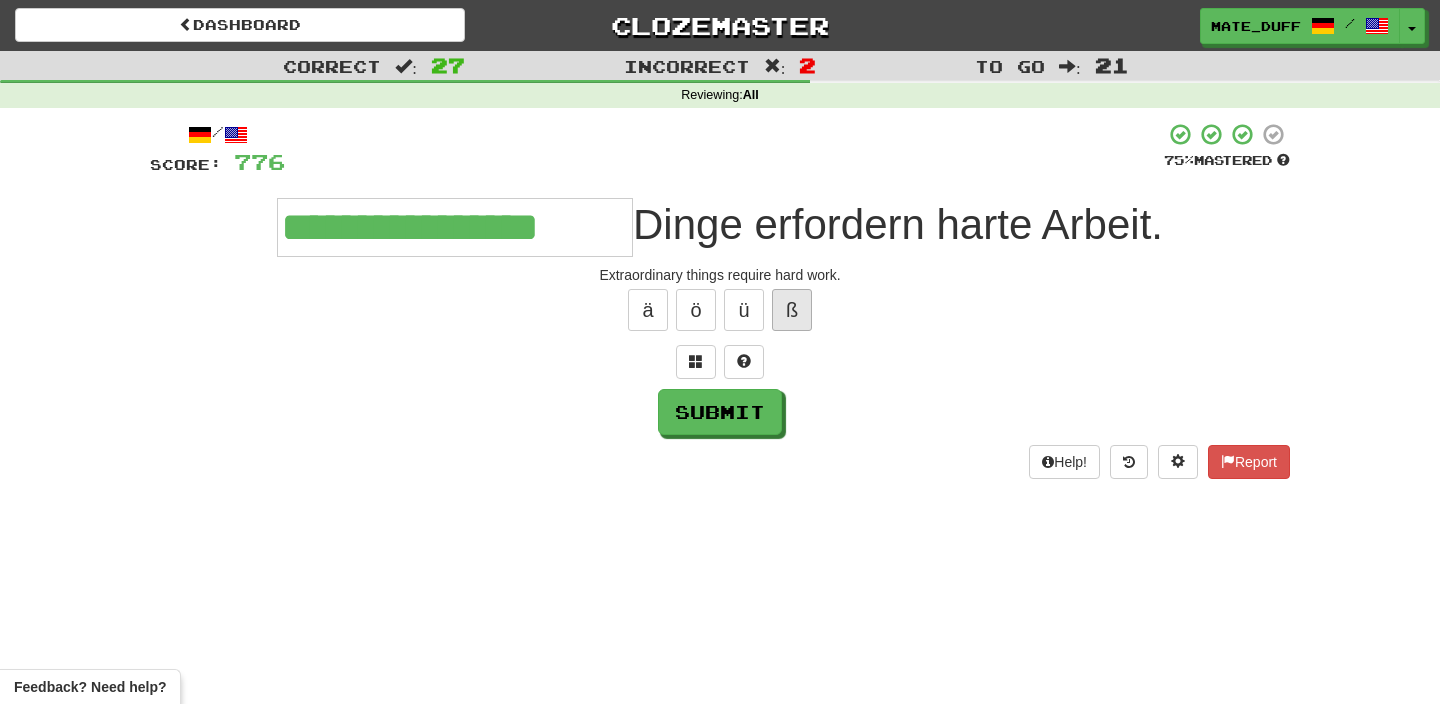 type on "**********" 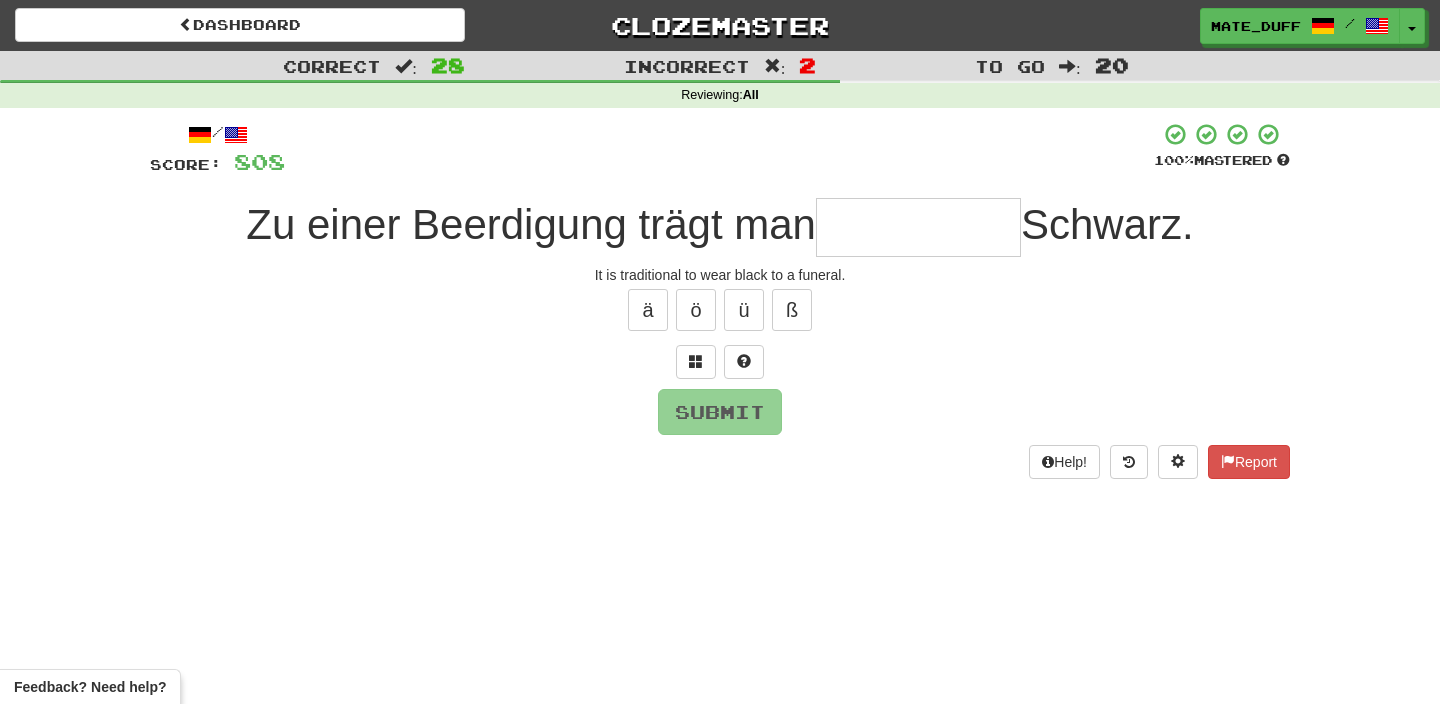 type on "*" 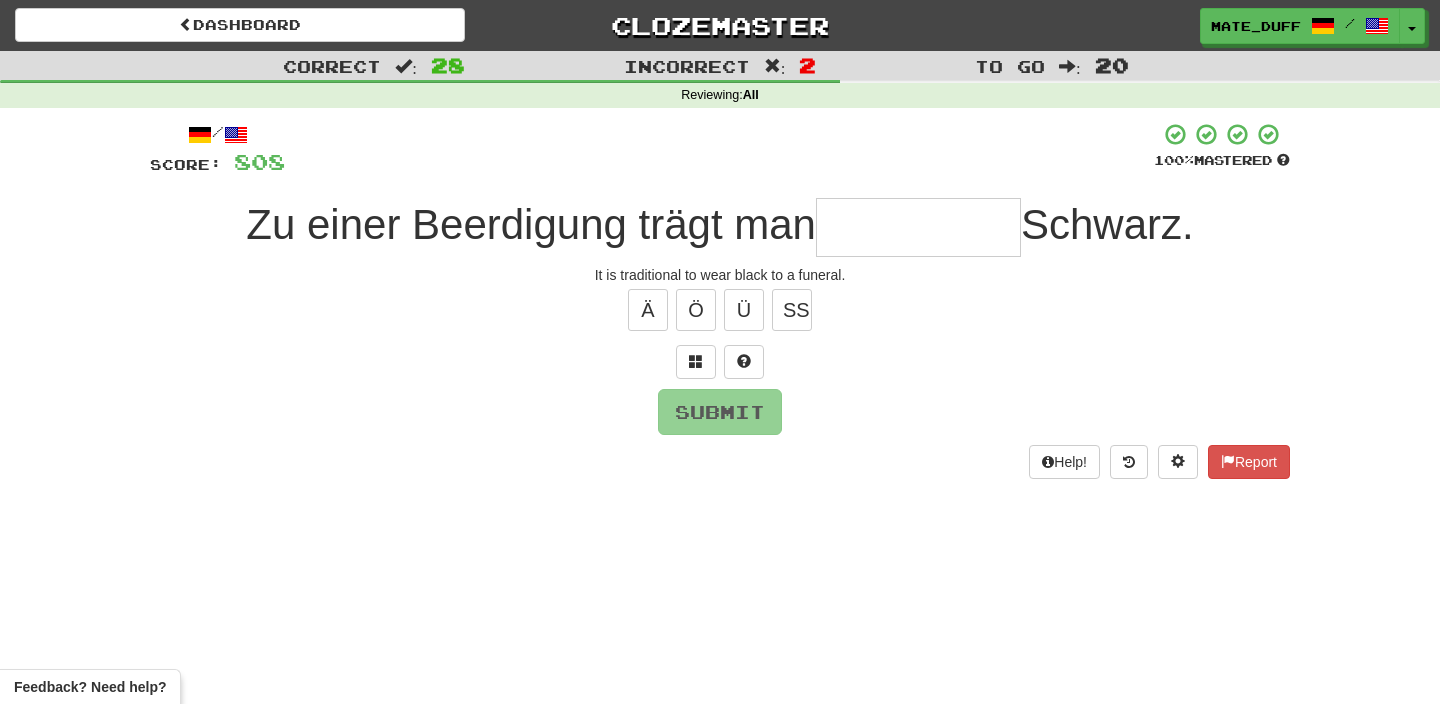 type on "*" 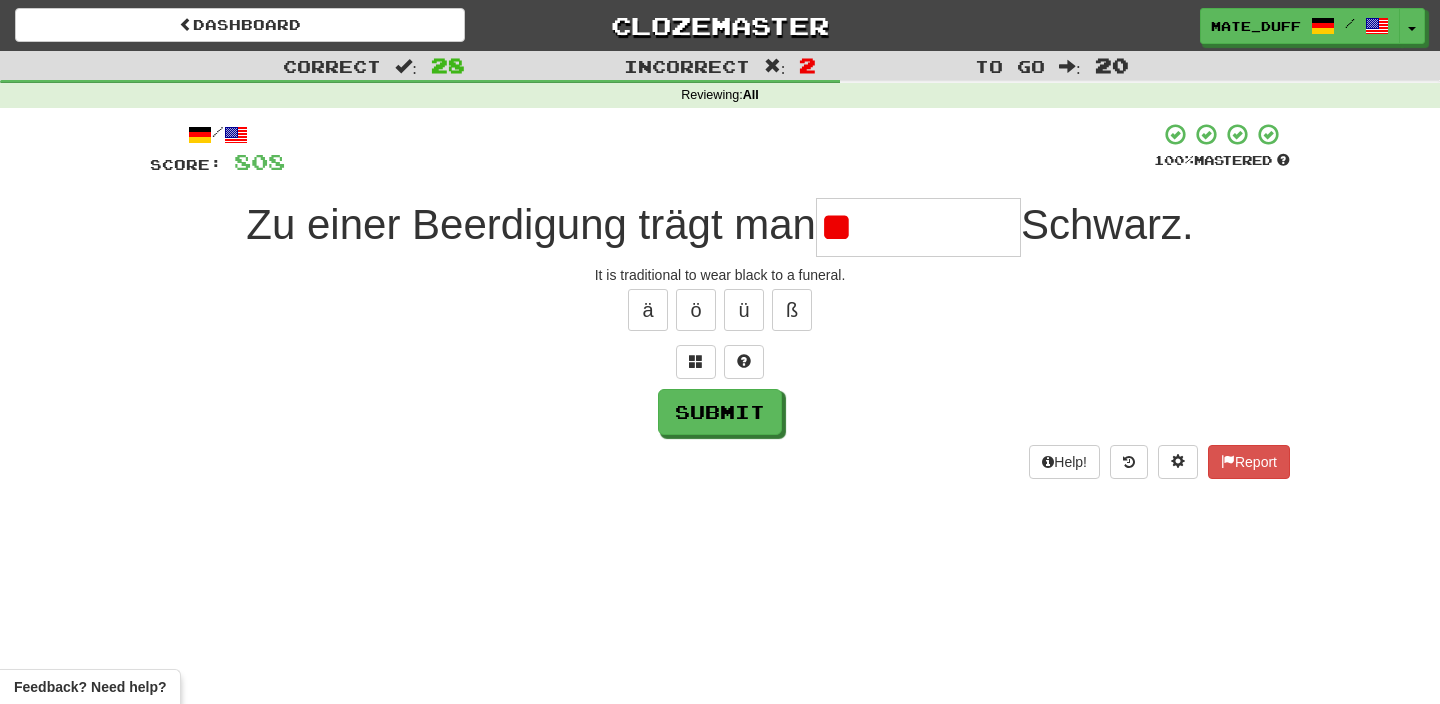 type on "*" 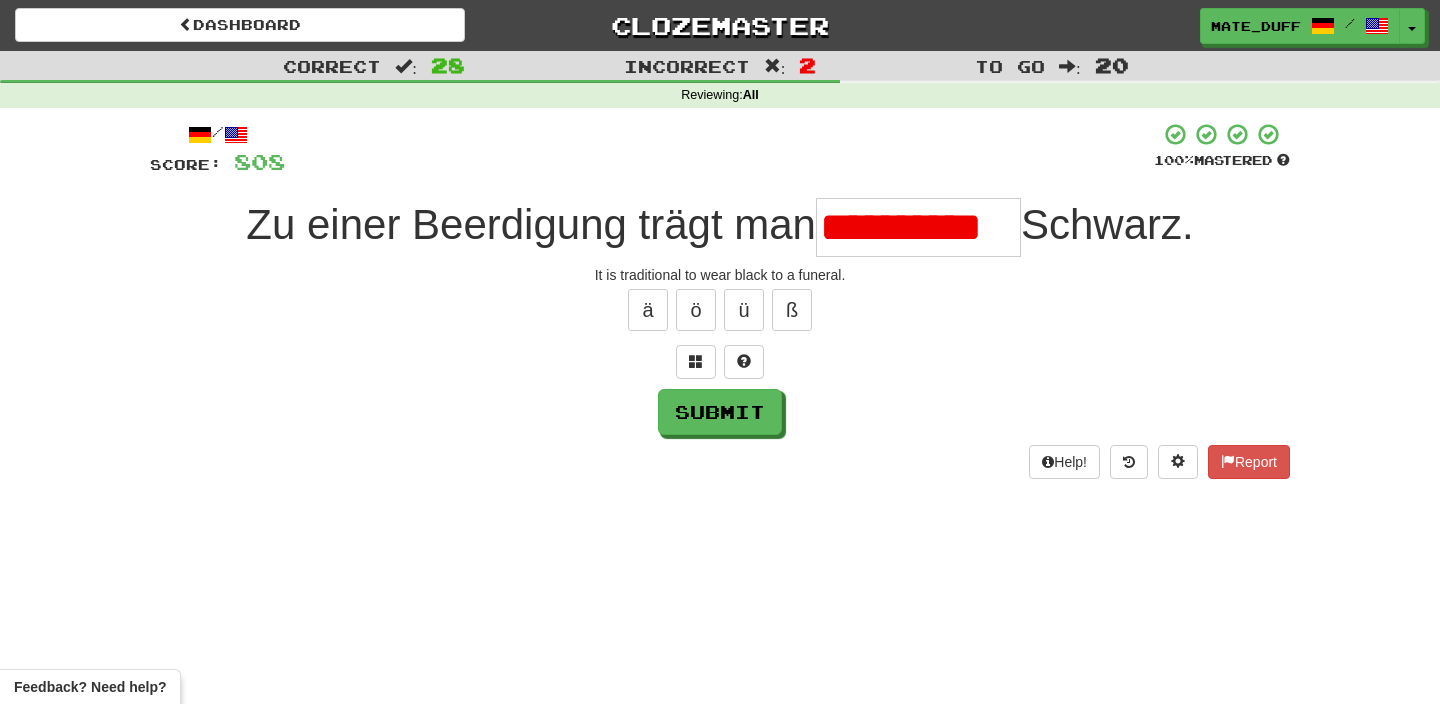 scroll, scrollTop: 0, scrollLeft: 0, axis: both 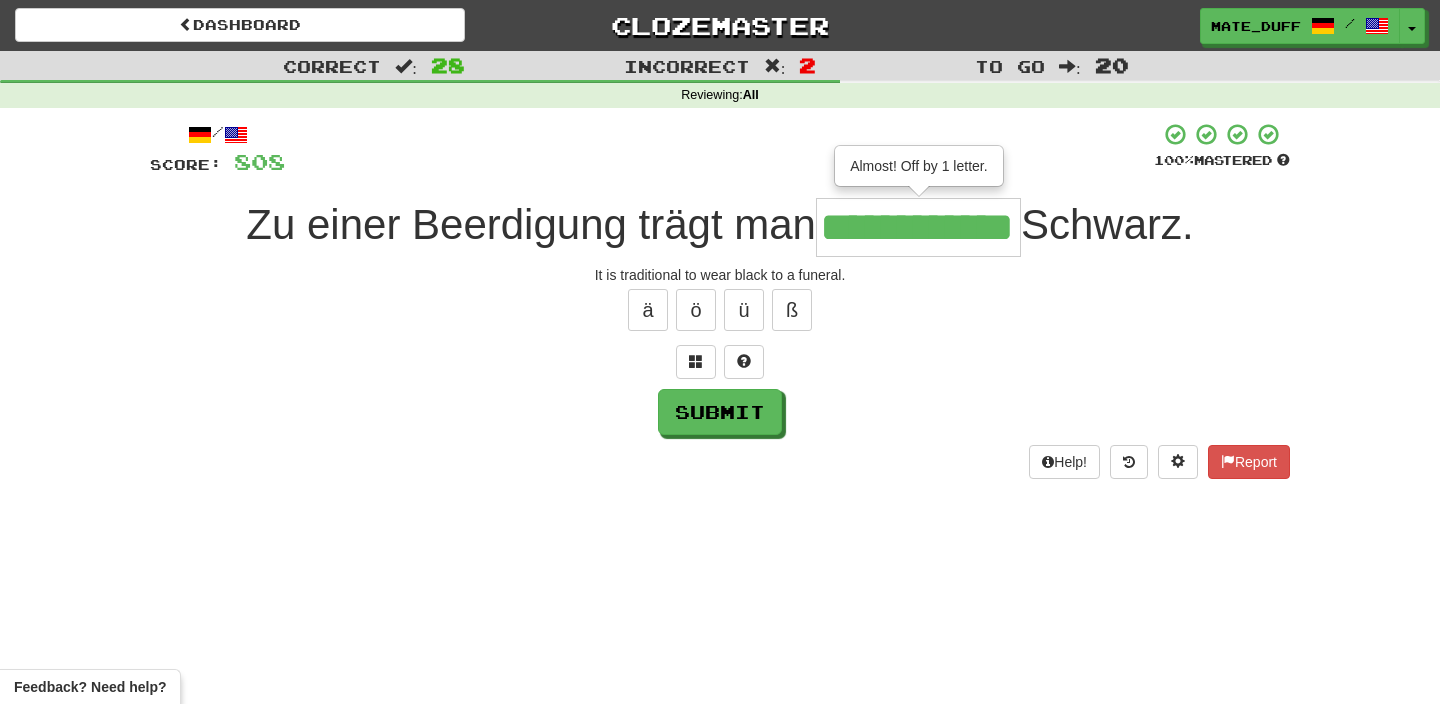 type on "**********" 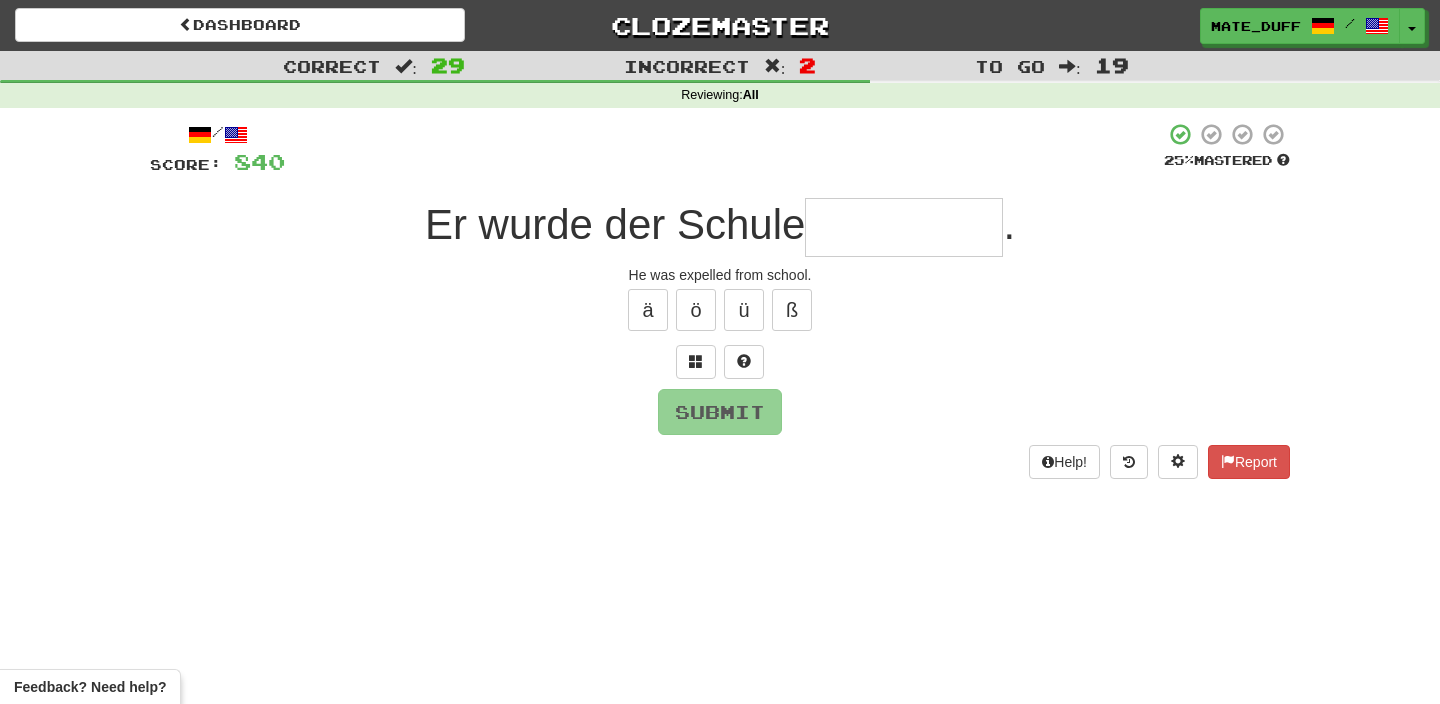 type on "*" 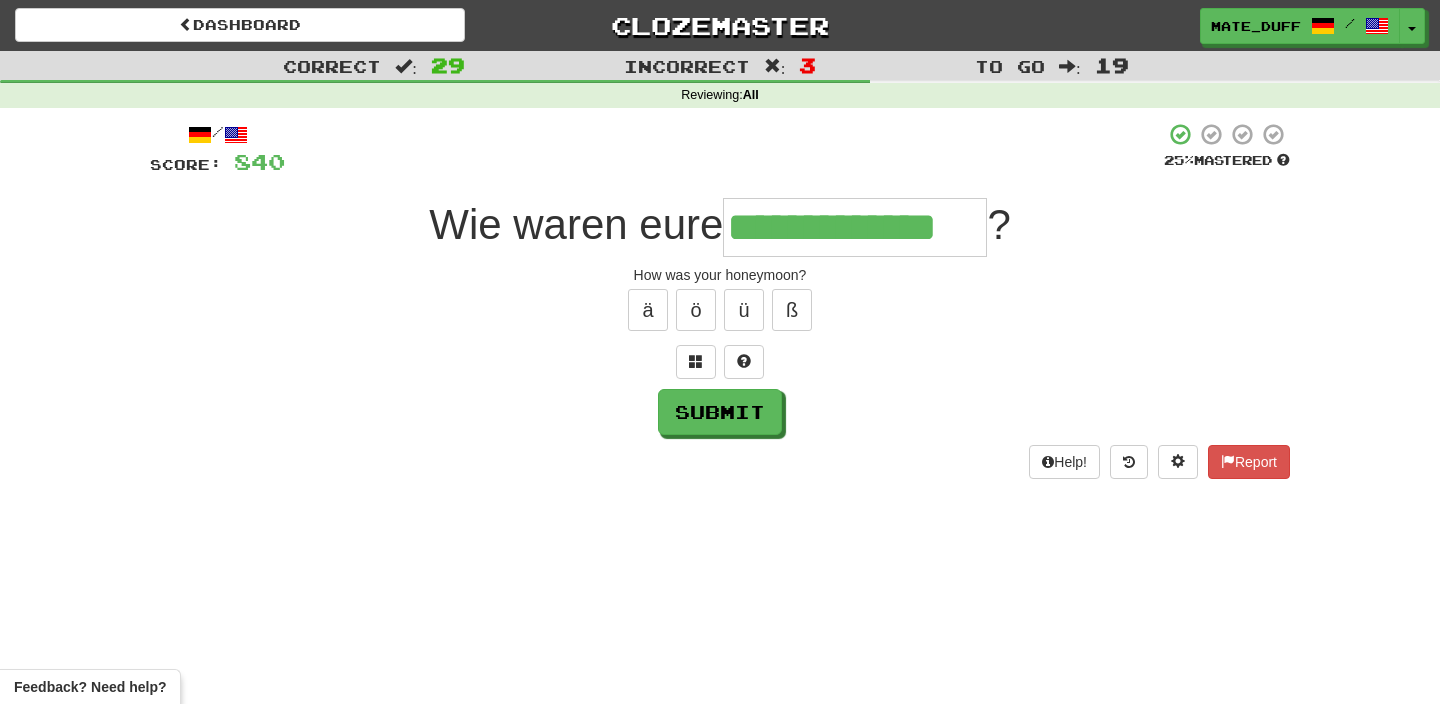 type on "**********" 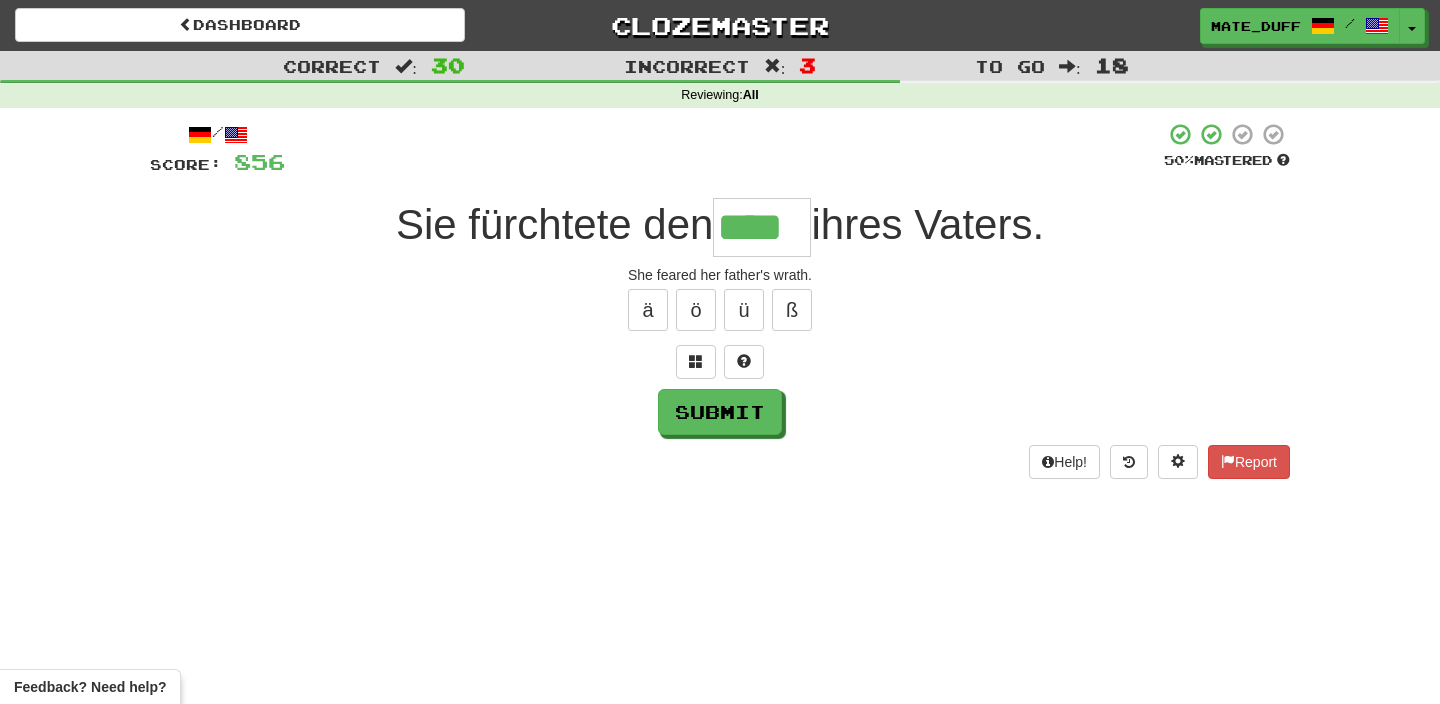 type on "****" 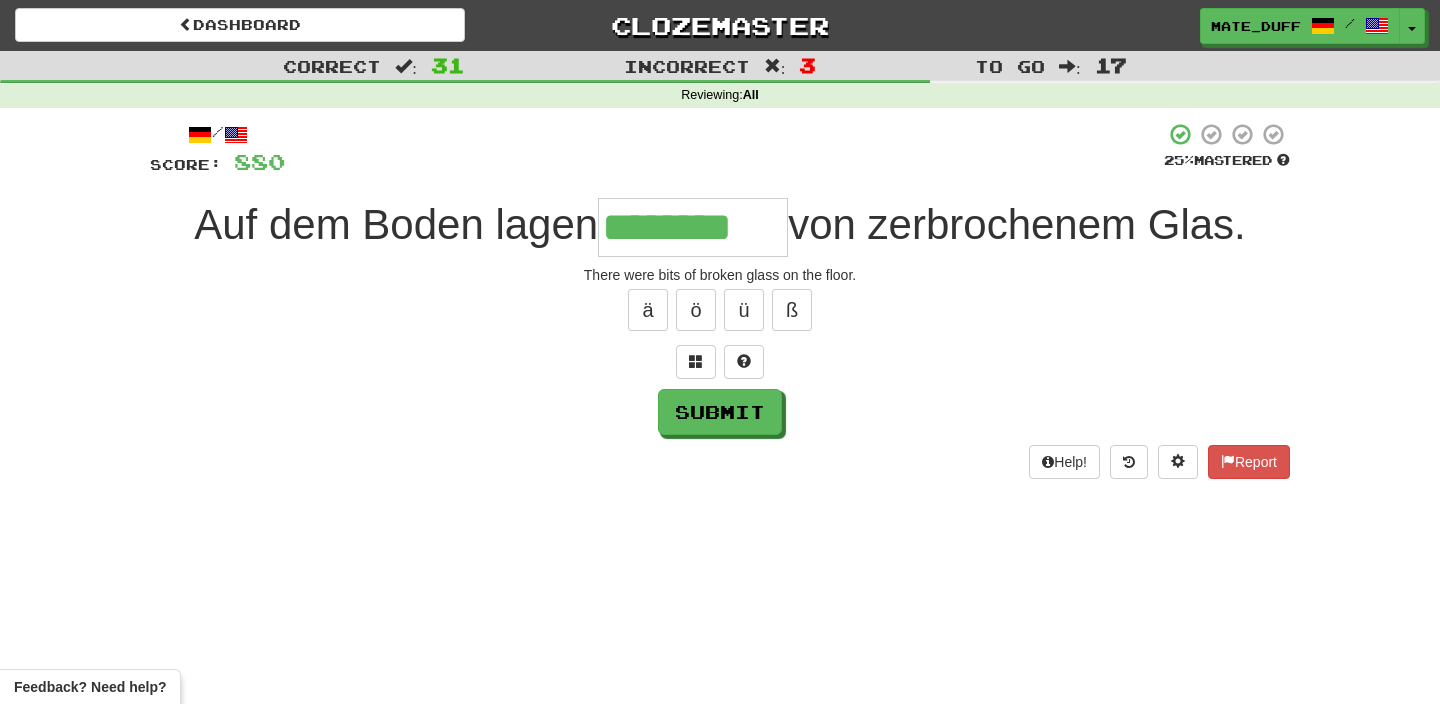 type on "********" 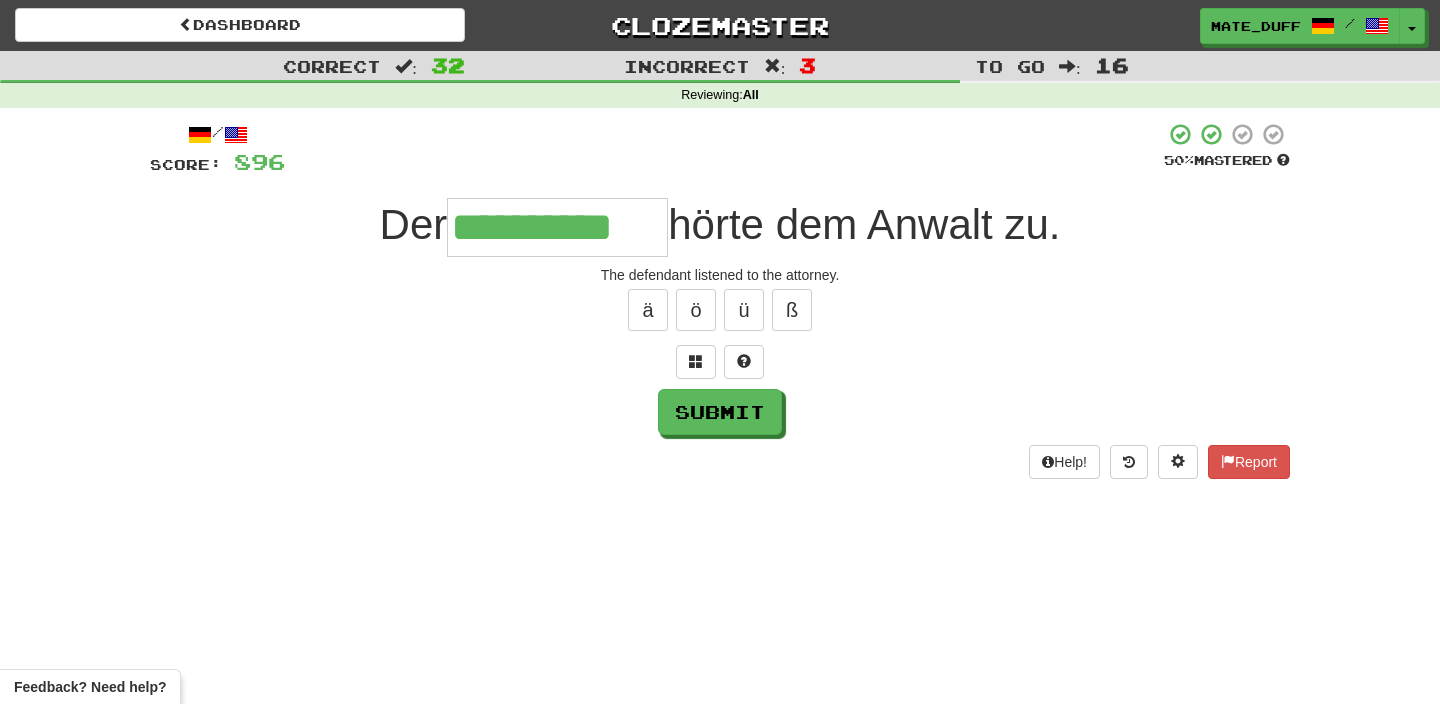 type on "**********" 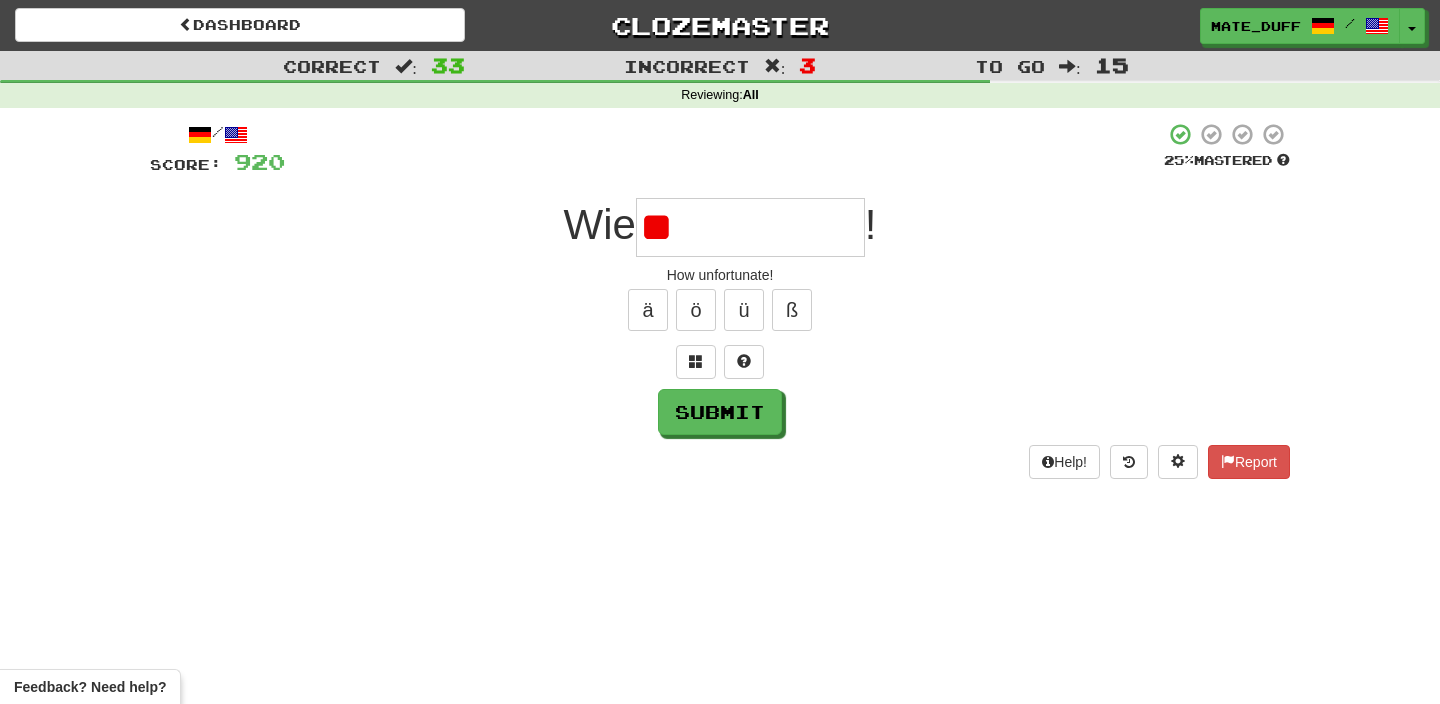 type on "*" 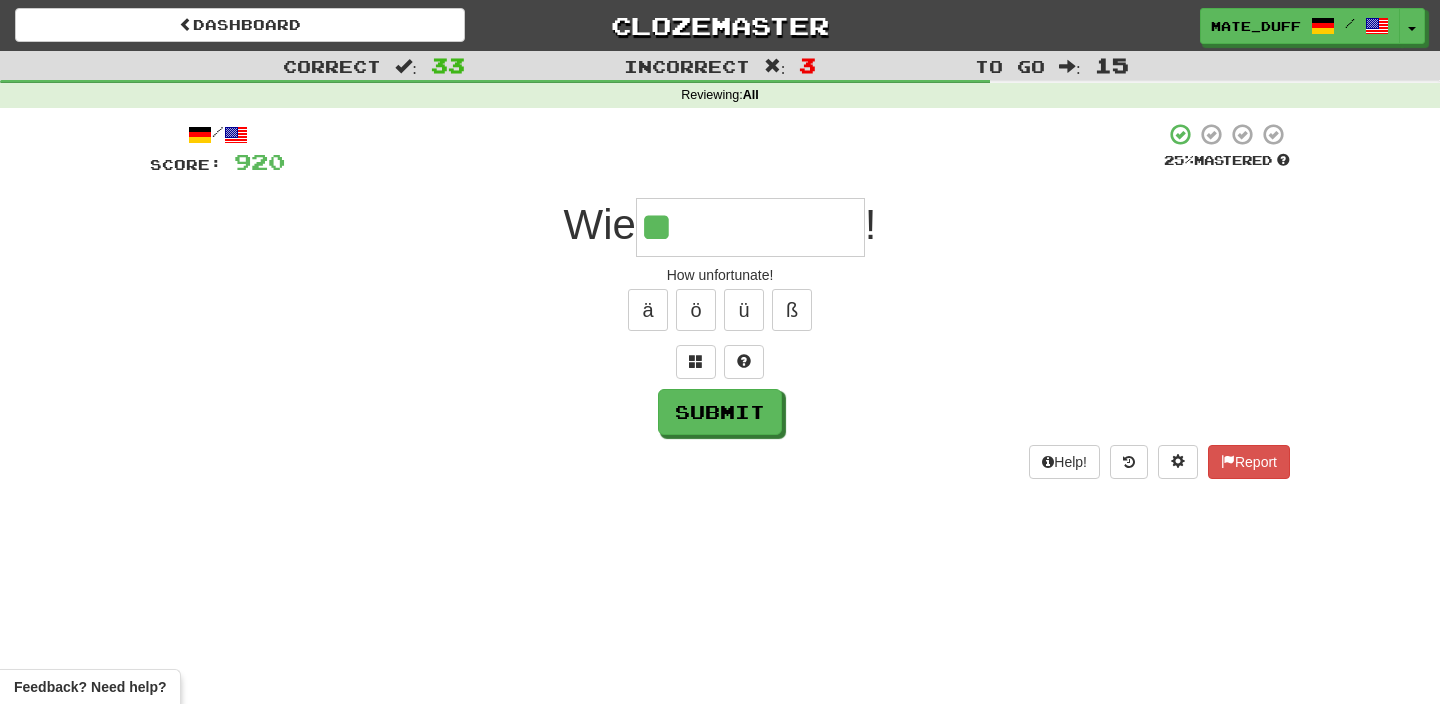 type on "**********" 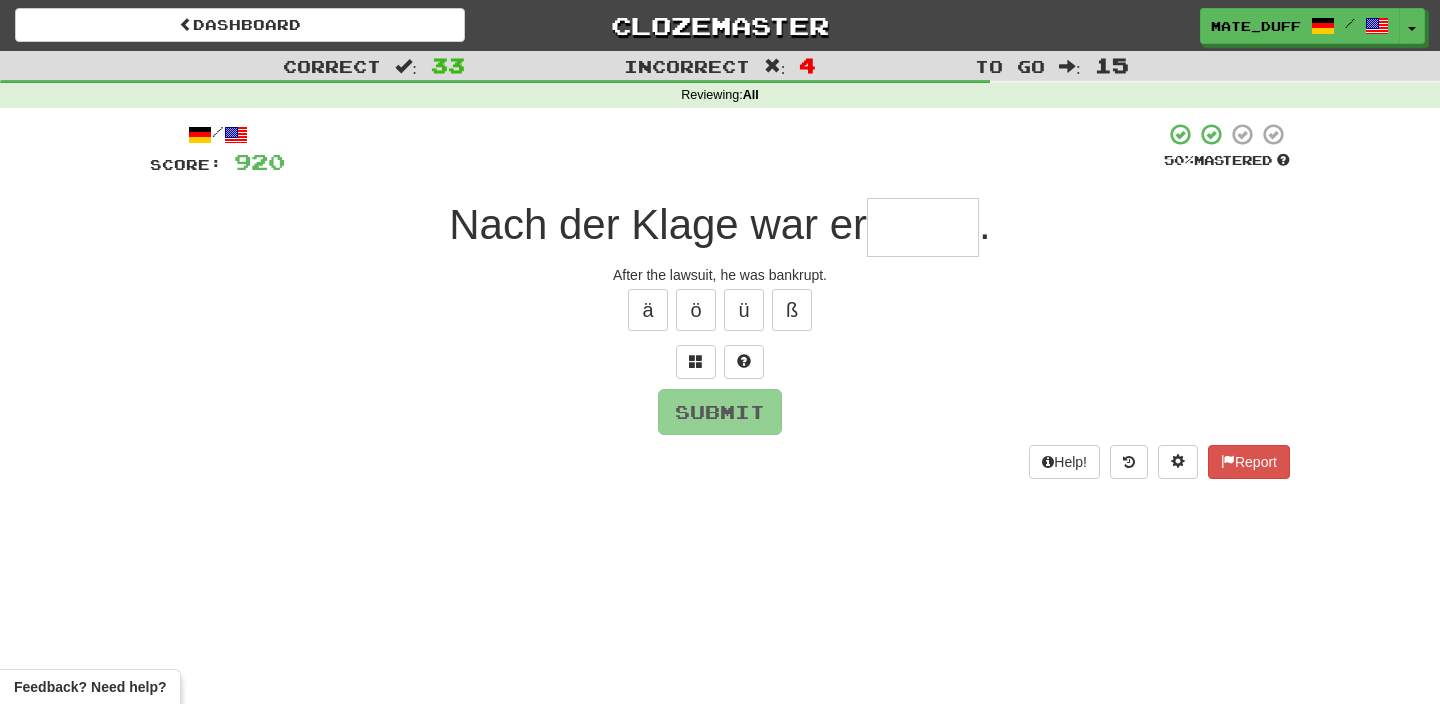 type on "******" 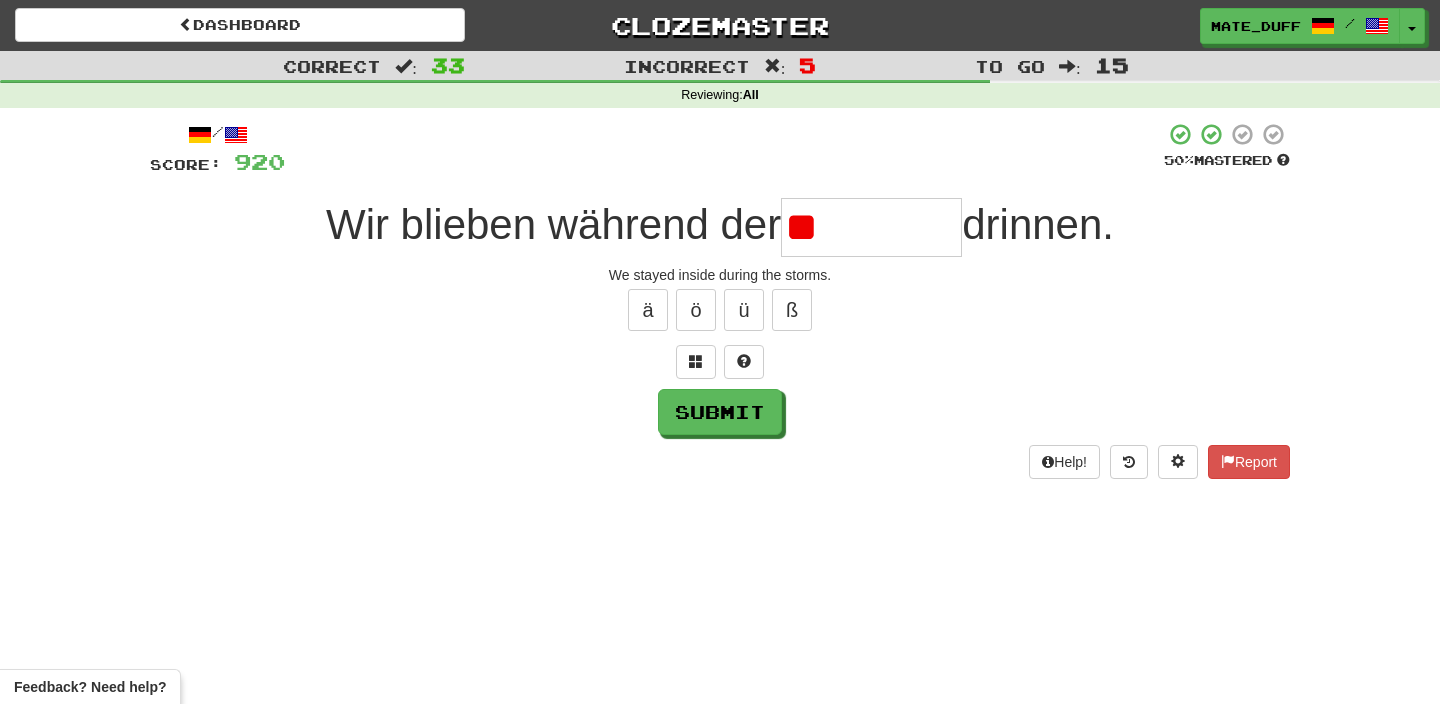 type on "*" 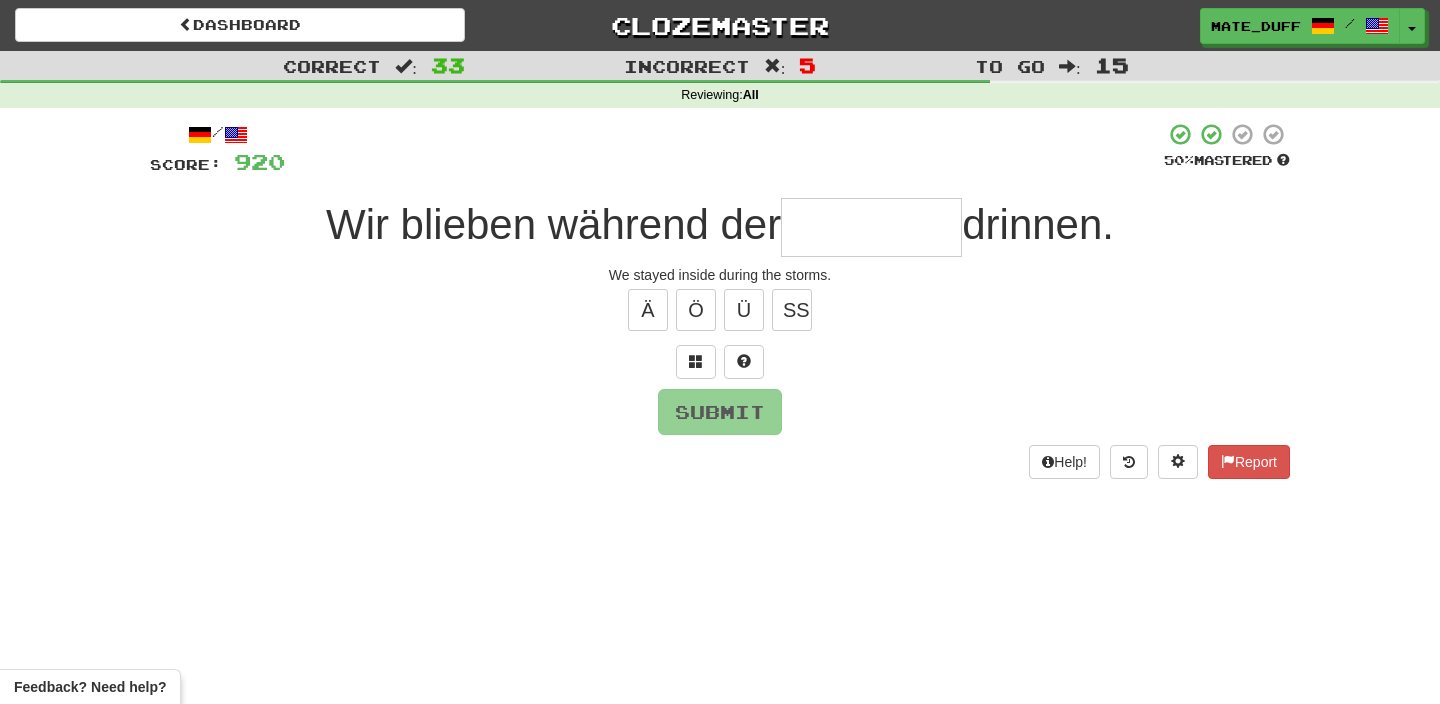 type on "*" 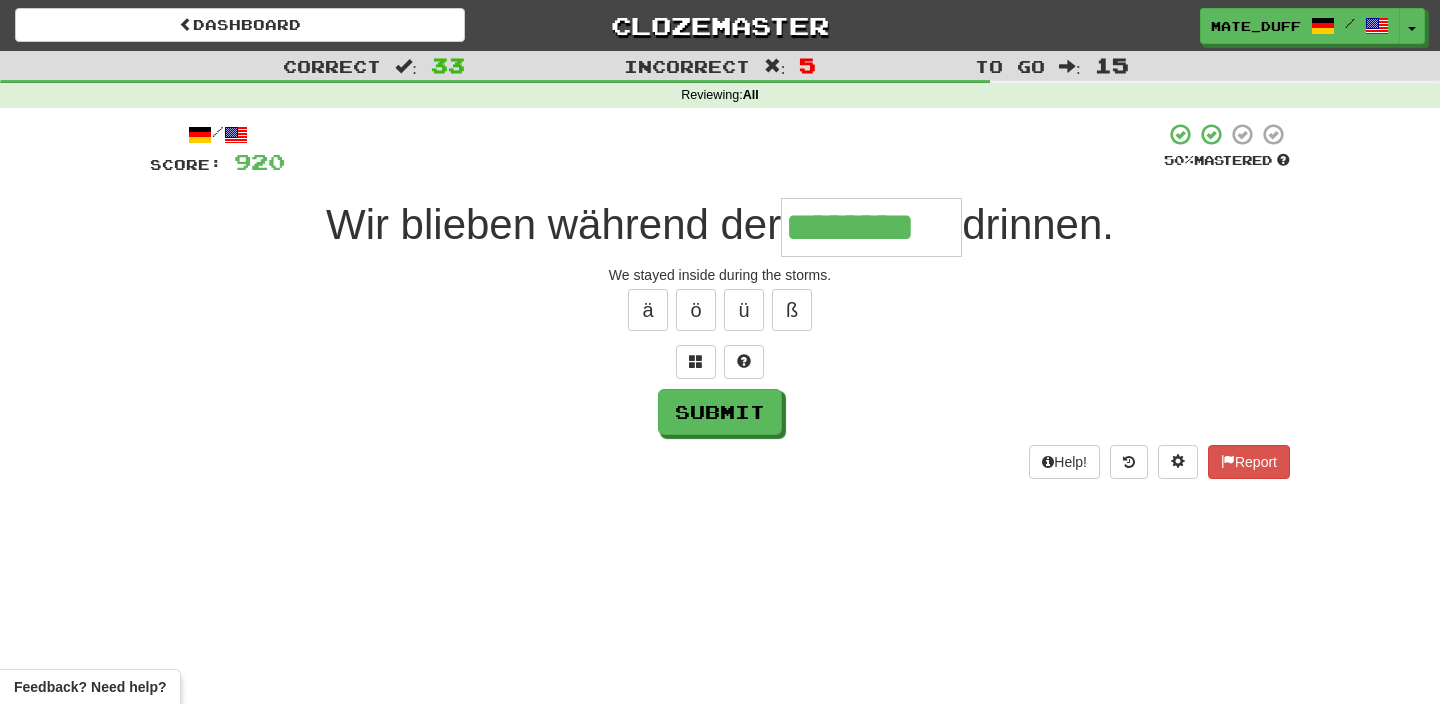 type on "********" 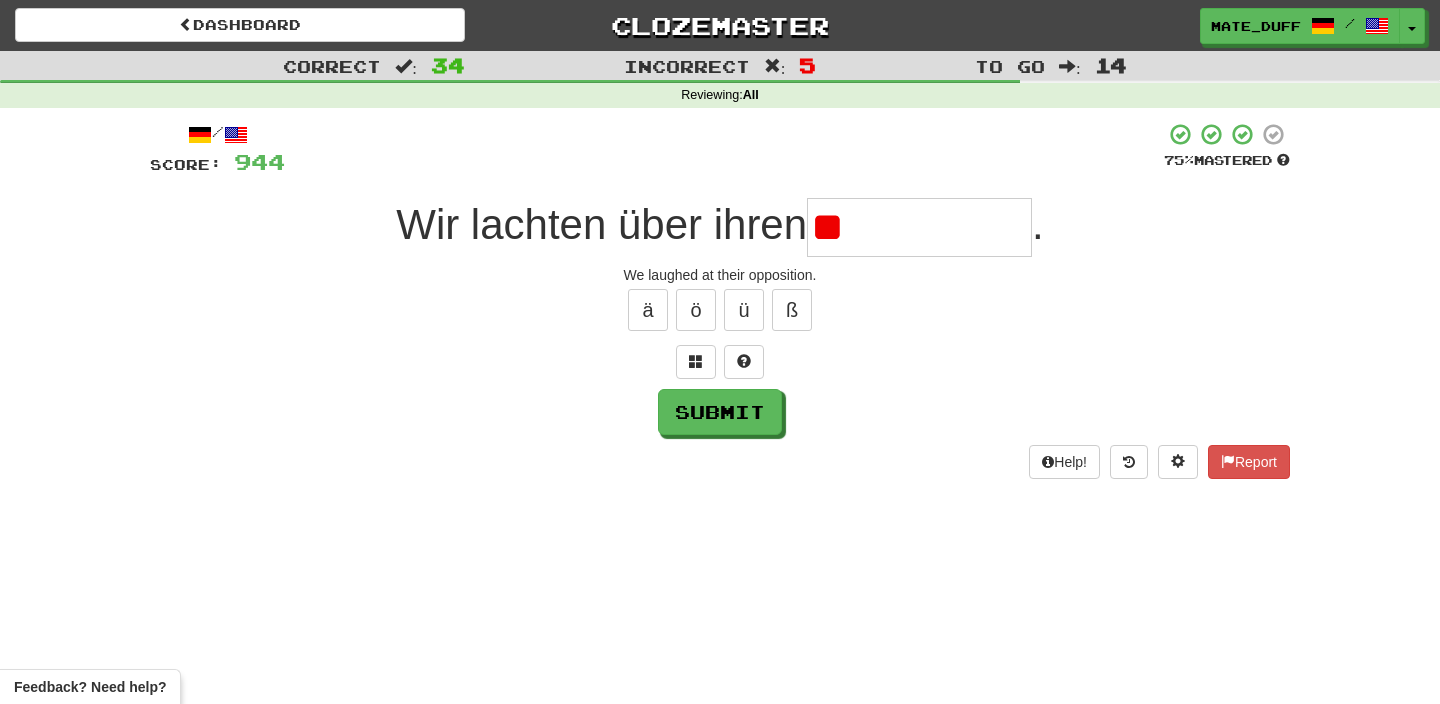 type on "*" 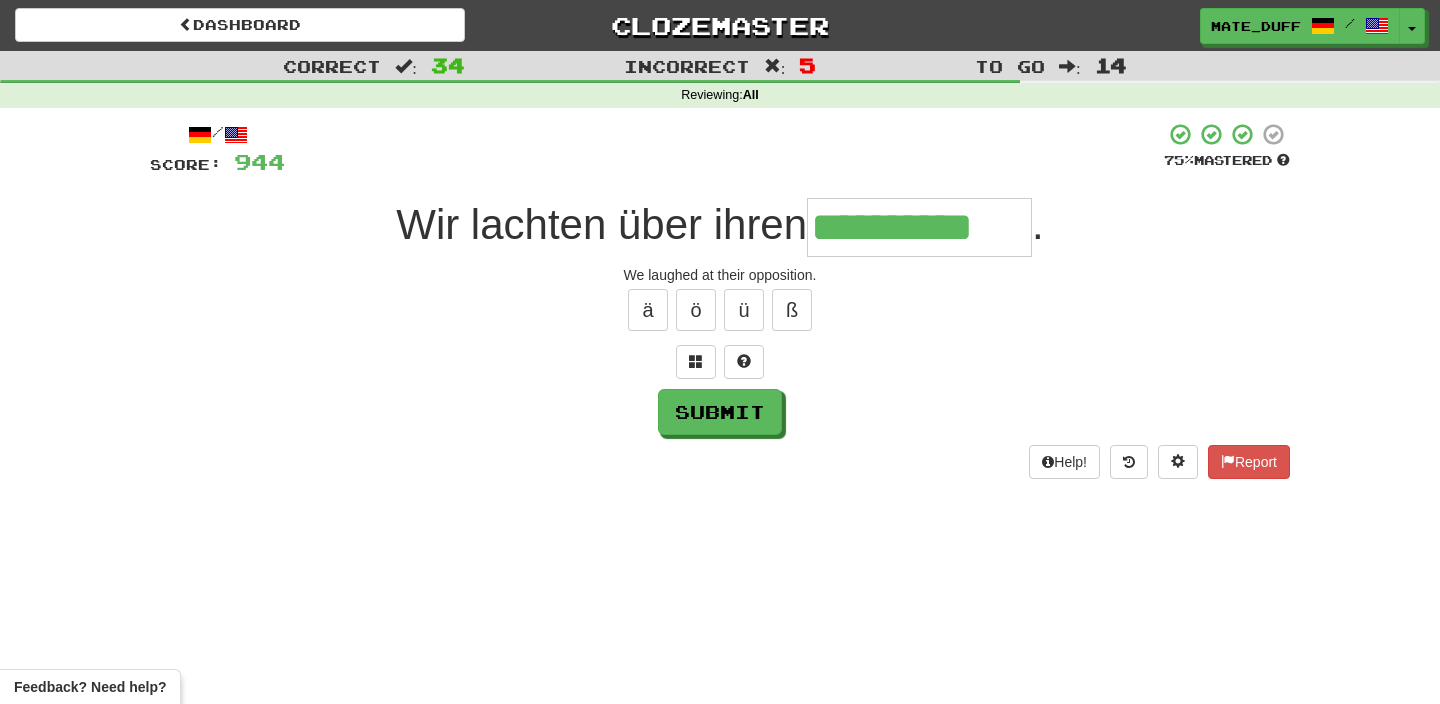 type on "**********" 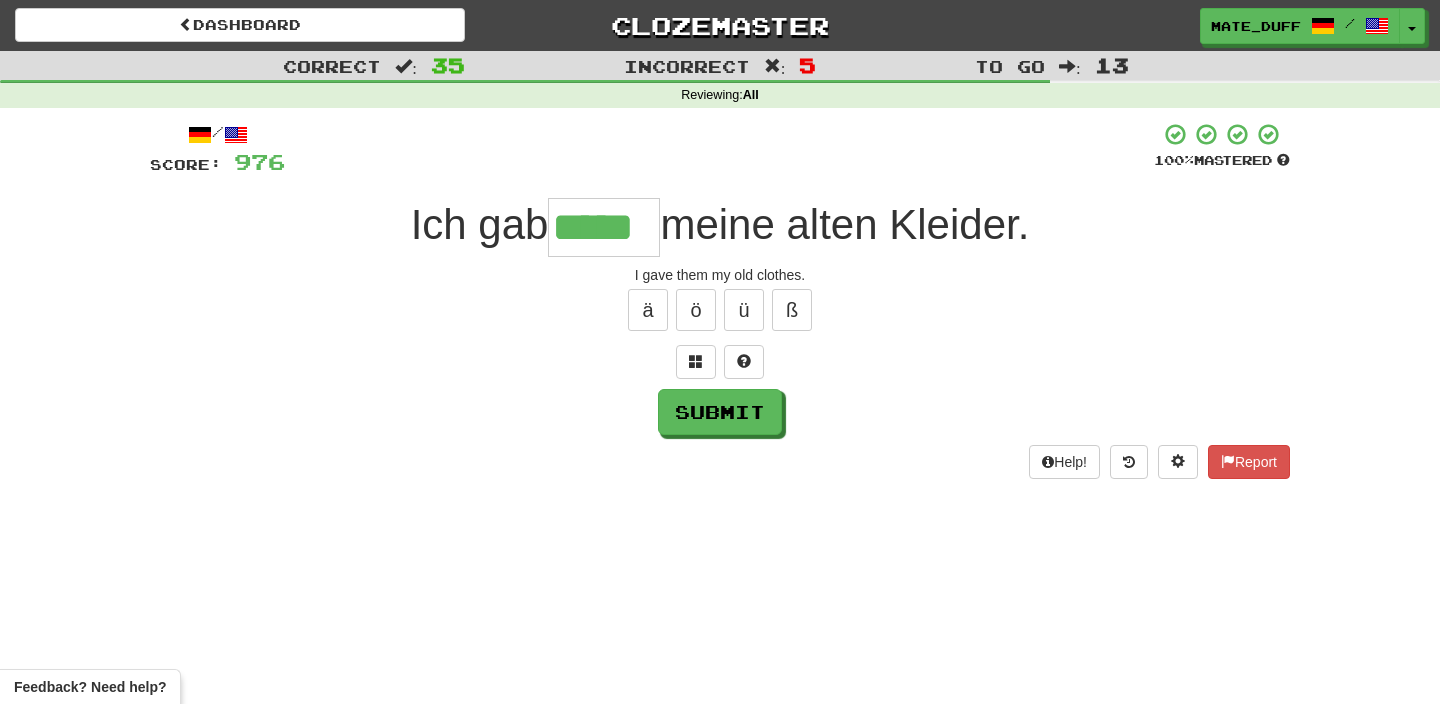 type on "*****" 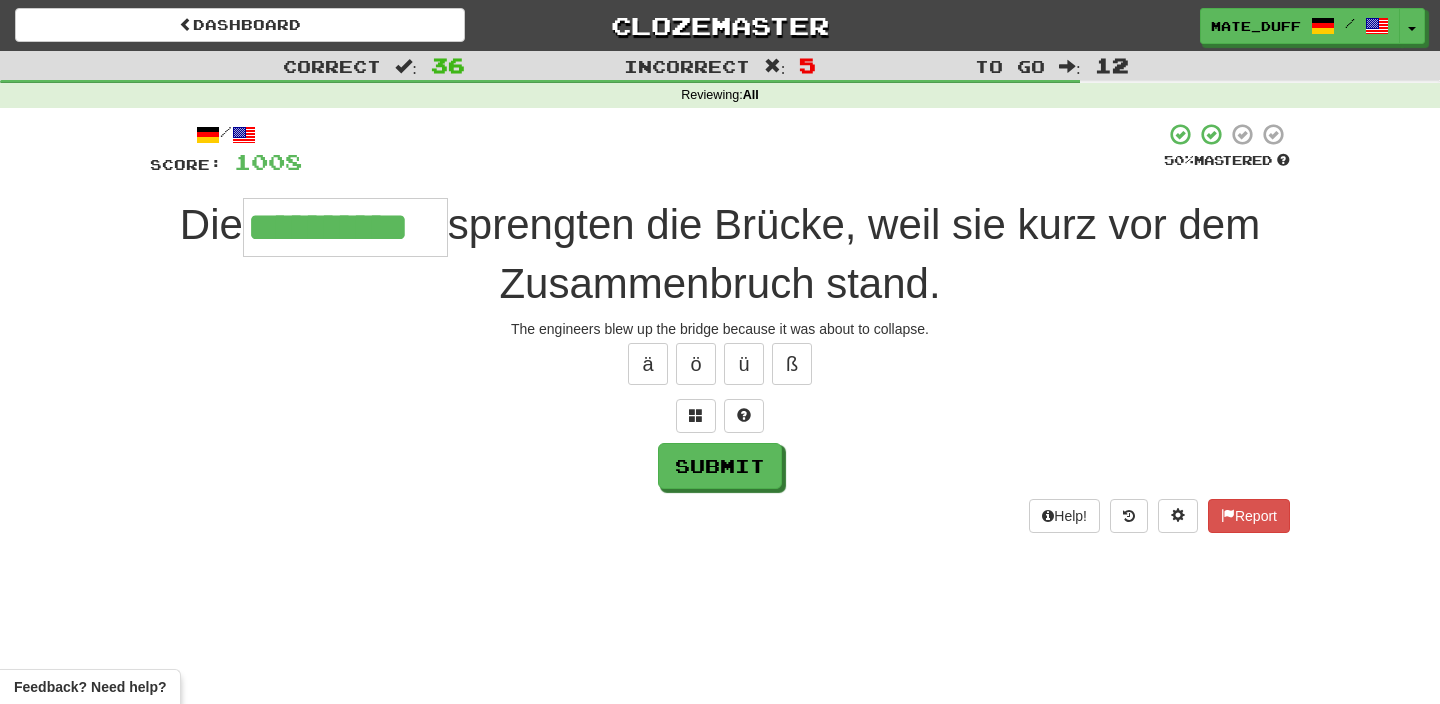 type on "**********" 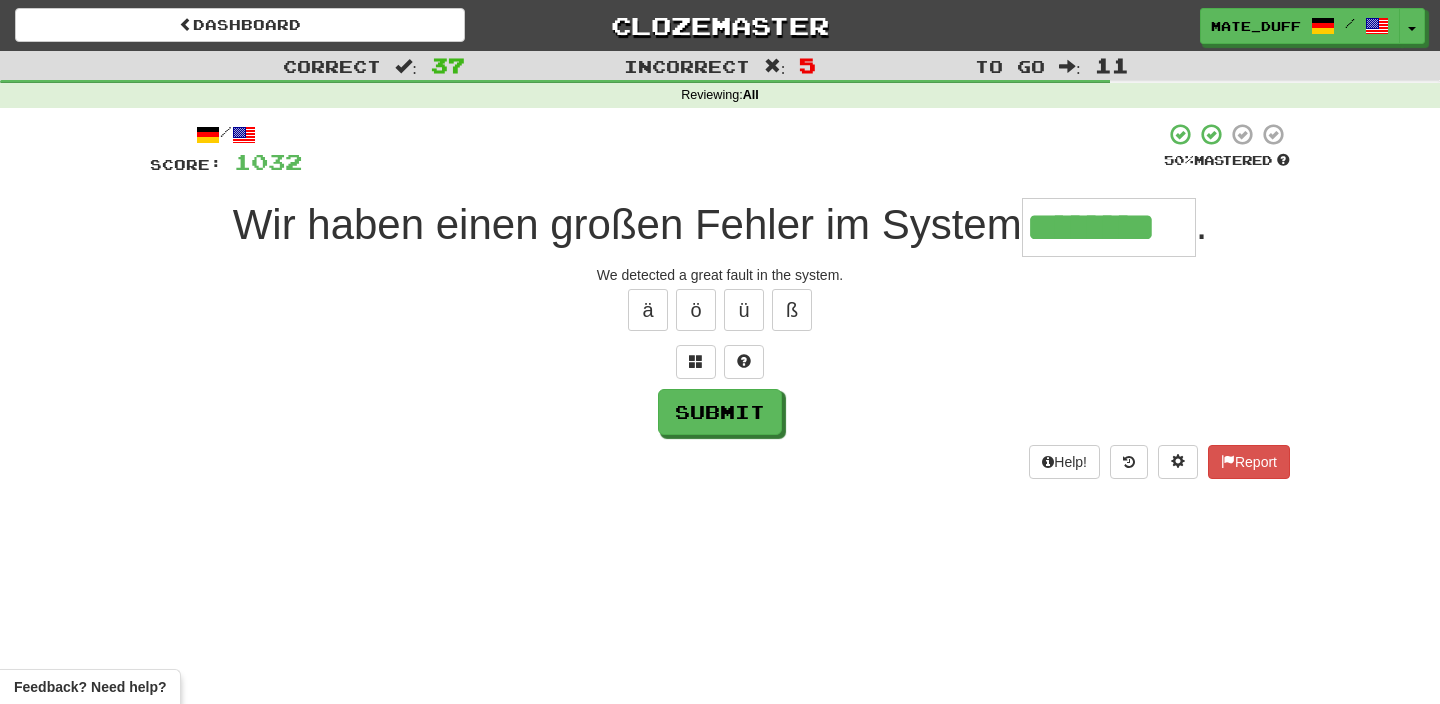 type on "********" 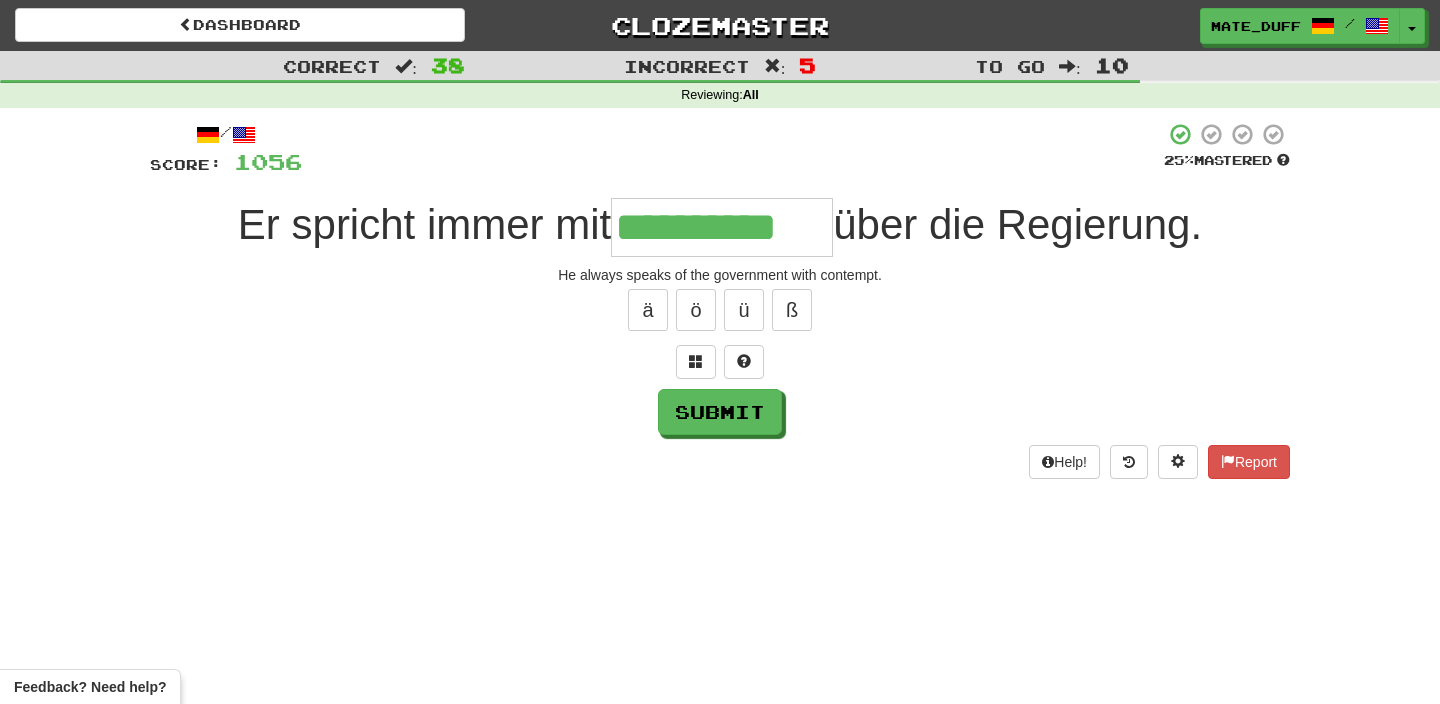 type on "**********" 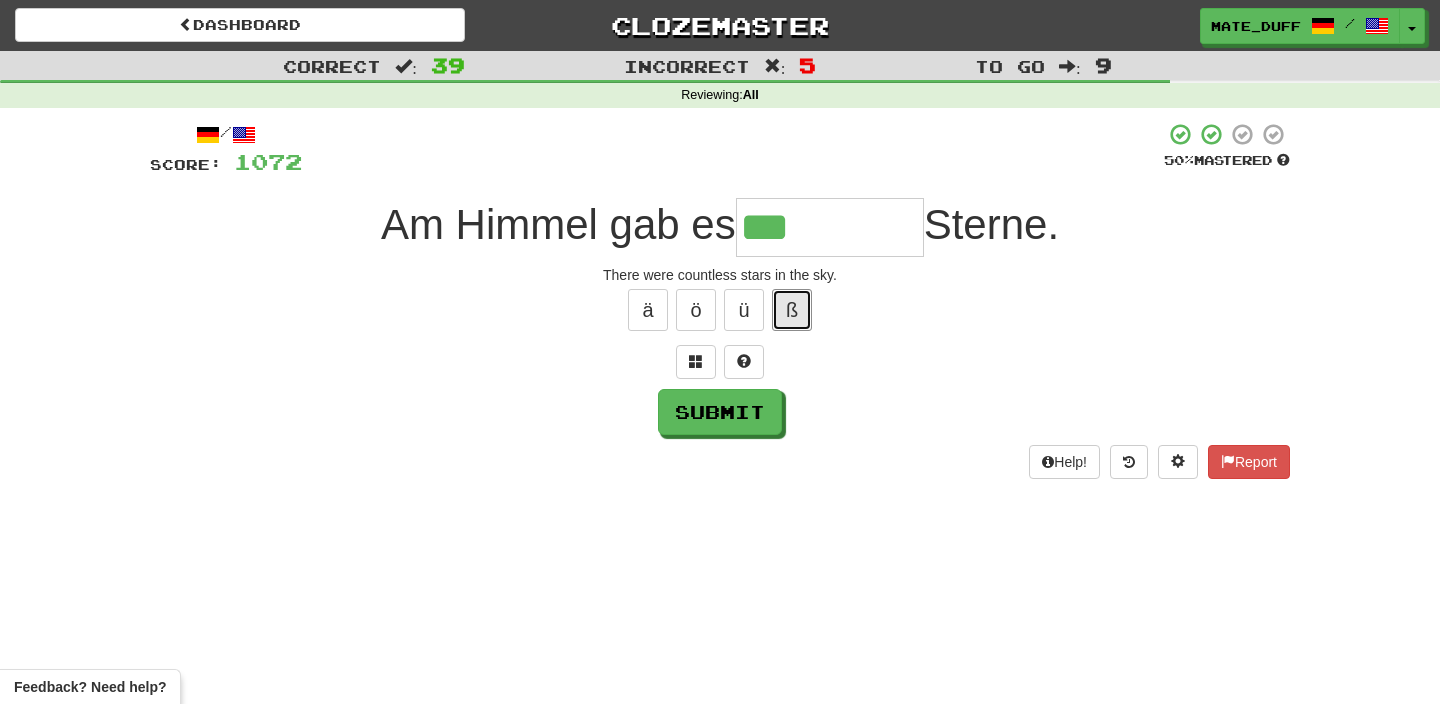 click on "ß" at bounding box center [792, 310] 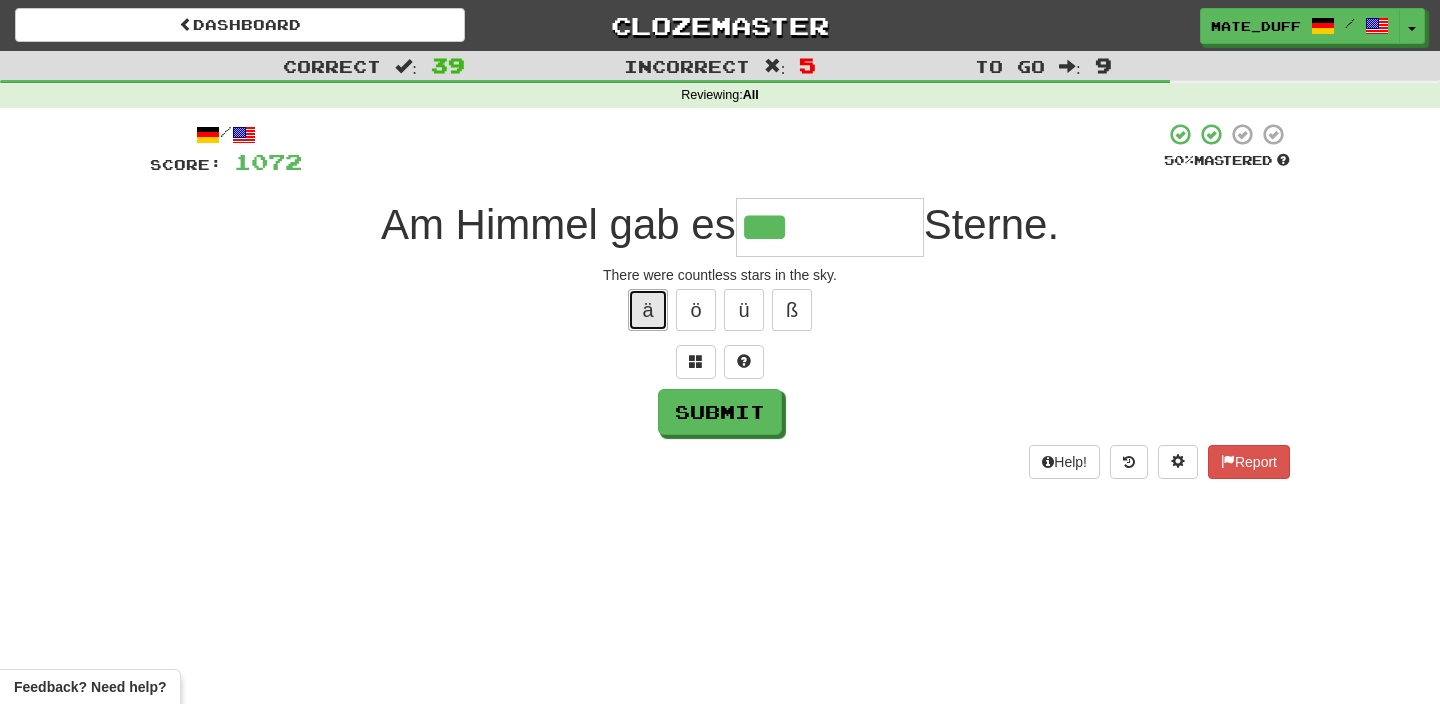 click on "ä" at bounding box center [648, 310] 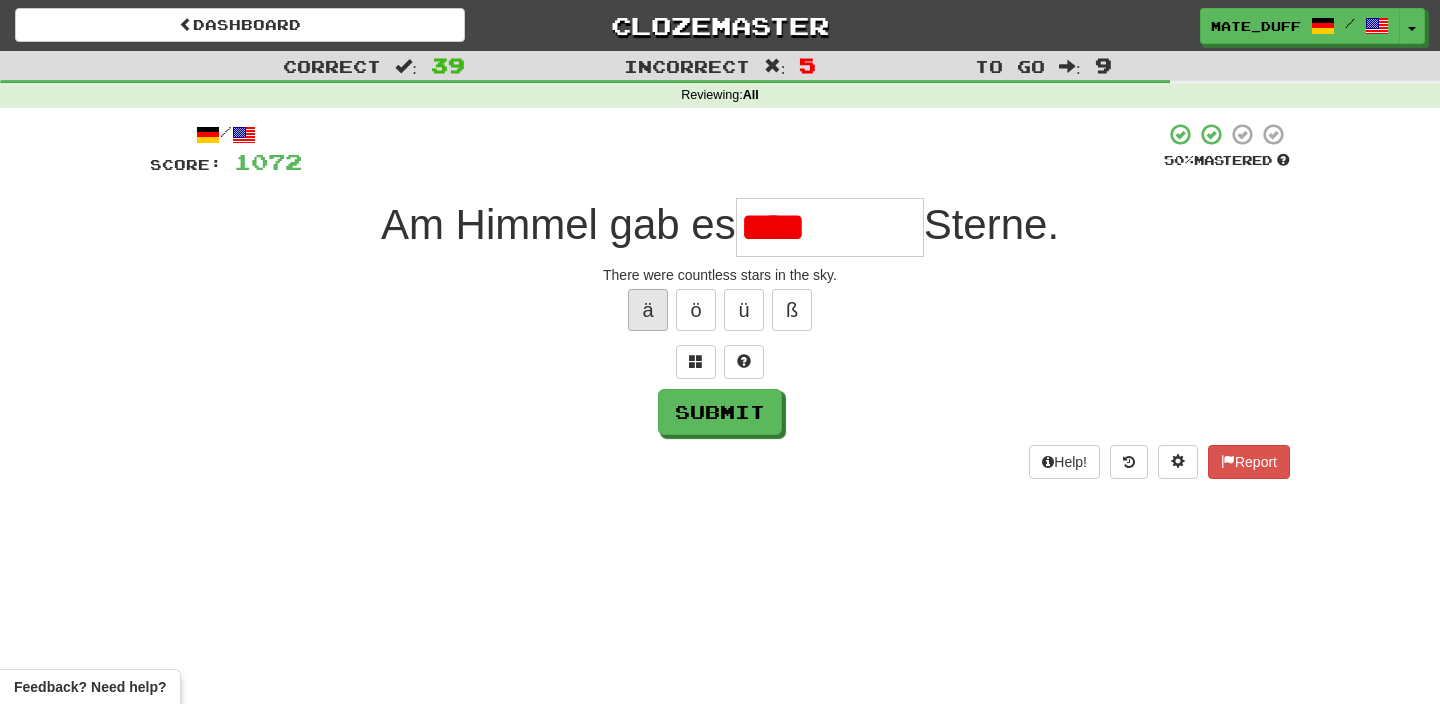 type on "*********" 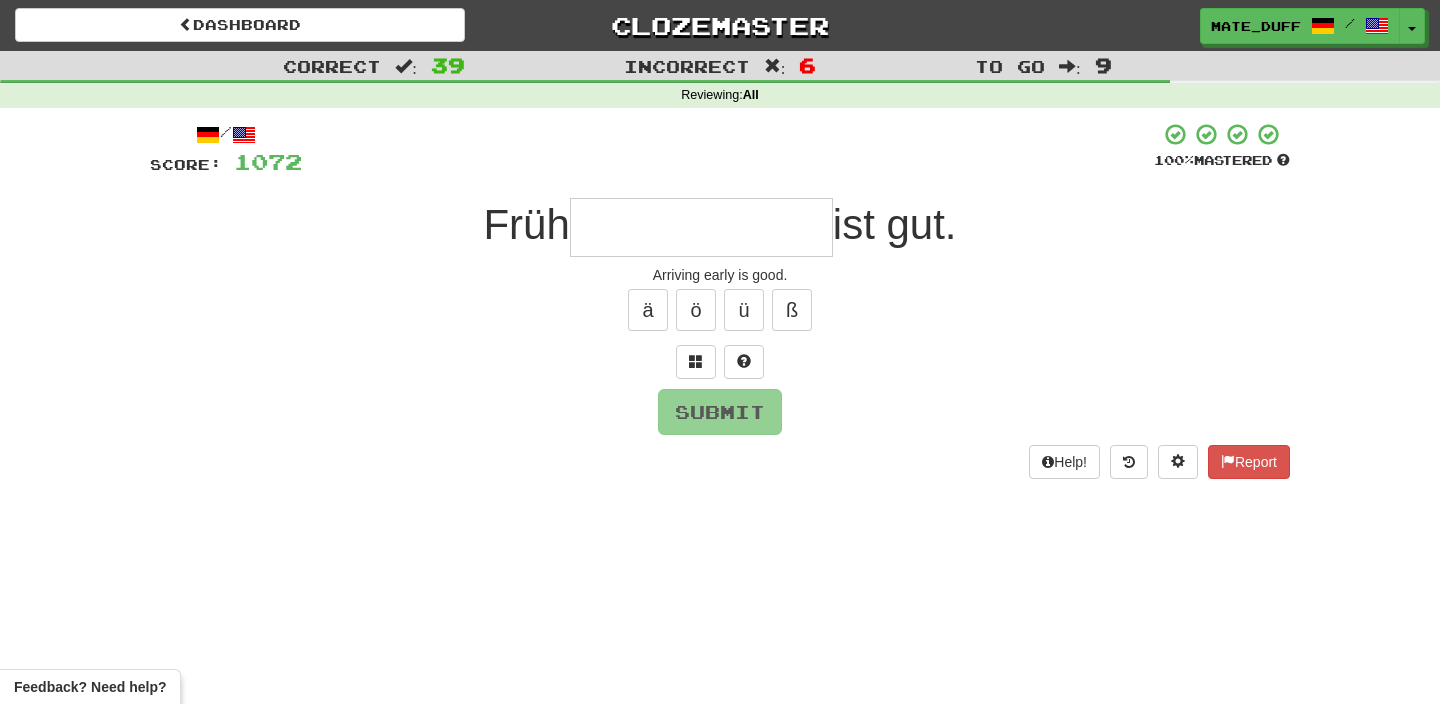type on "**********" 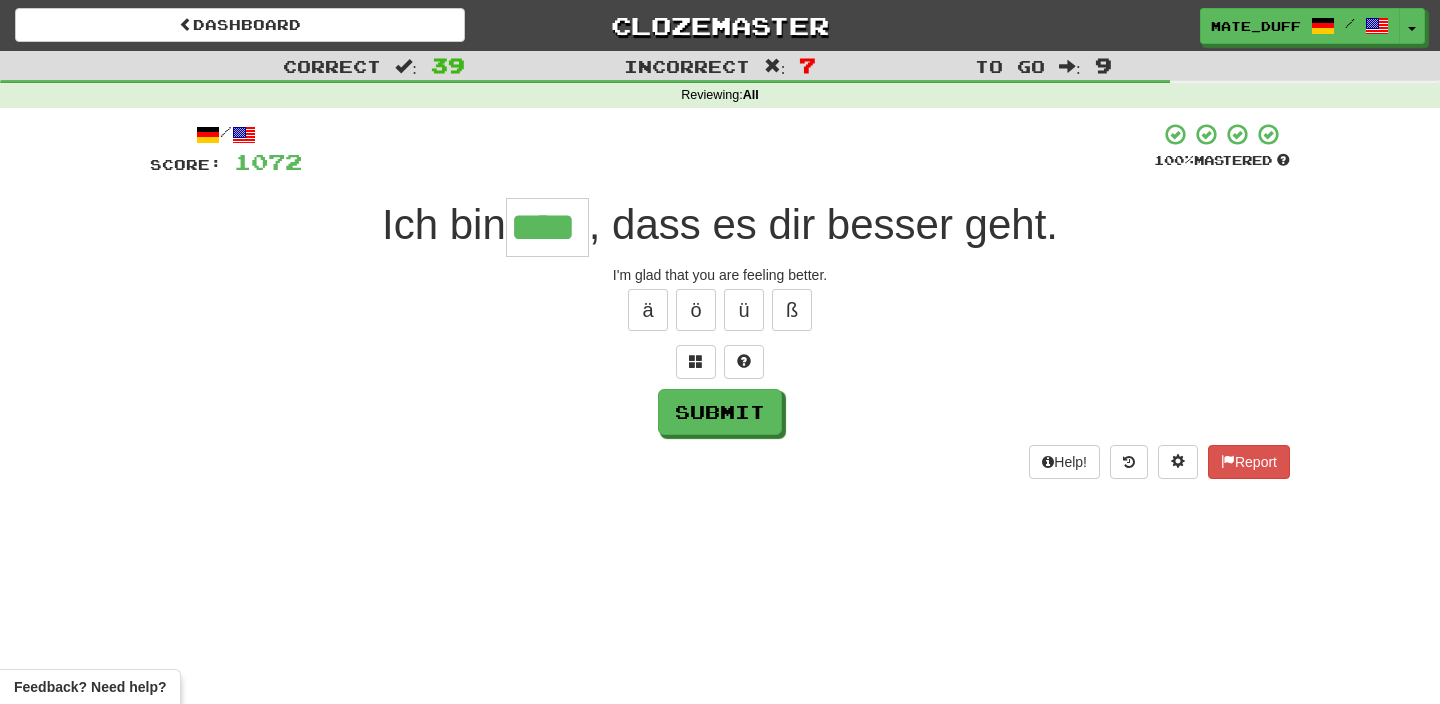 type on "****" 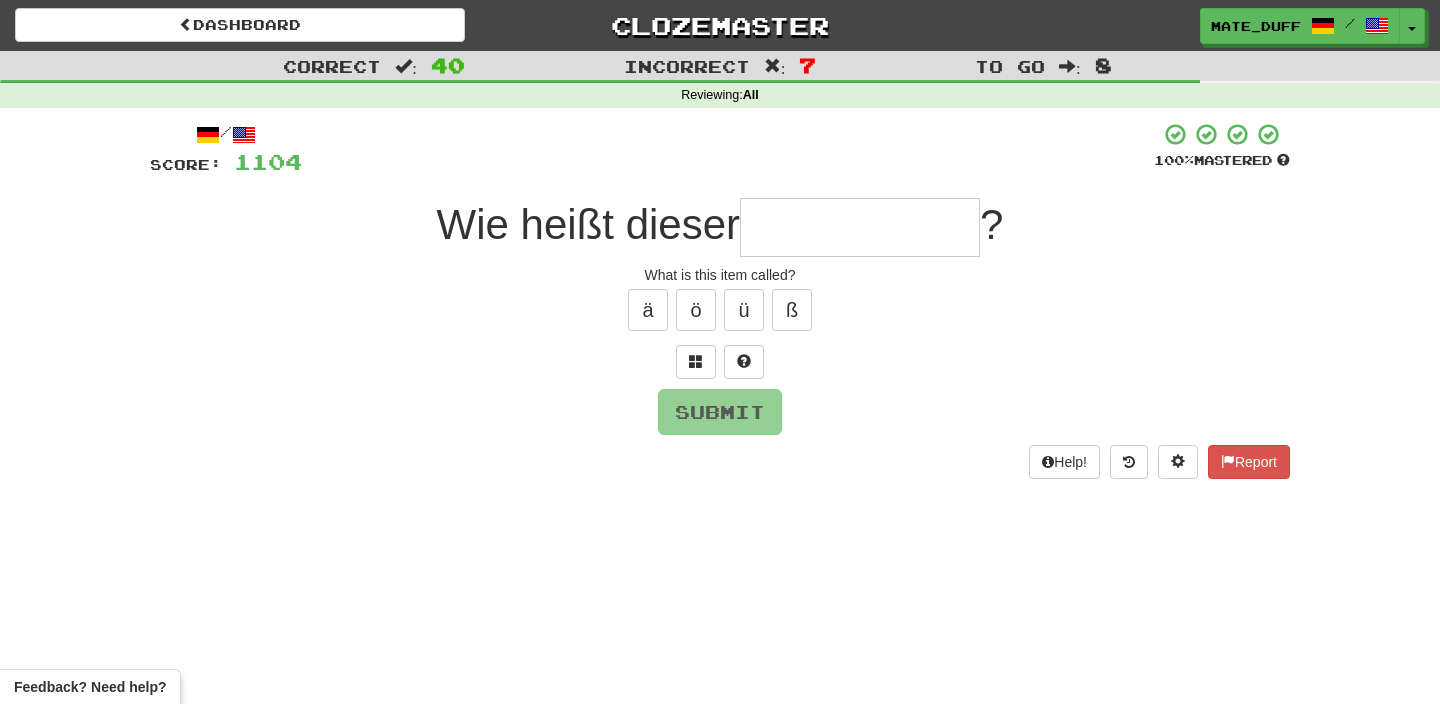type on "*" 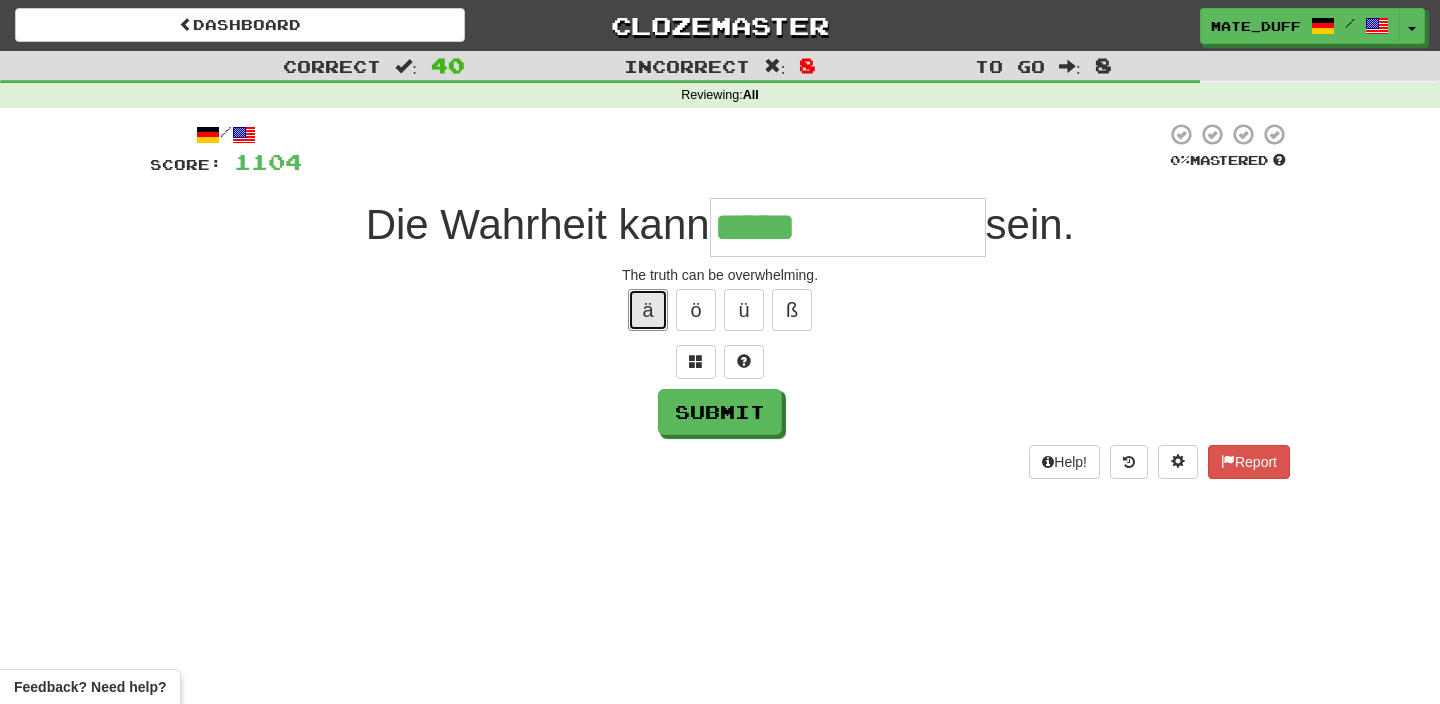 click on "ä" at bounding box center [648, 310] 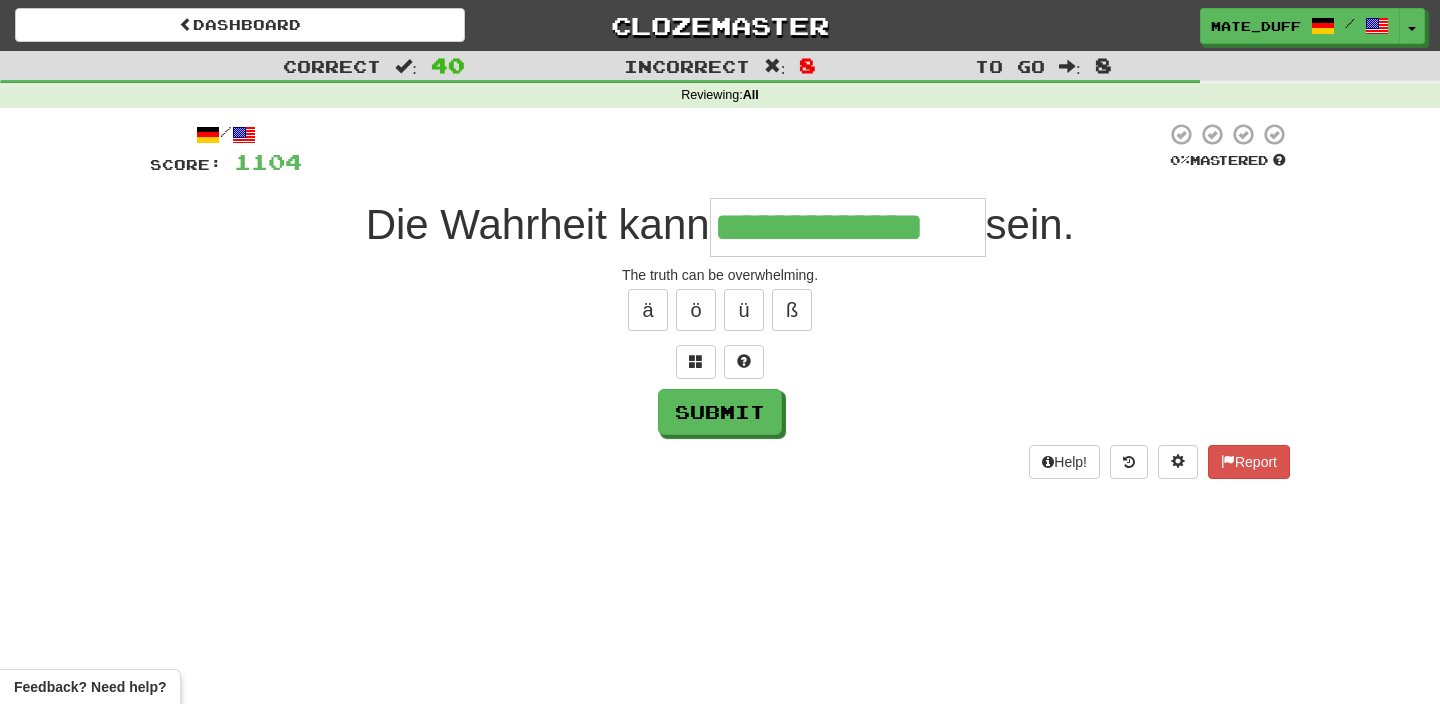 type on "**********" 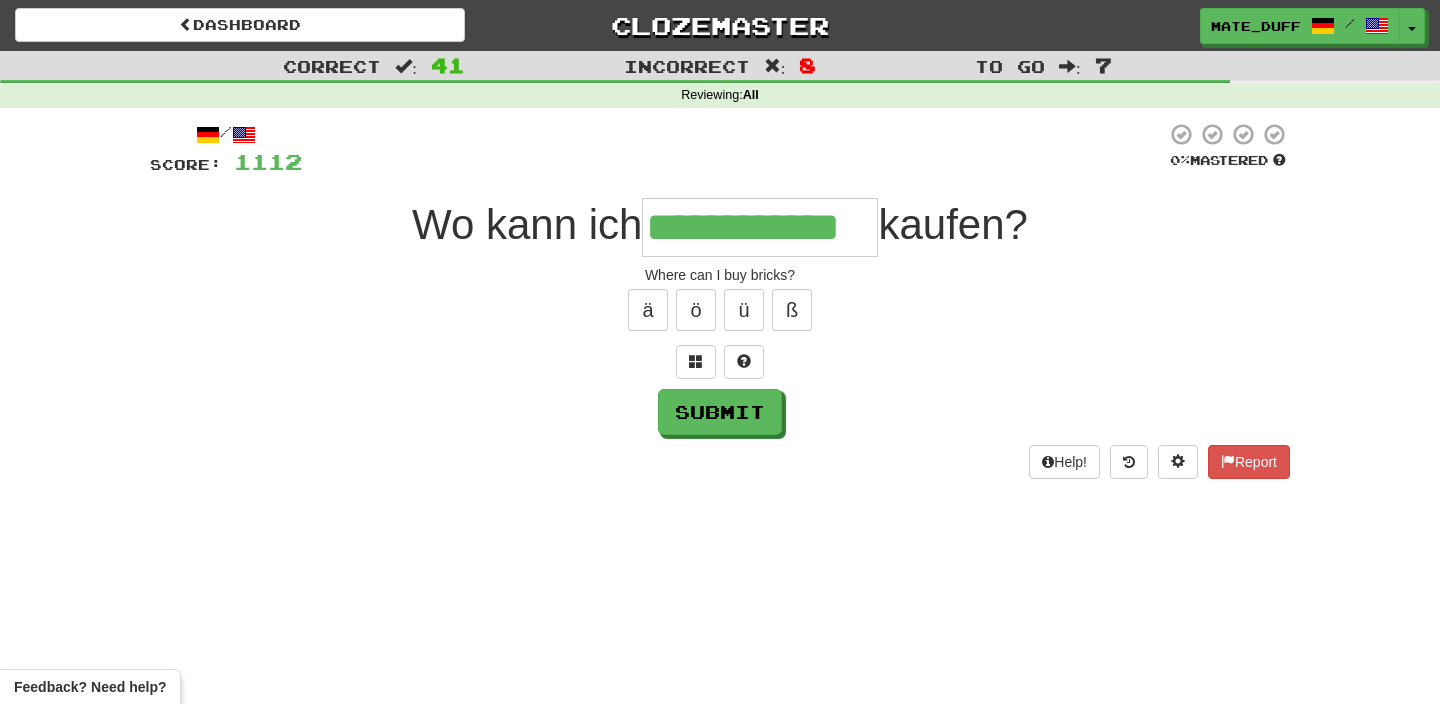 type on "**********" 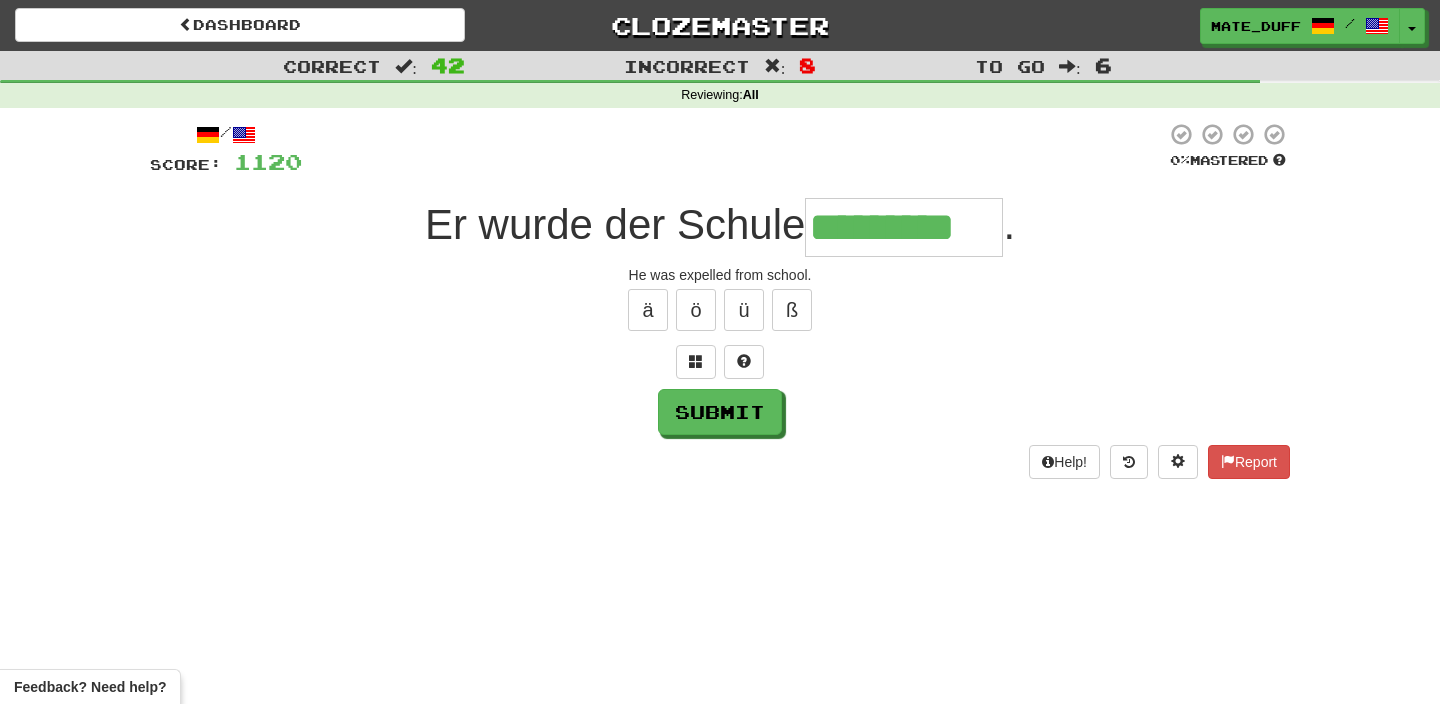 type on "*********" 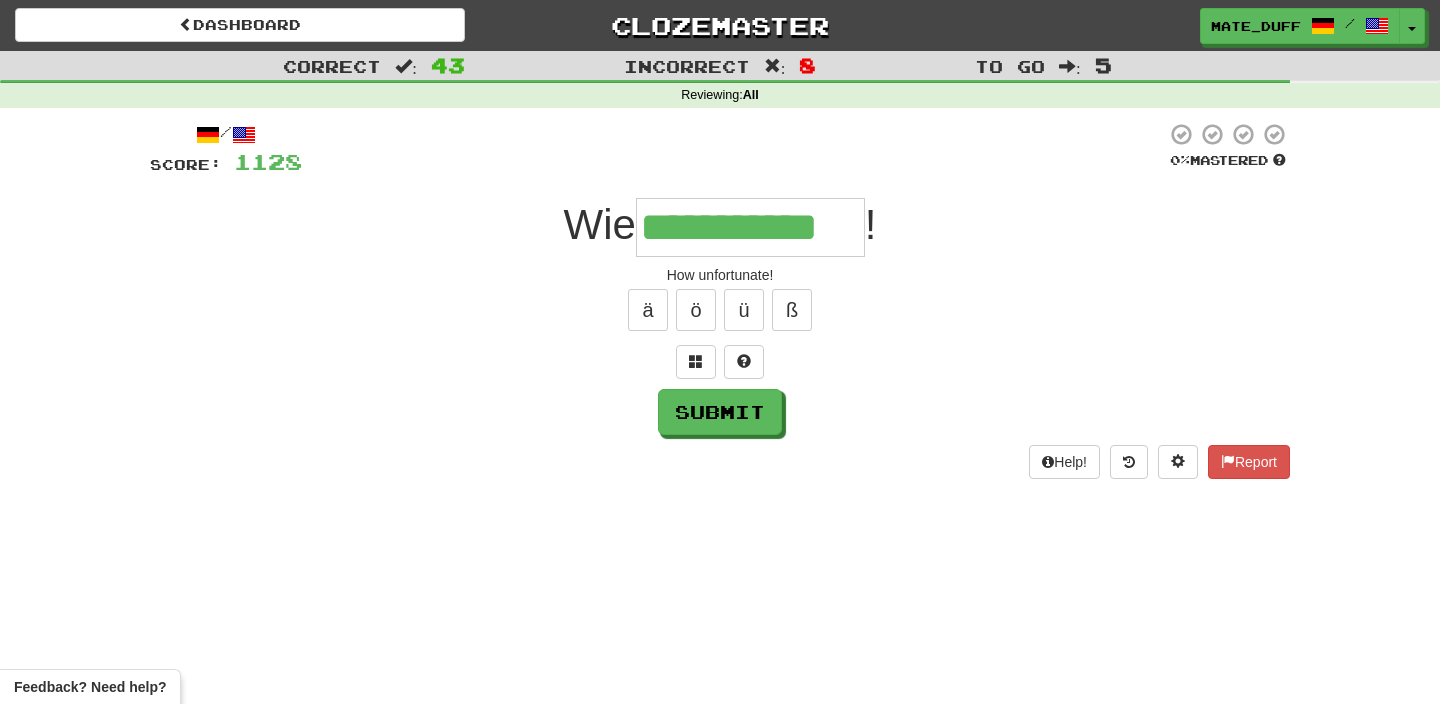 type on "**********" 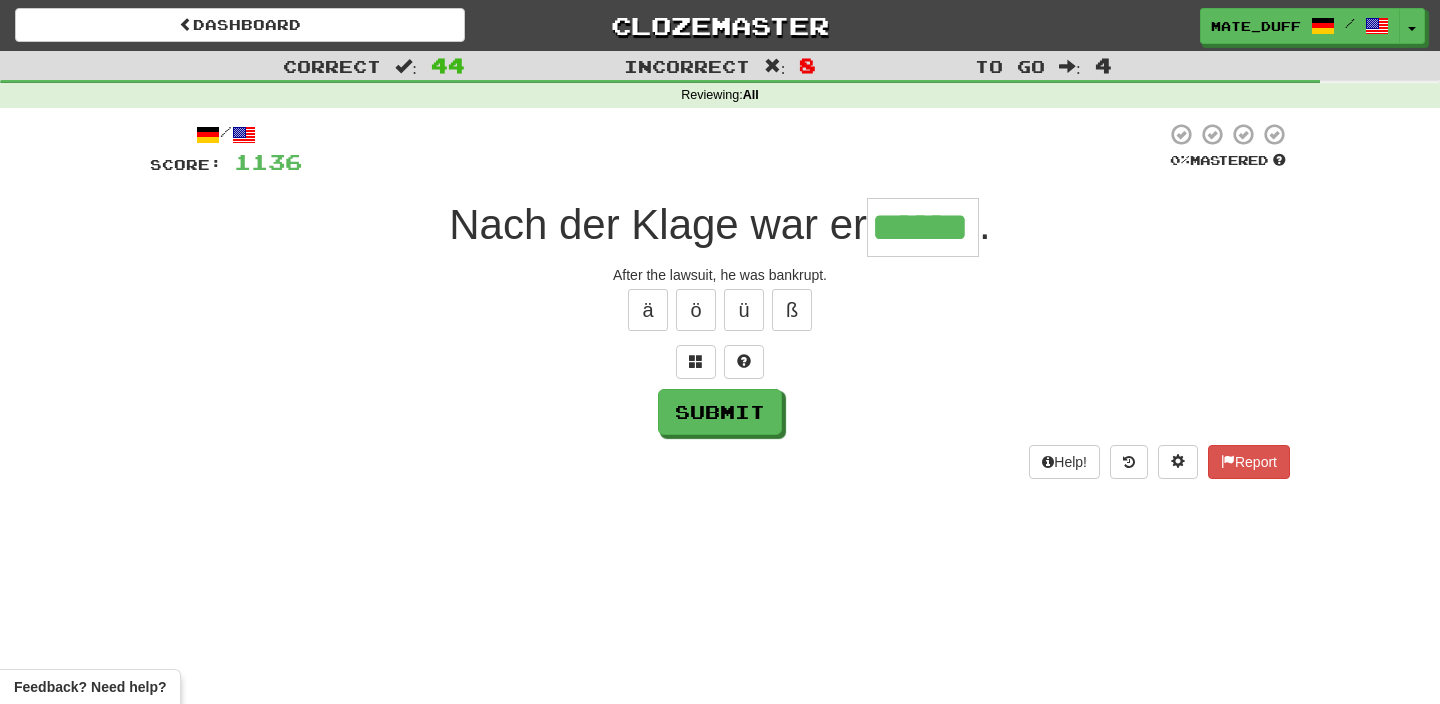 type on "******" 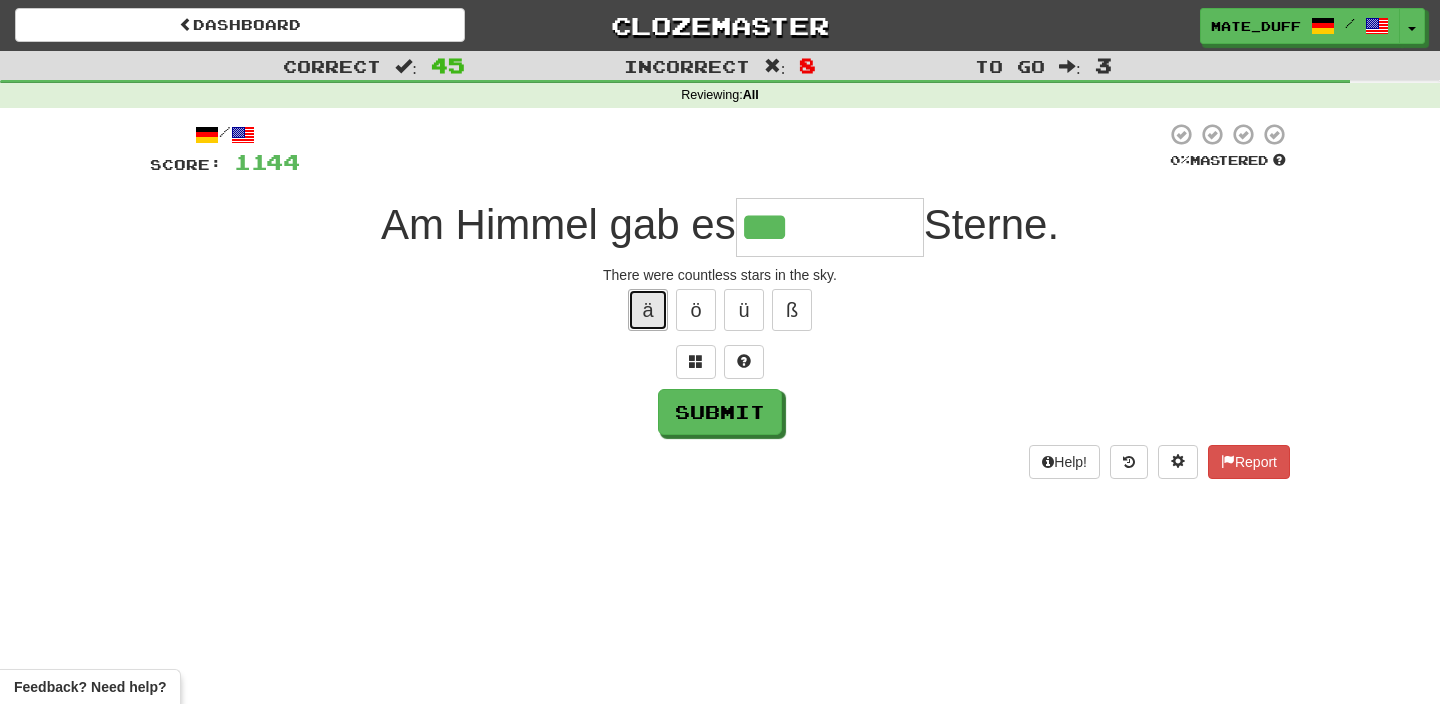 click on "ä" at bounding box center [648, 310] 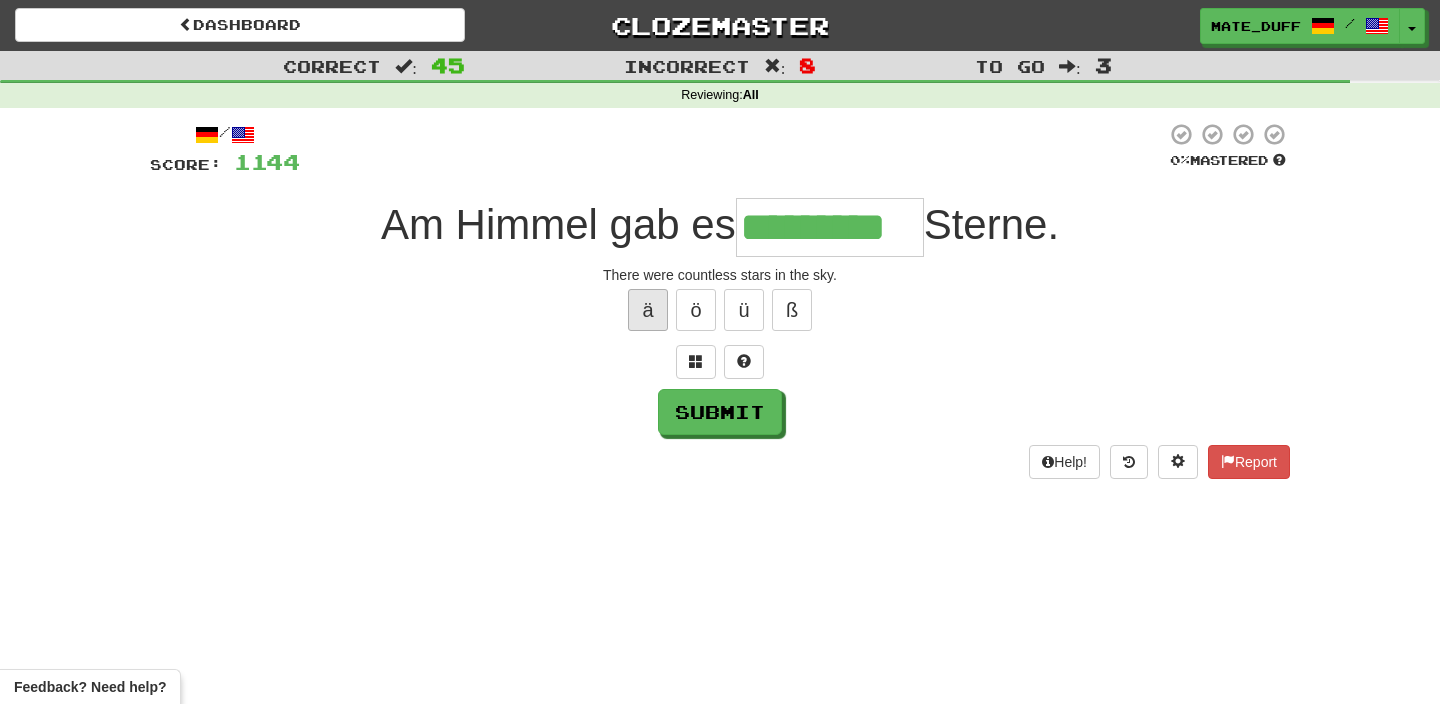 type on "*********" 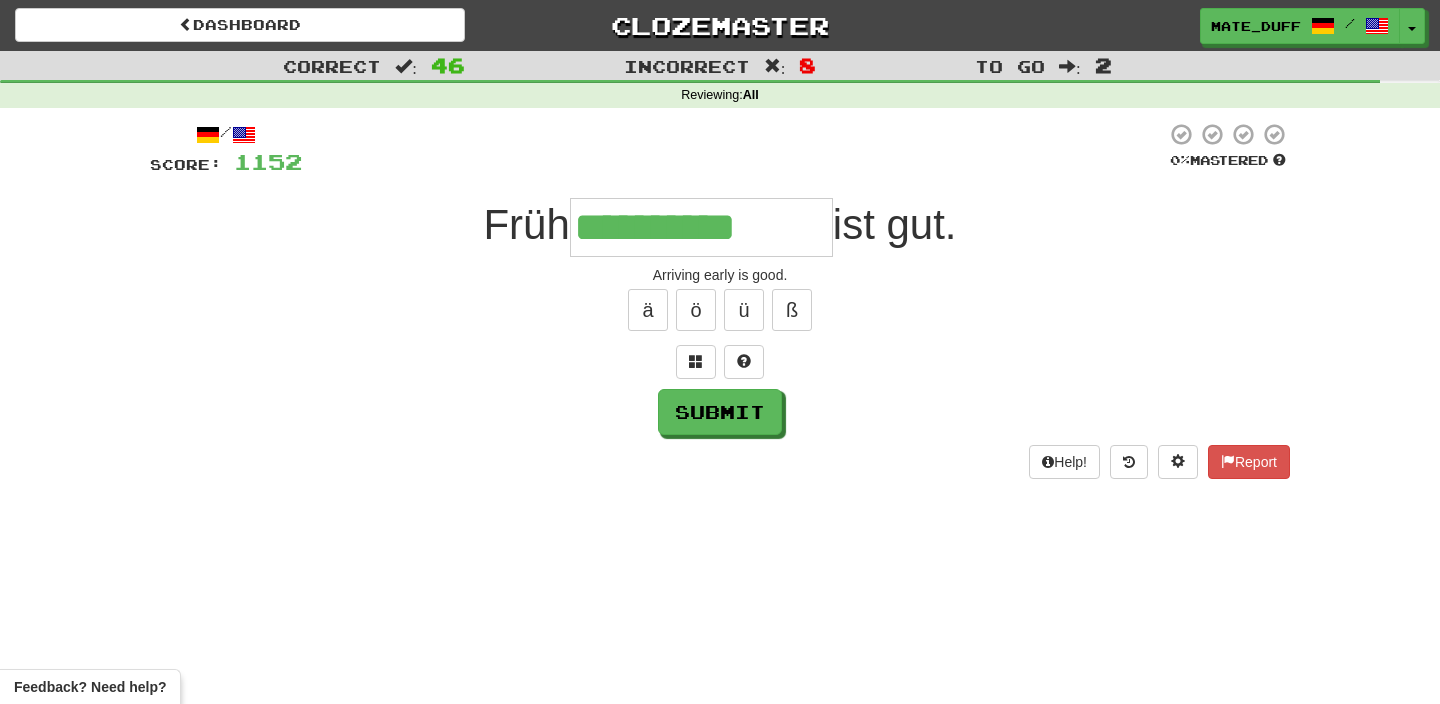 type on "**********" 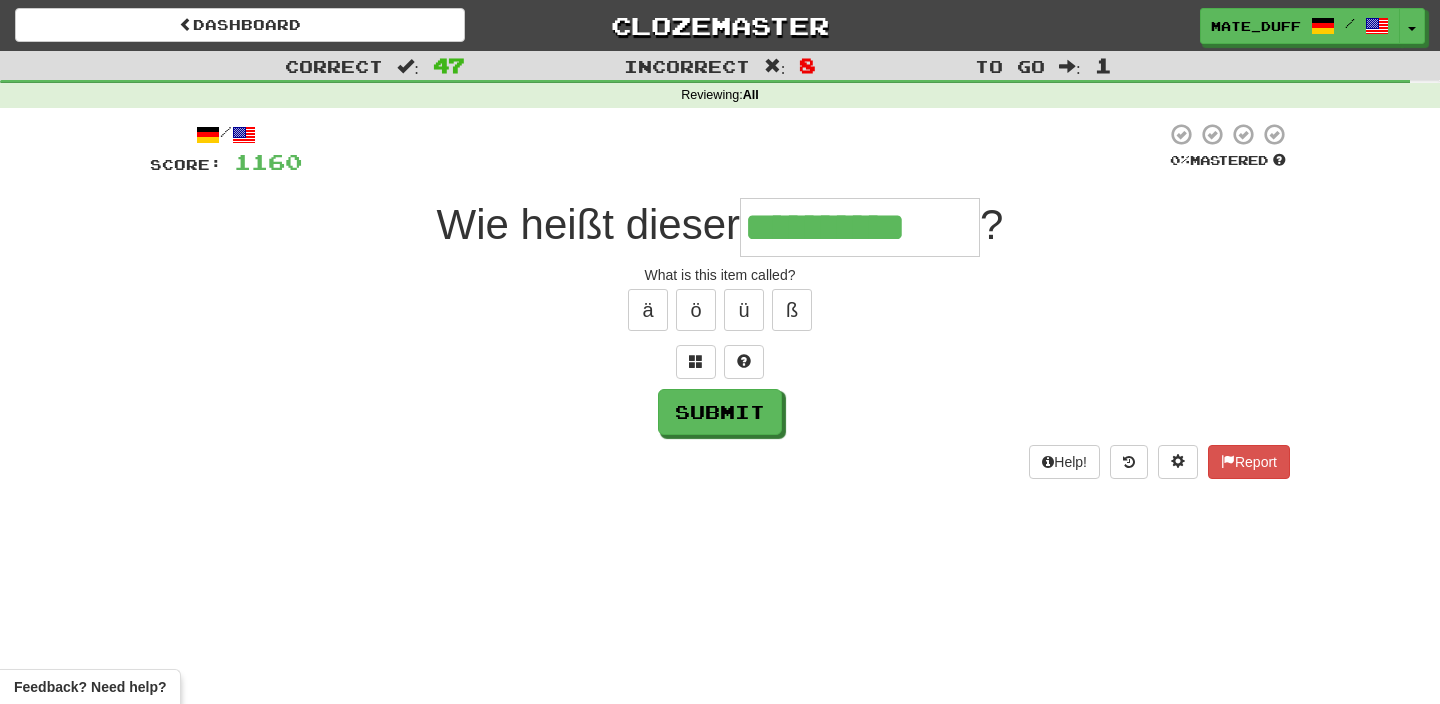 type on "**********" 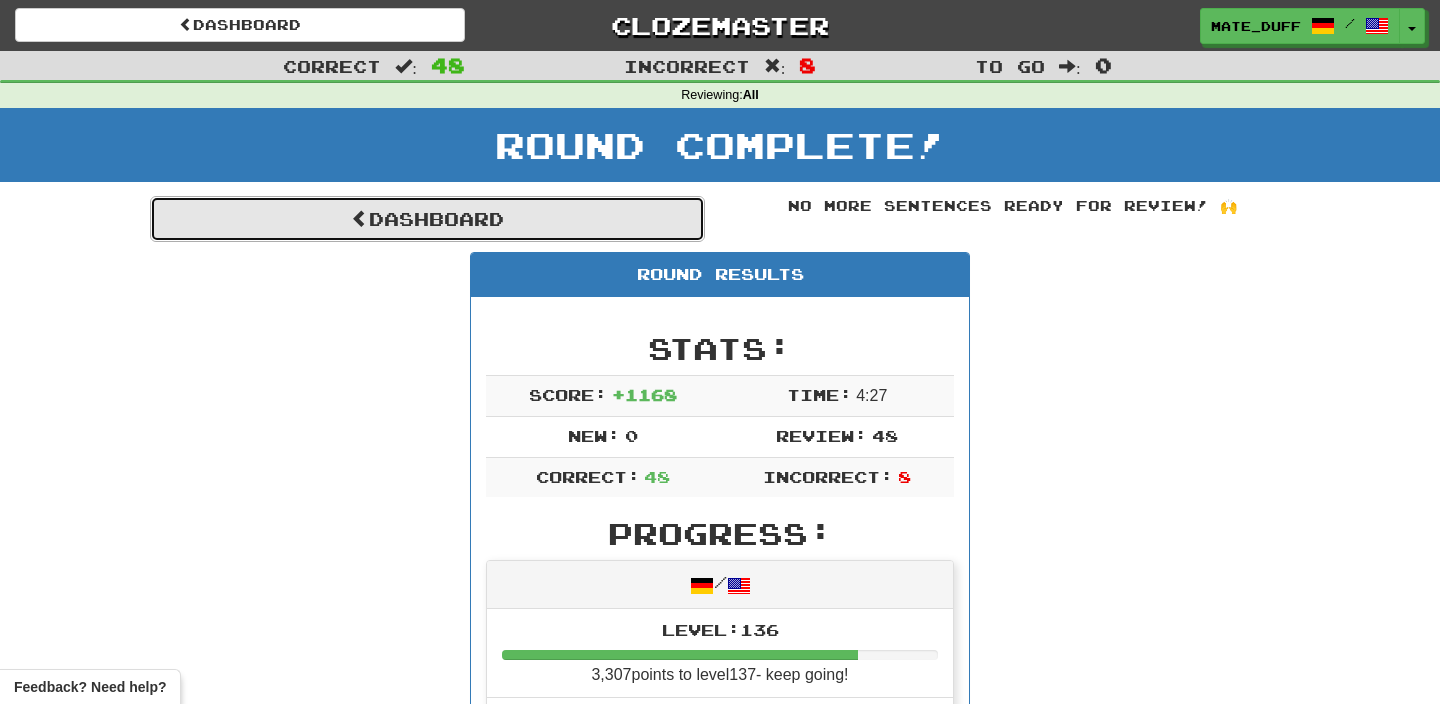 click on "Dashboard" at bounding box center [427, 219] 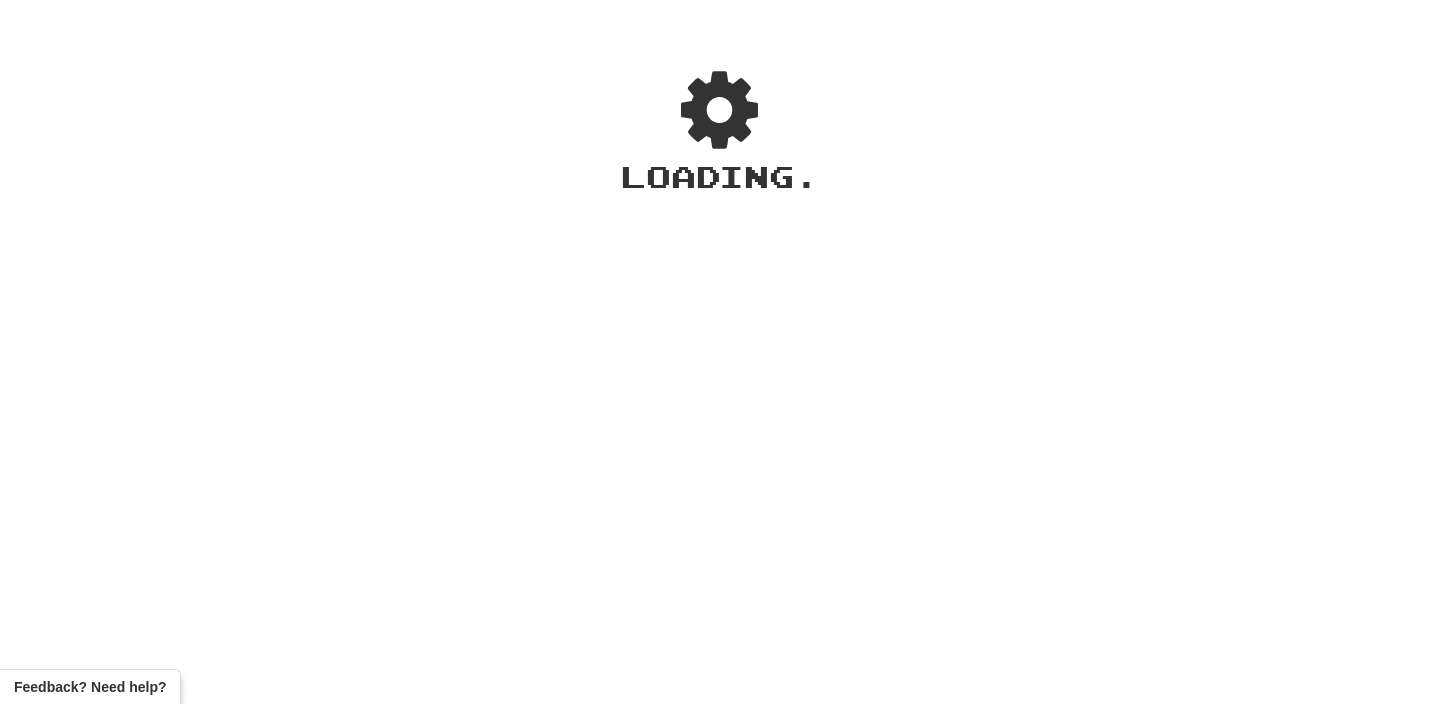 scroll, scrollTop: 0, scrollLeft: 0, axis: both 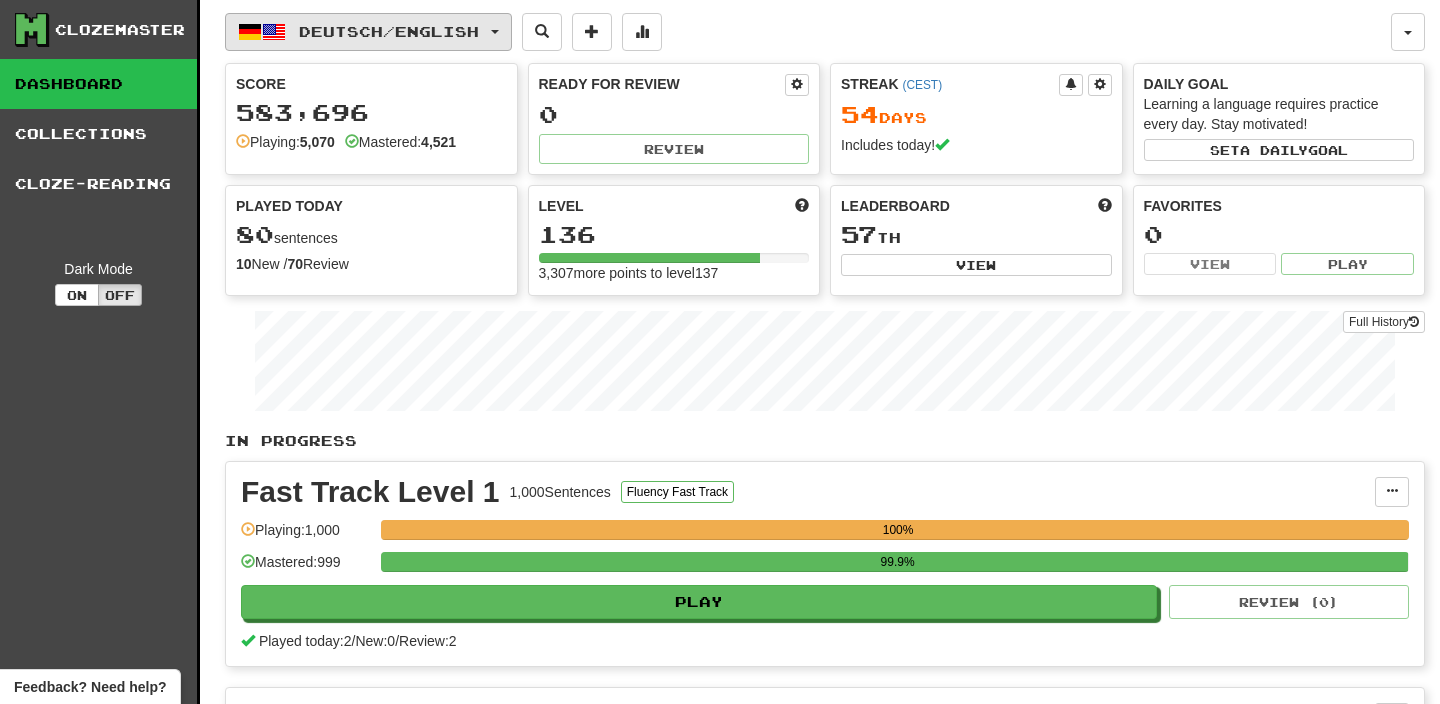click on "Deutsch  /  English" at bounding box center (389, 31) 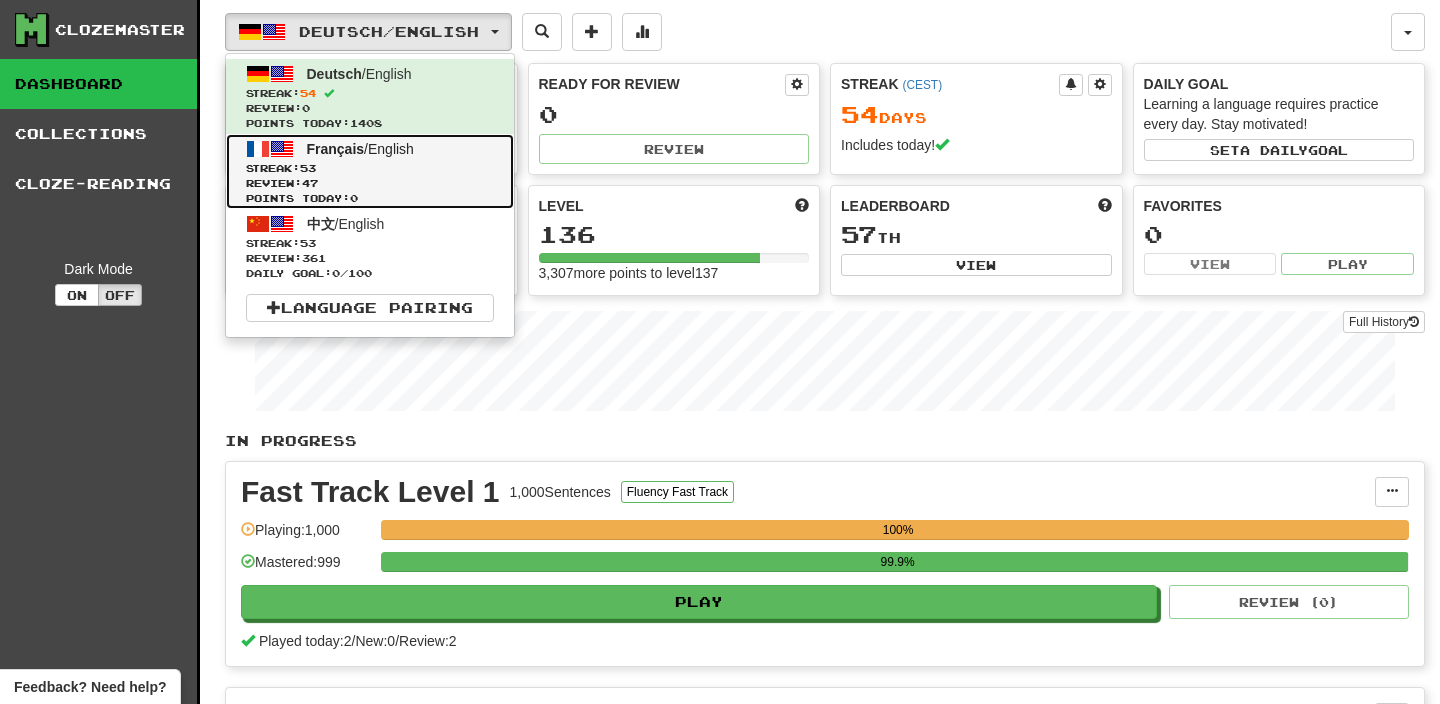 click on "Streak:  53" at bounding box center (370, 168) 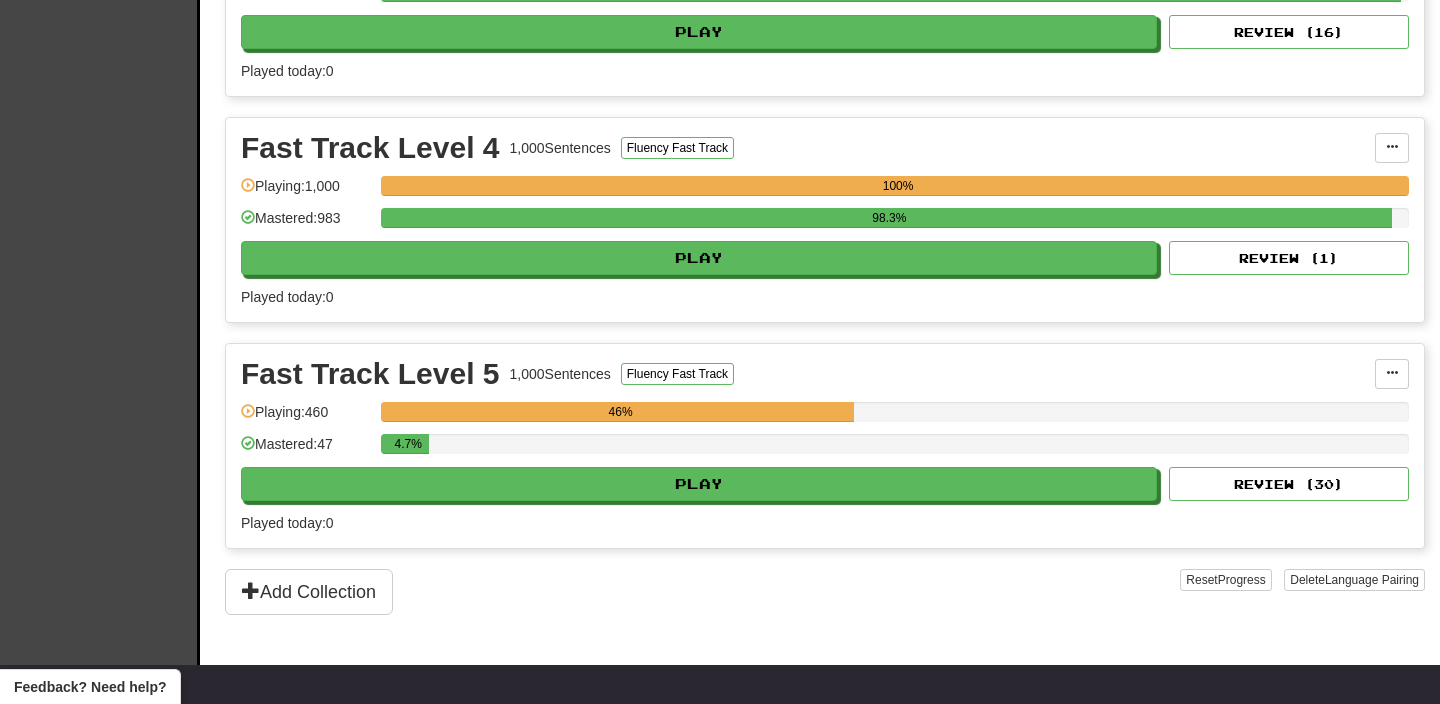 scroll, scrollTop: 1032, scrollLeft: 0, axis: vertical 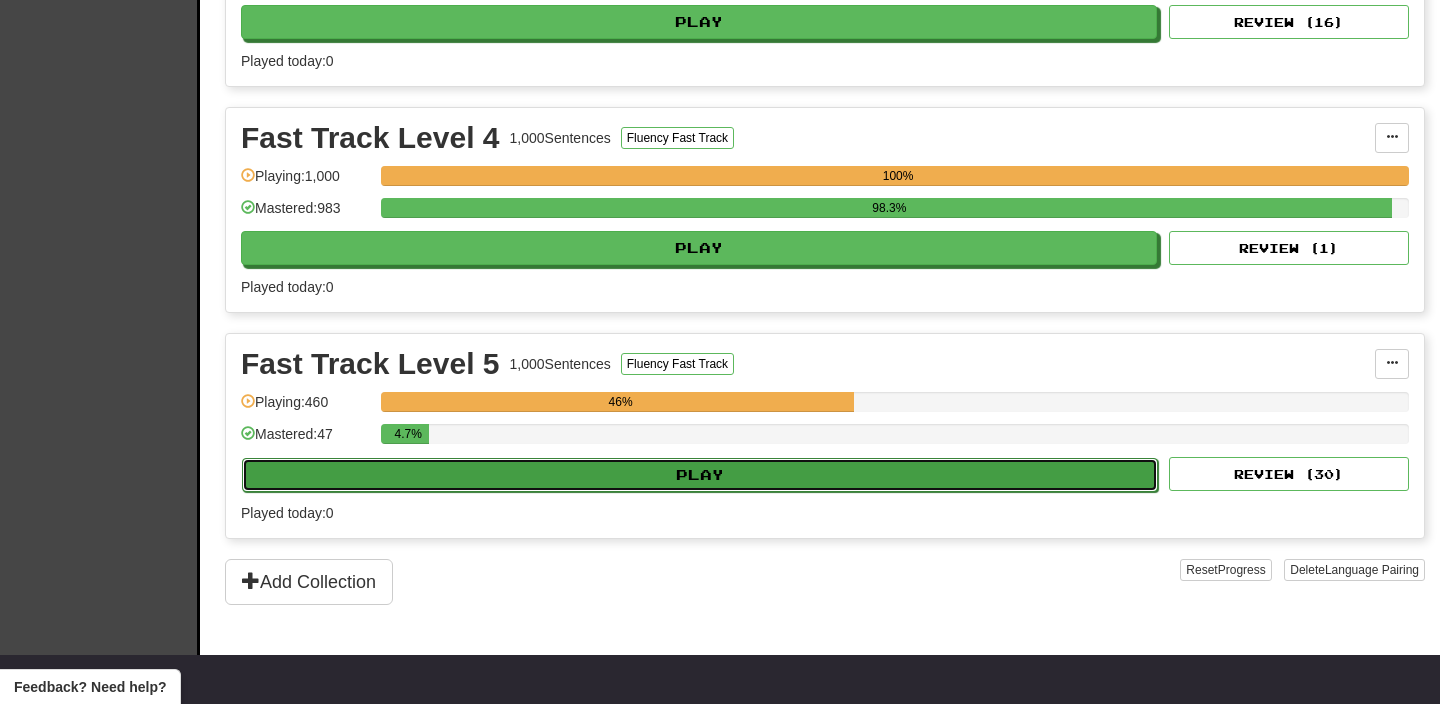 click on "Play" at bounding box center [700, 475] 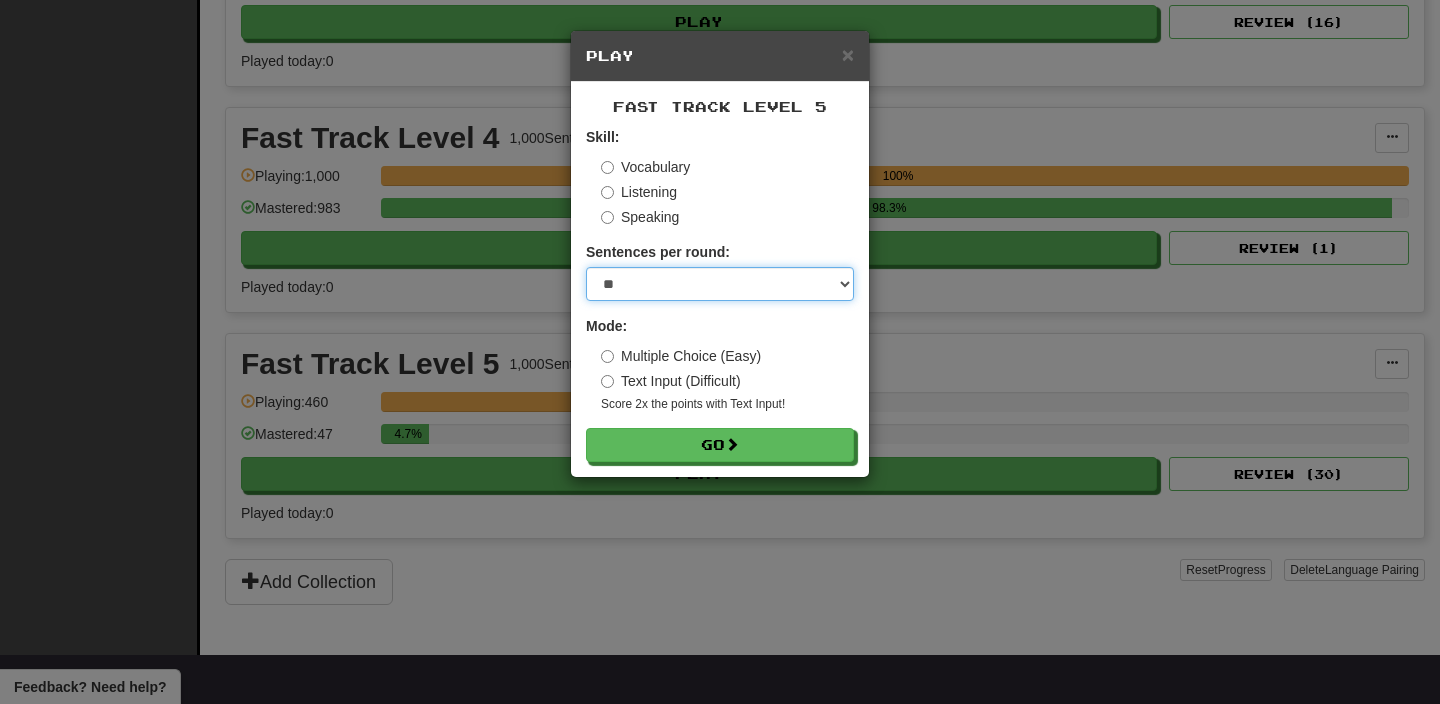 click on "* ** ** ** ** ** *** ********" at bounding box center [720, 284] 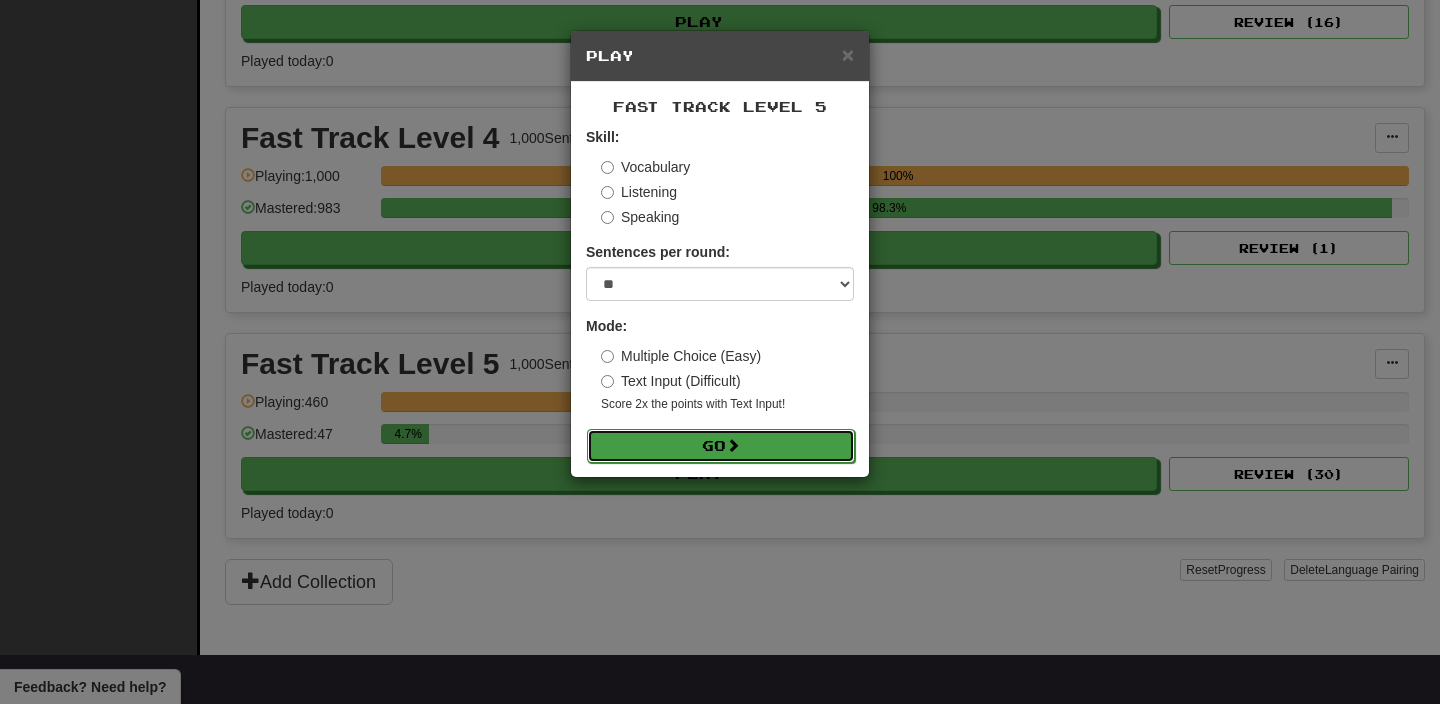 click on "Go" at bounding box center [721, 446] 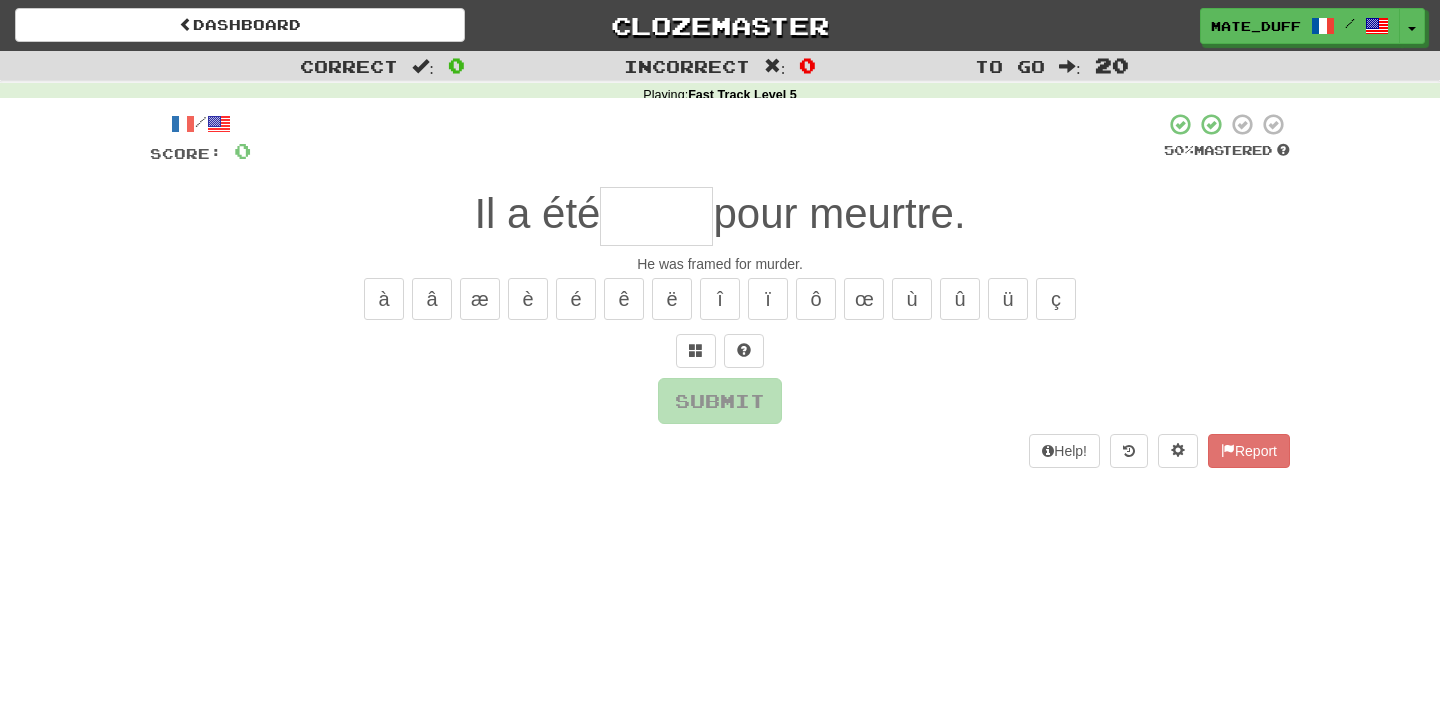 scroll, scrollTop: 0, scrollLeft: 0, axis: both 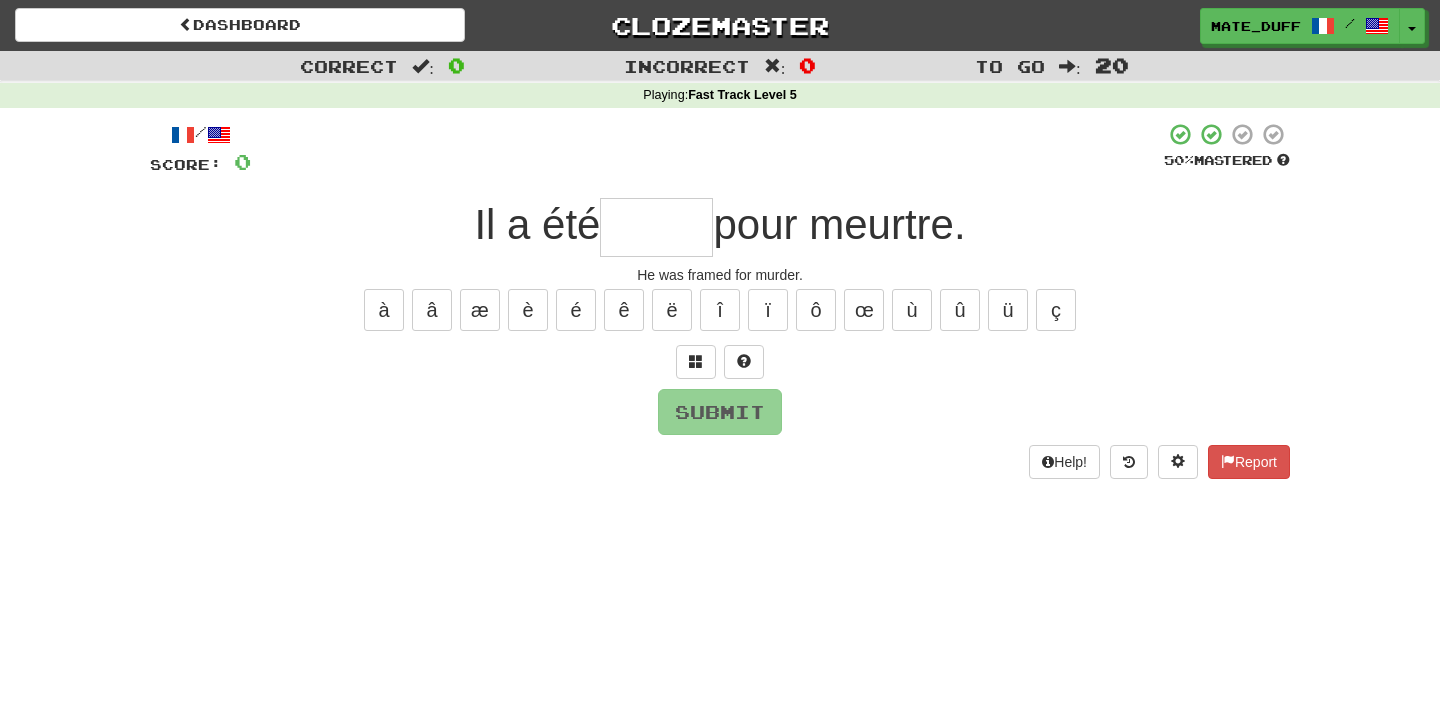 type on "*" 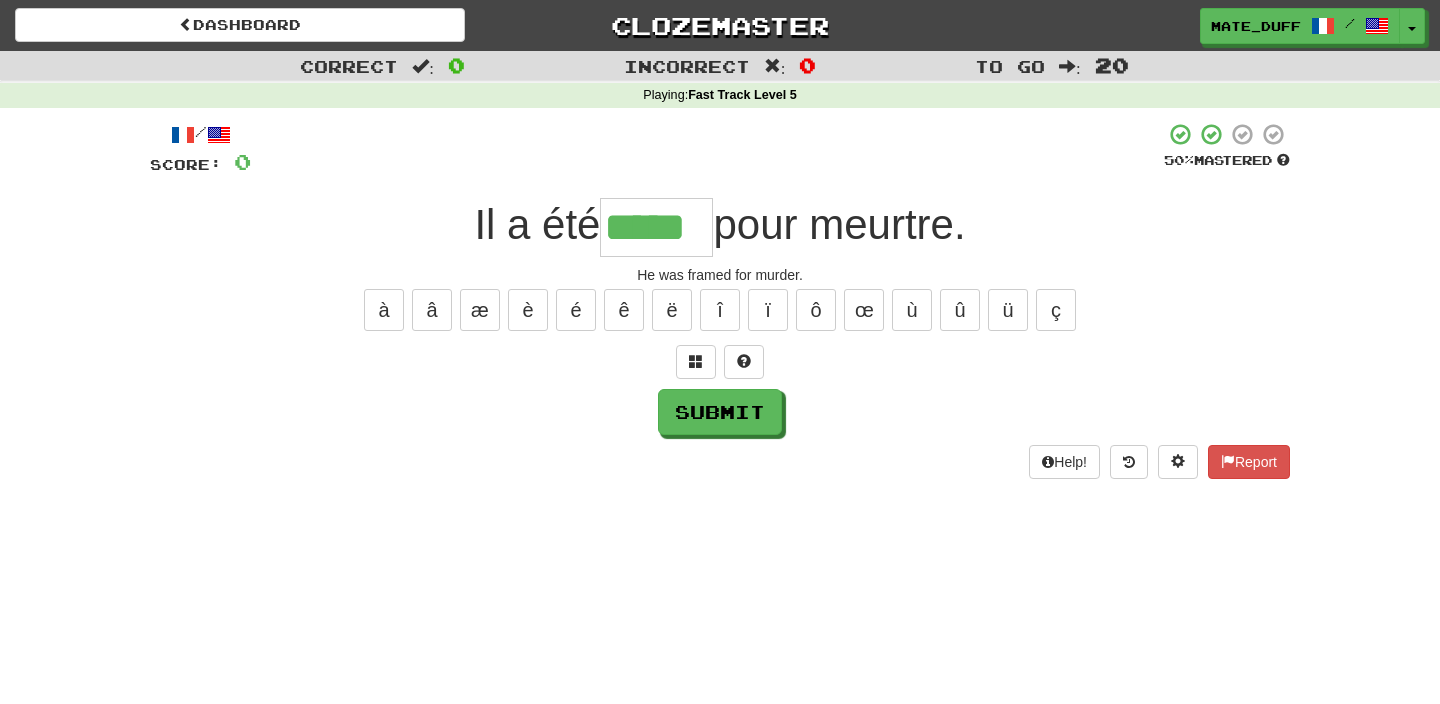 type on "*****" 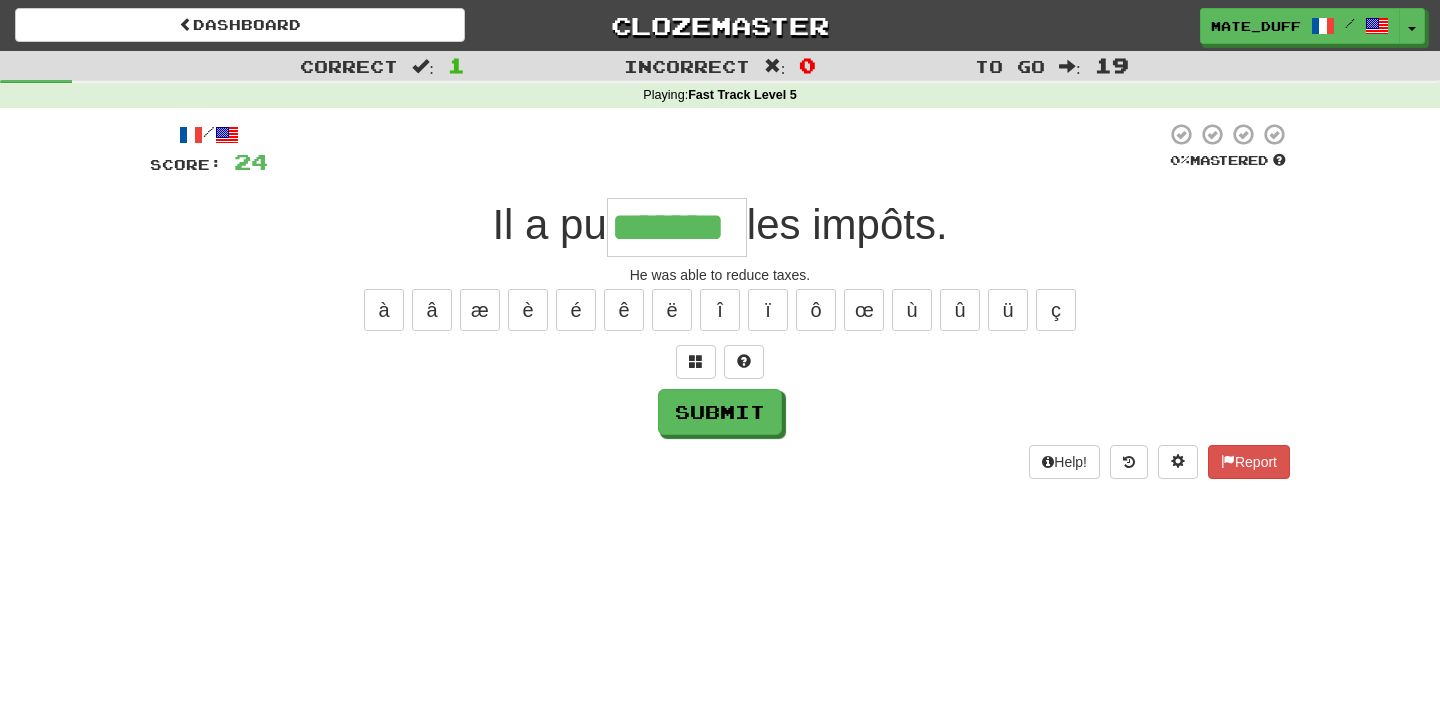 type on "*******" 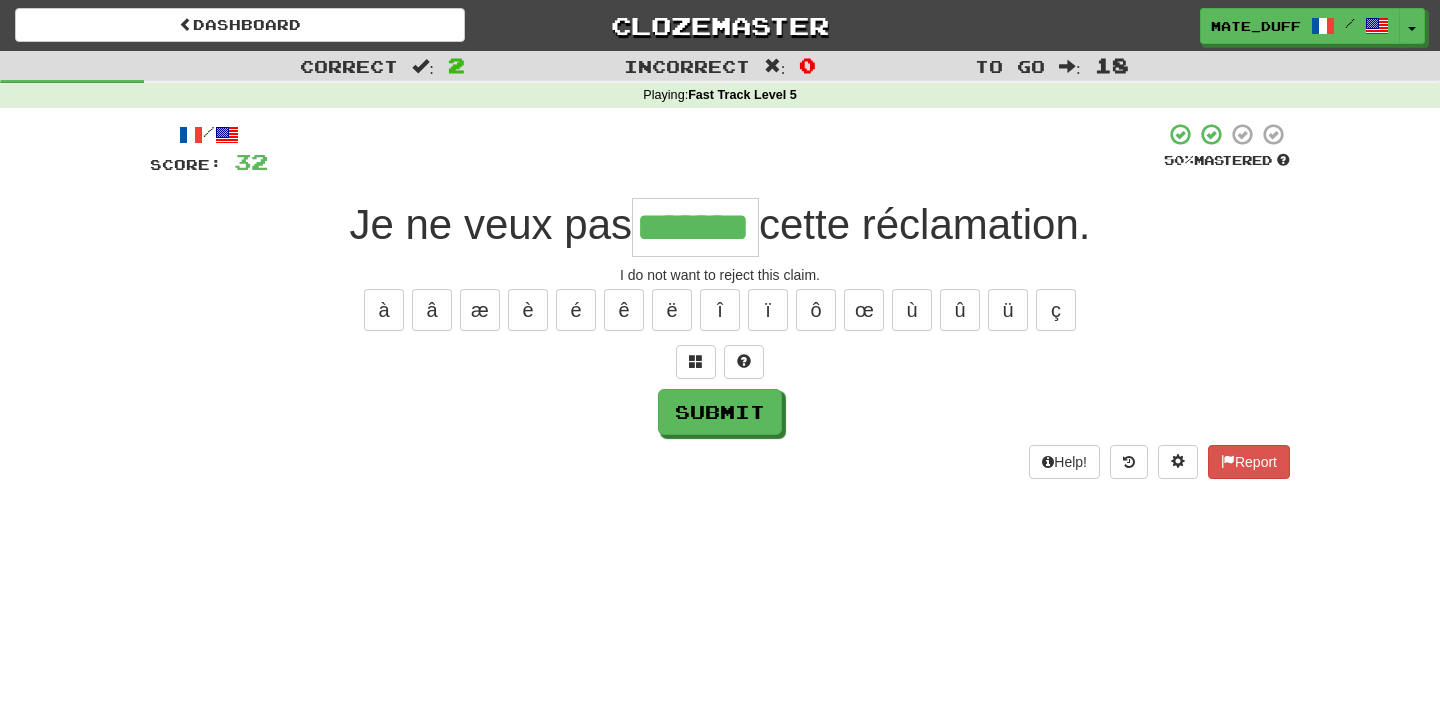 type on "*******" 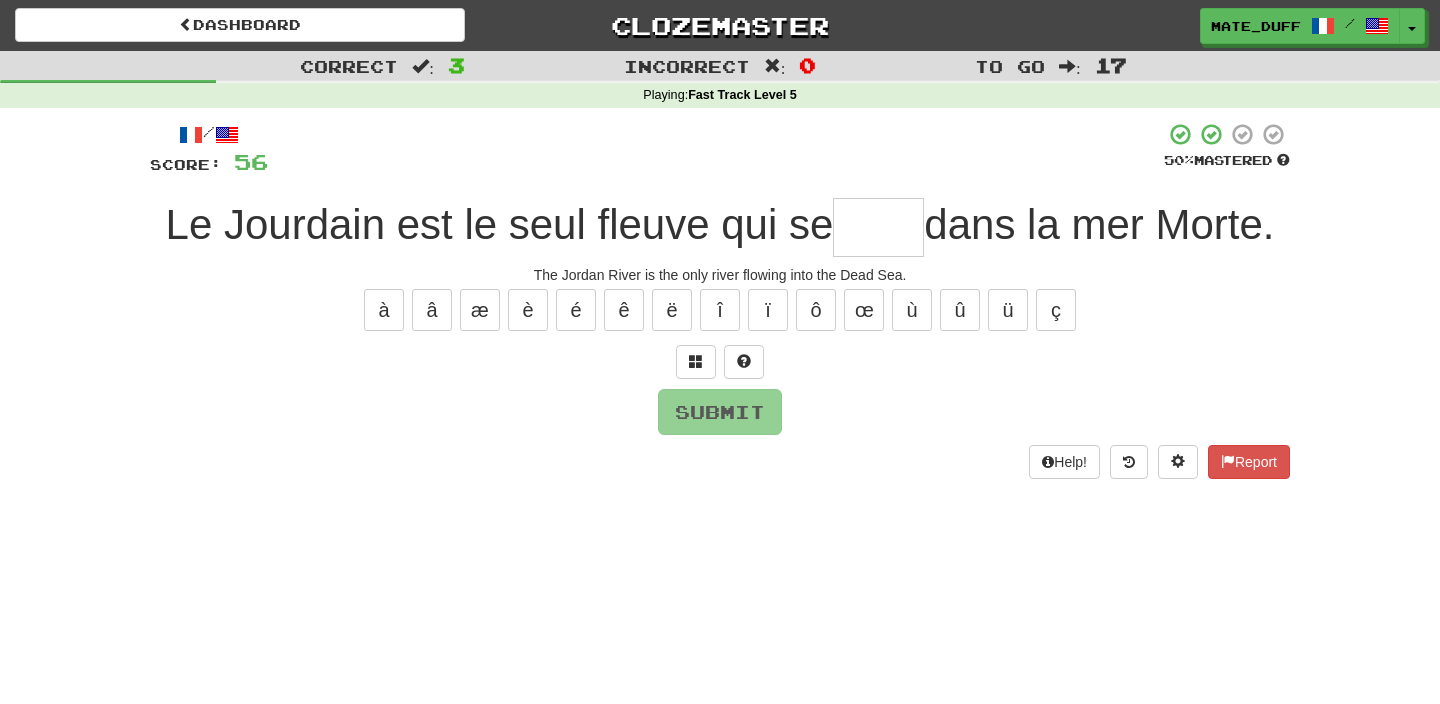 type on "*" 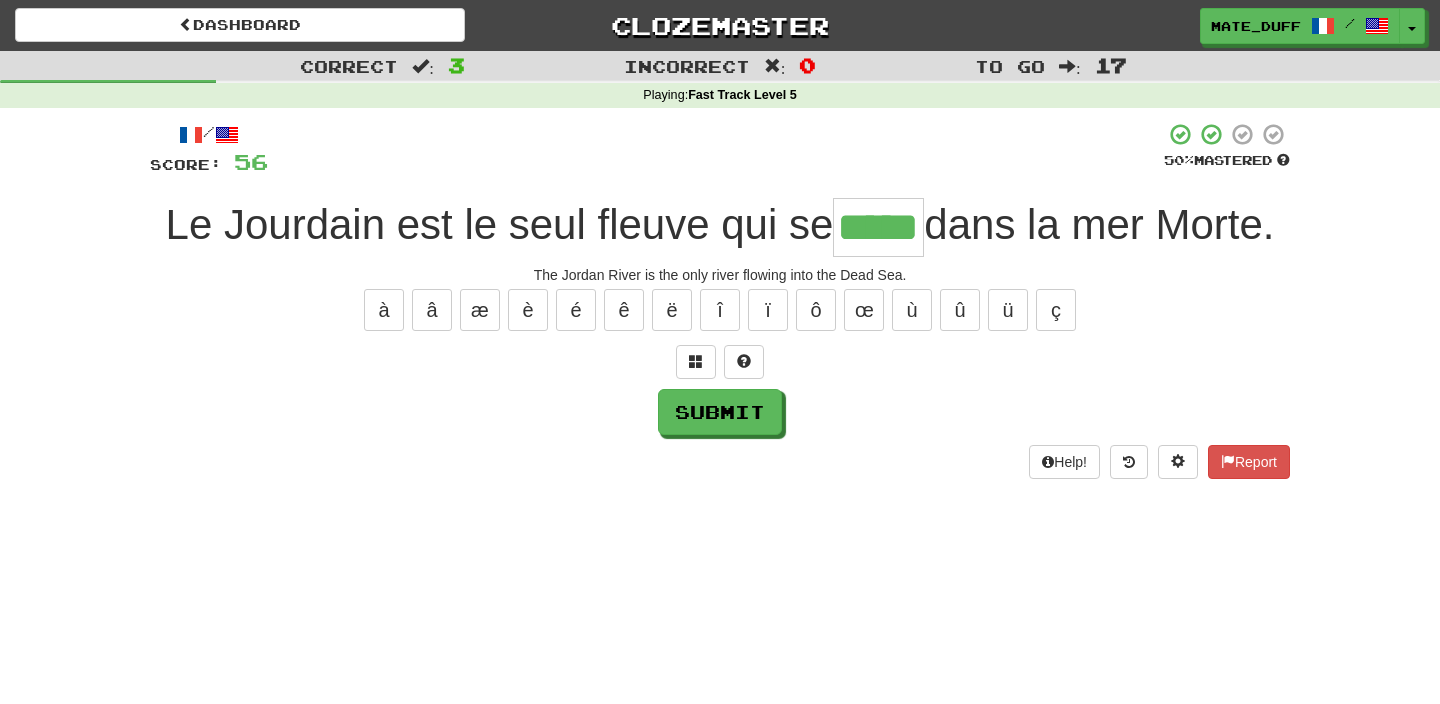 type on "*****" 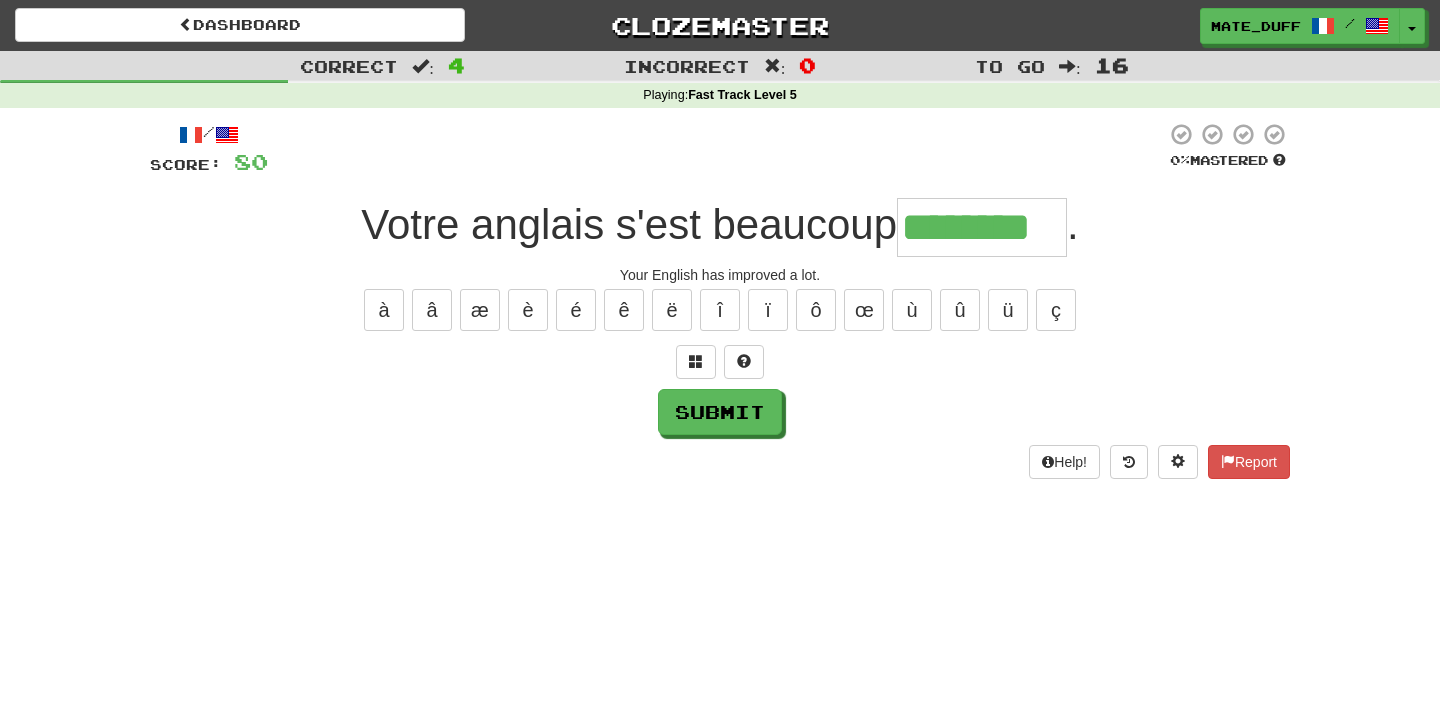 type on "********" 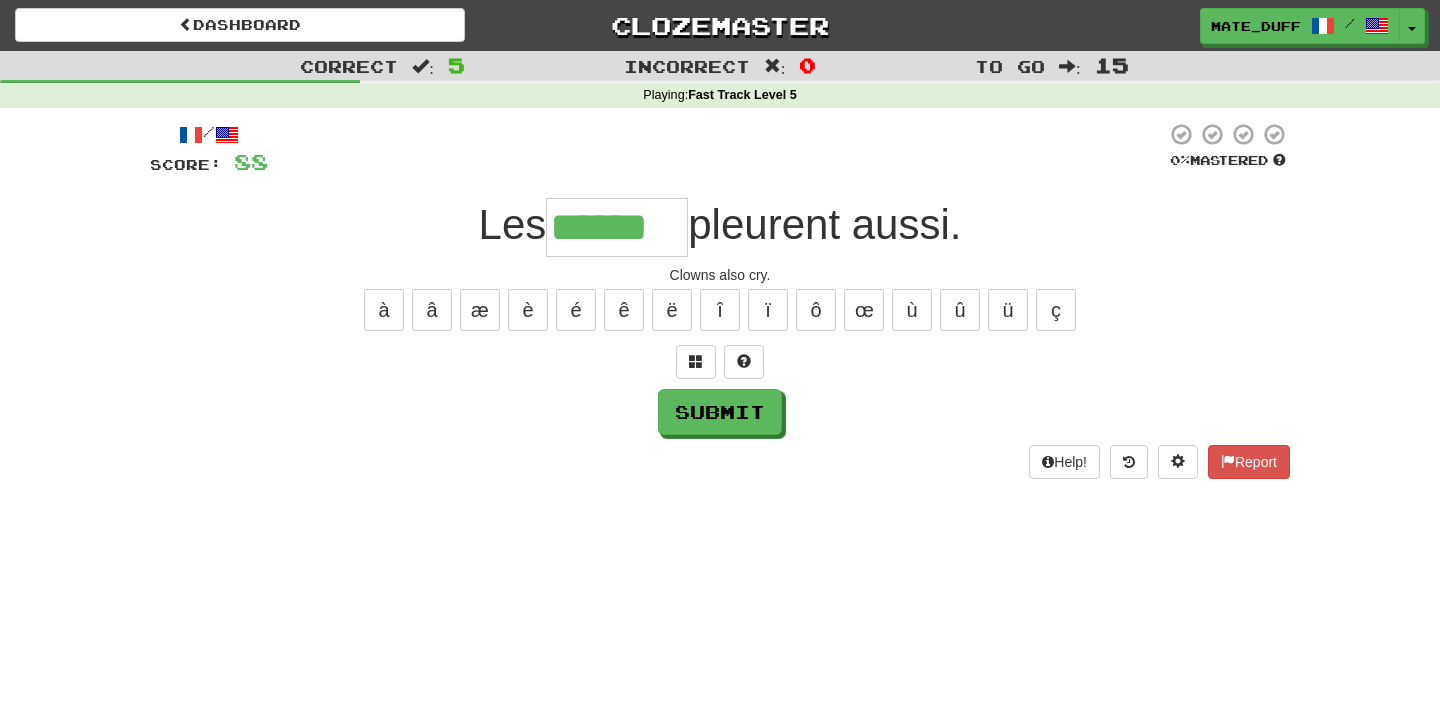 type on "******" 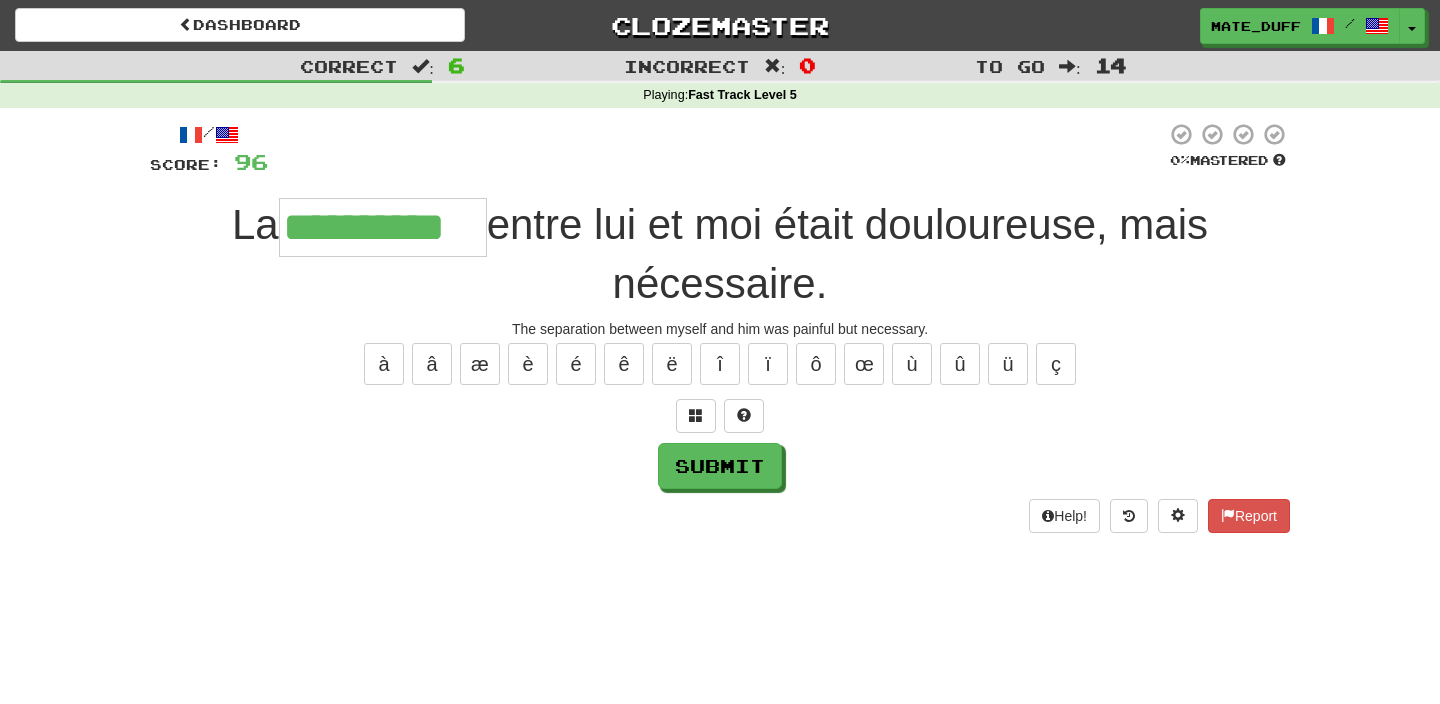 type on "**********" 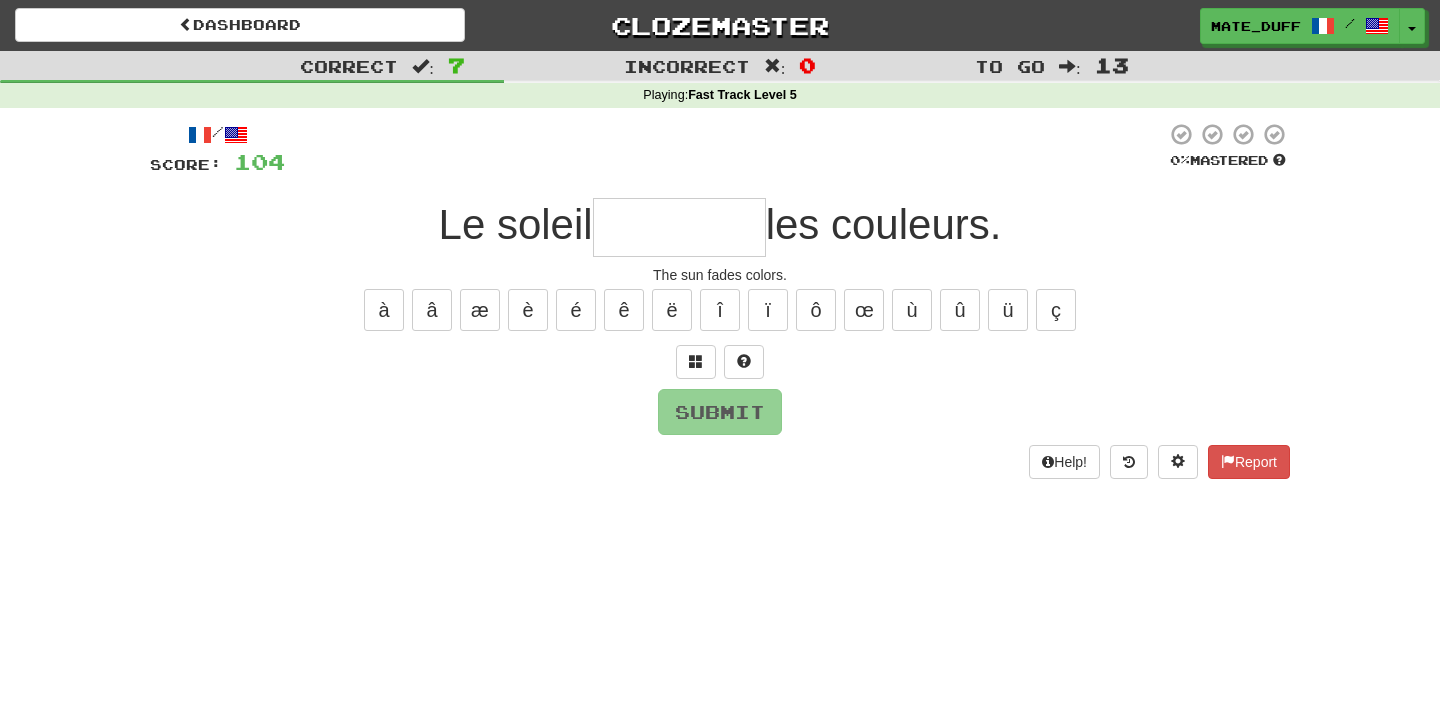 type on "*" 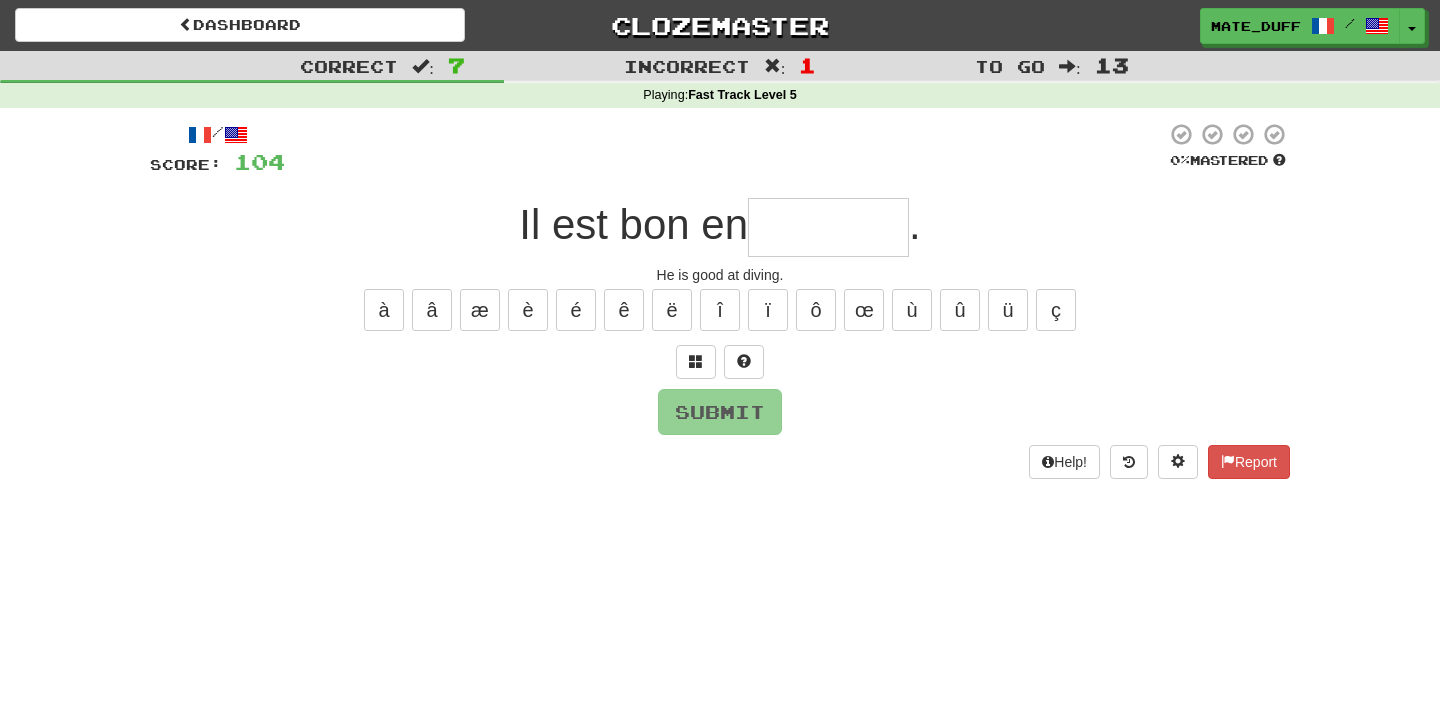 type on "*" 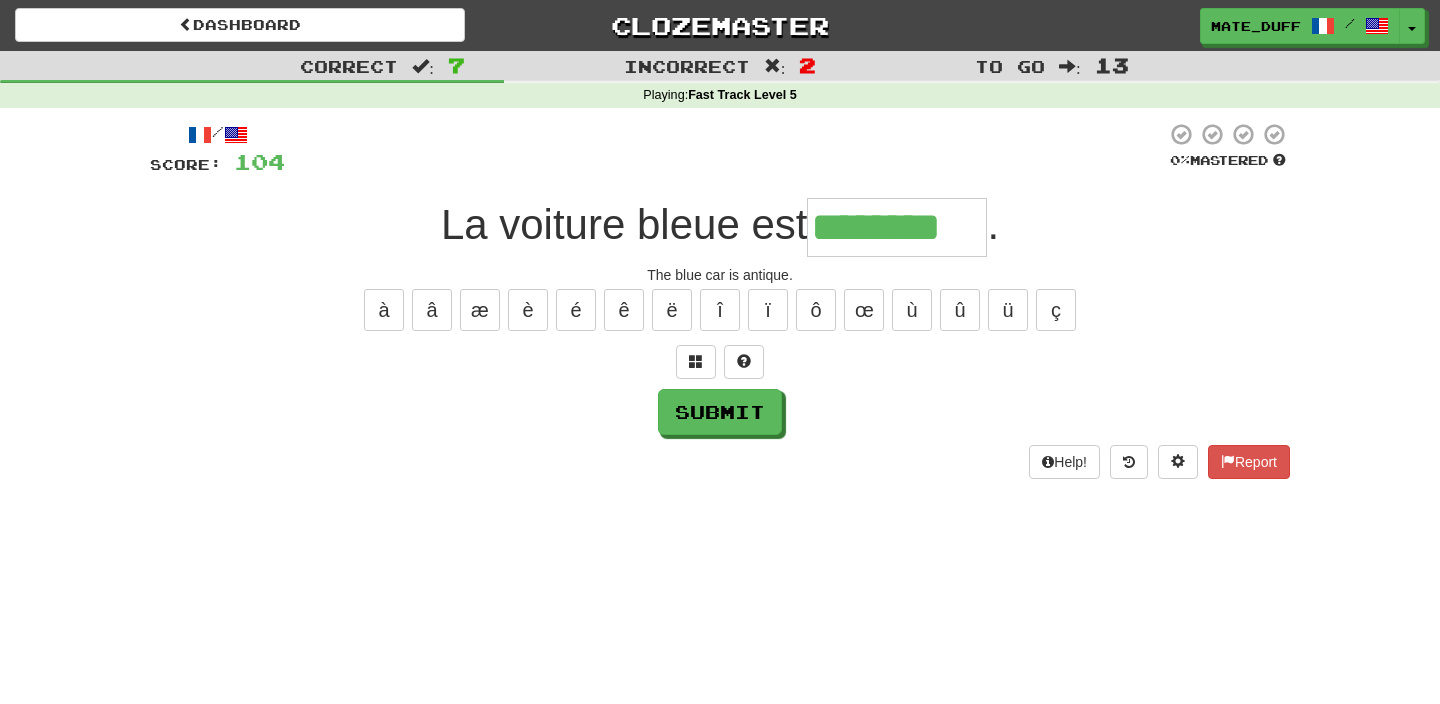 type on "********" 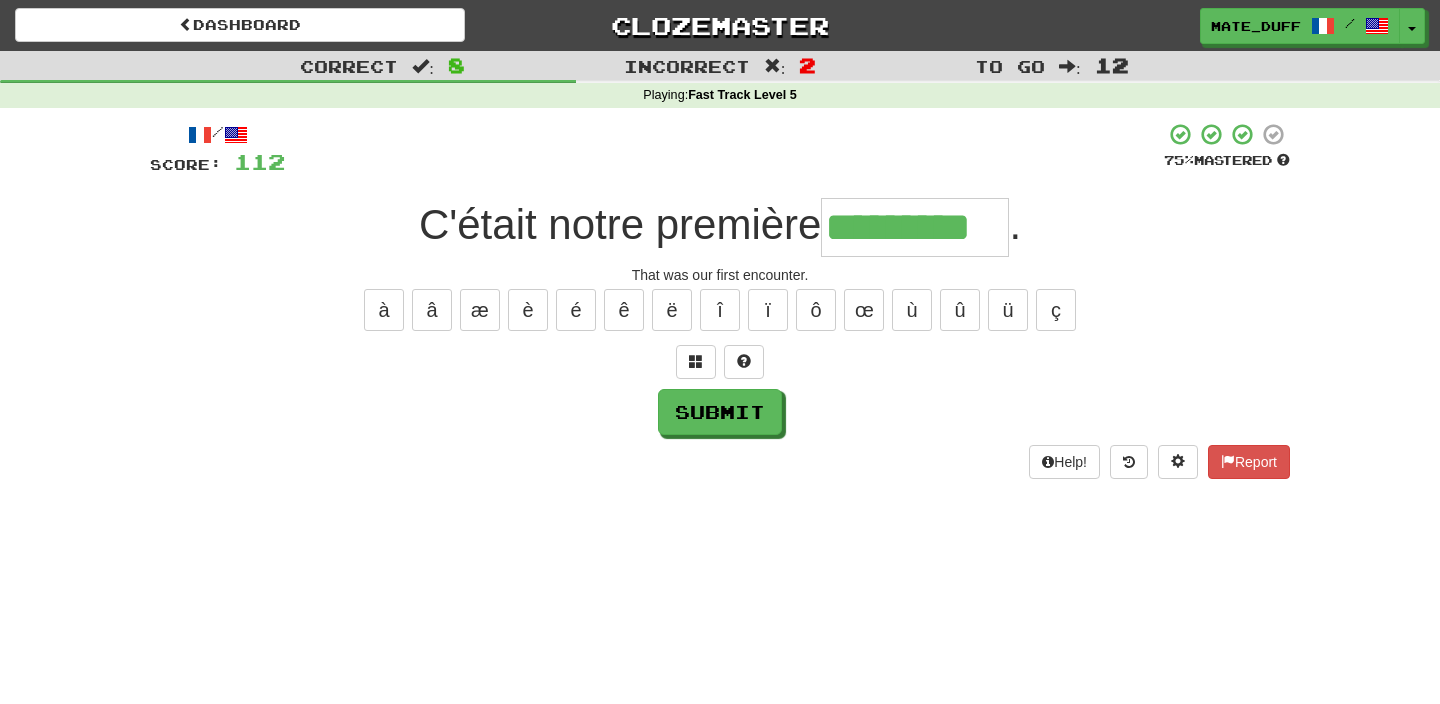 type on "*********" 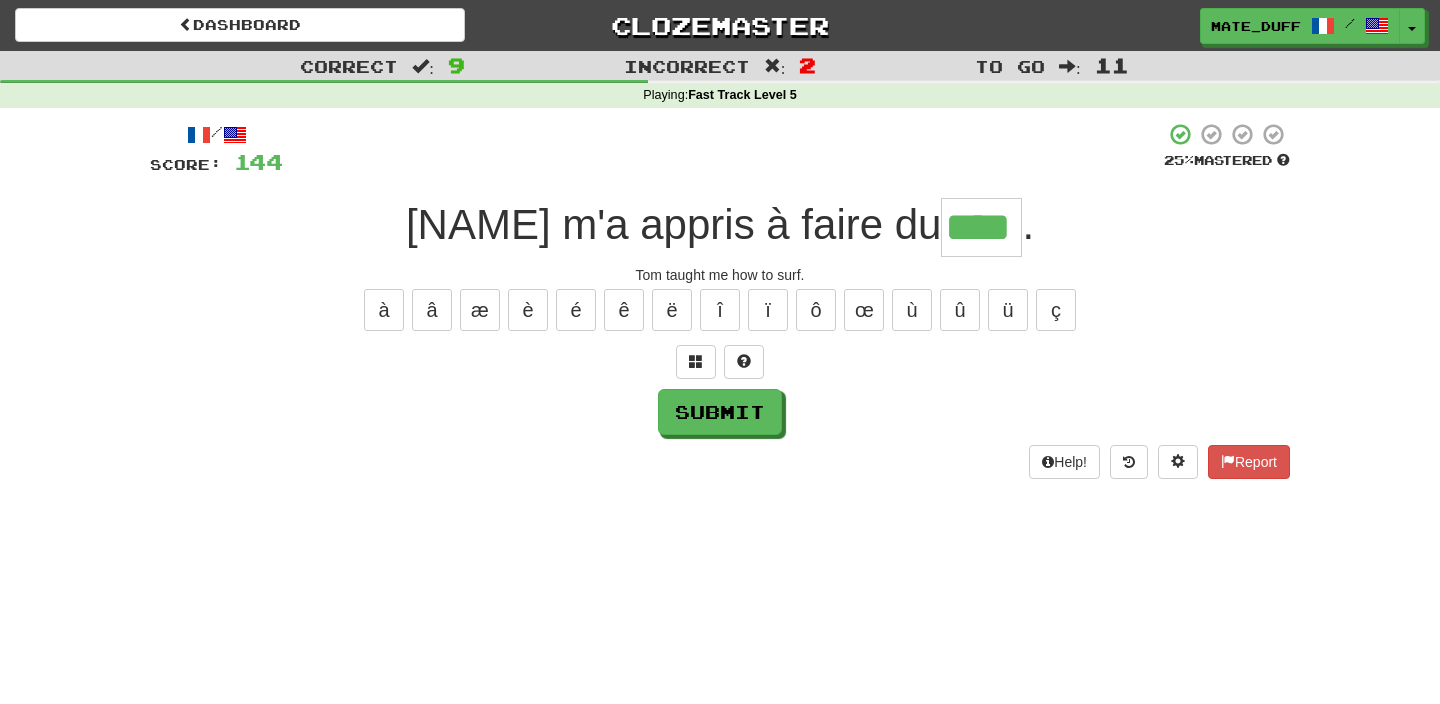 type on "****" 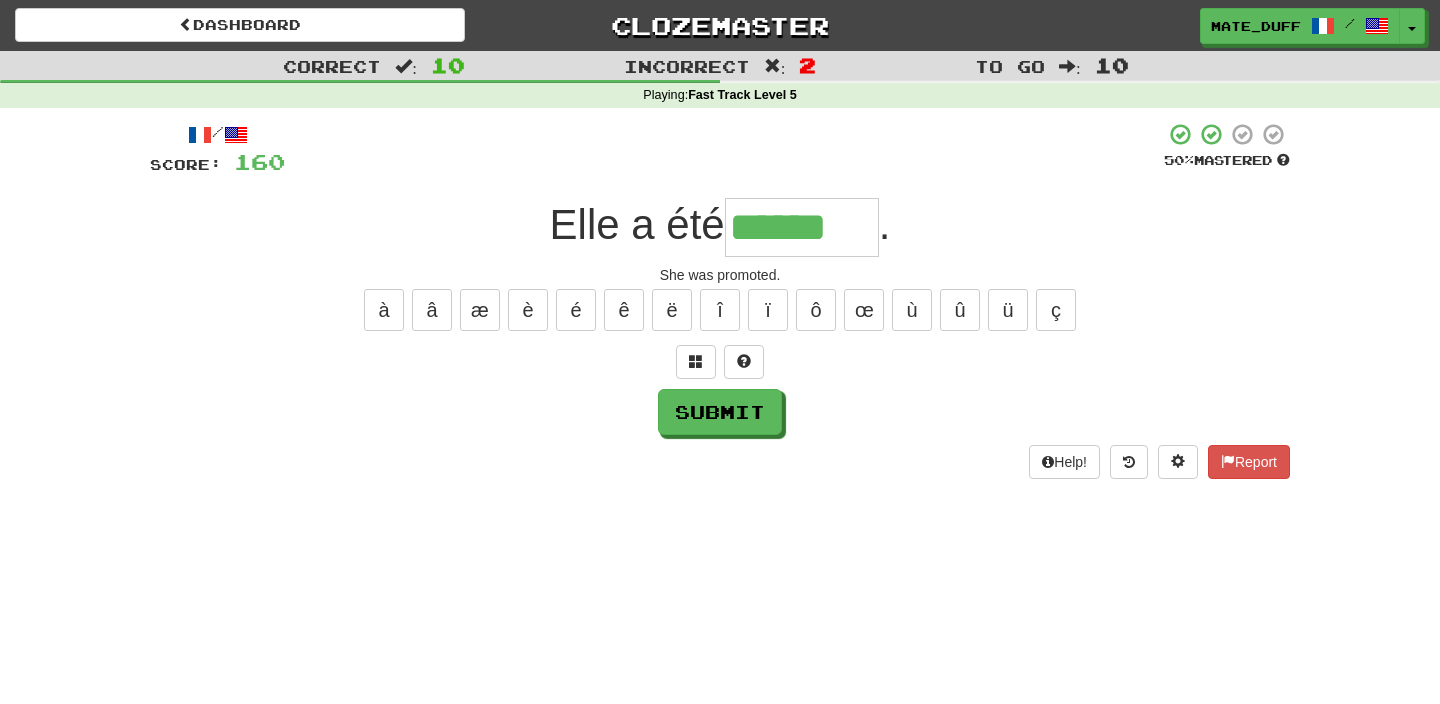 type on "******" 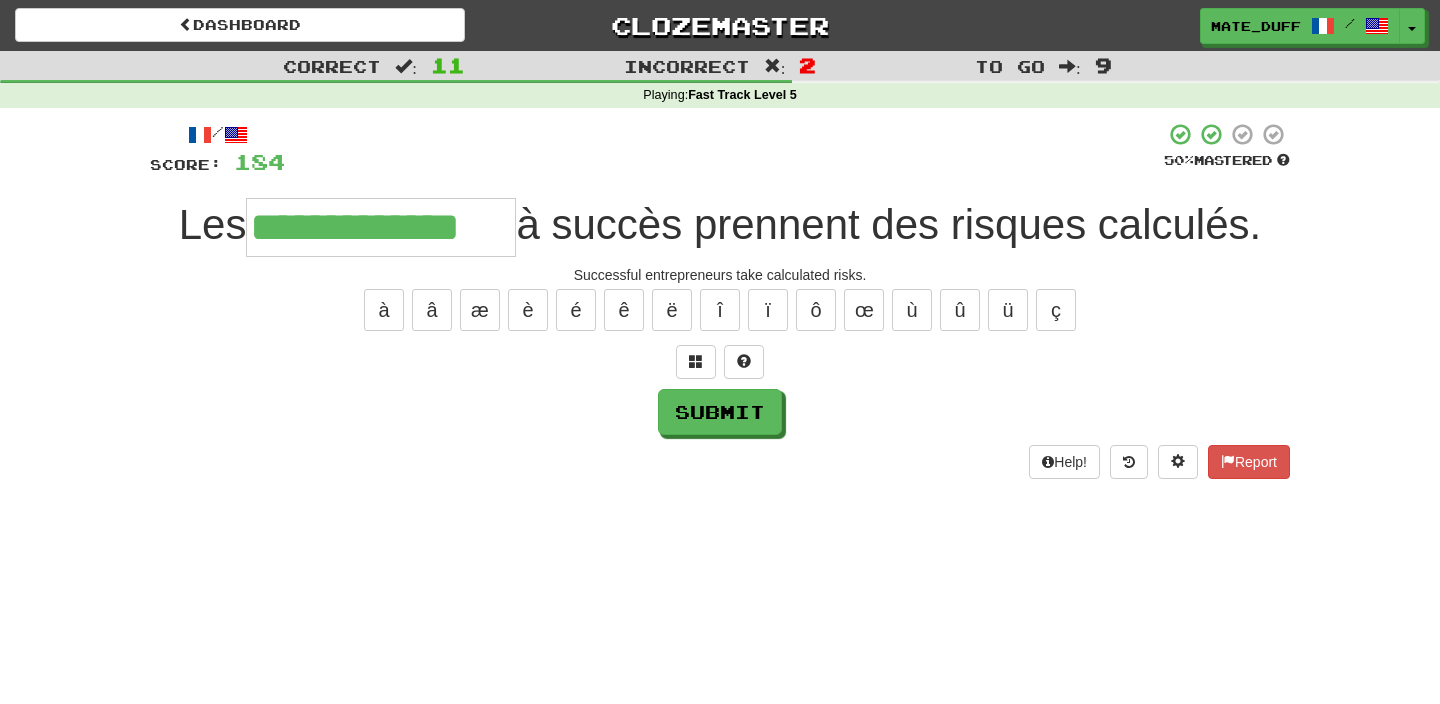 type on "**********" 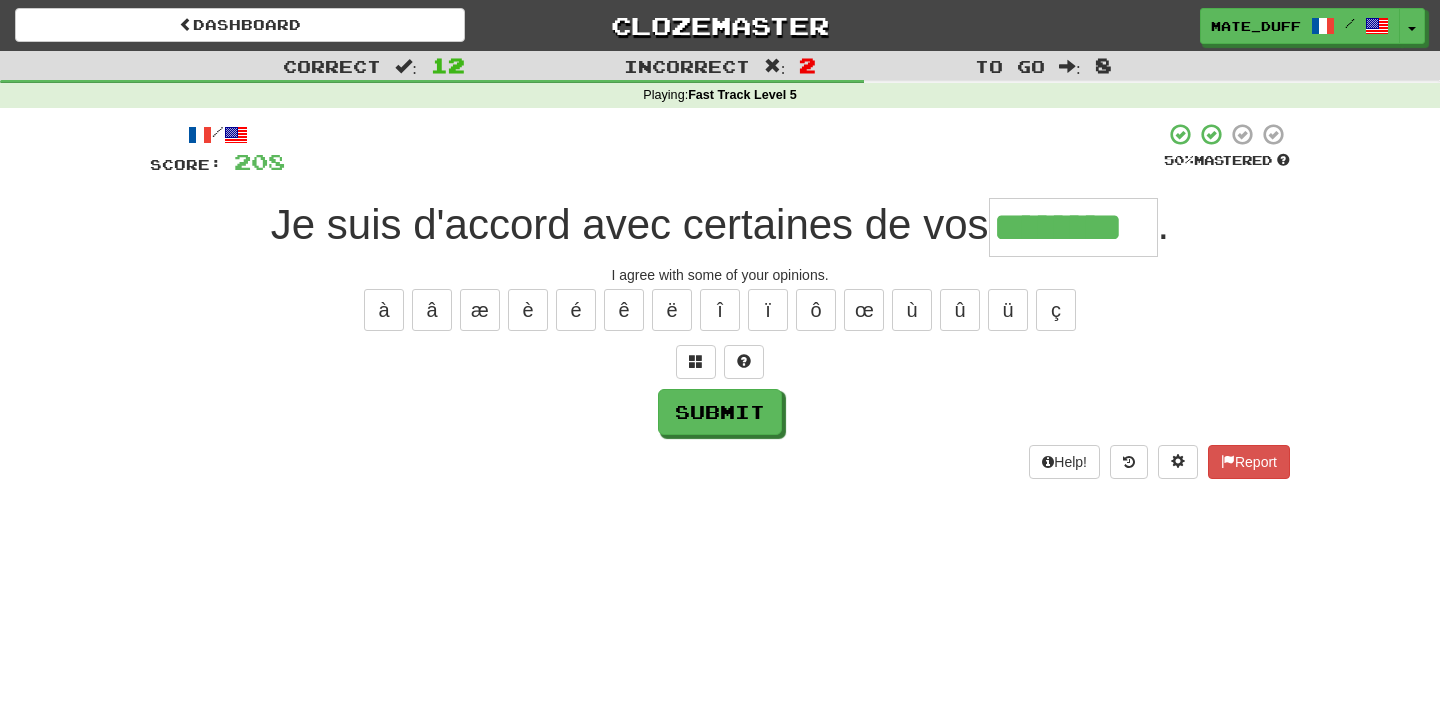 type on "********" 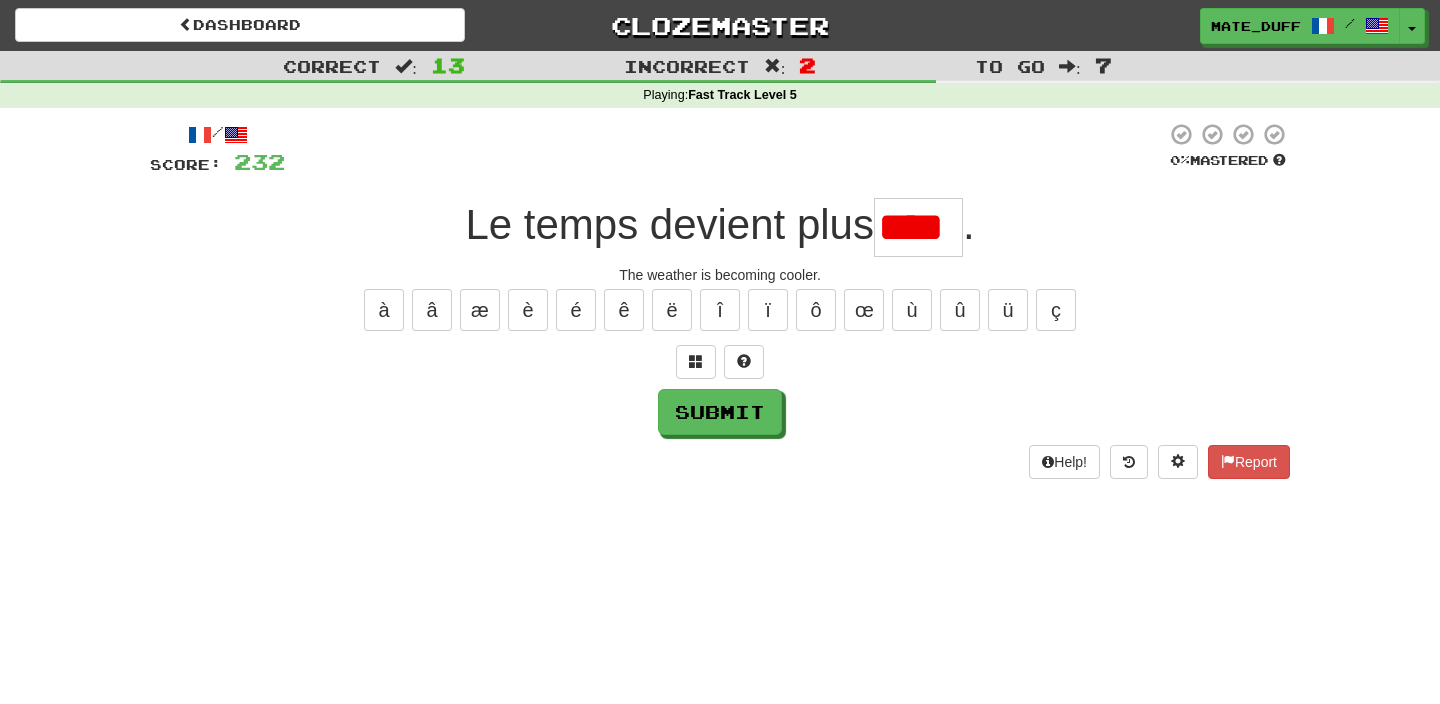scroll, scrollTop: 0, scrollLeft: 0, axis: both 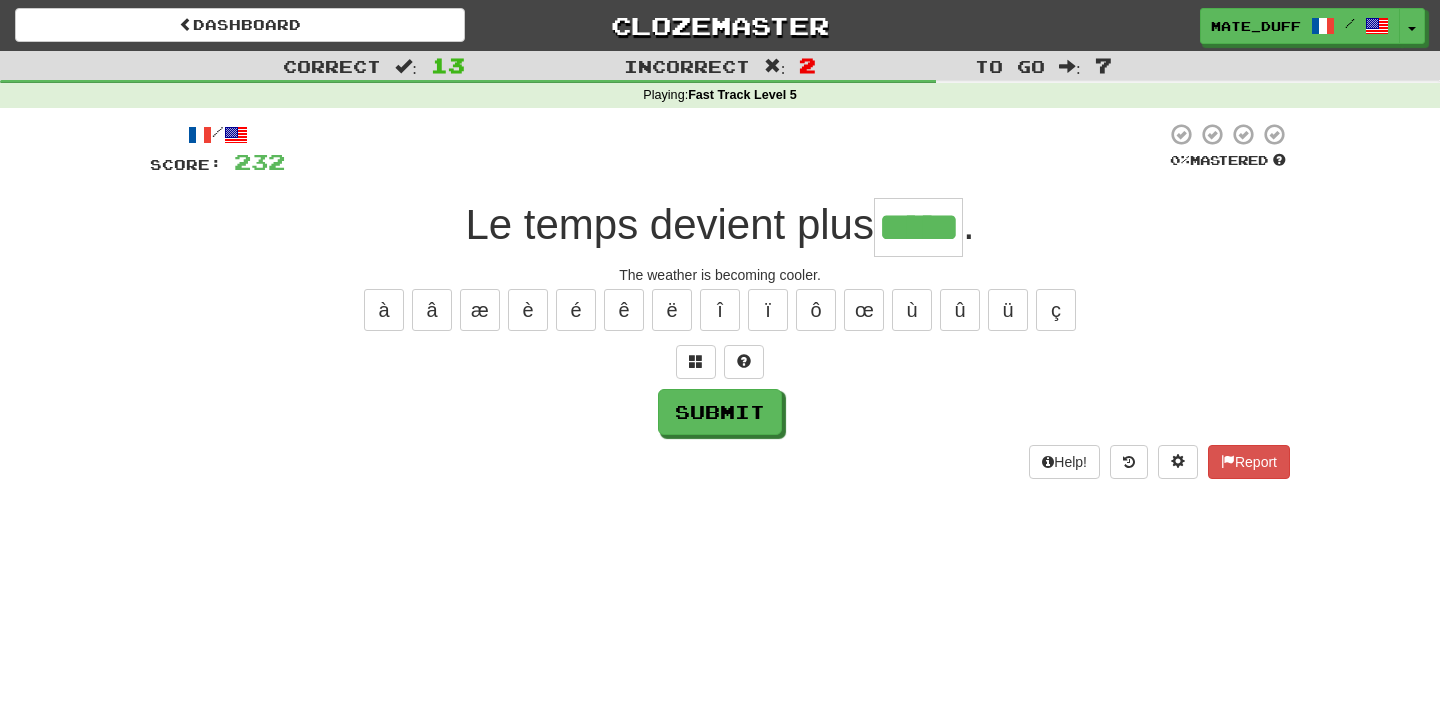 type on "*****" 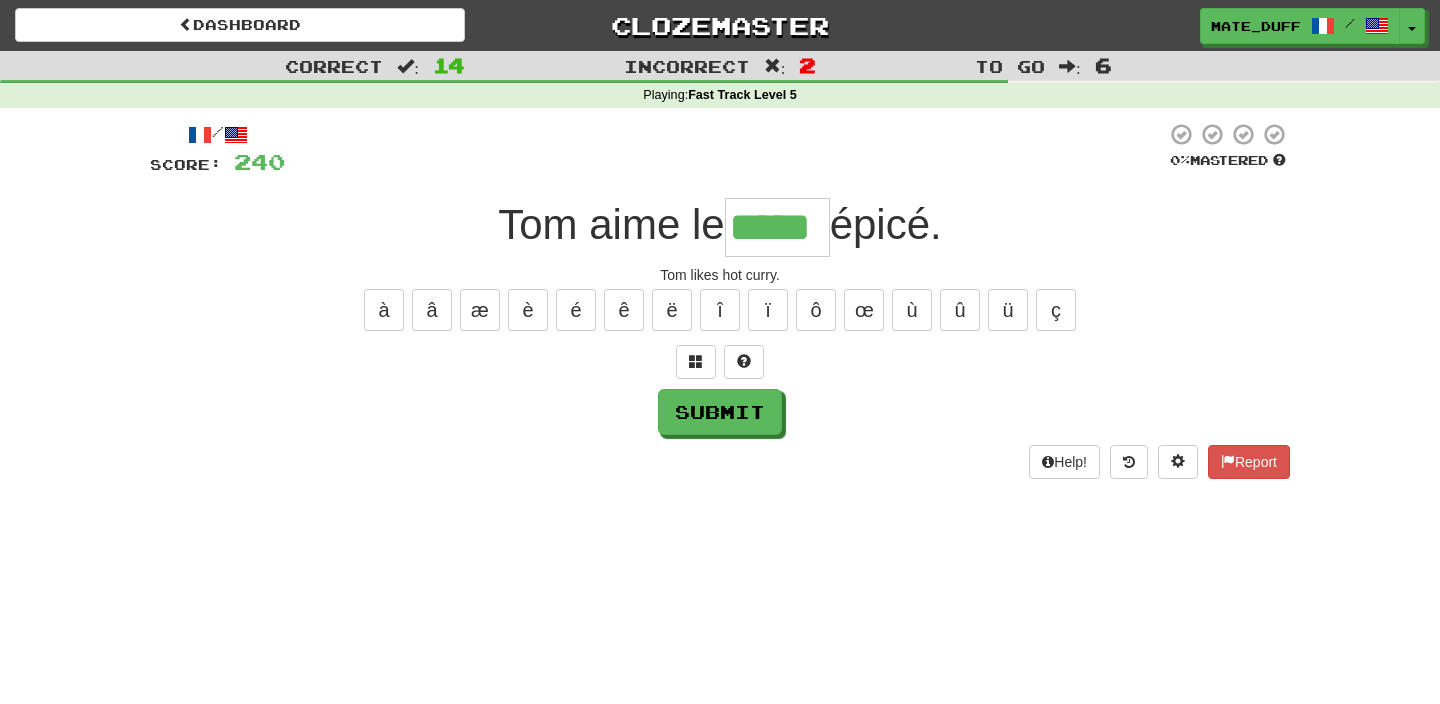 type on "*****" 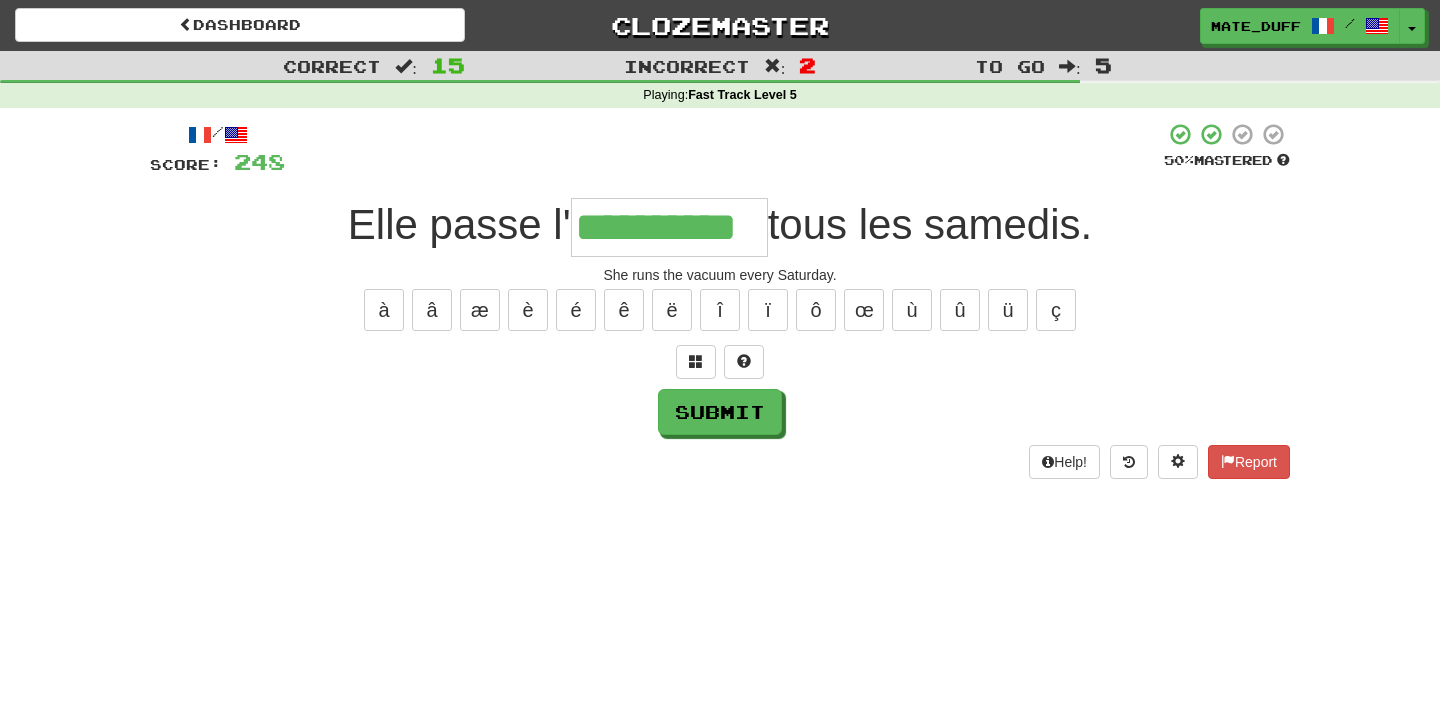 type on "**********" 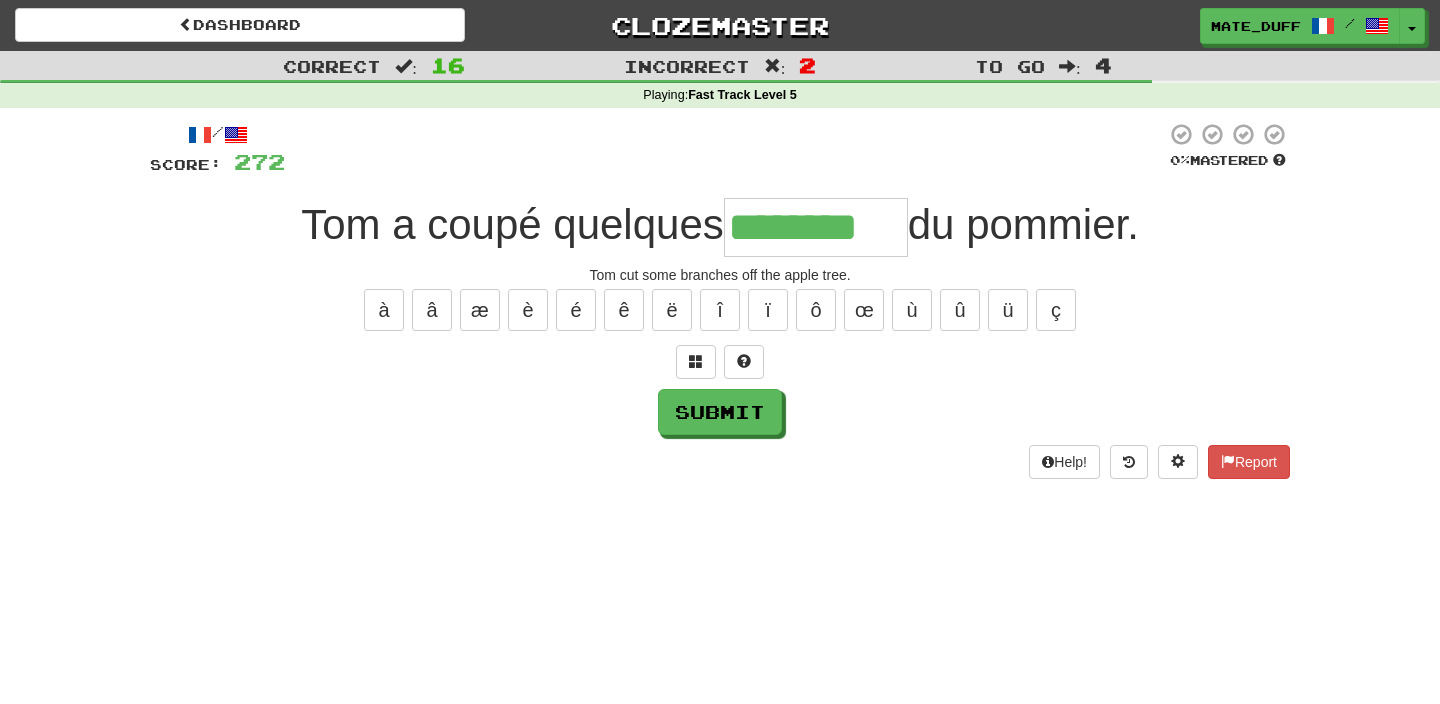 type on "********" 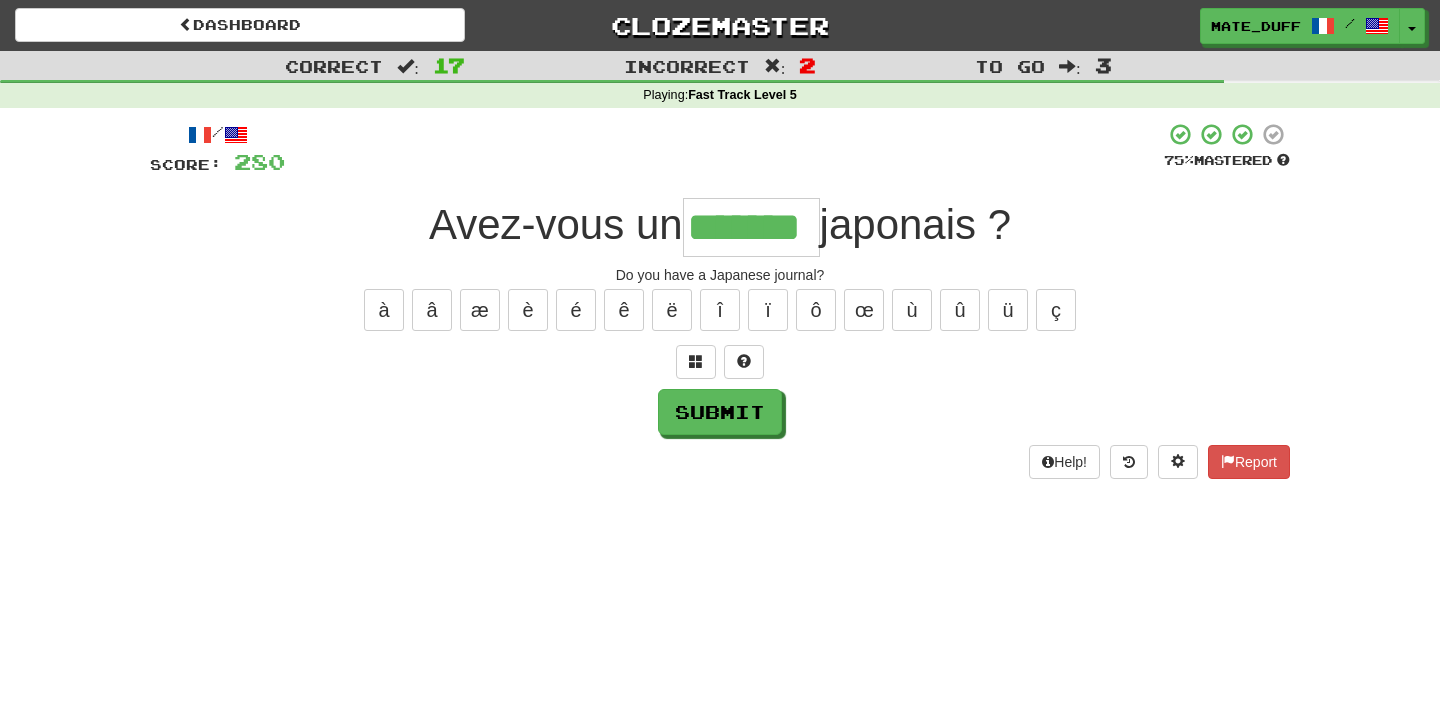 type on "*******" 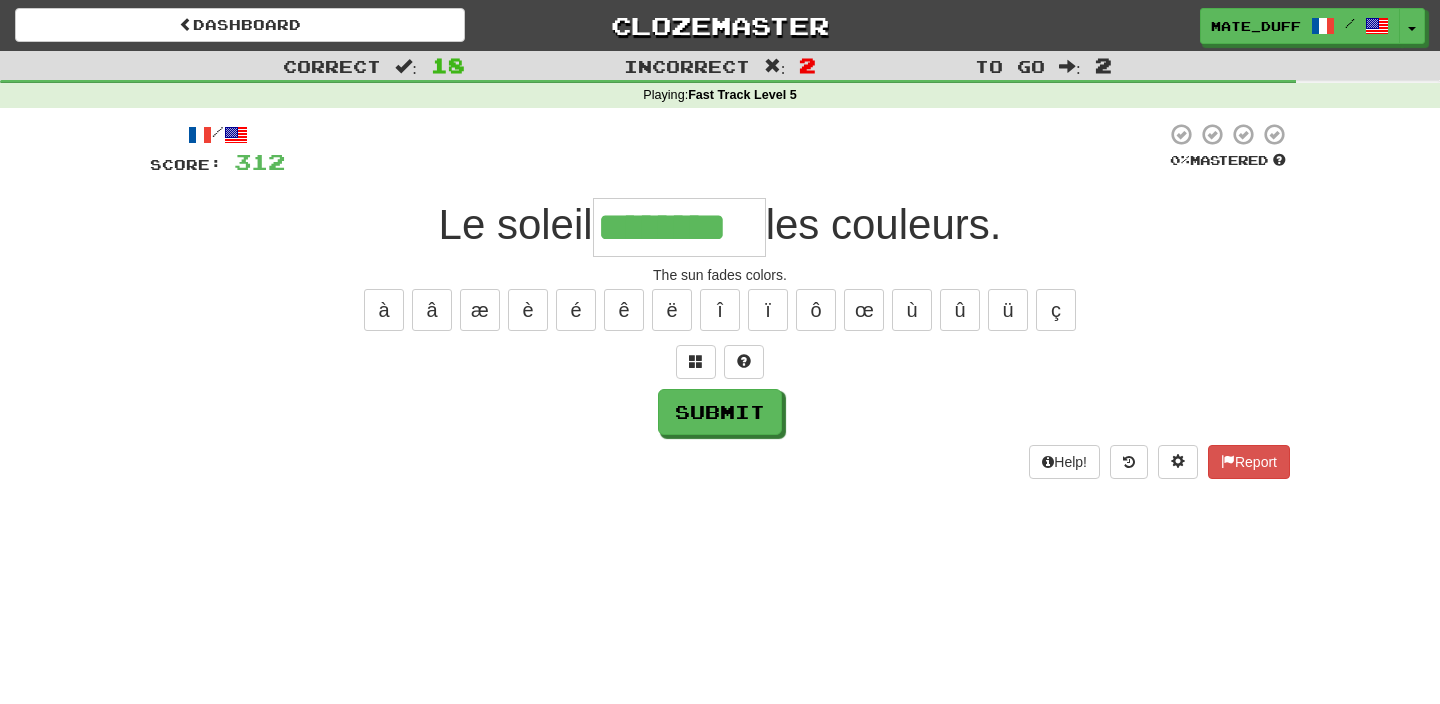 type on "********" 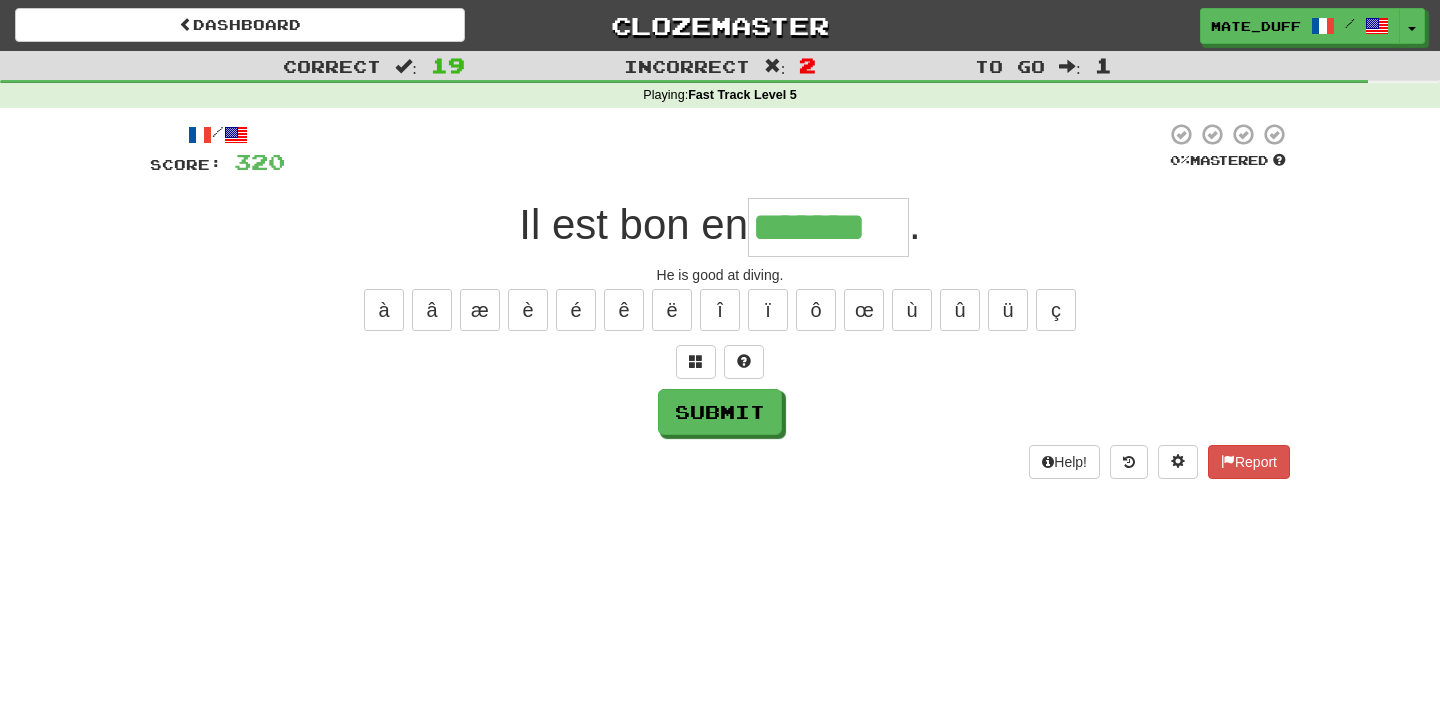 type on "*******" 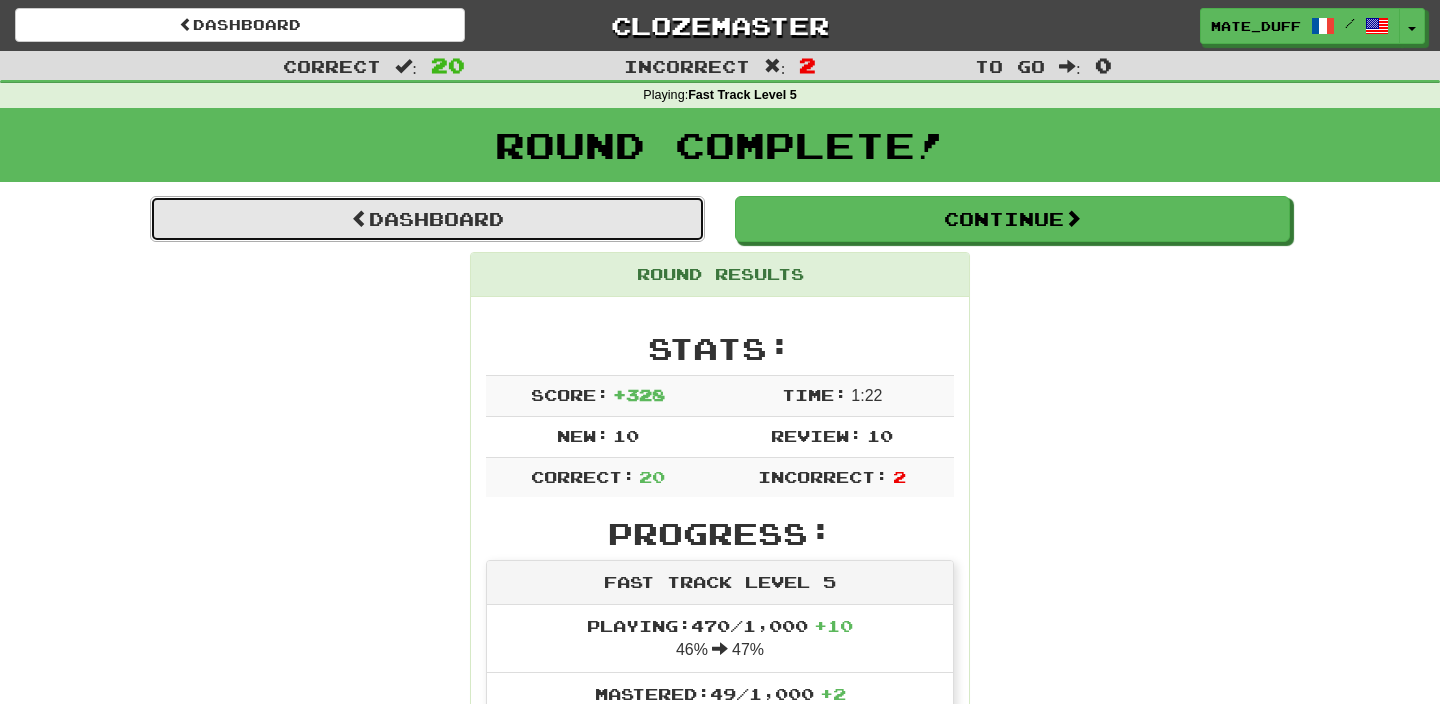 click on "Dashboard" at bounding box center [427, 219] 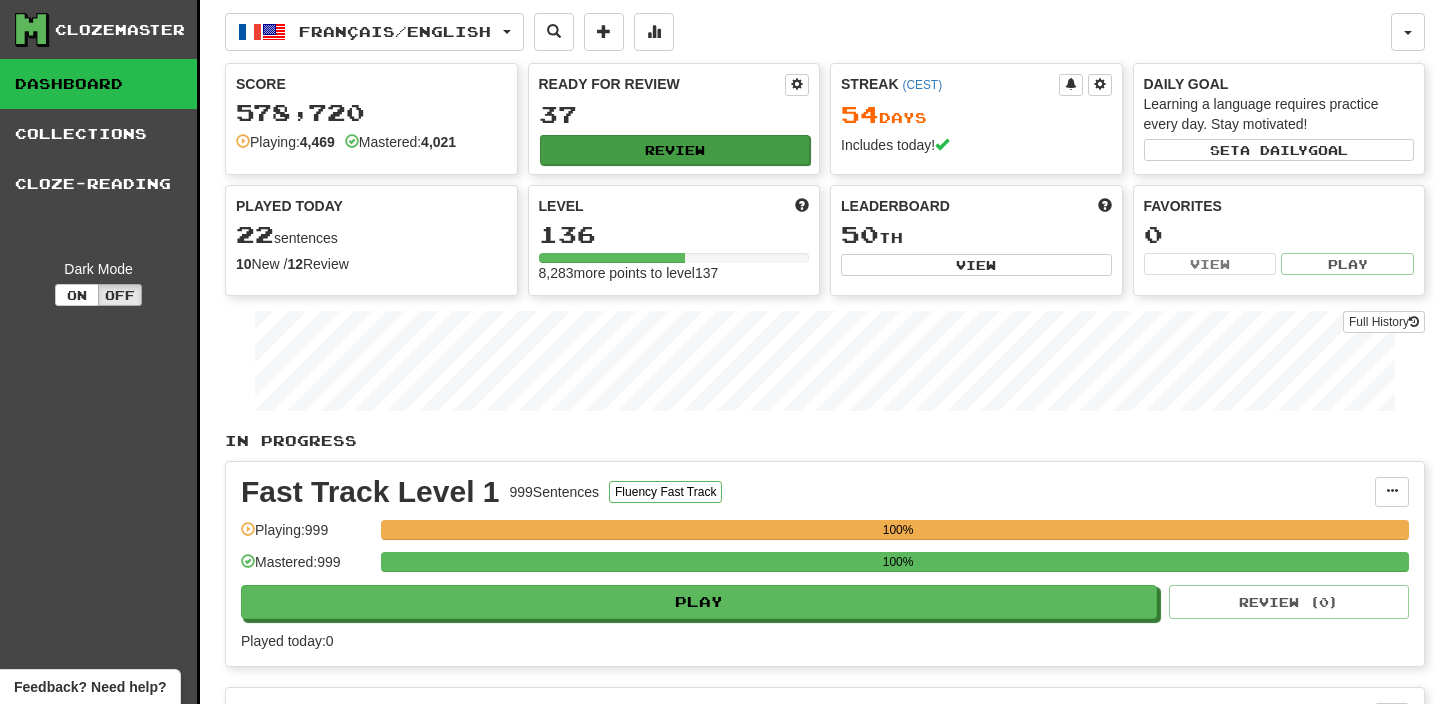 scroll, scrollTop: 0, scrollLeft: 0, axis: both 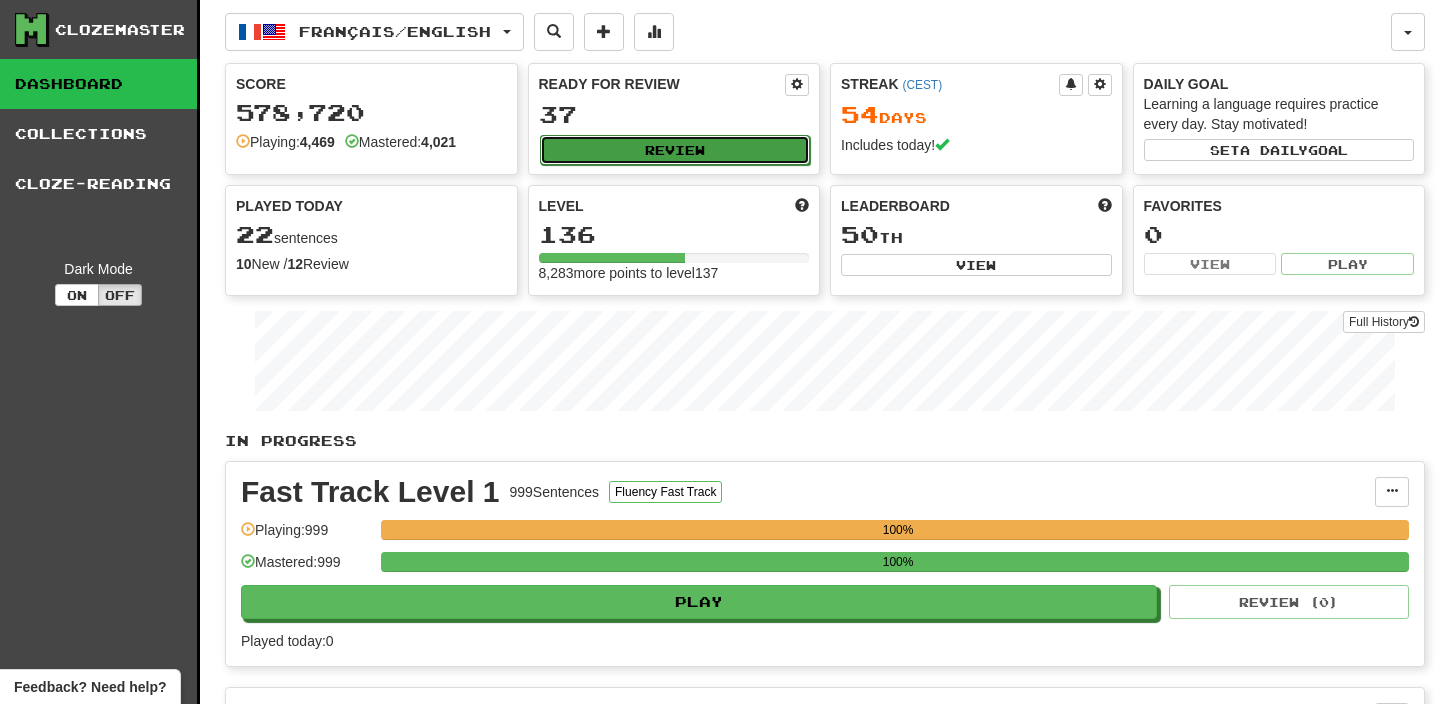 click on "Review" at bounding box center (675, 150) 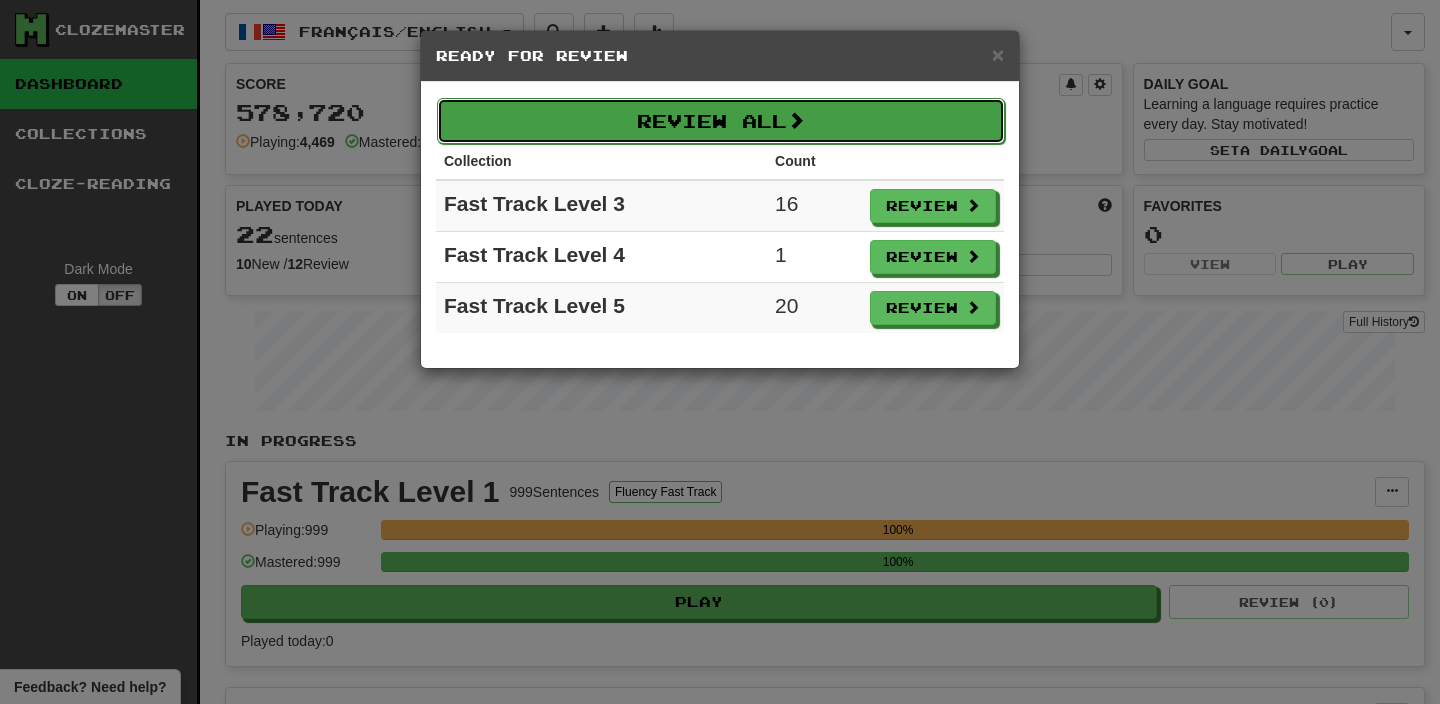 click on "Review All" at bounding box center [721, 121] 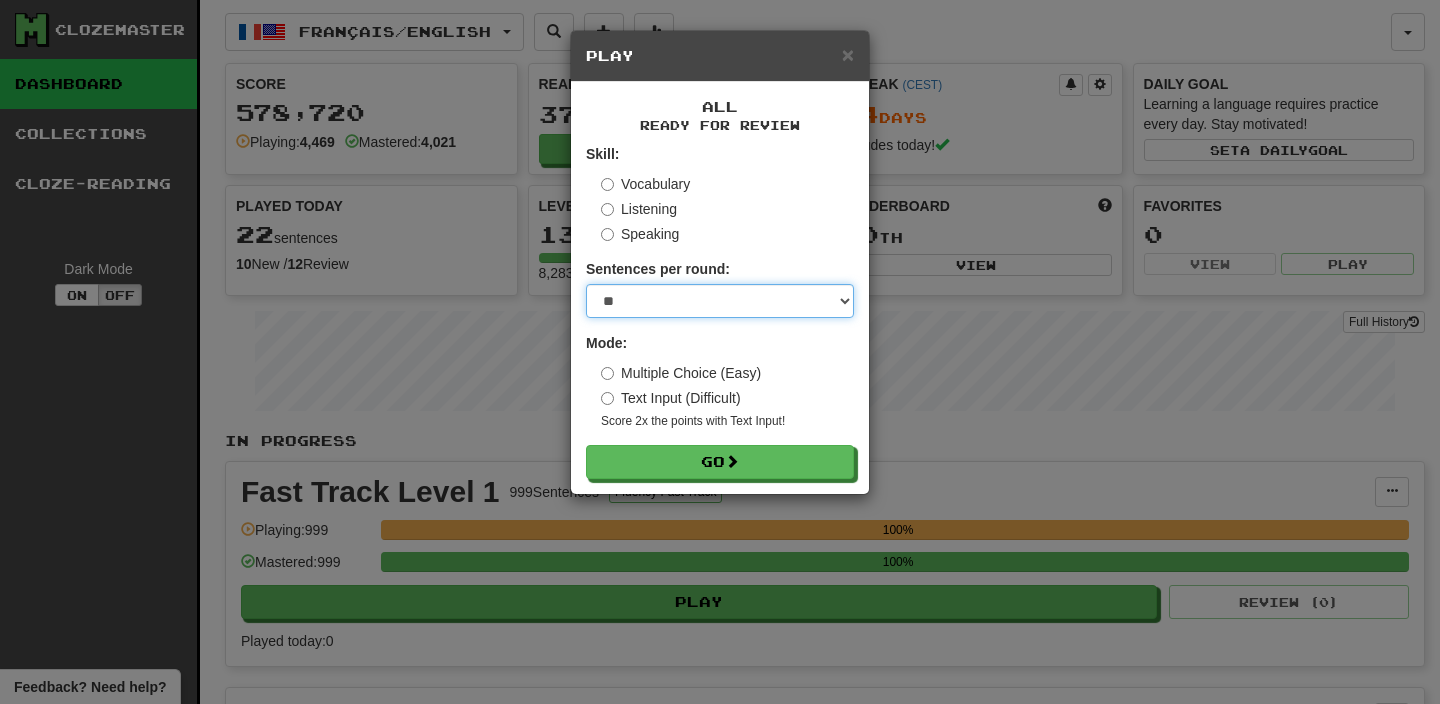 click on "* ** ** ** ** ** *** ********" at bounding box center [720, 301] 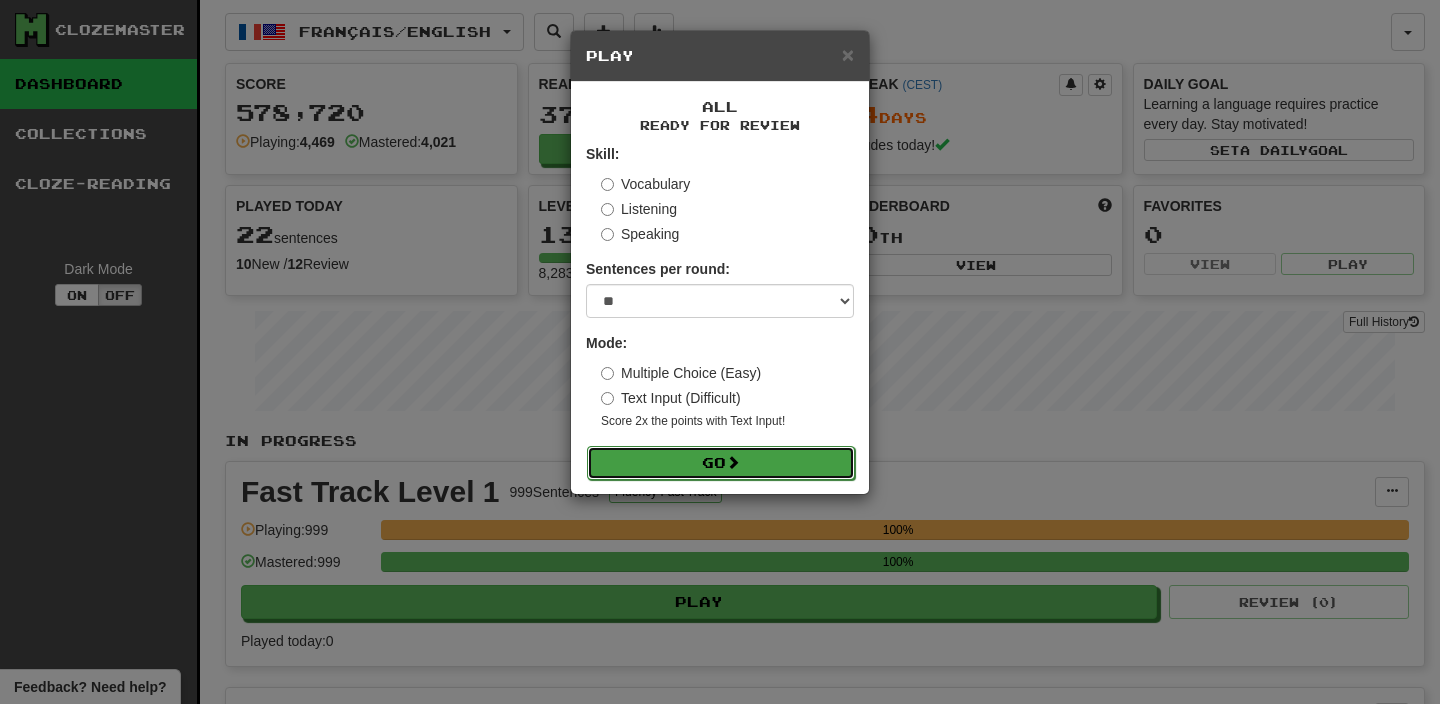 click on "Go" at bounding box center (721, 463) 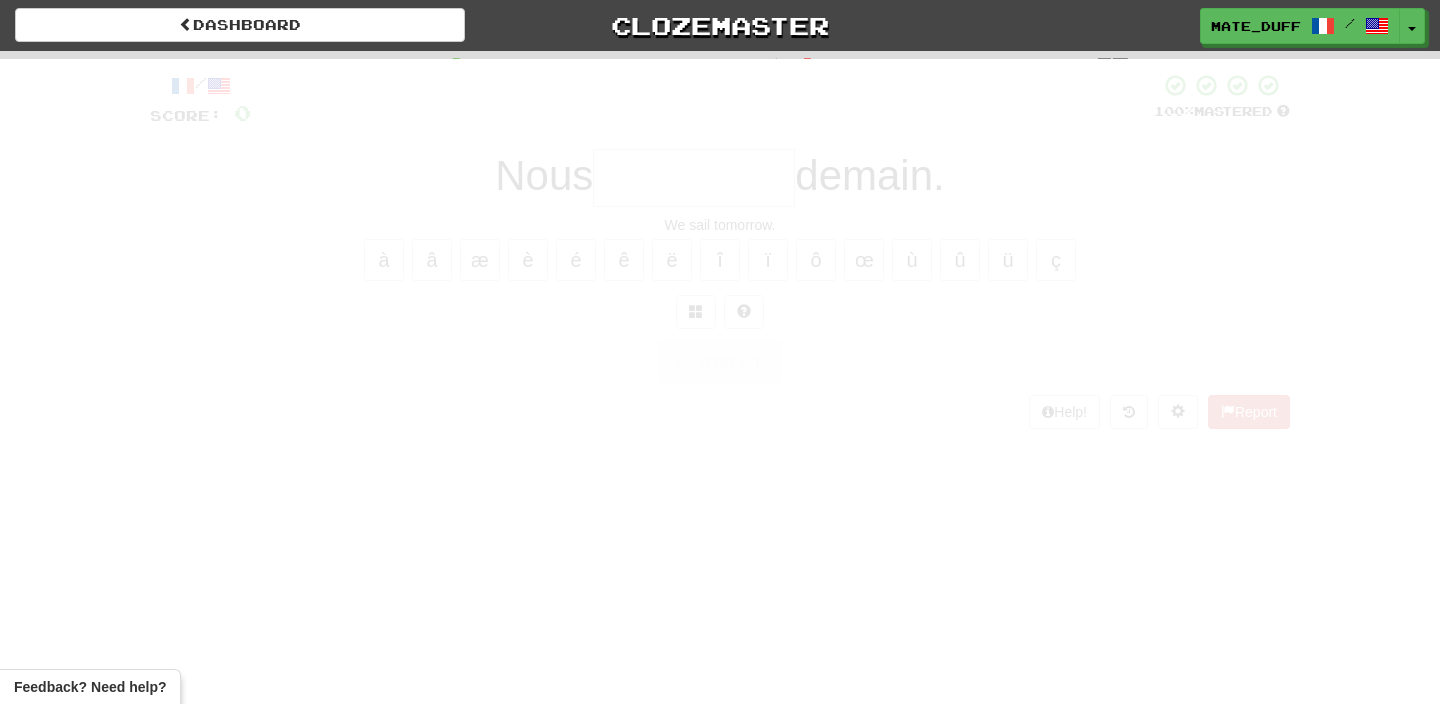 scroll, scrollTop: 0, scrollLeft: 0, axis: both 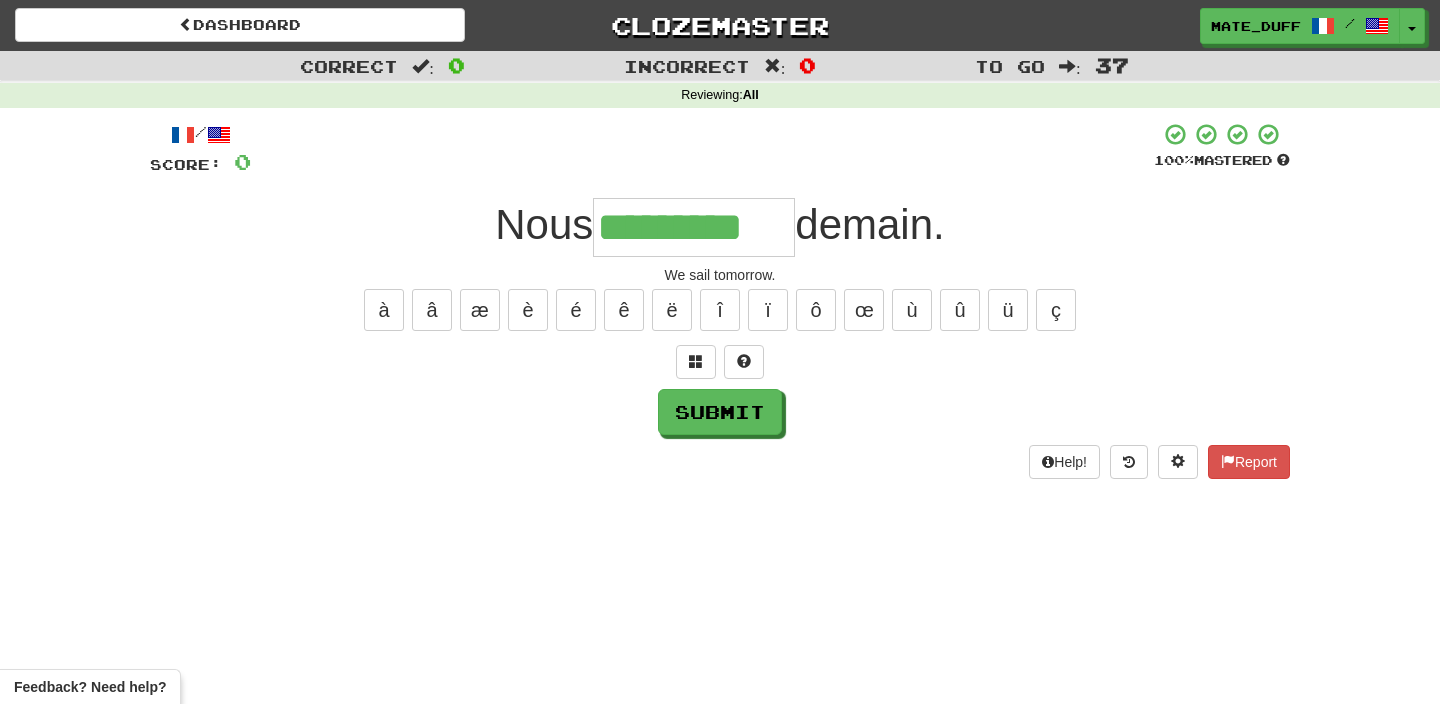 type on "*********" 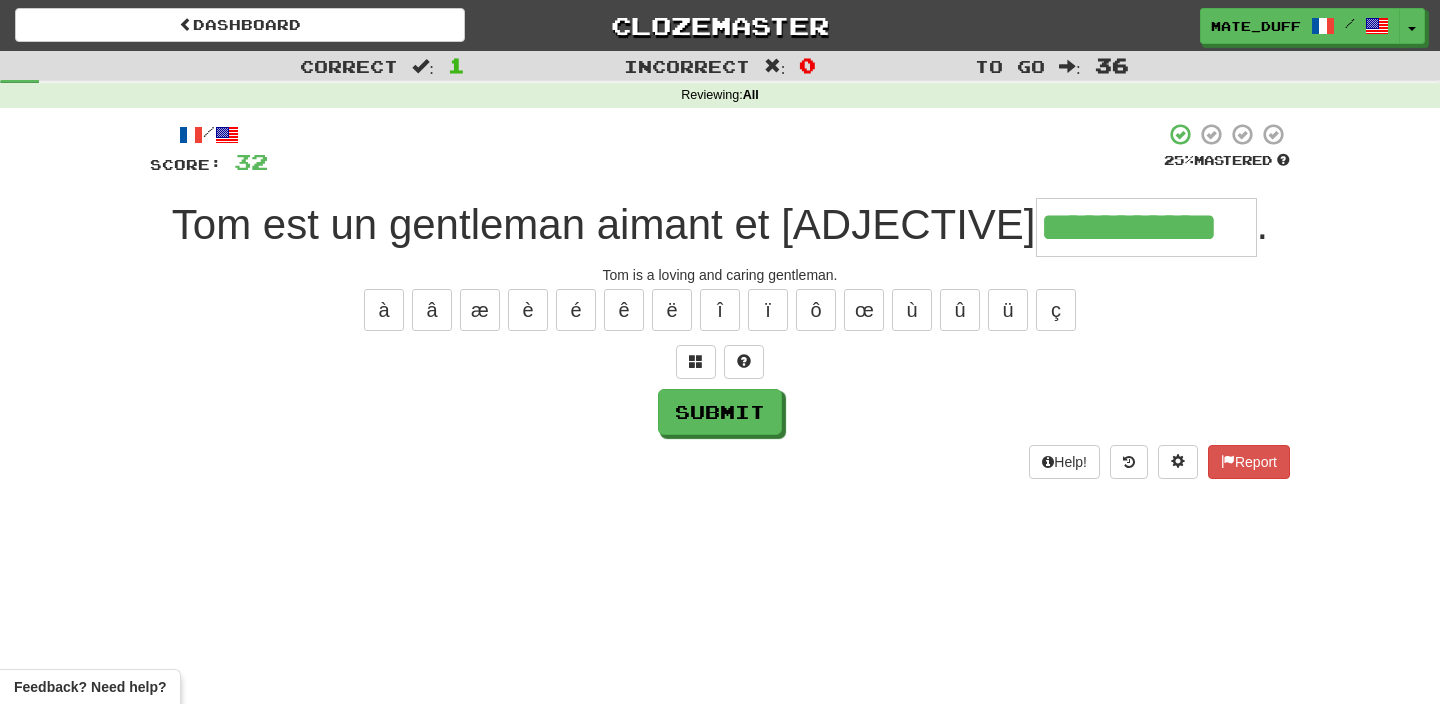 type on "**********" 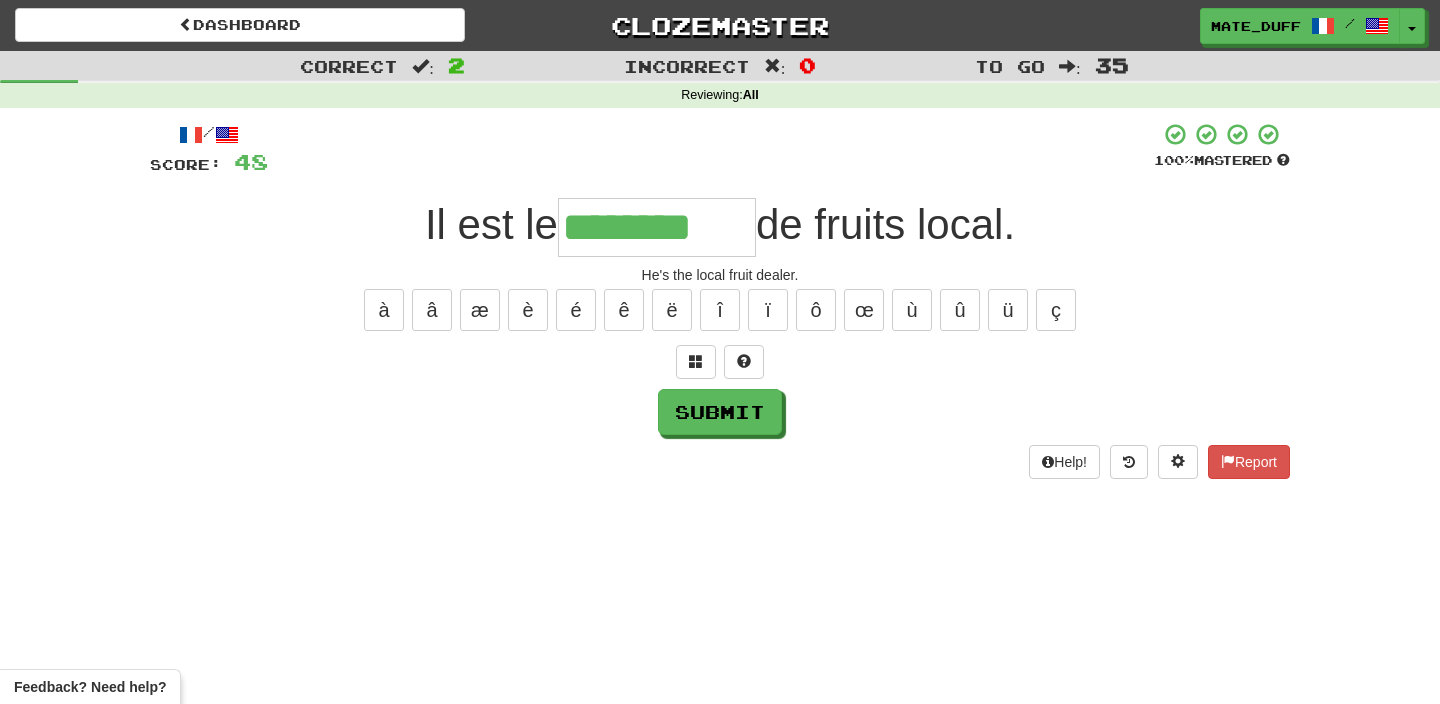 type on "********" 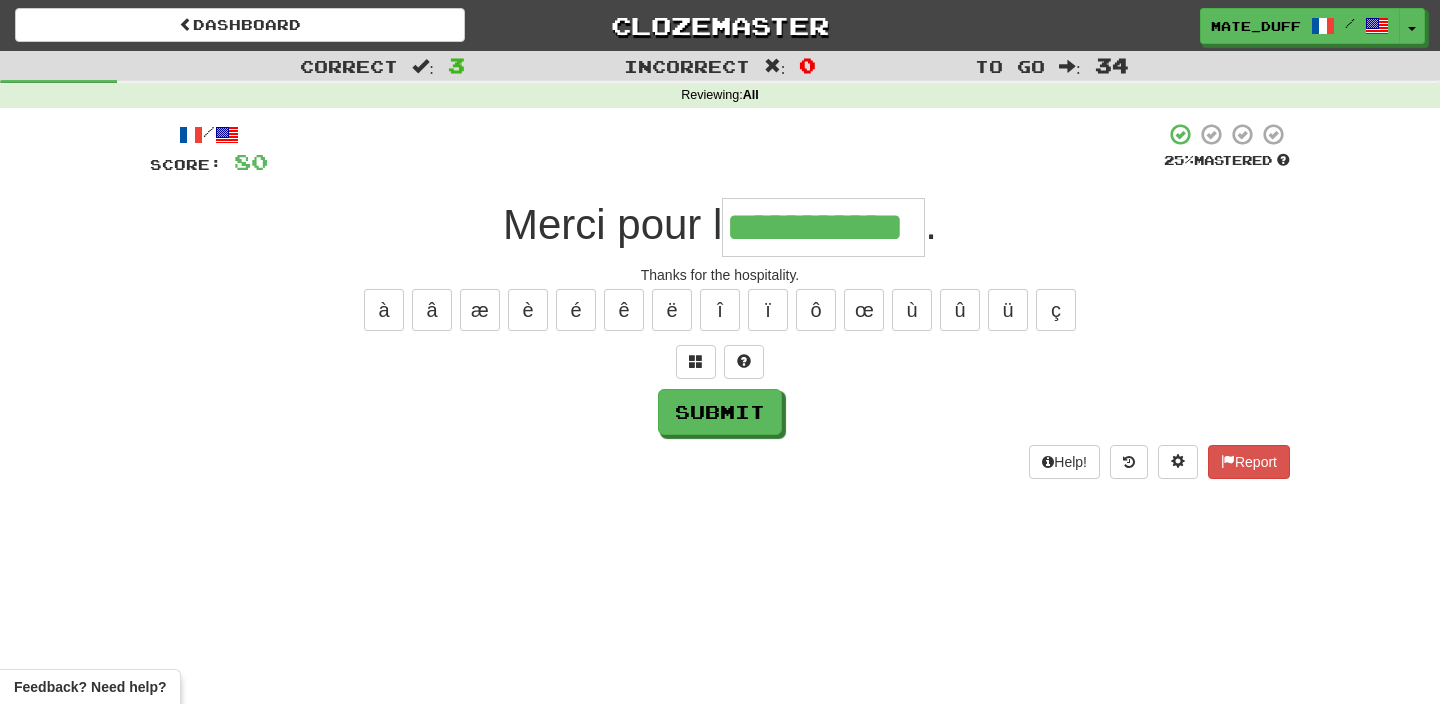 type on "**********" 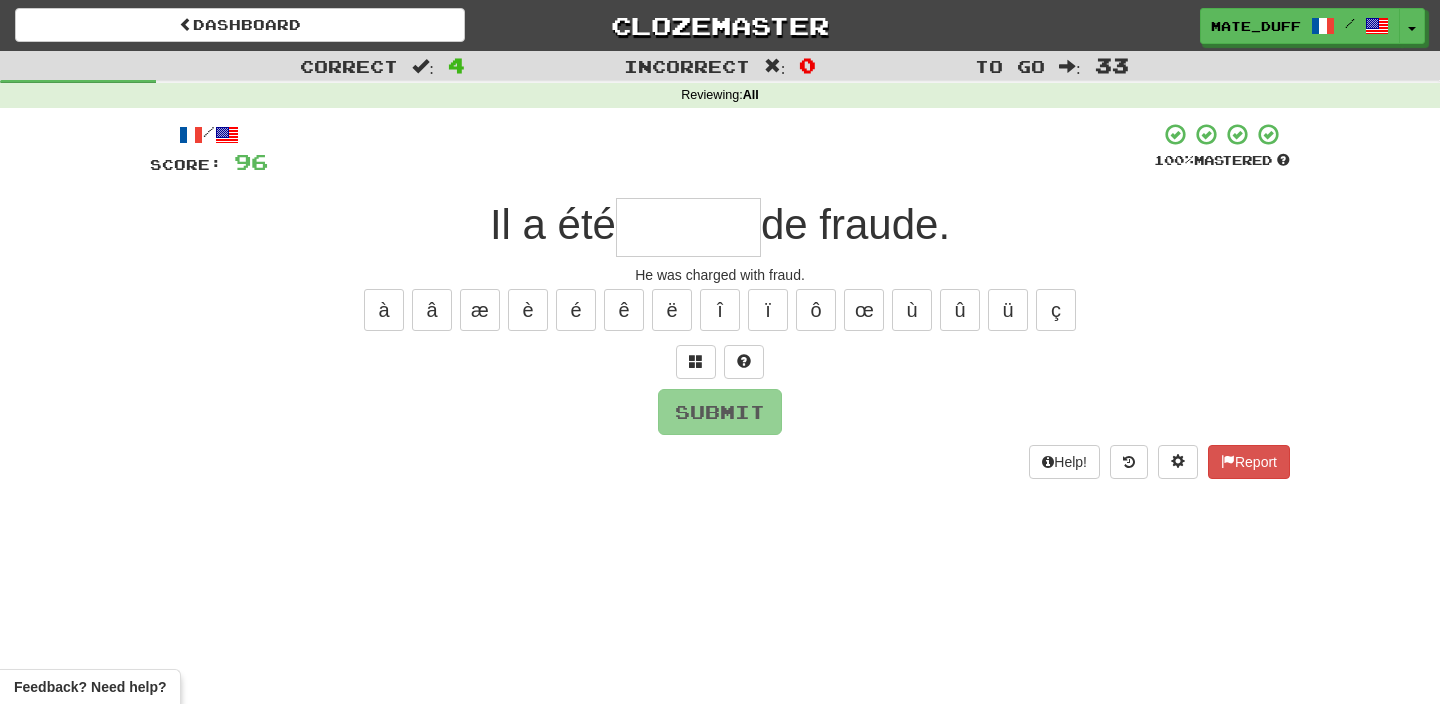 type on "*" 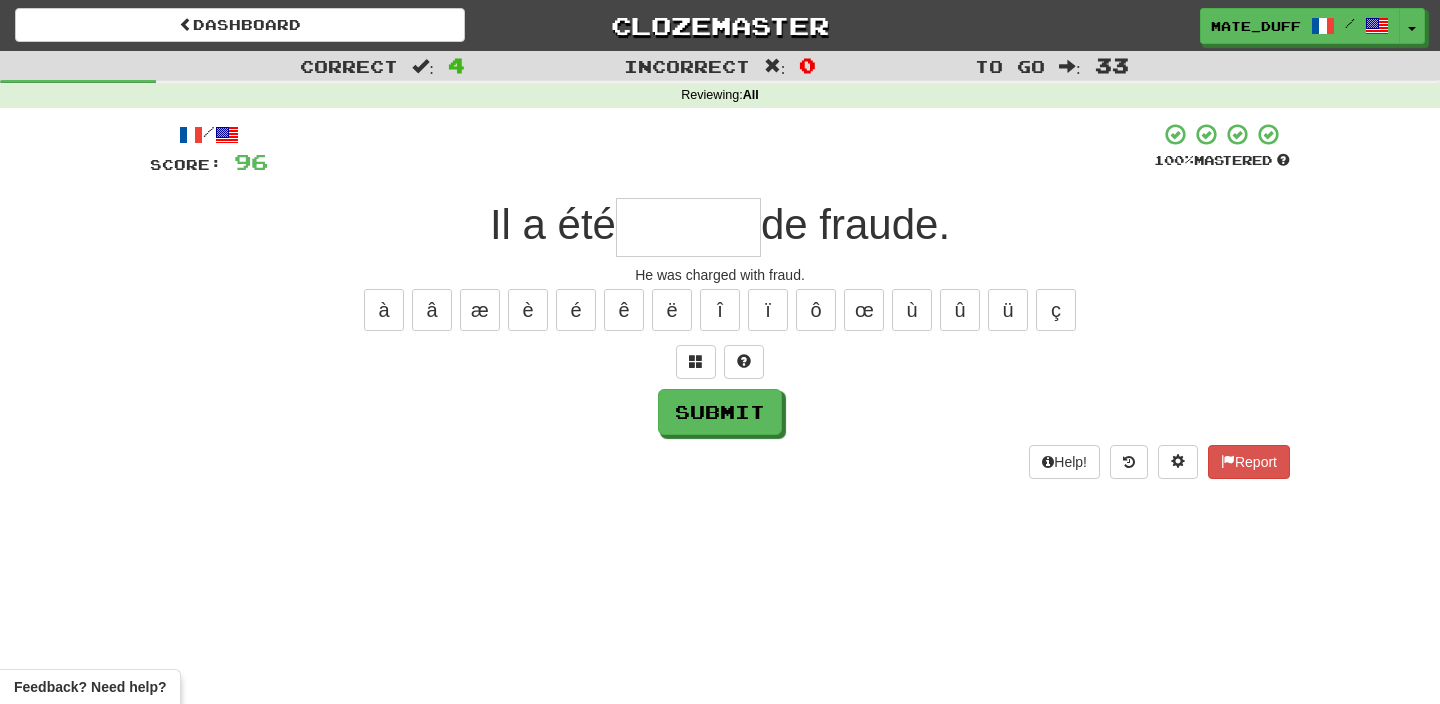 type on "*******" 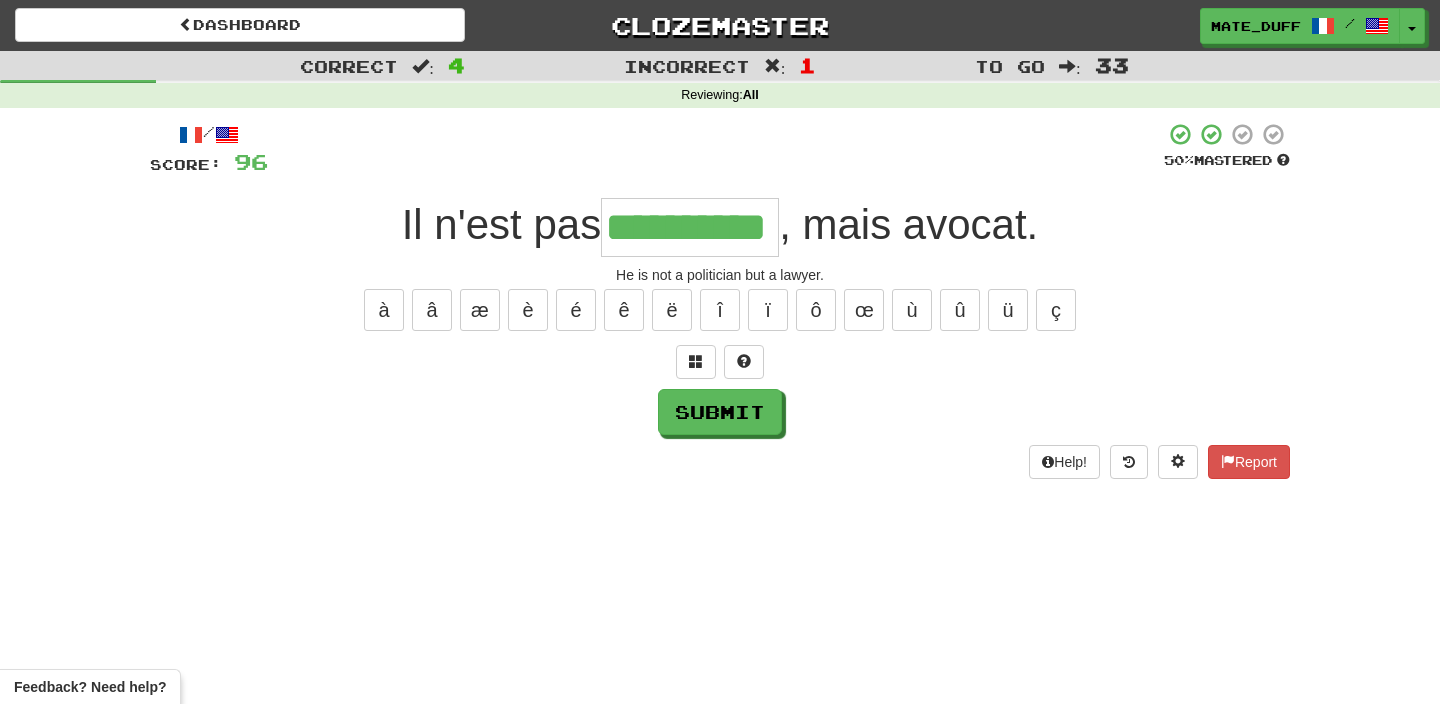 type on "**********" 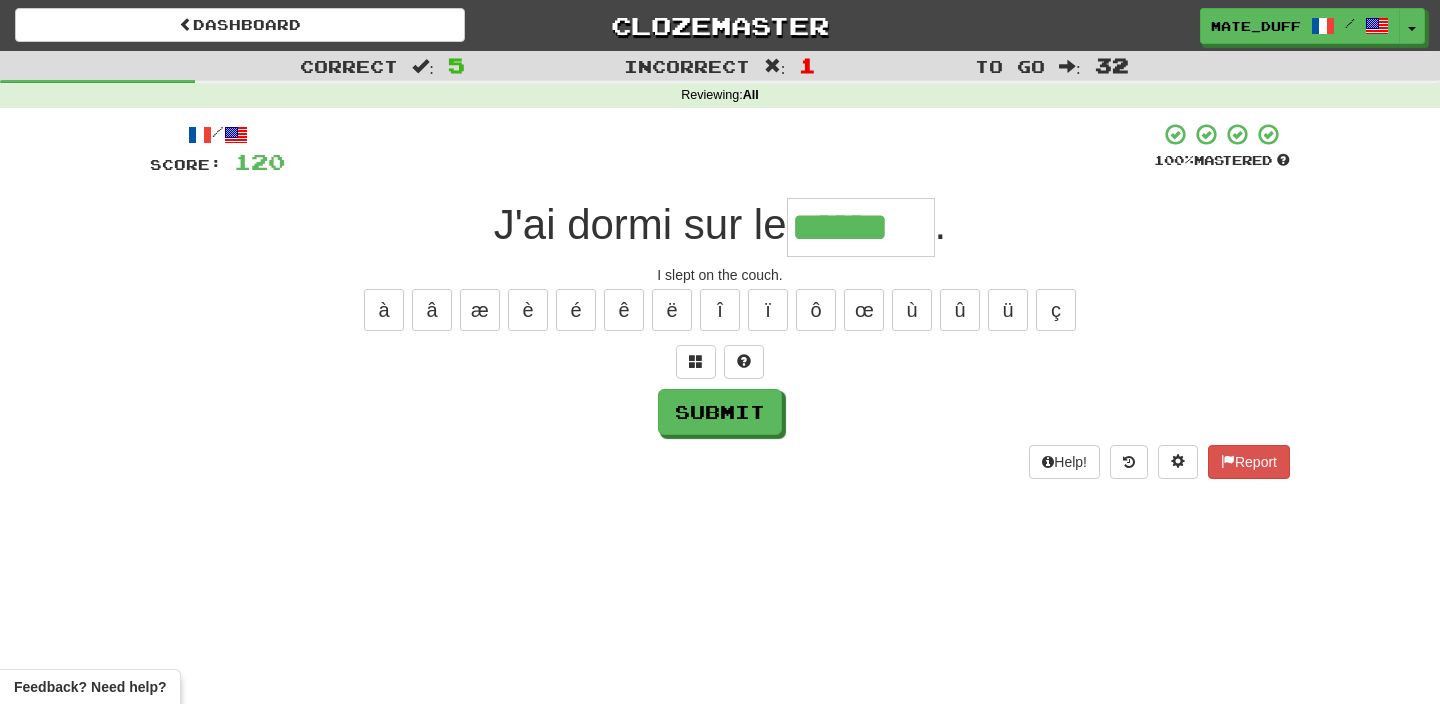 type on "******" 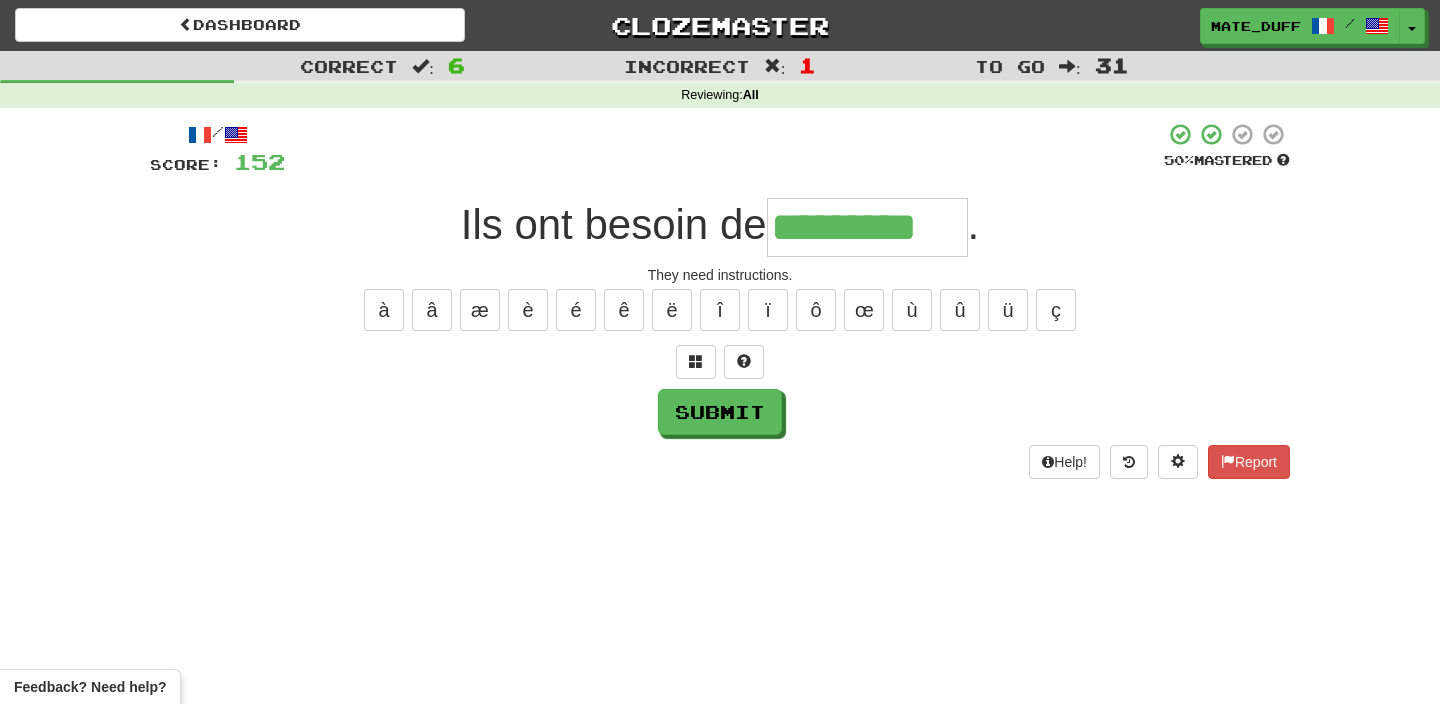 type on "*********" 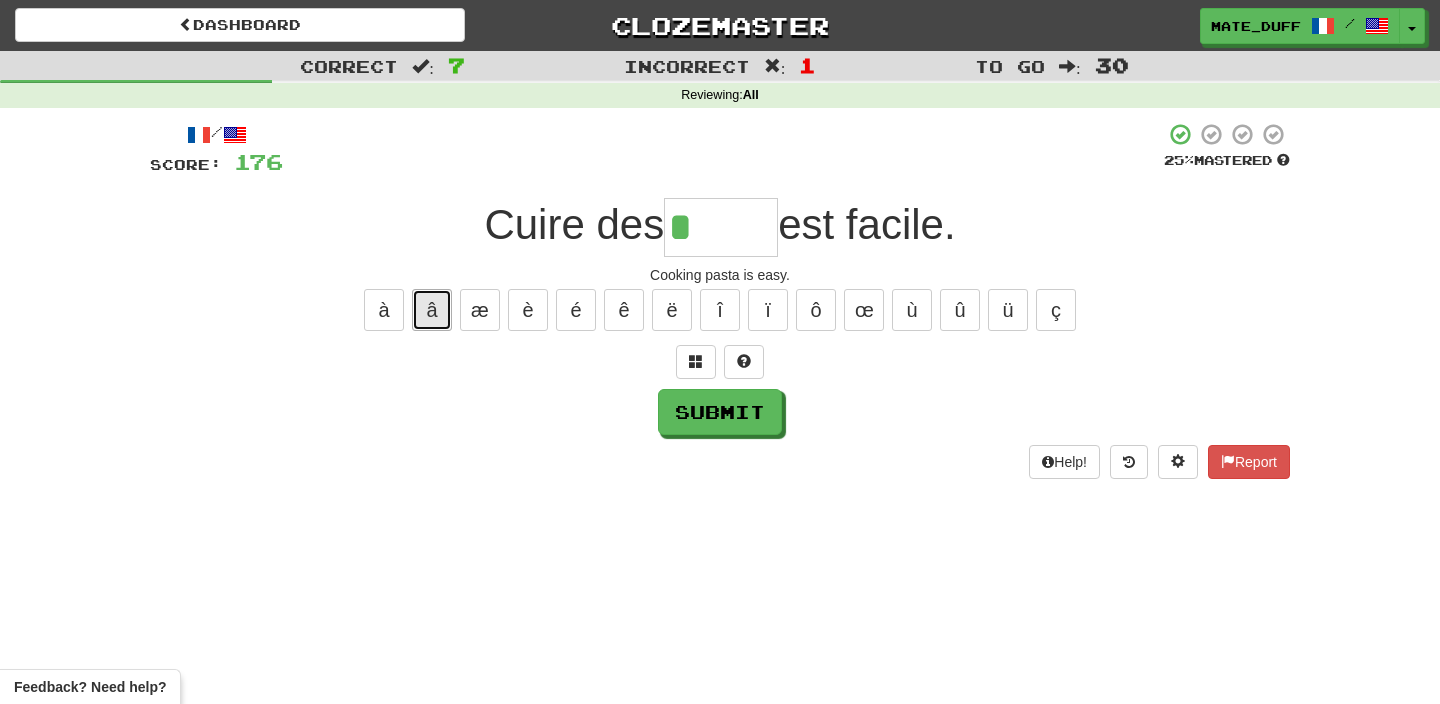 click on "â" at bounding box center (432, 310) 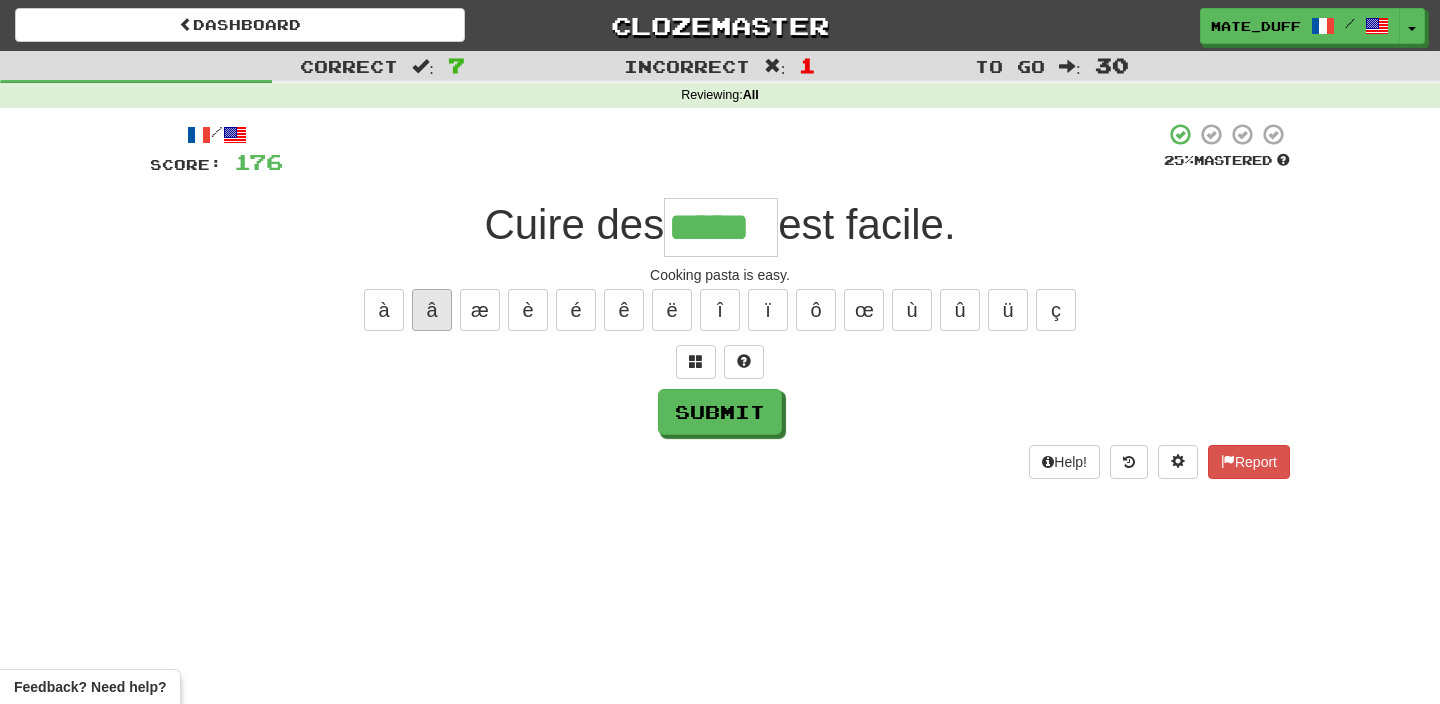 type on "*****" 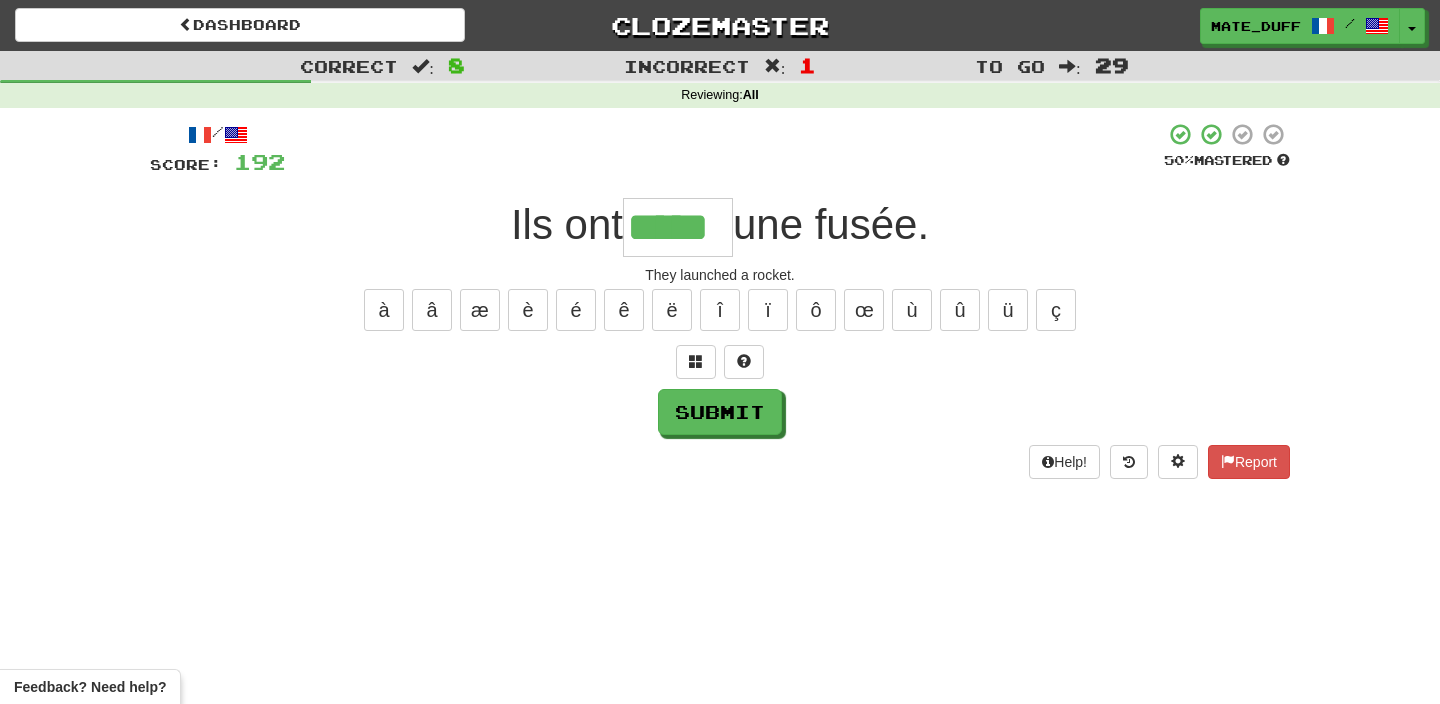 type on "*****" 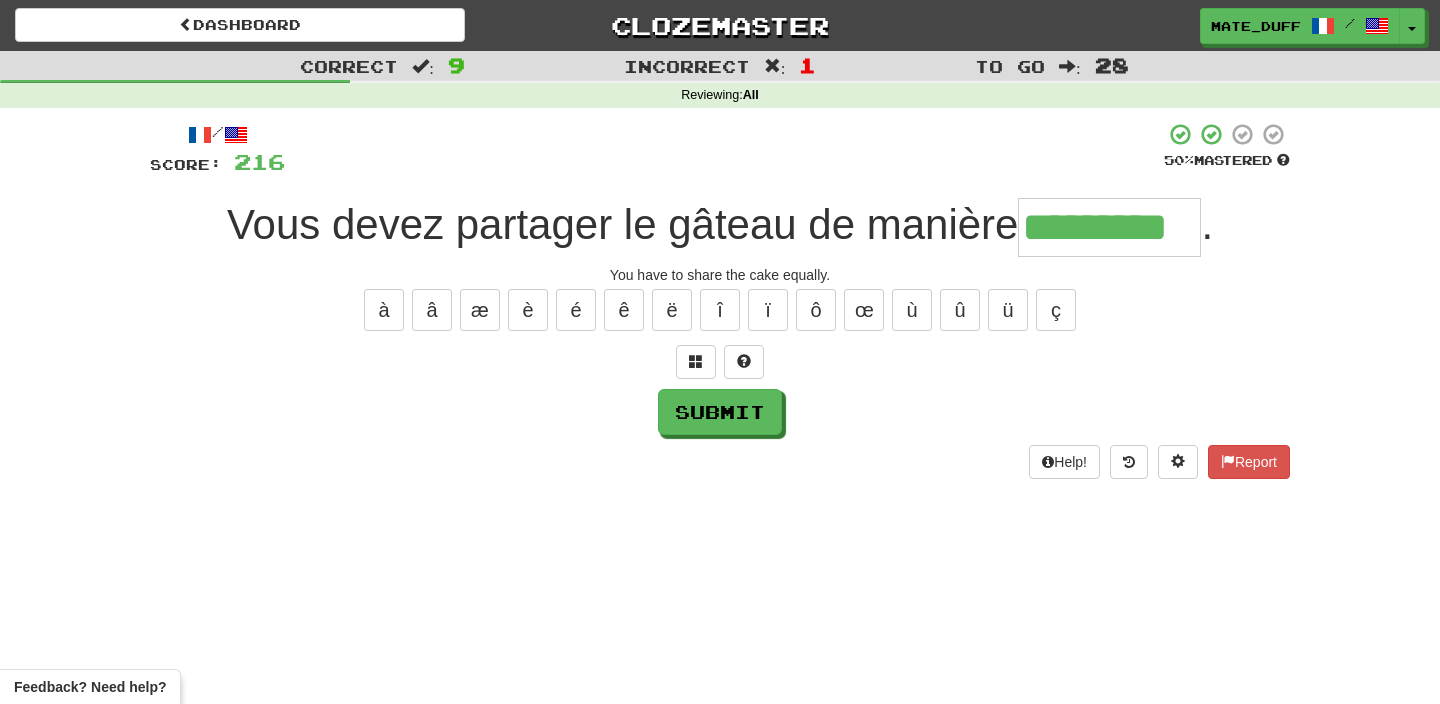 type on "*********" 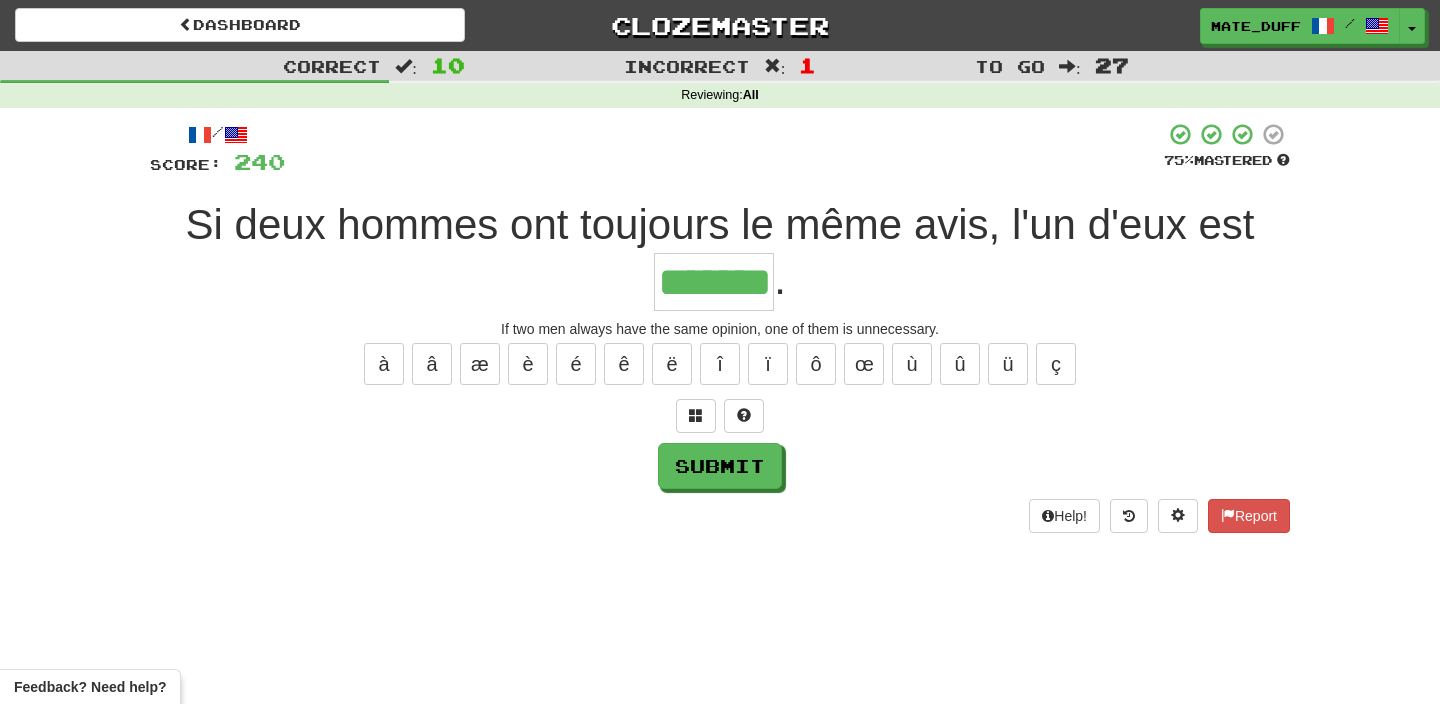 type on "*******" 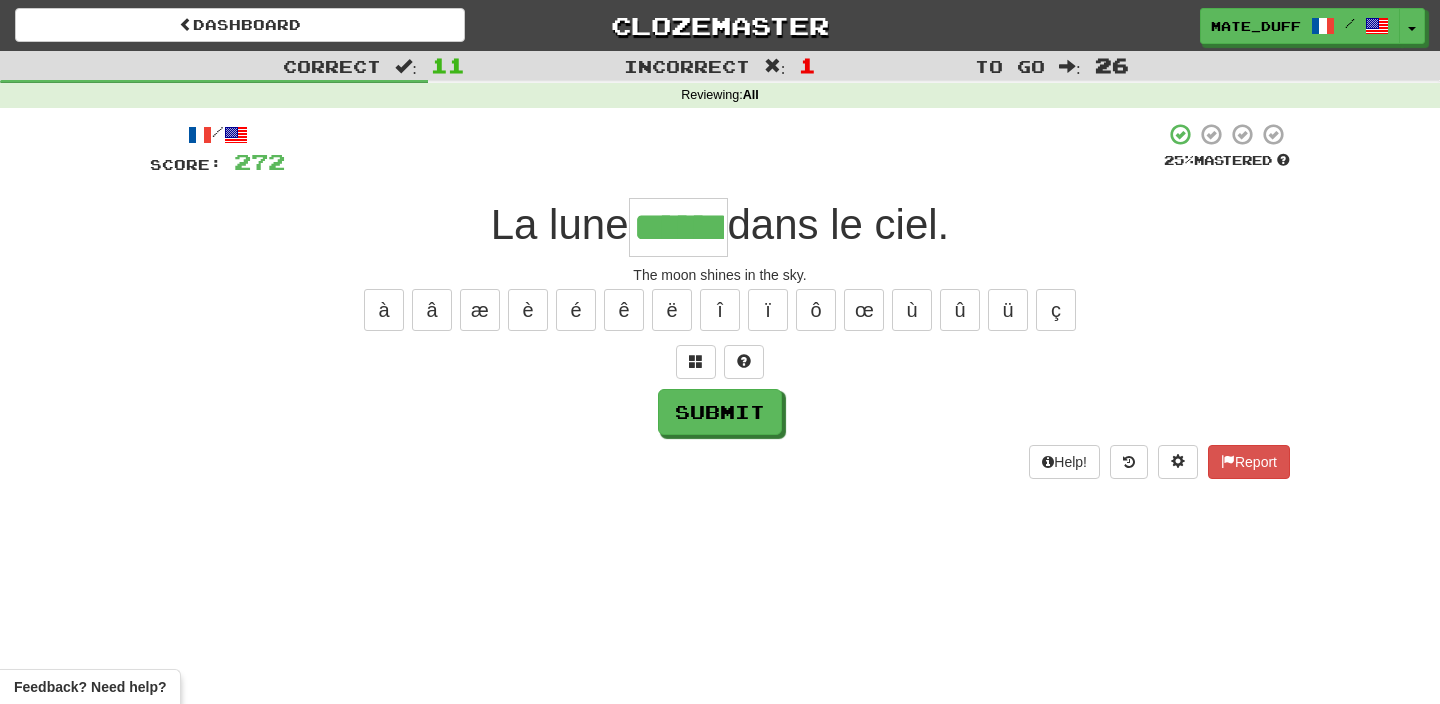 type on "******" 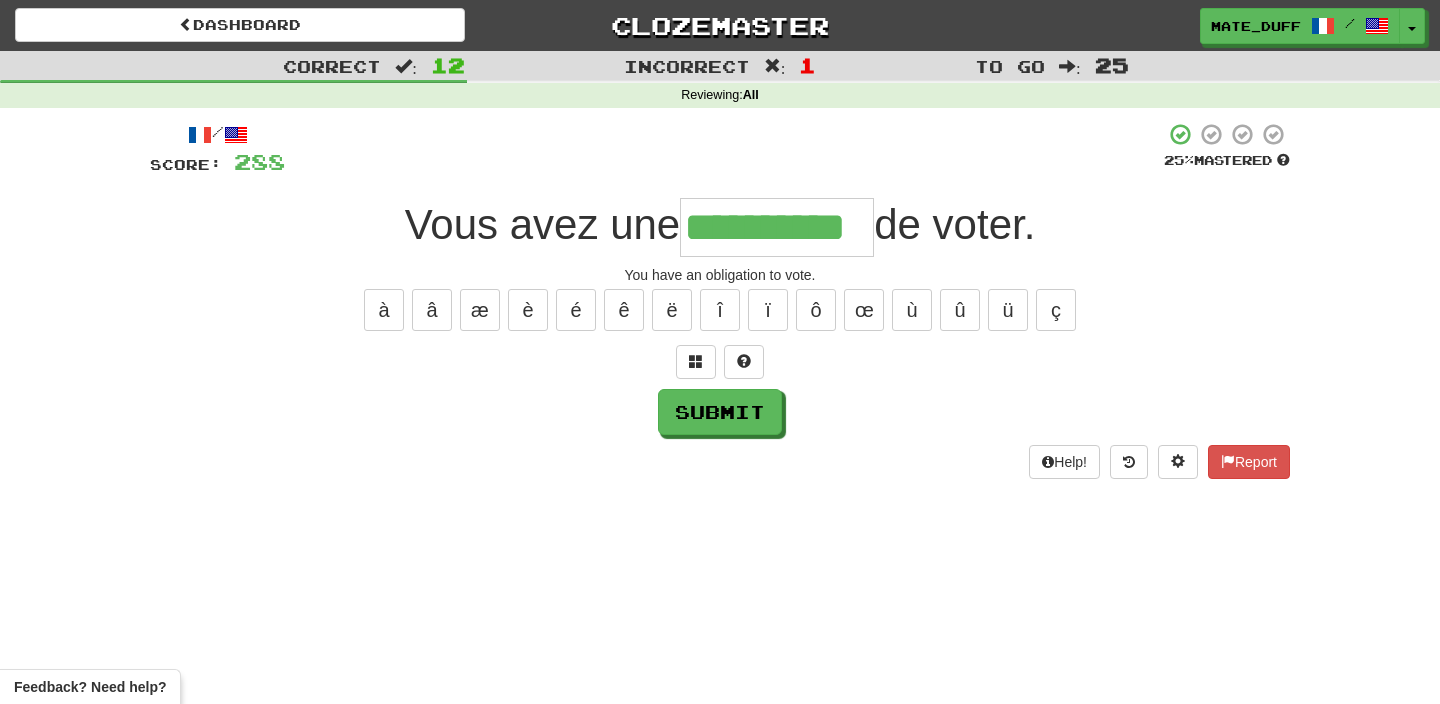 type on "**********" 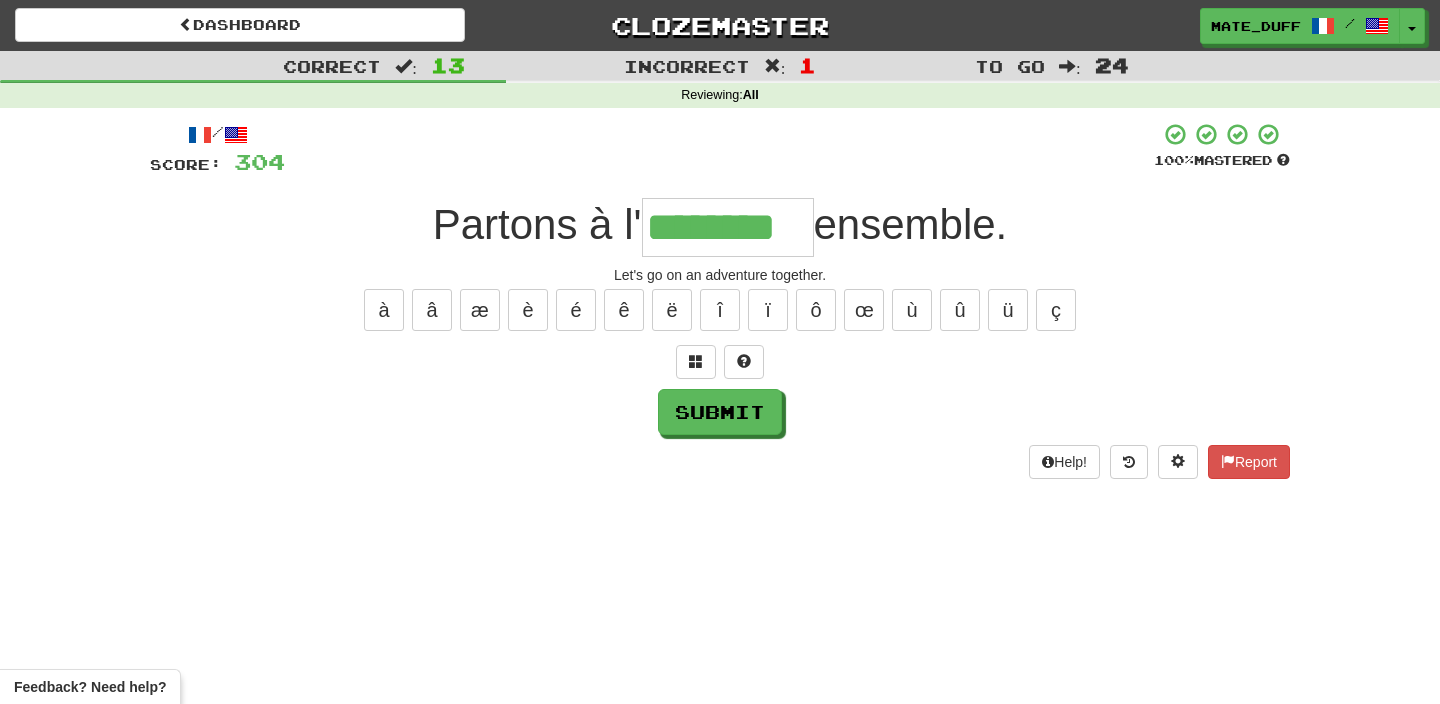 type on "********" 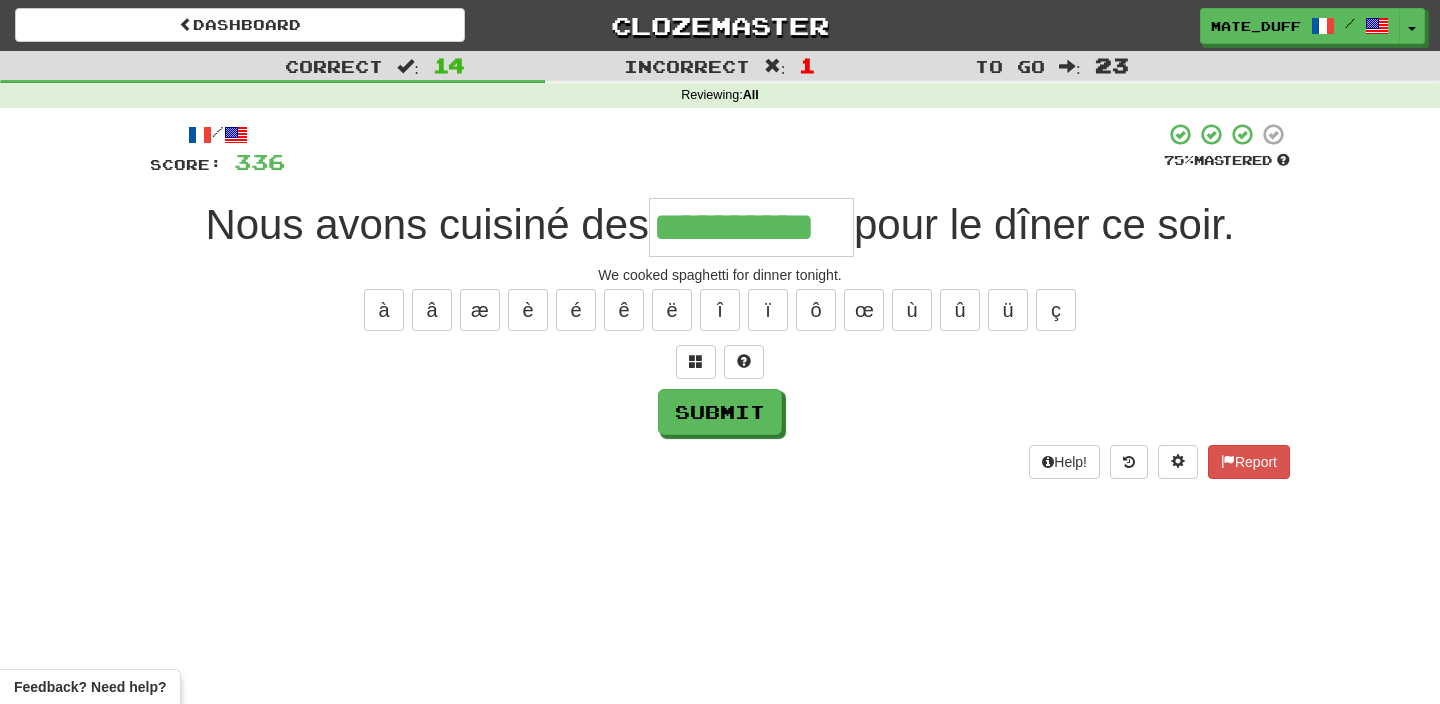 type on "**********" 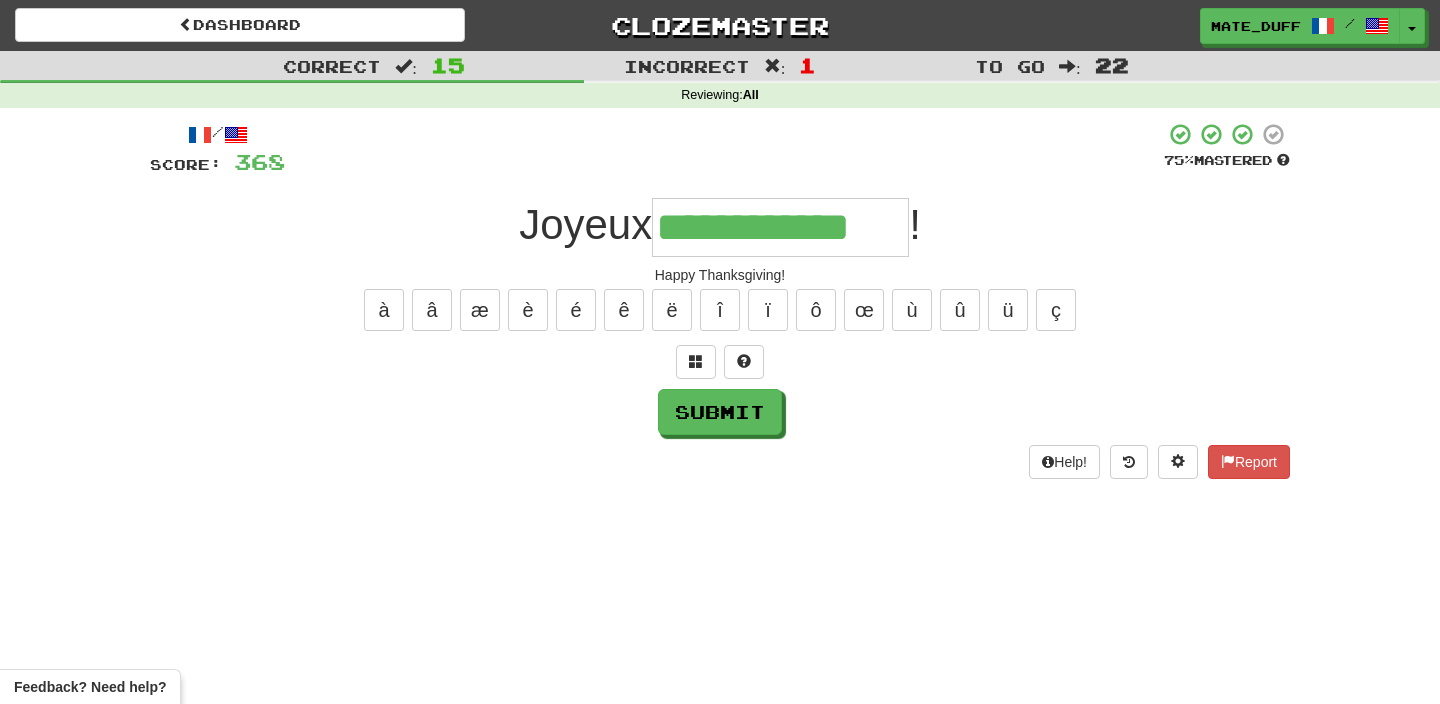 type on "**********" 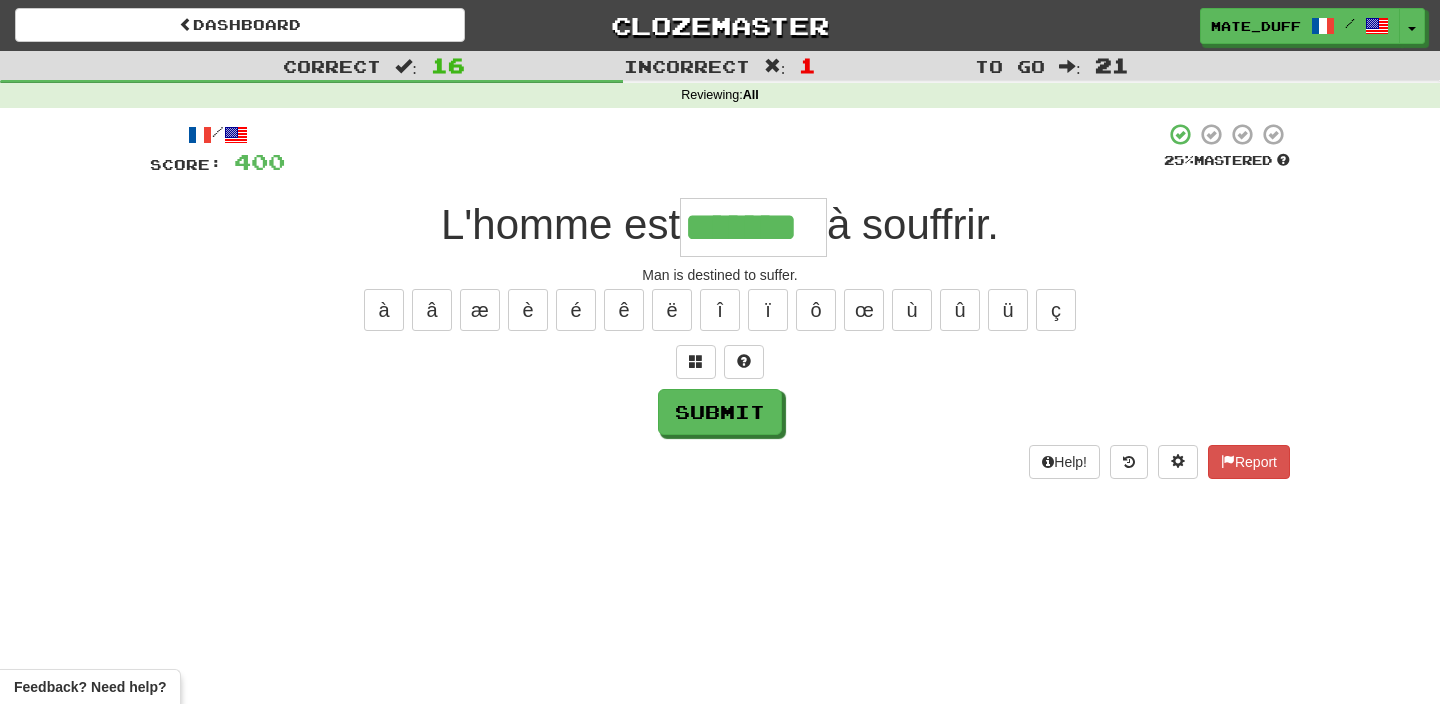 type on "*******" 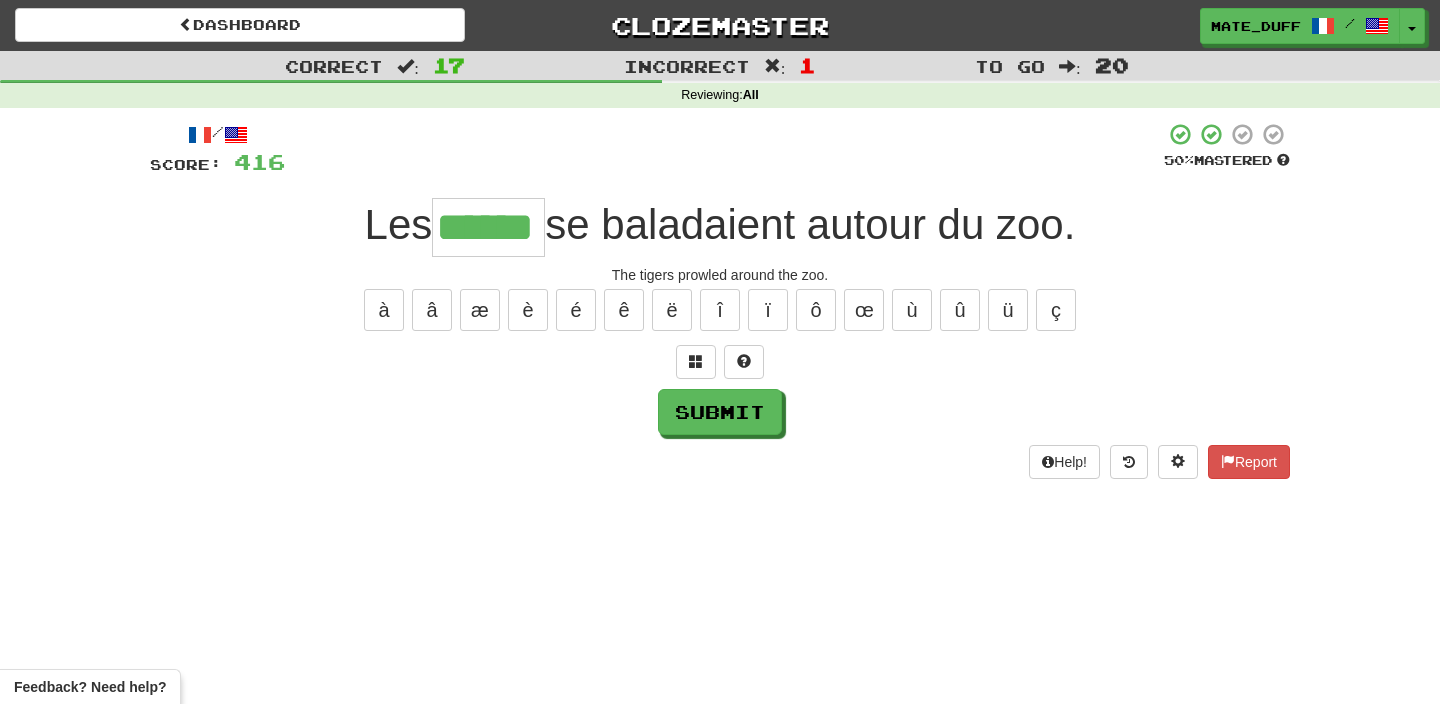 type on "******" 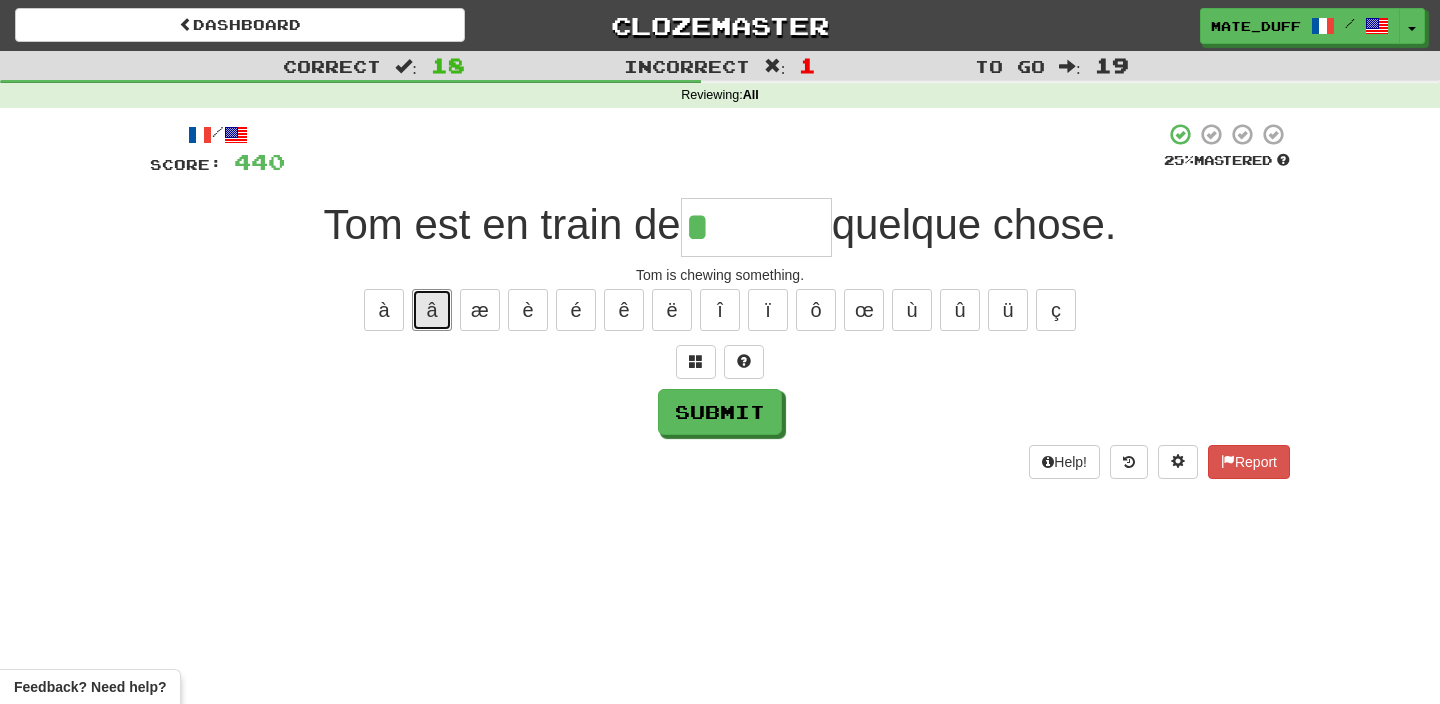 click on "â" at bounding box center (432, 310) 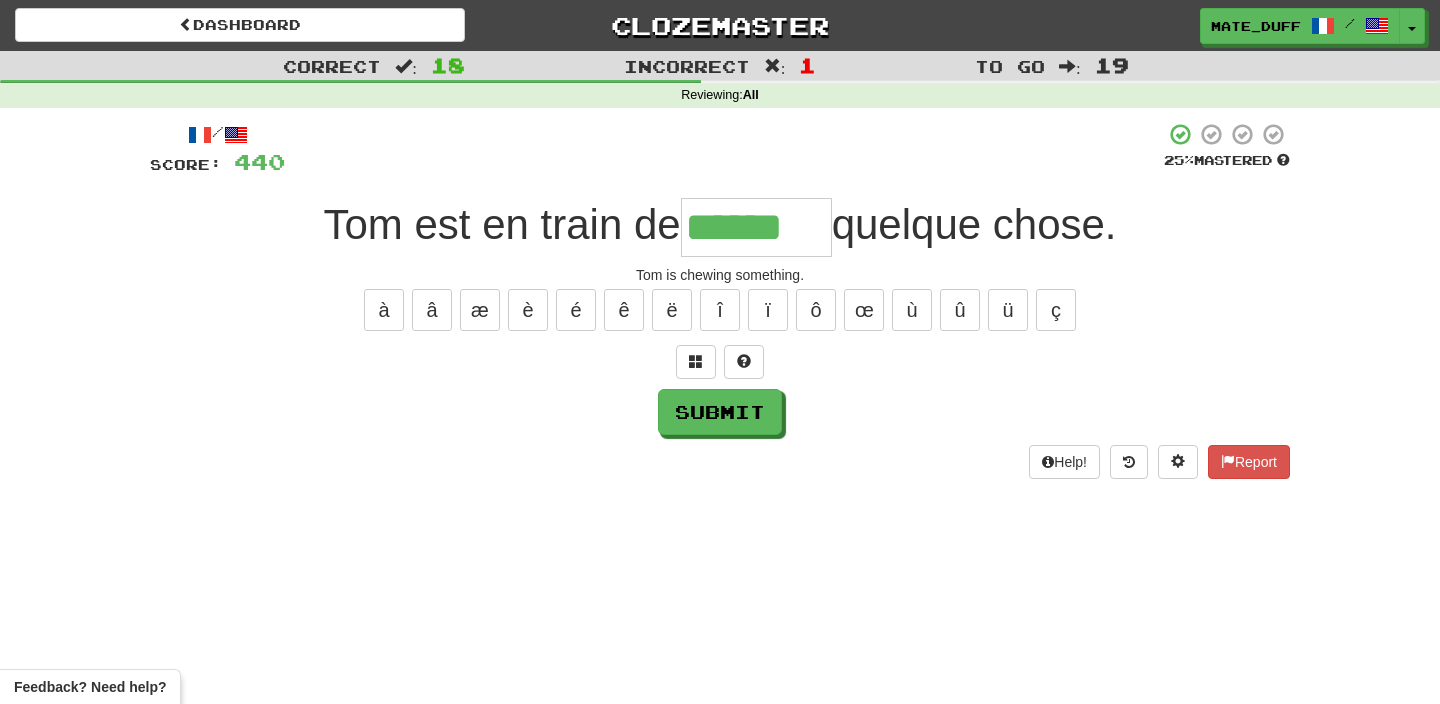 type on "******" 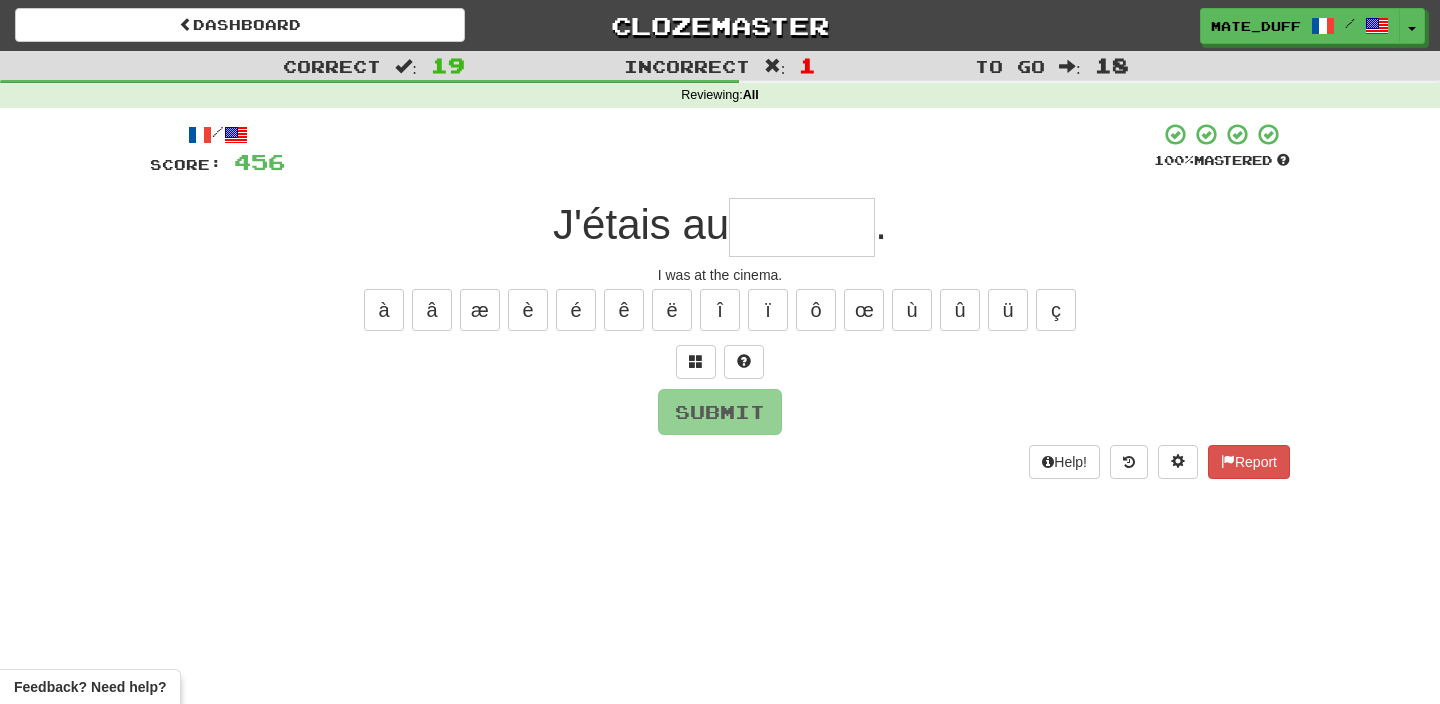 type on "*" 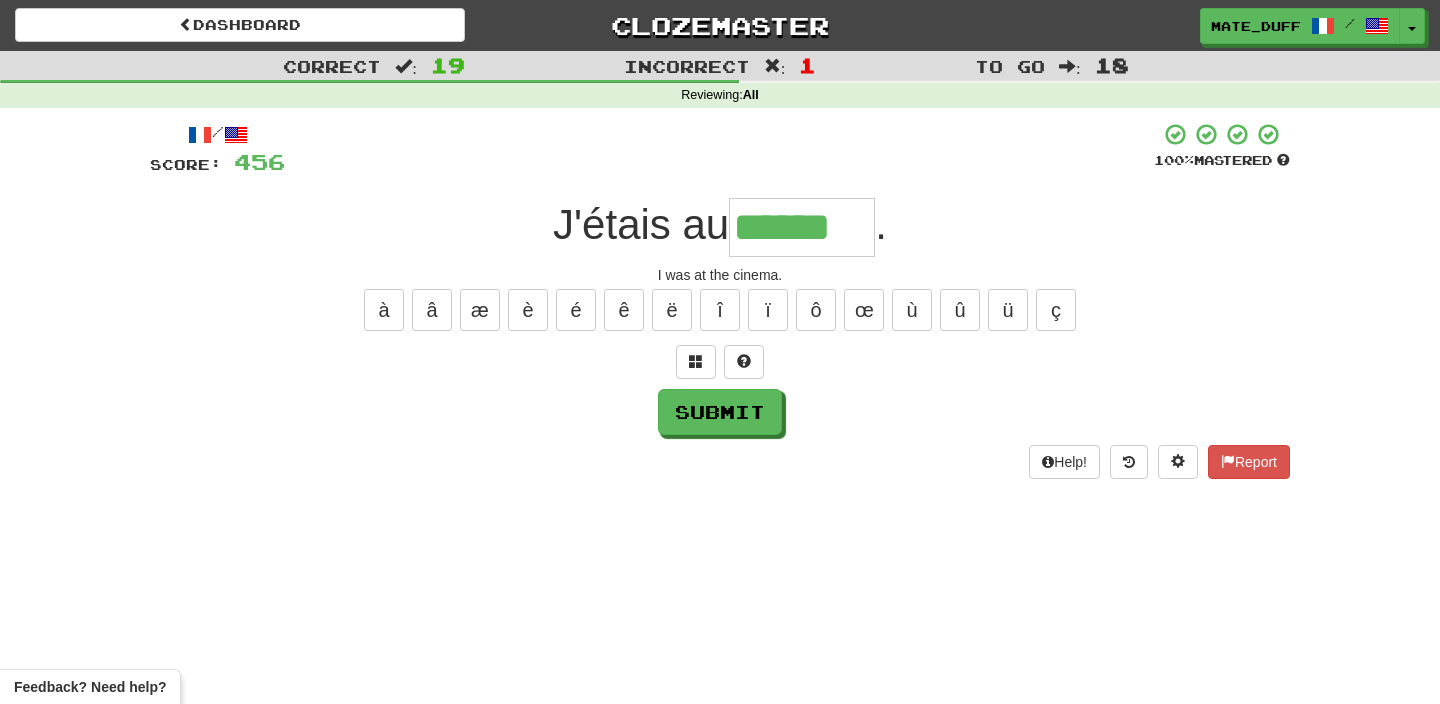 type on "******" 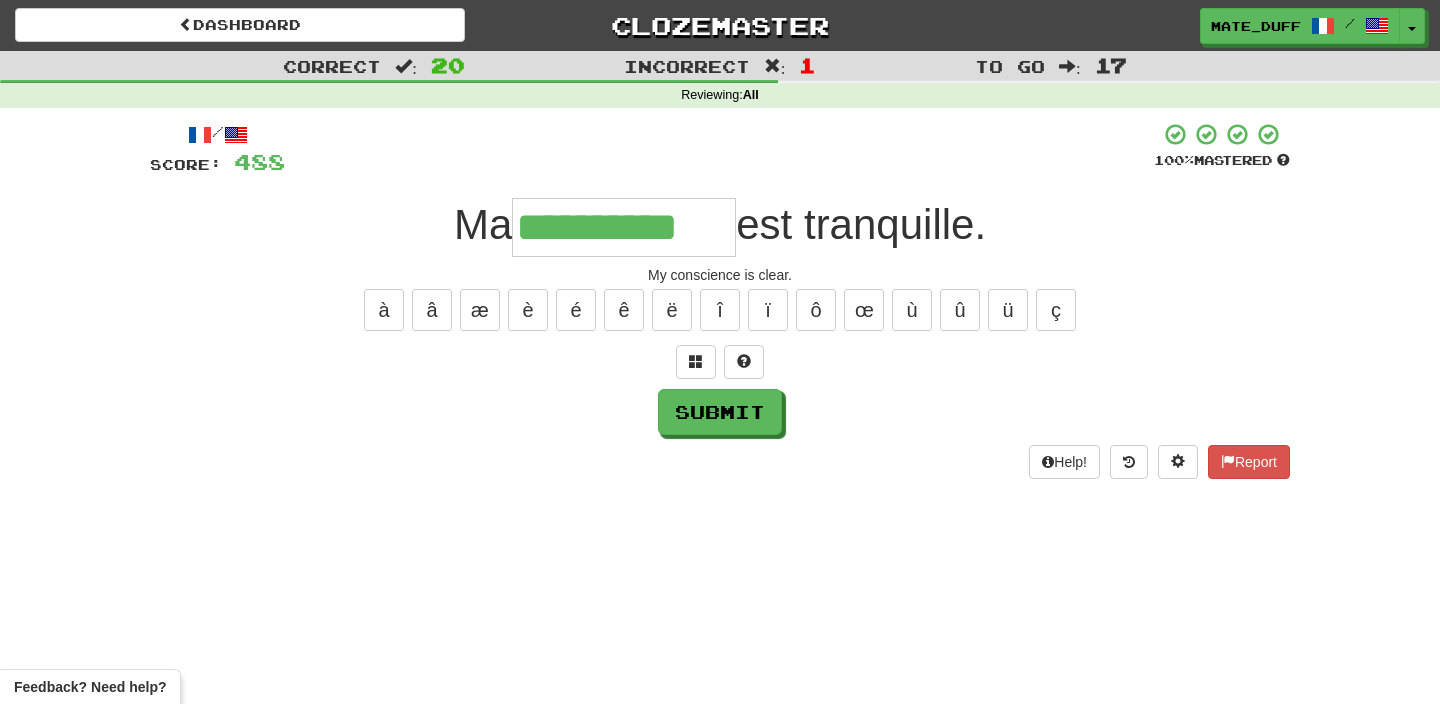 type on "**********" 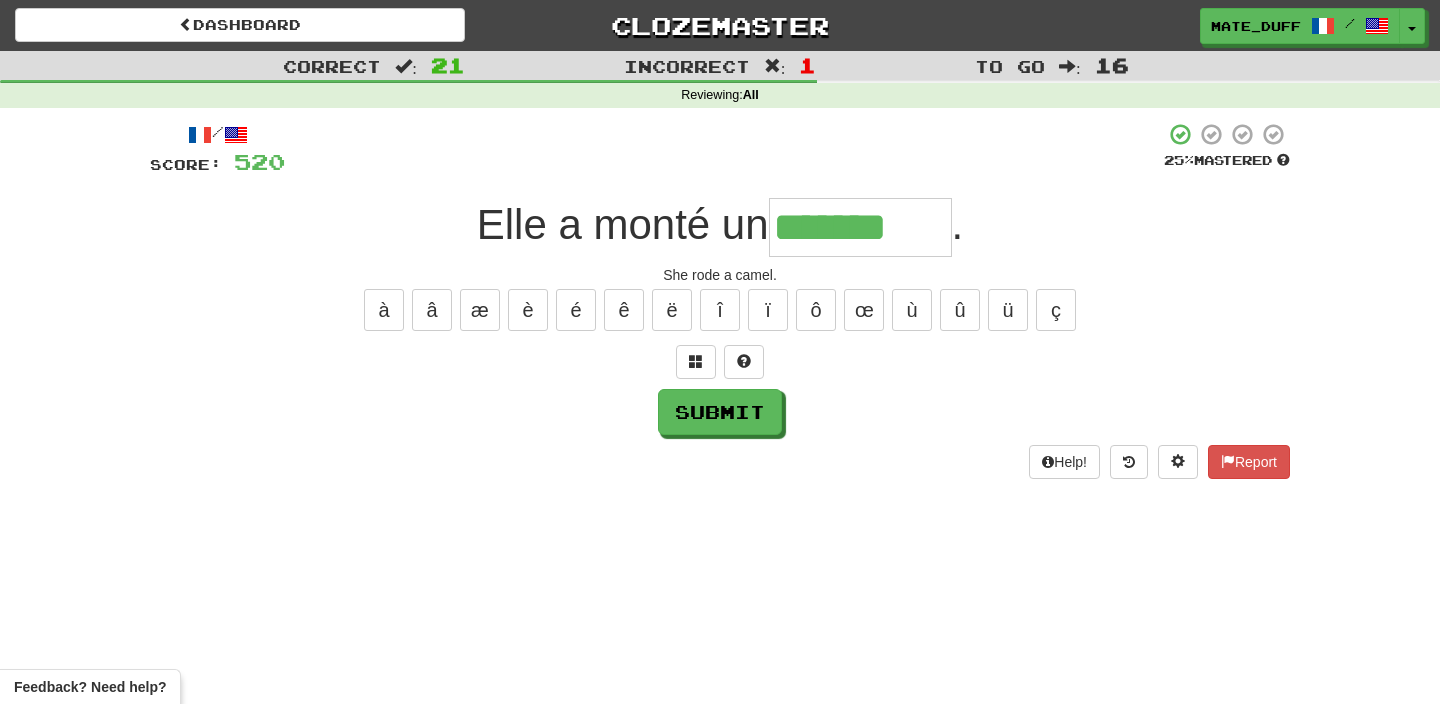 type on "*******" 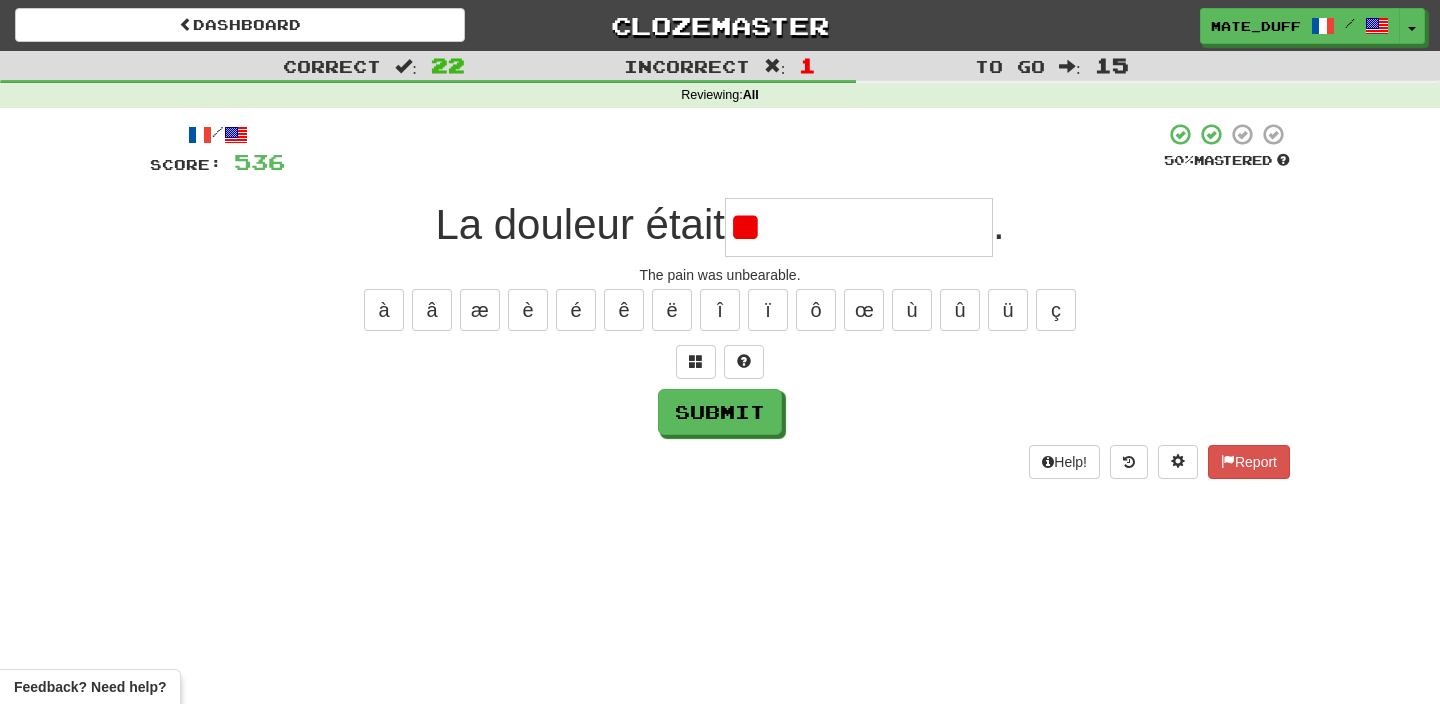 type on "*" 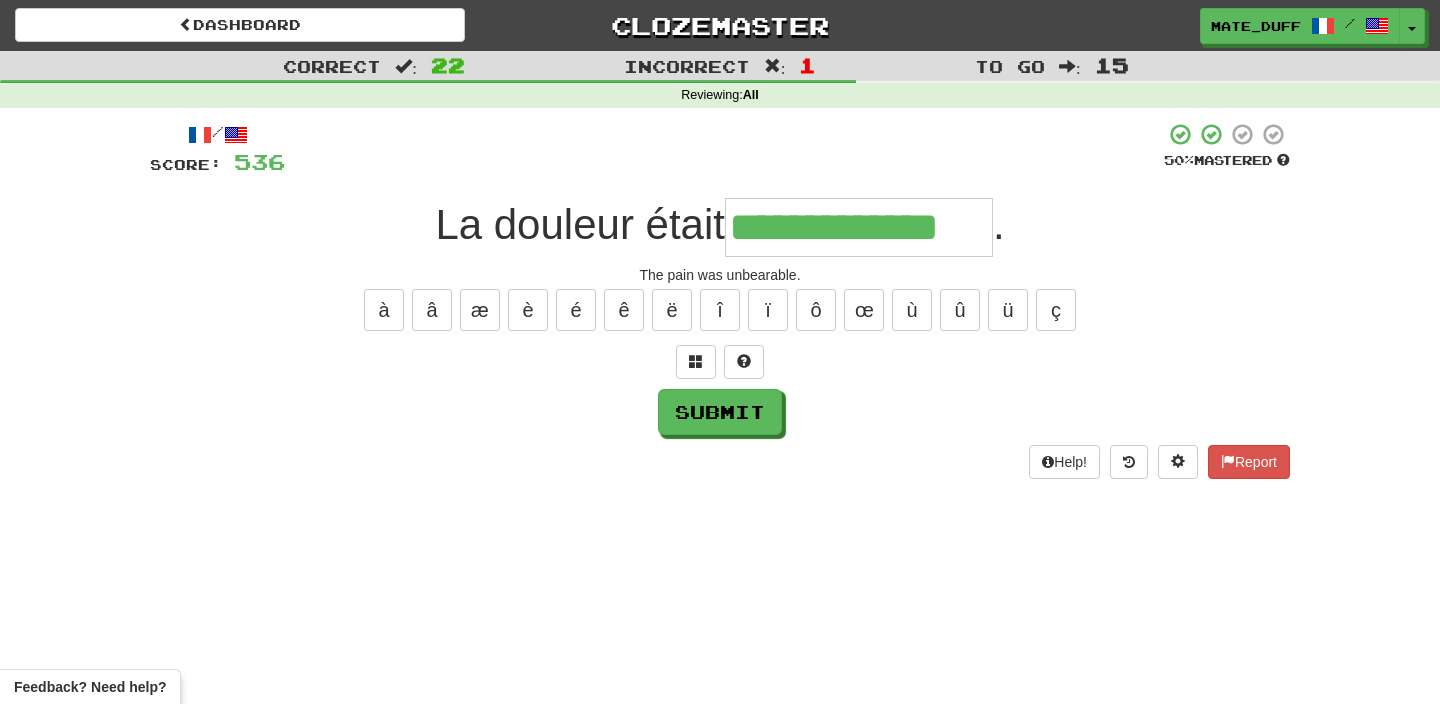 type on "**********" 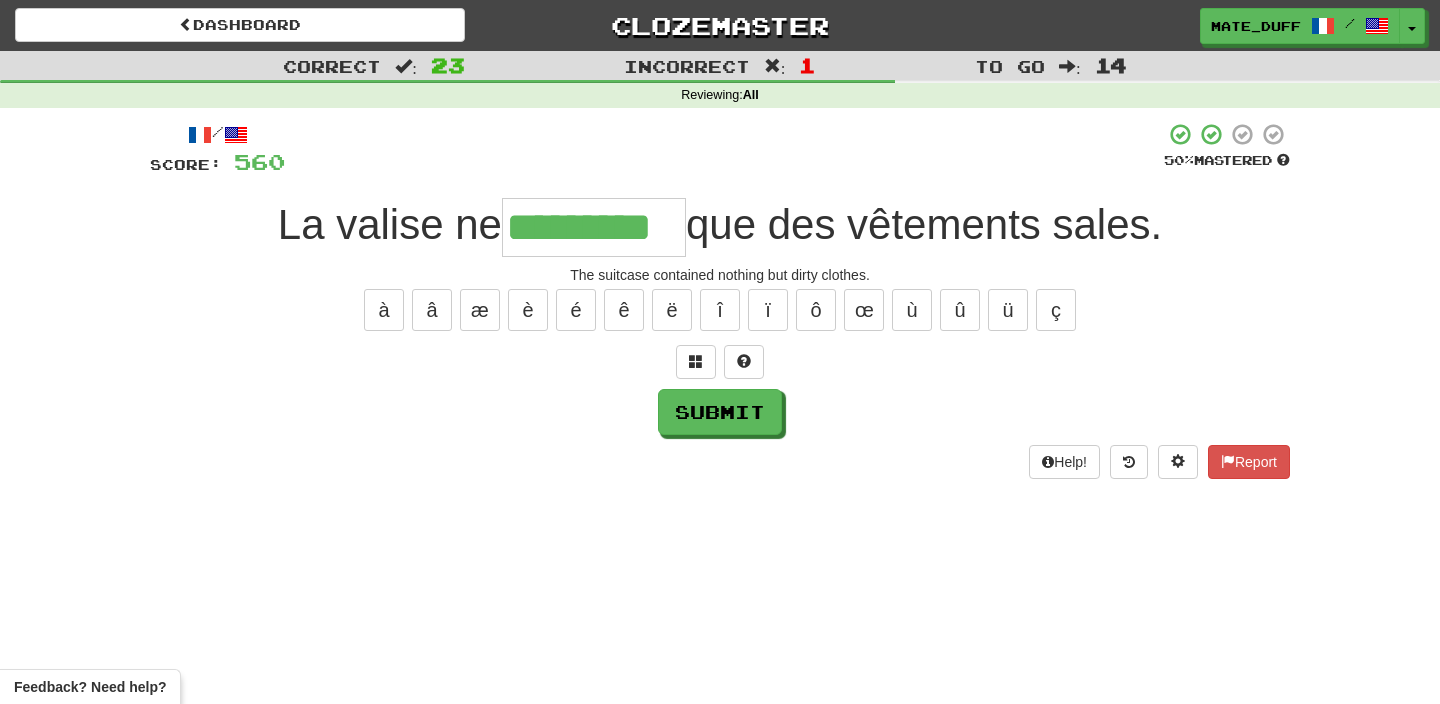 type on "*********" 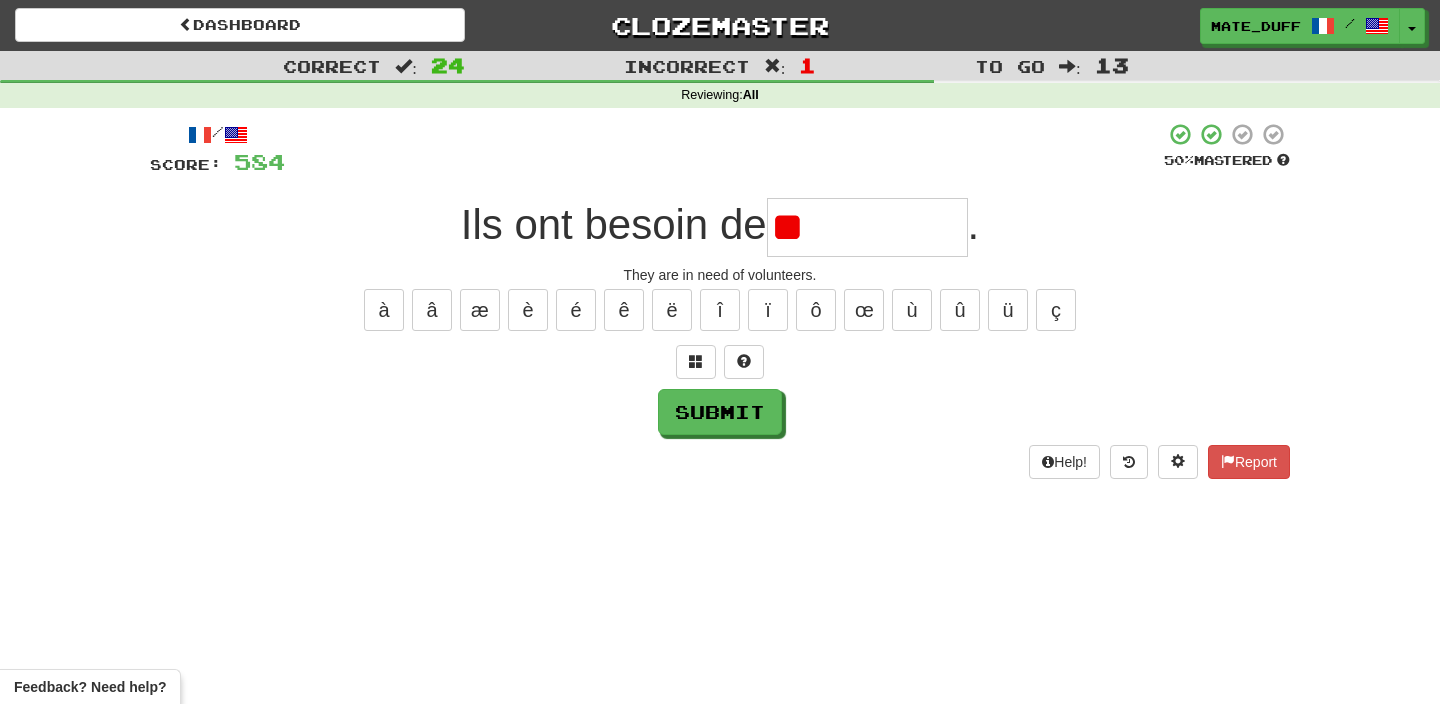 type on "*" 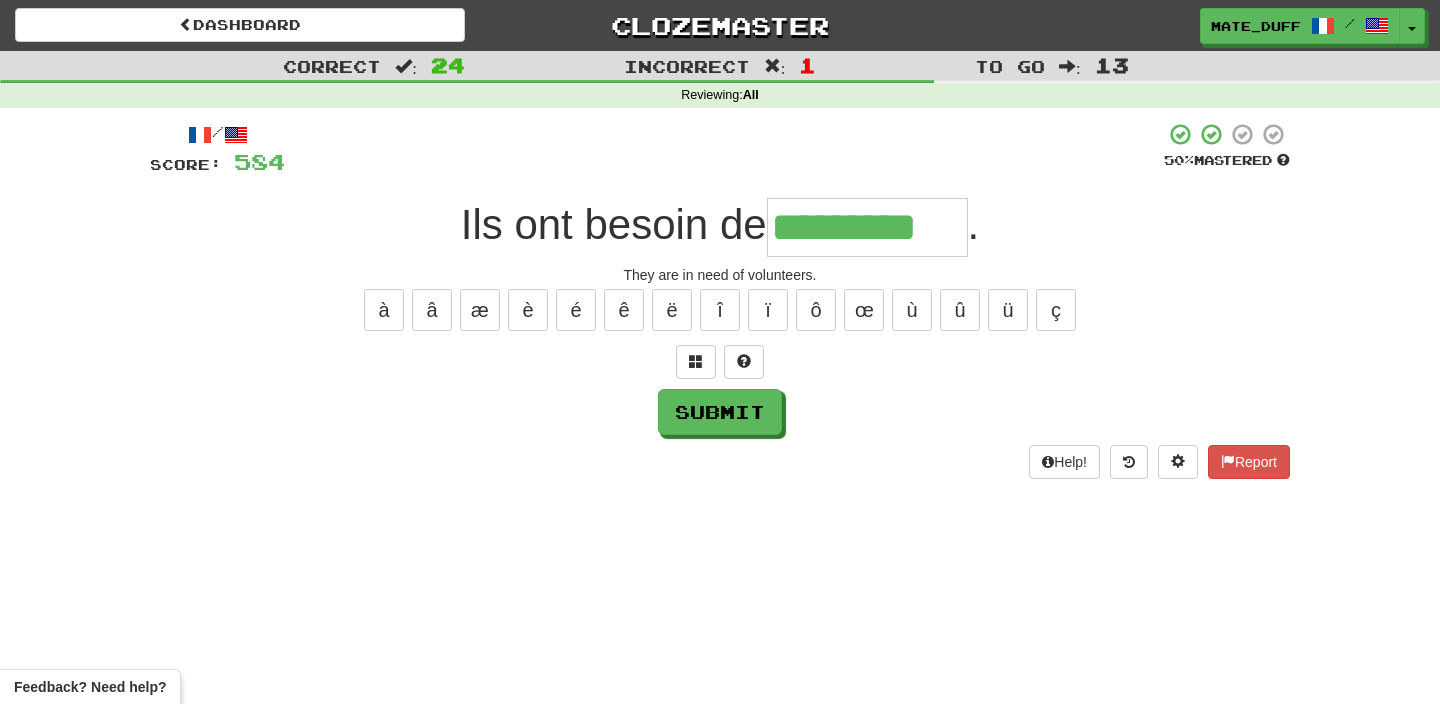 type on "*********" 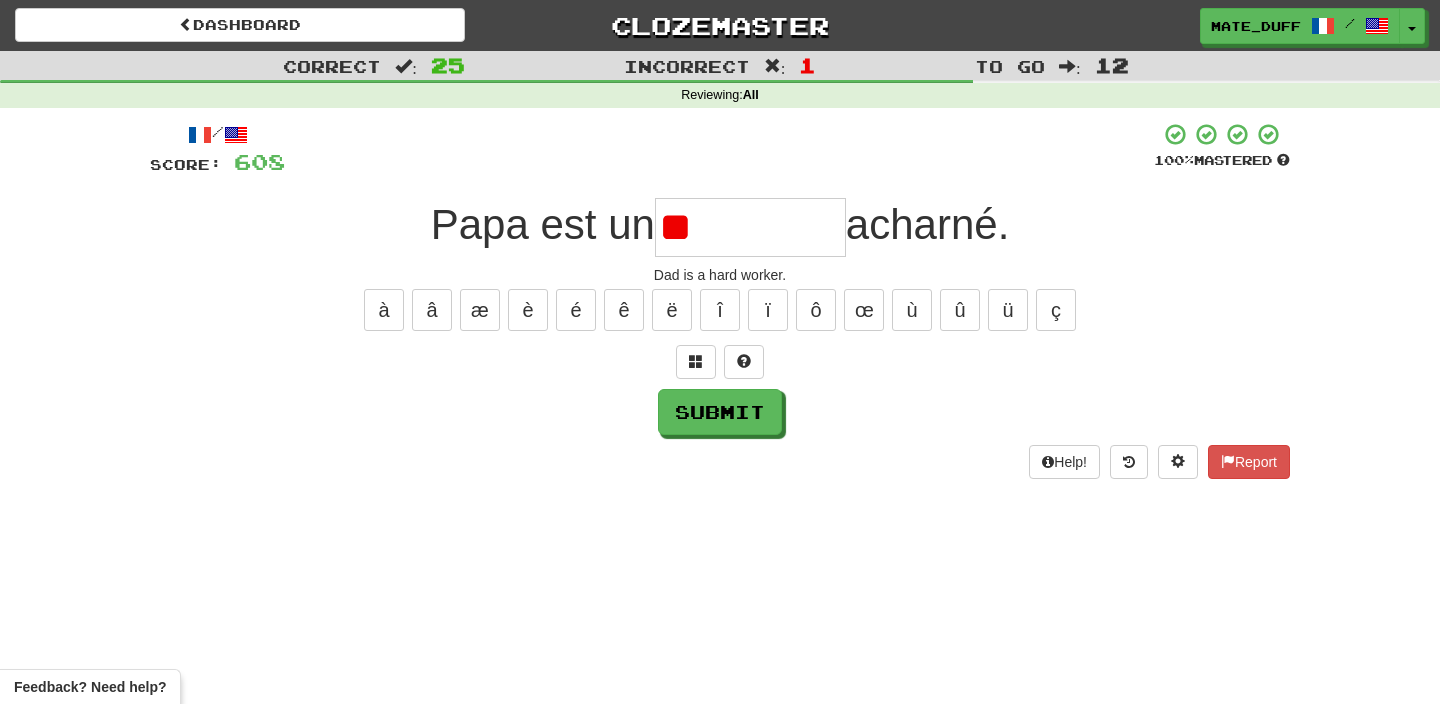 type on "*" 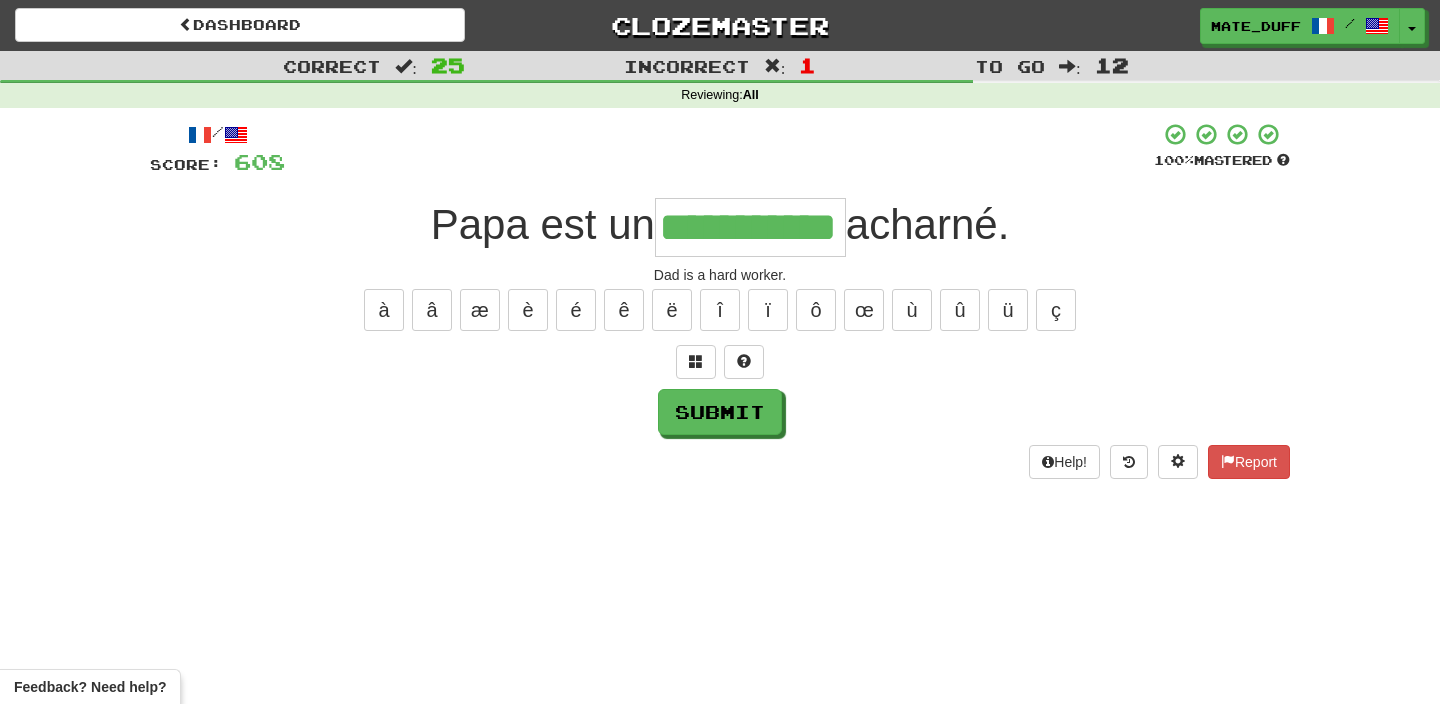 type on "**********" 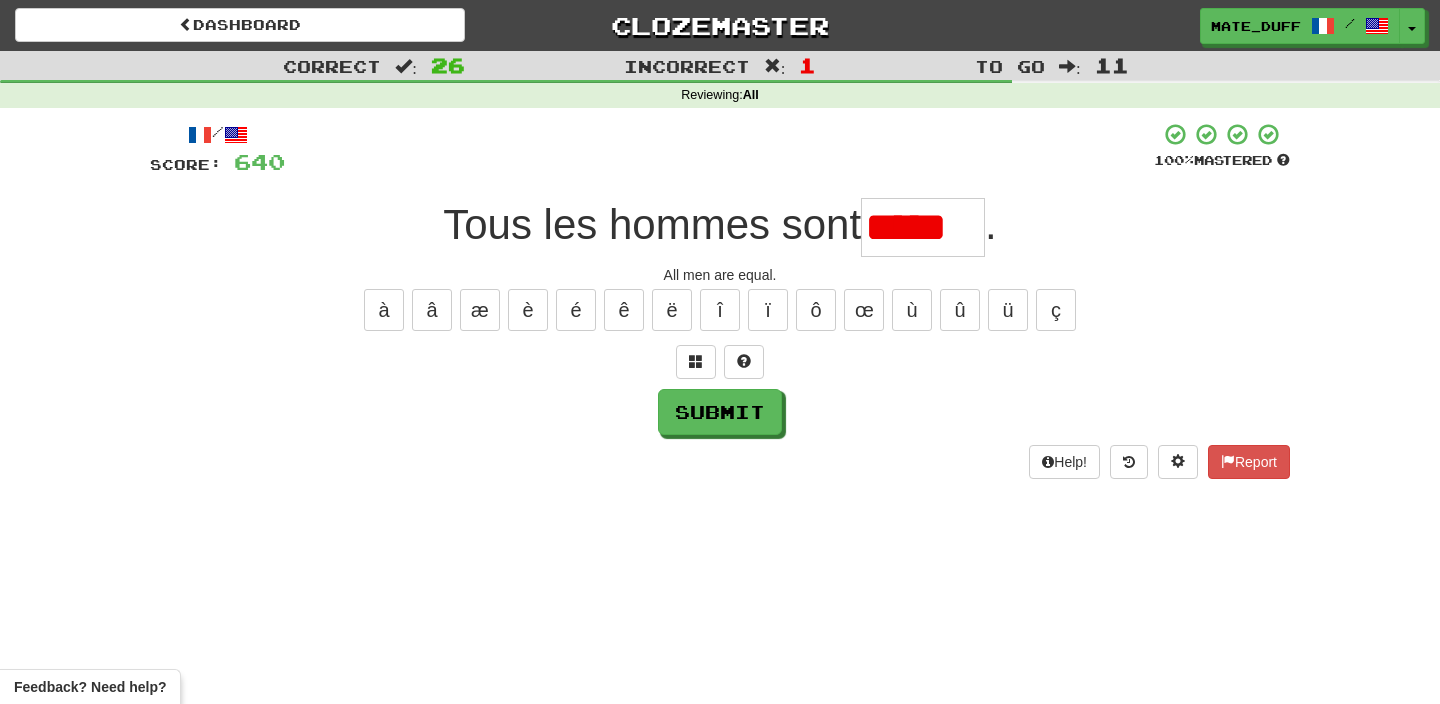 scroll, scrollTop: 0, scrollLeft: 0, axis: both 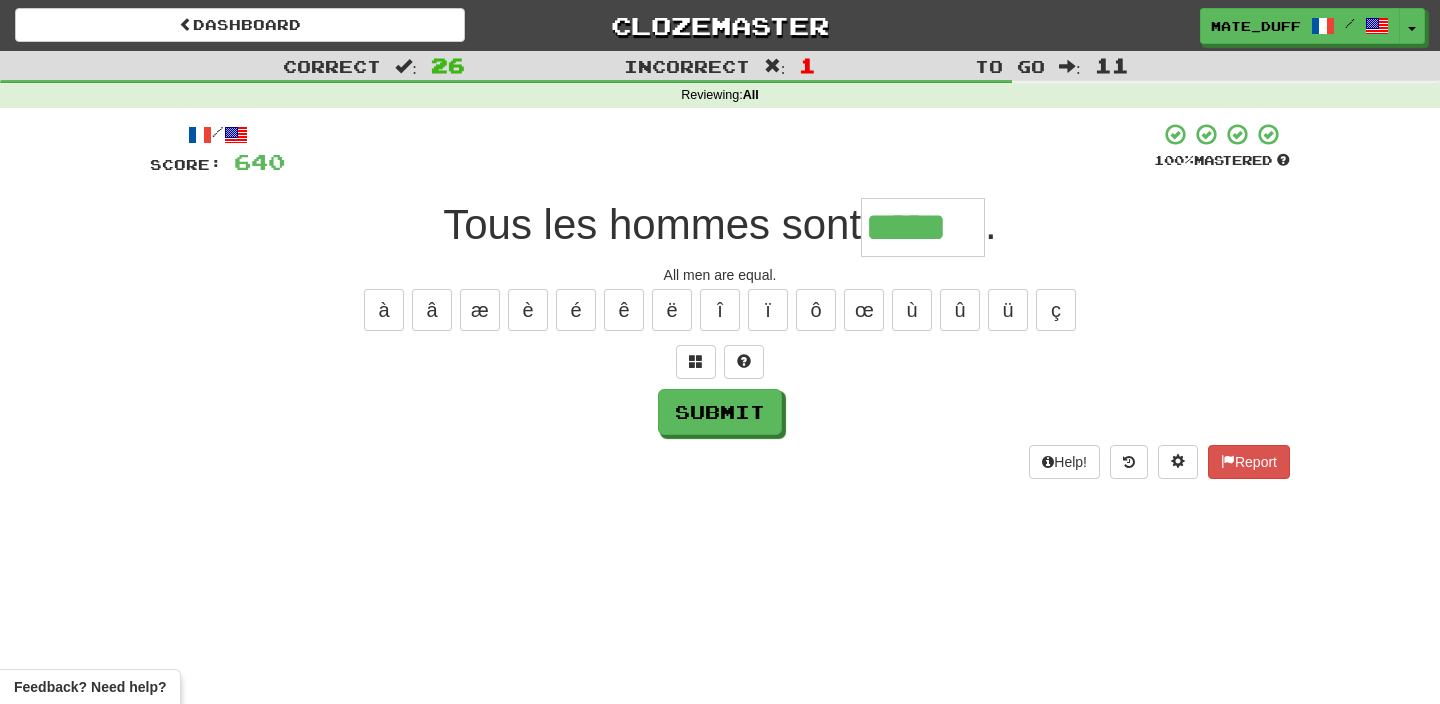 type on "*****" 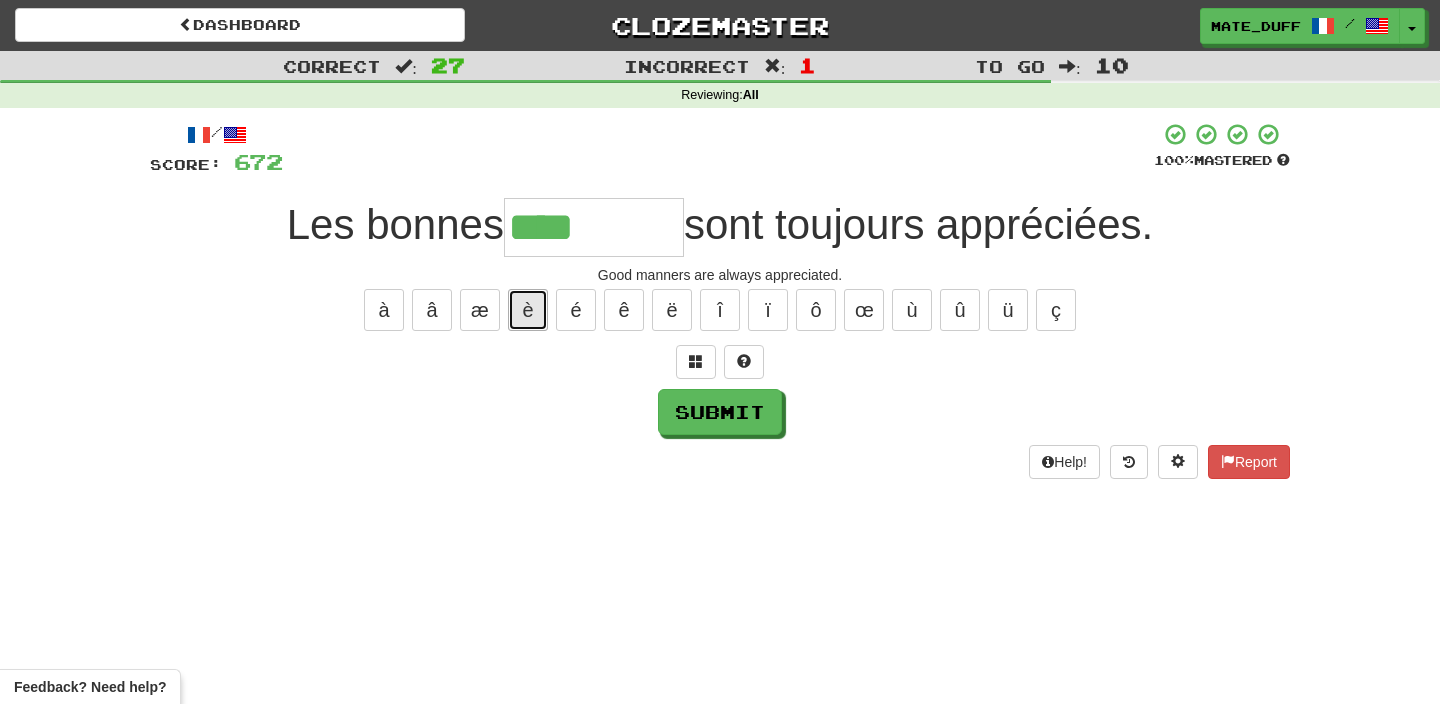 click on "è" at bounding box center (528, 310) 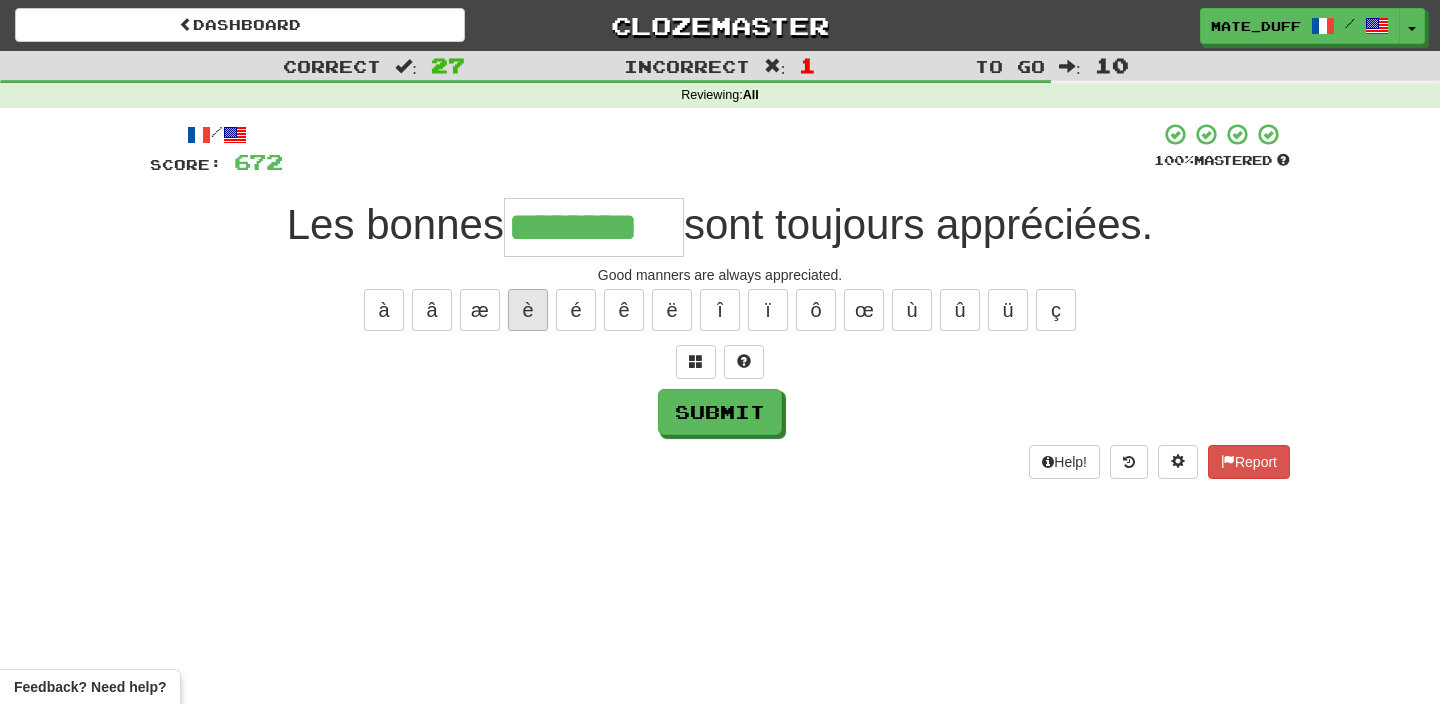 type on "********" 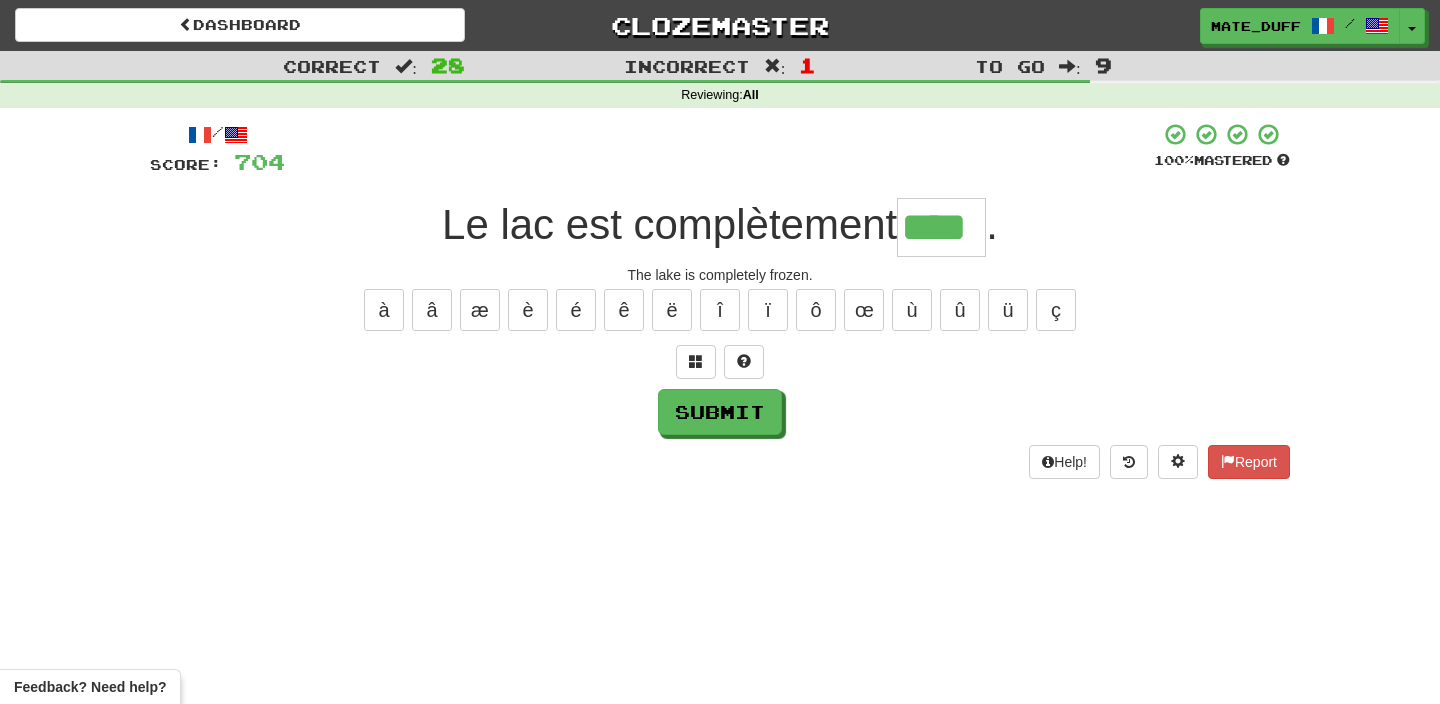 type on "****" 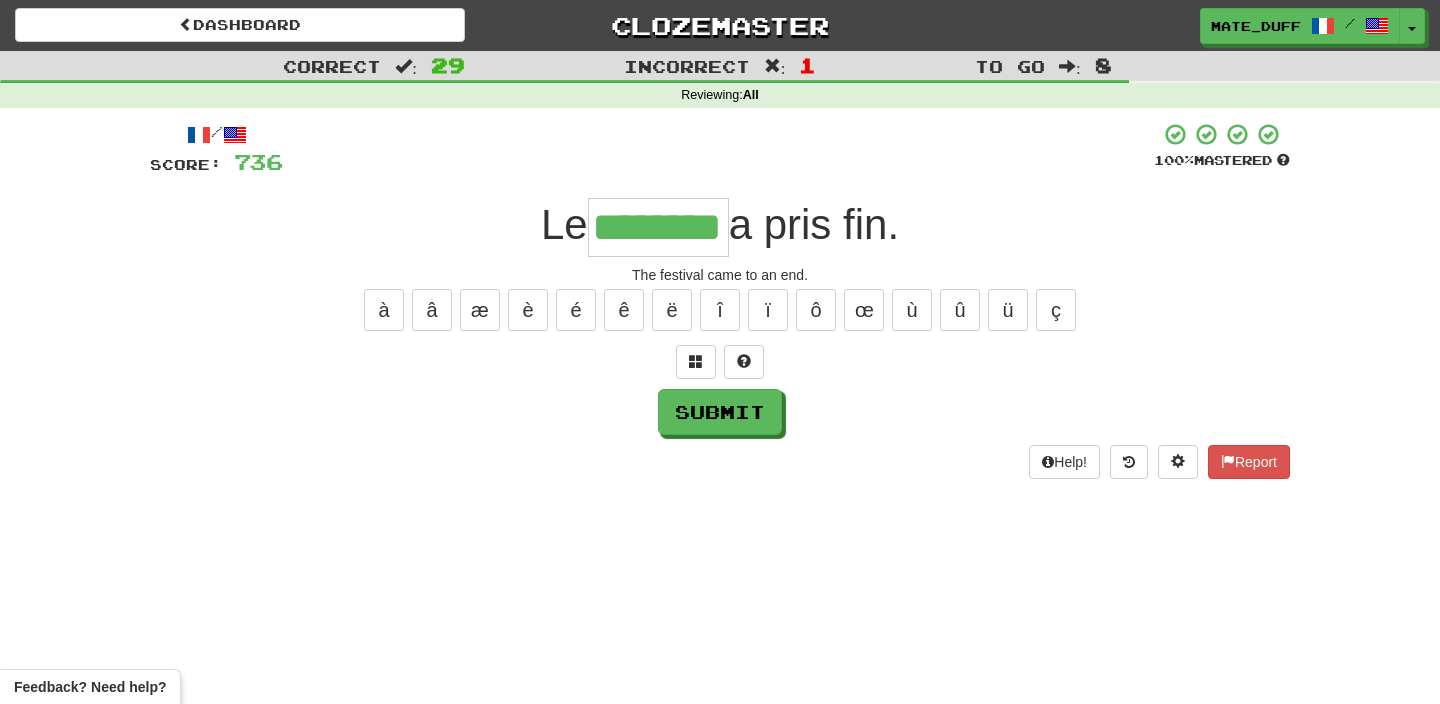 type on "********" 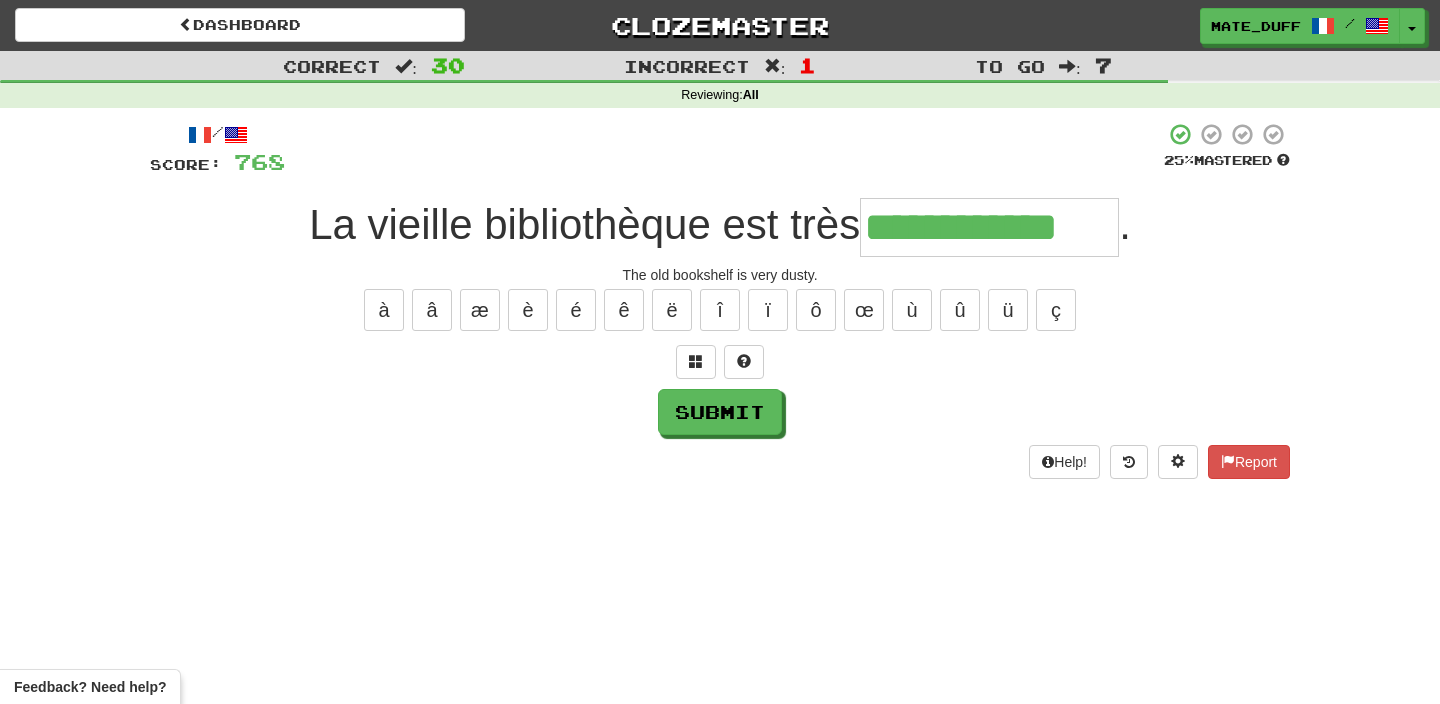 type on "**********" 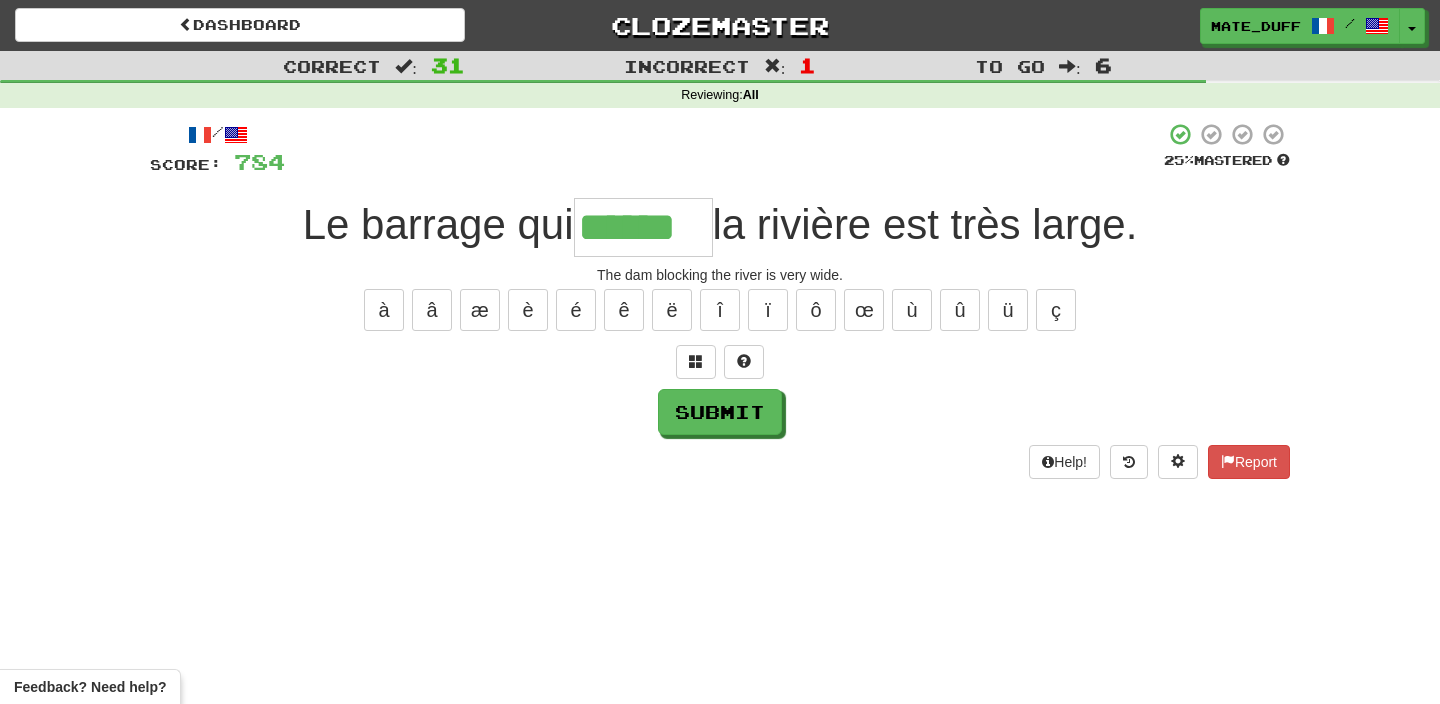 type on "******" 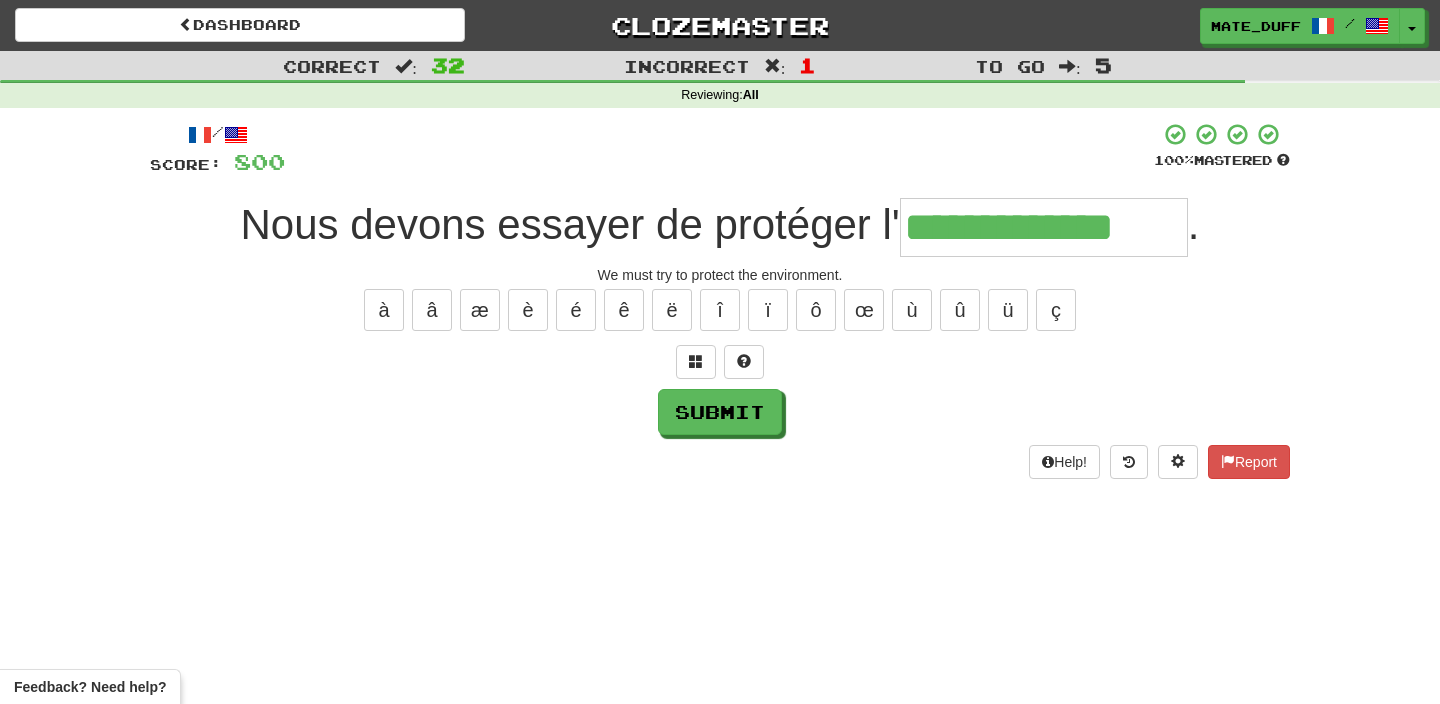 type on "**********" 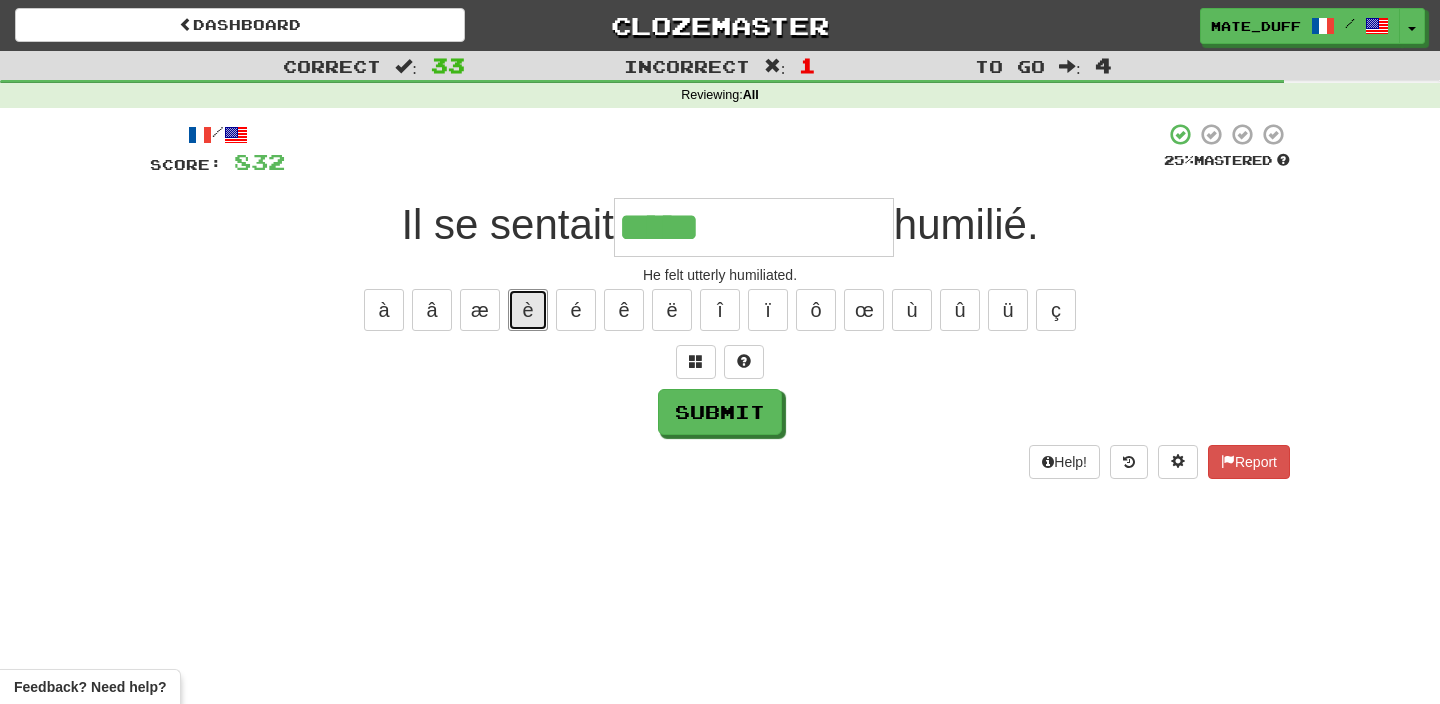 click on "è" at bounding box center (528, 310) 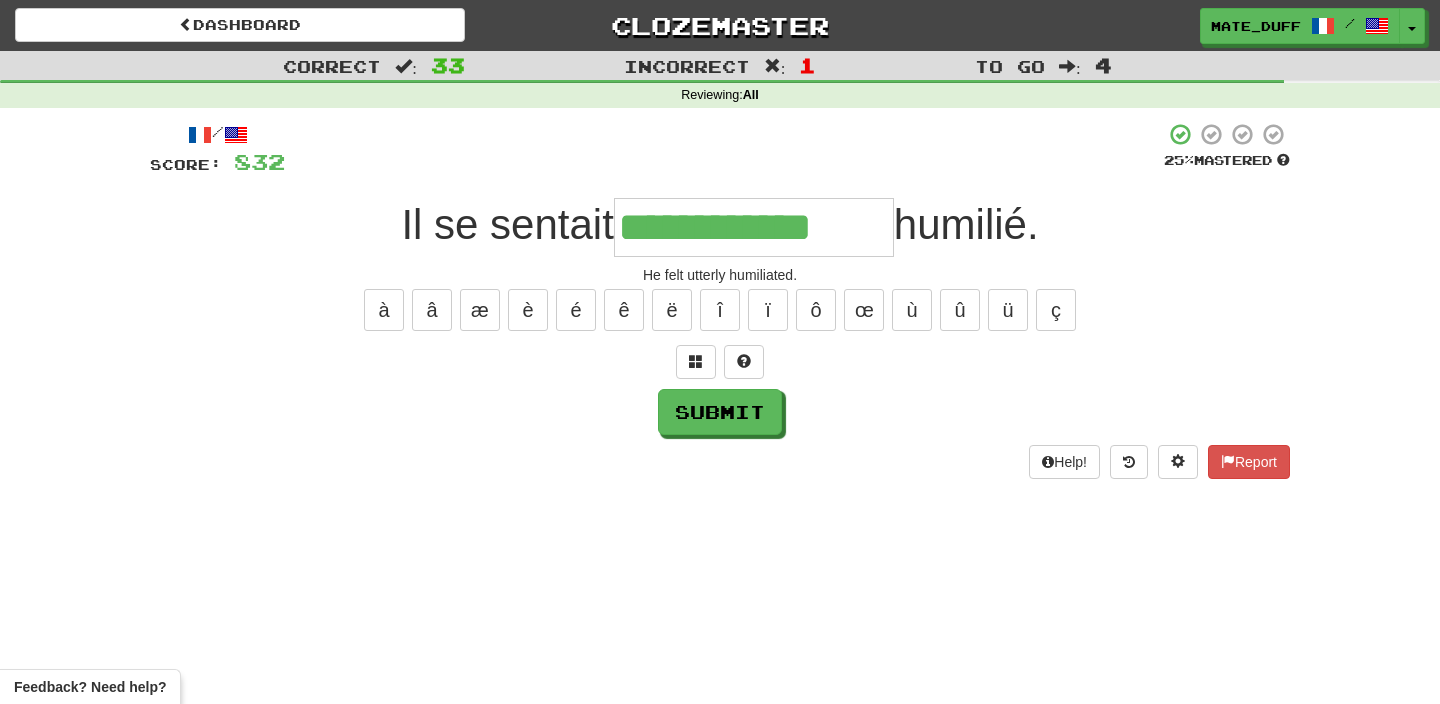 type on "**********" 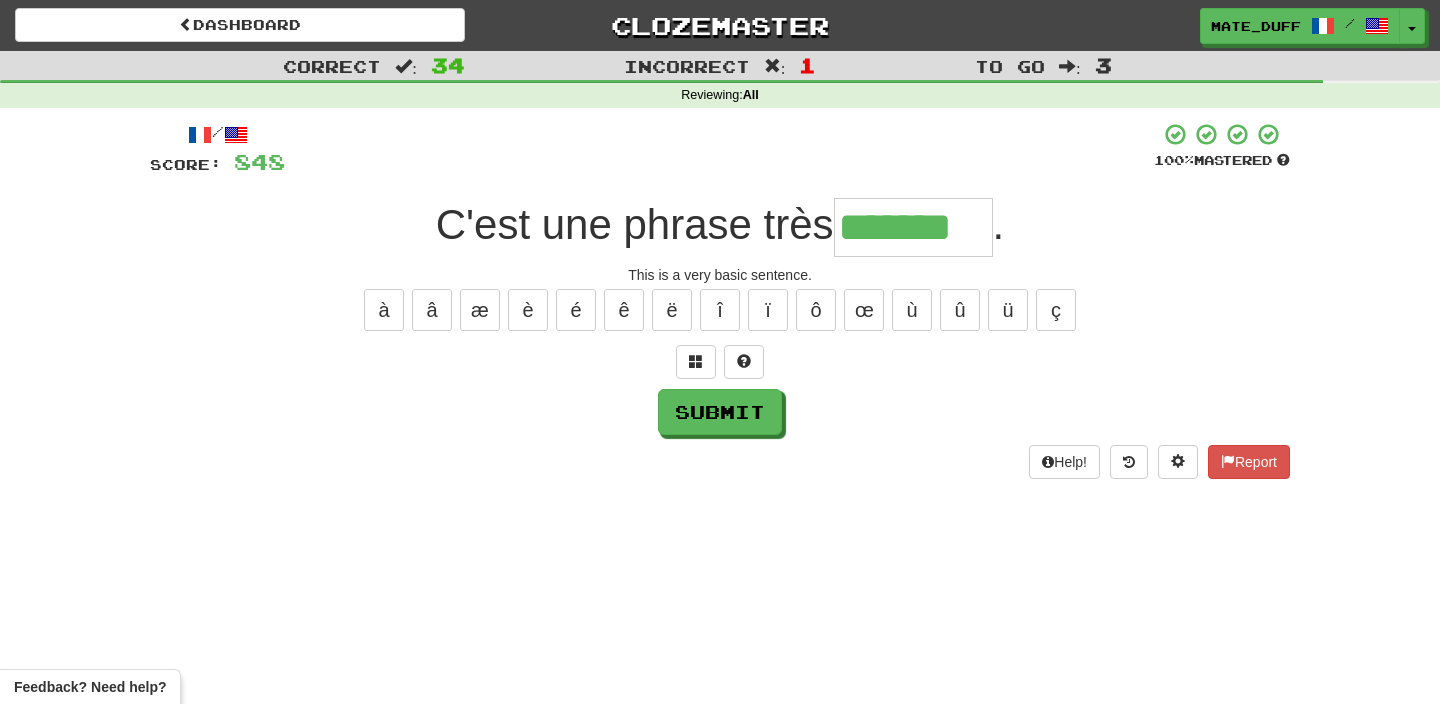 type on "*******" 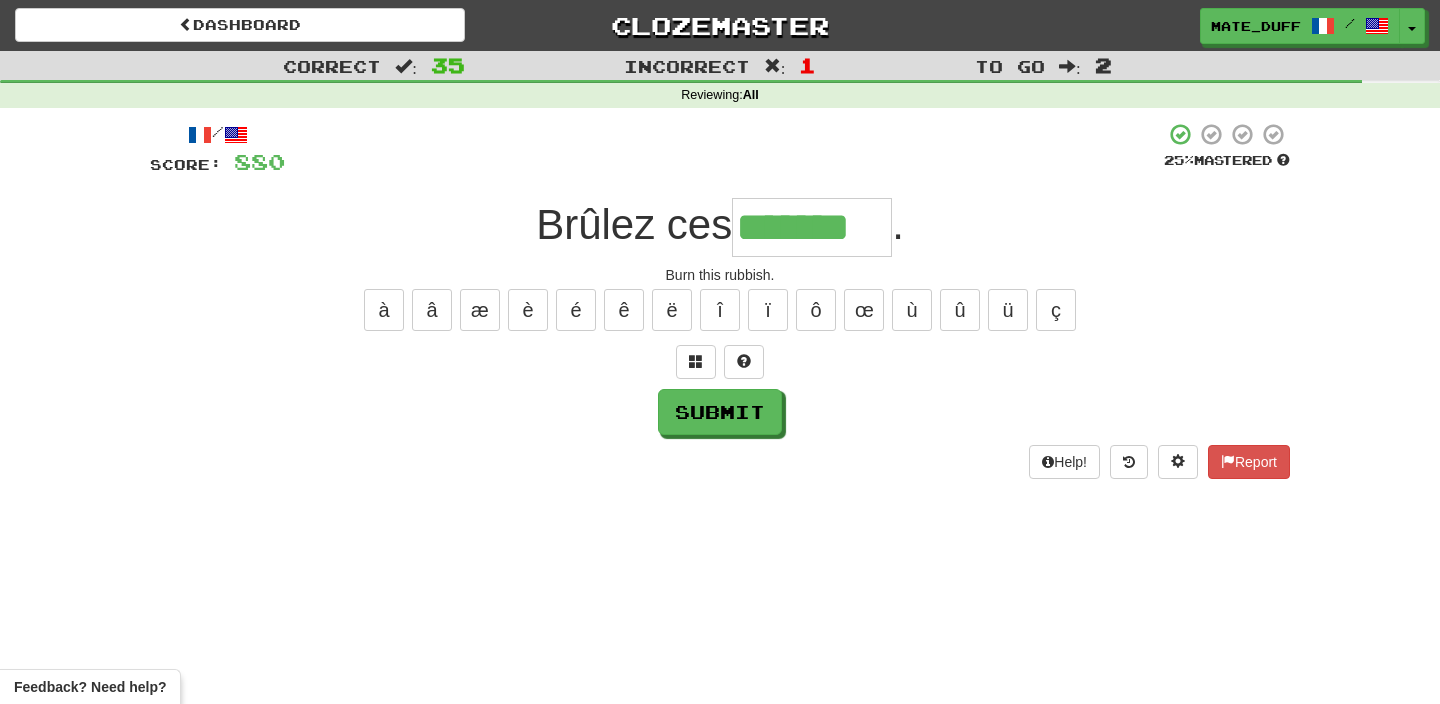 type on "*******" 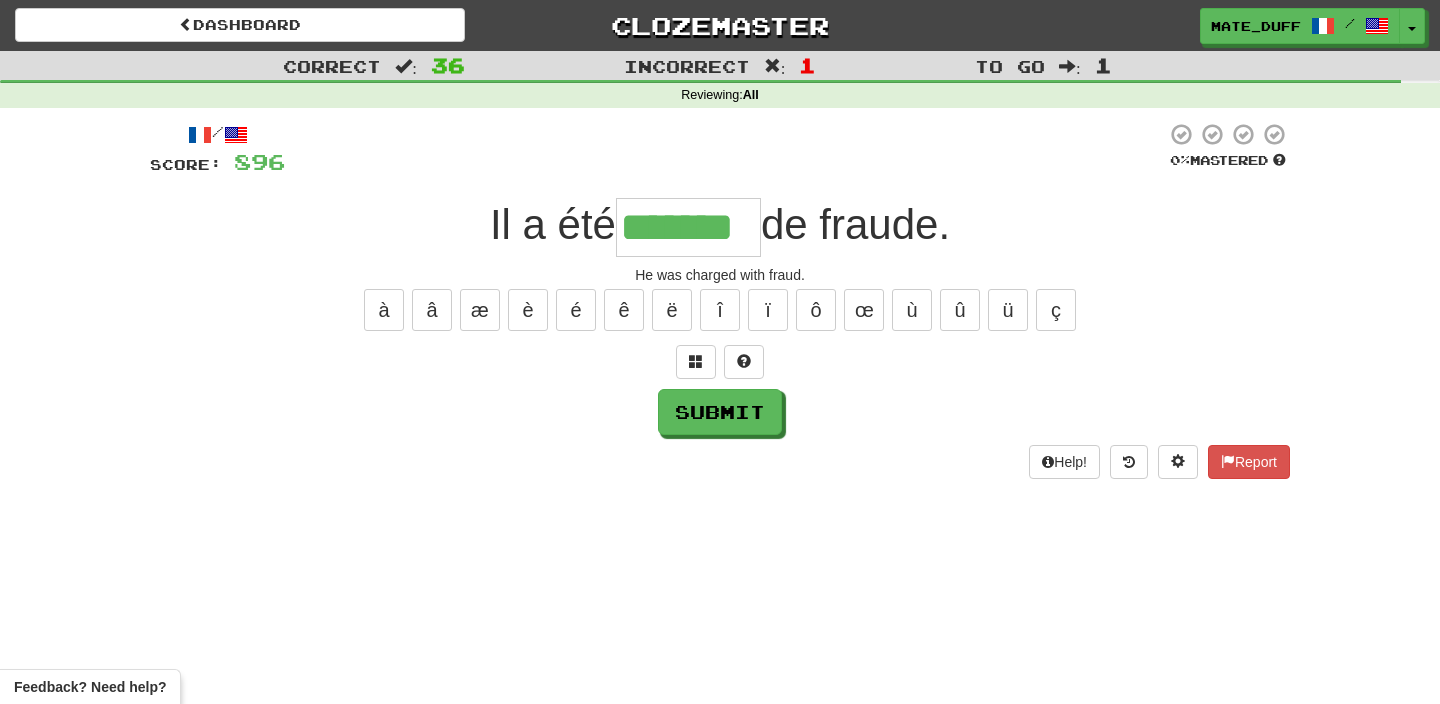 type on "*******" 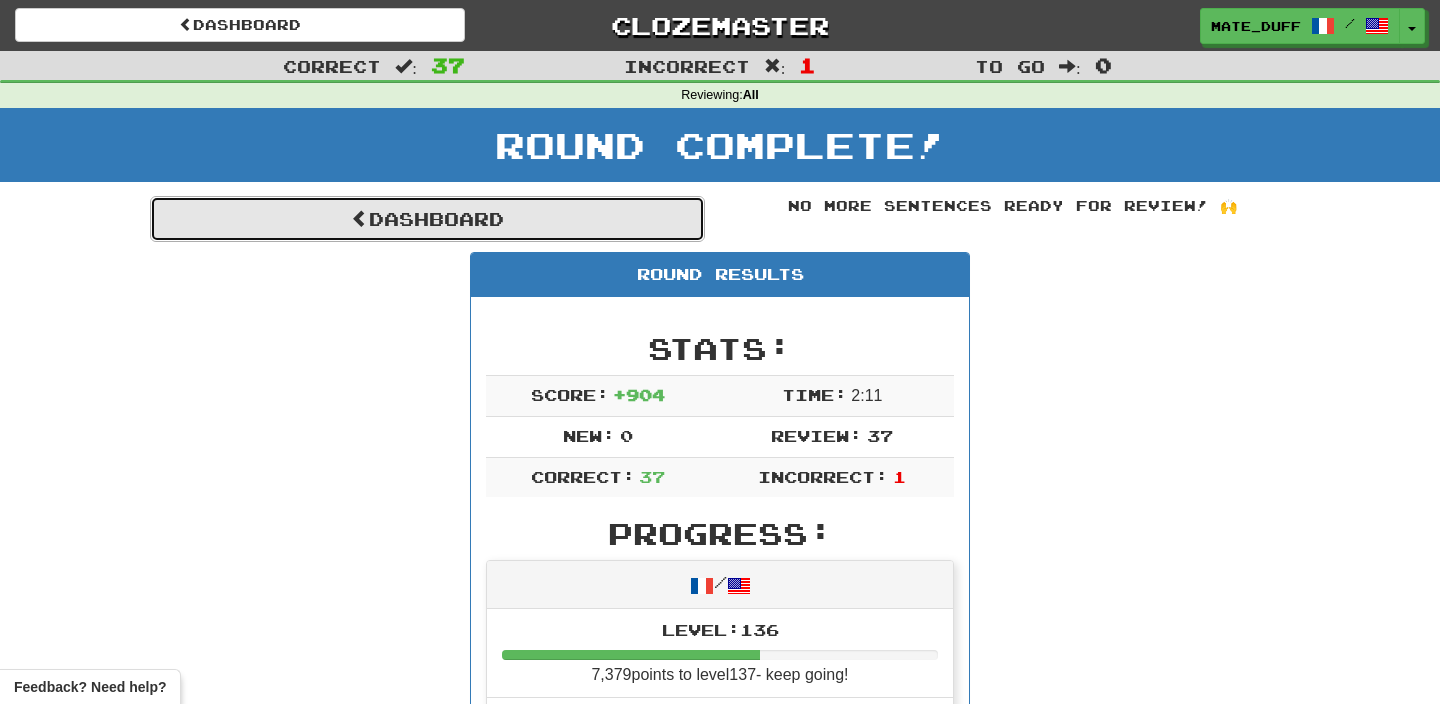 click on "Dashboard" at bounding box center [427, 219] 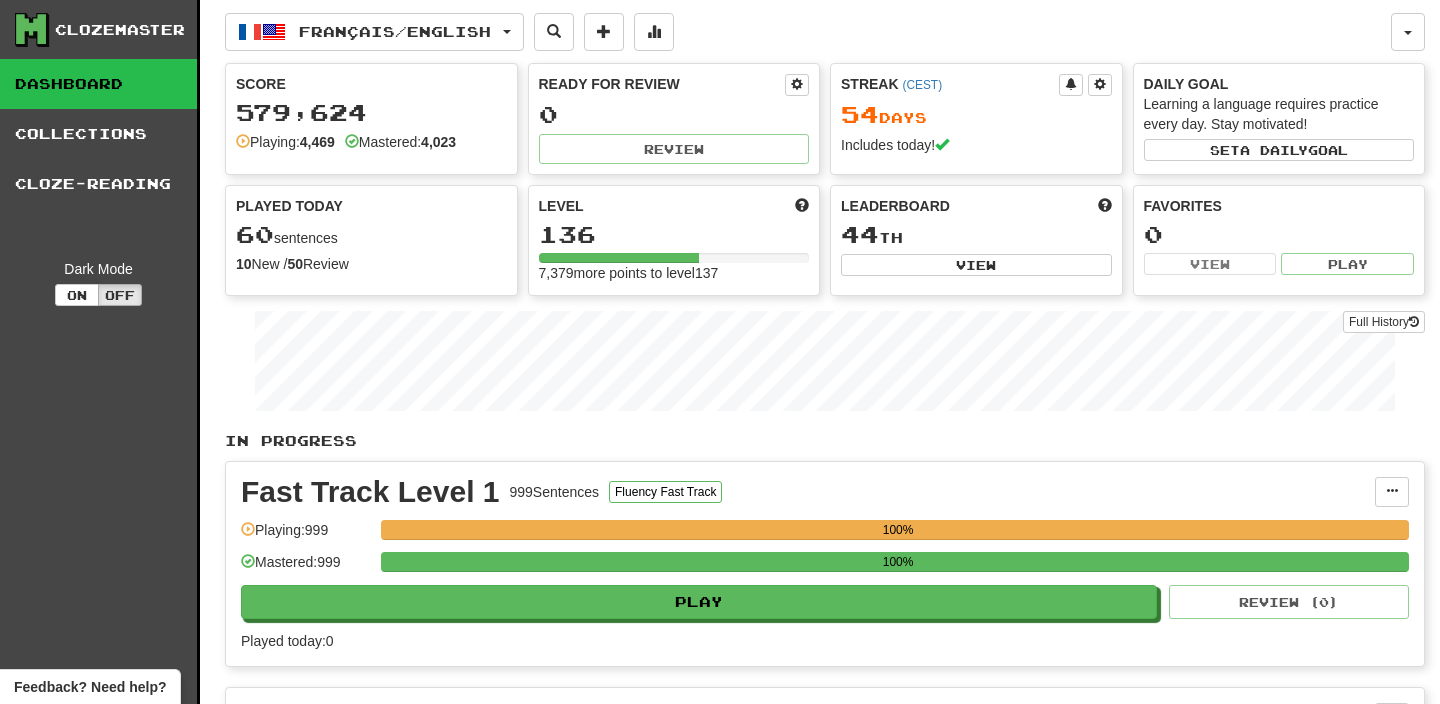 scroll, scrollTop: 0, scrollLeft: 0, axis: both 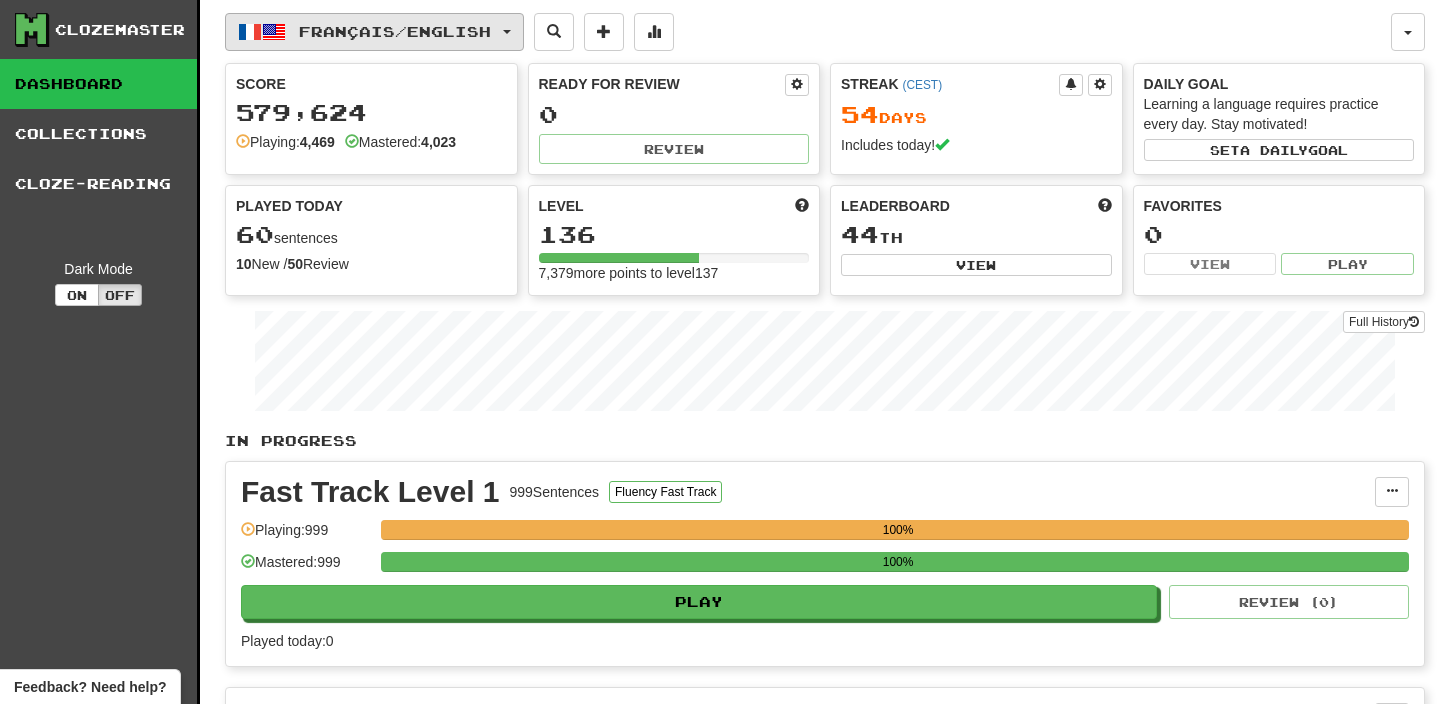 click on "Français  /  English" at bounding box center [395, 31] 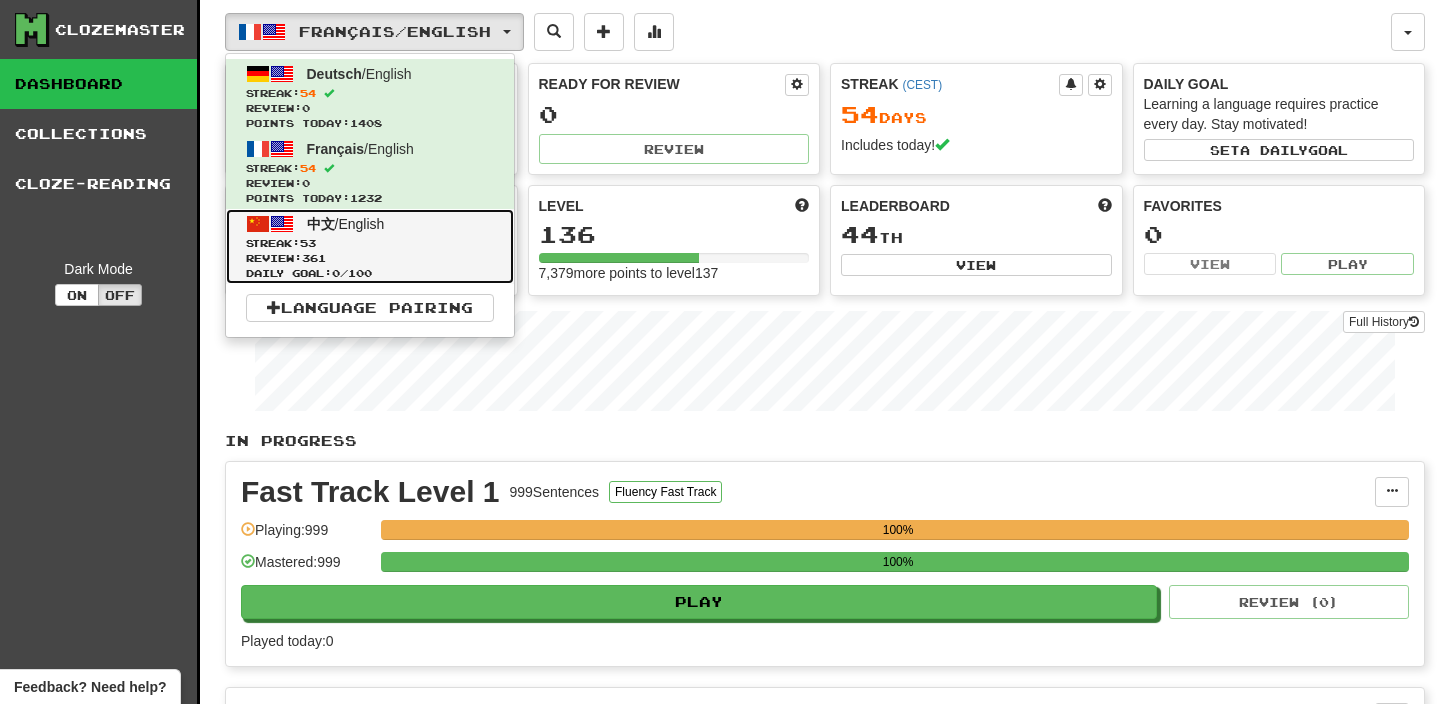 click on "Review:  361" at bounding box center [370, 258] 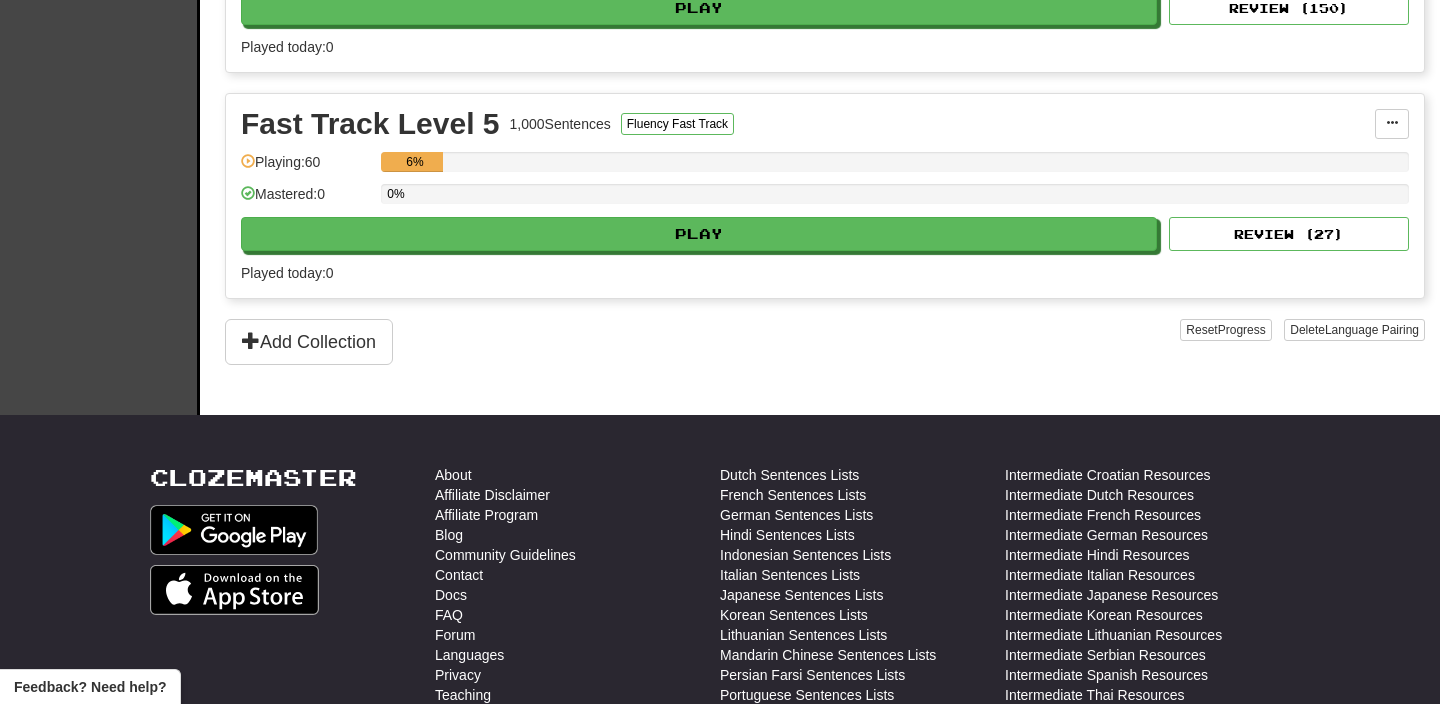 scroll, scrollTop: 1267, scrollLeft: 0, axis: vertical 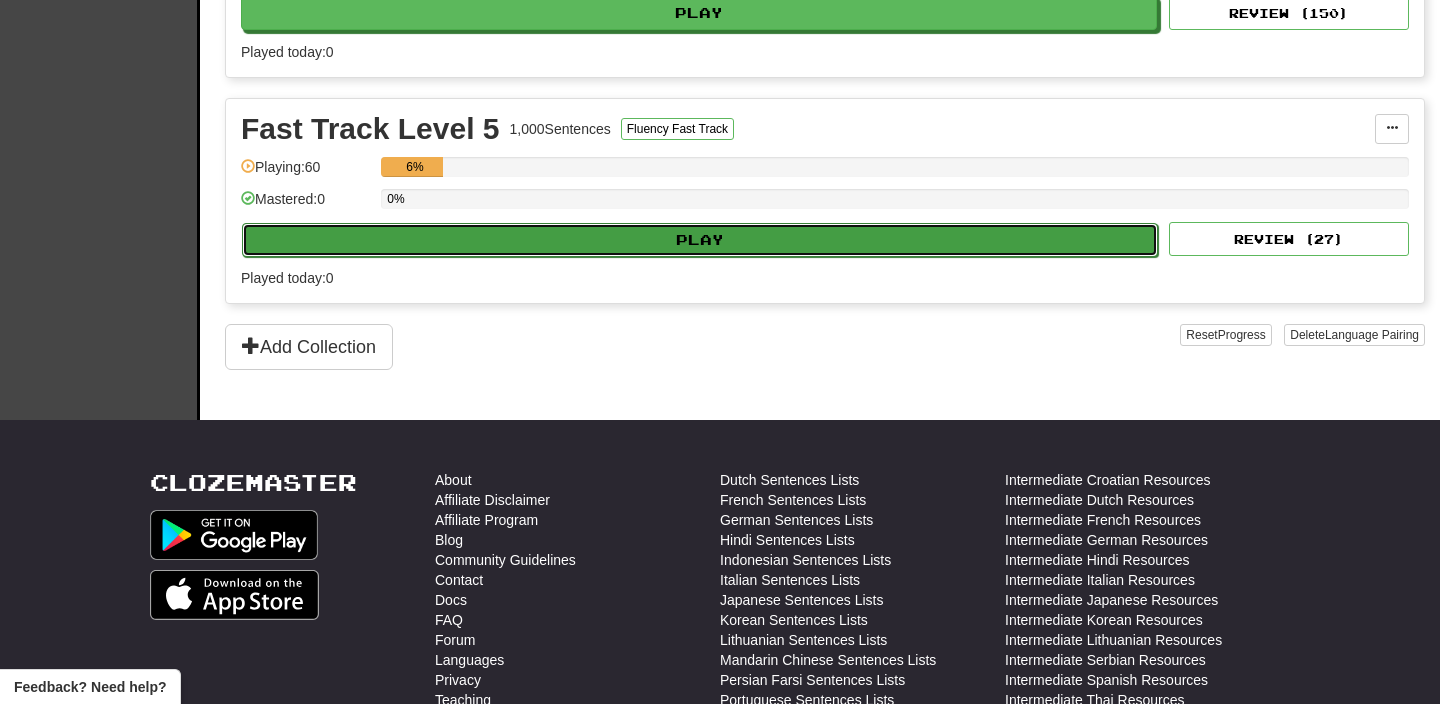click on "Play" at bounding box center (700, 240) 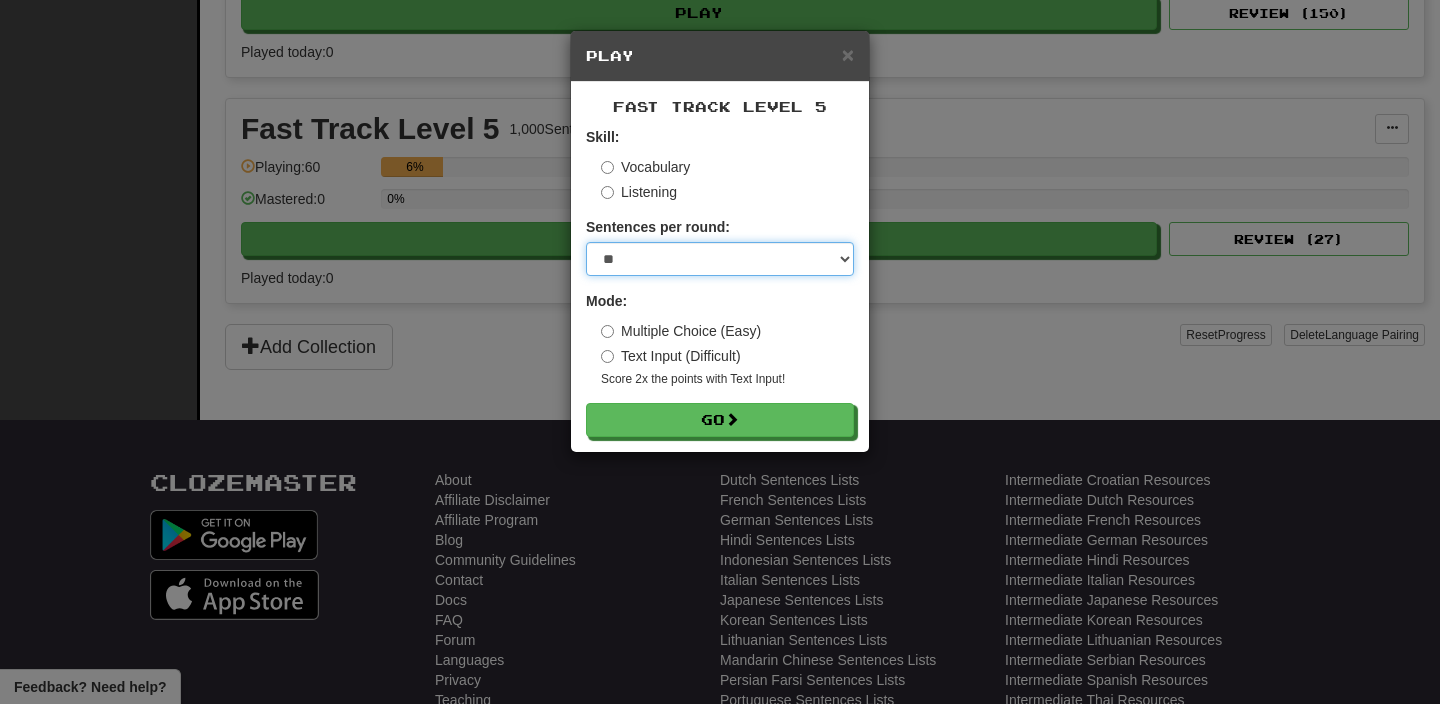 click on "* ** ** ** ** ** *** ********" at bounding box center [720, 259] 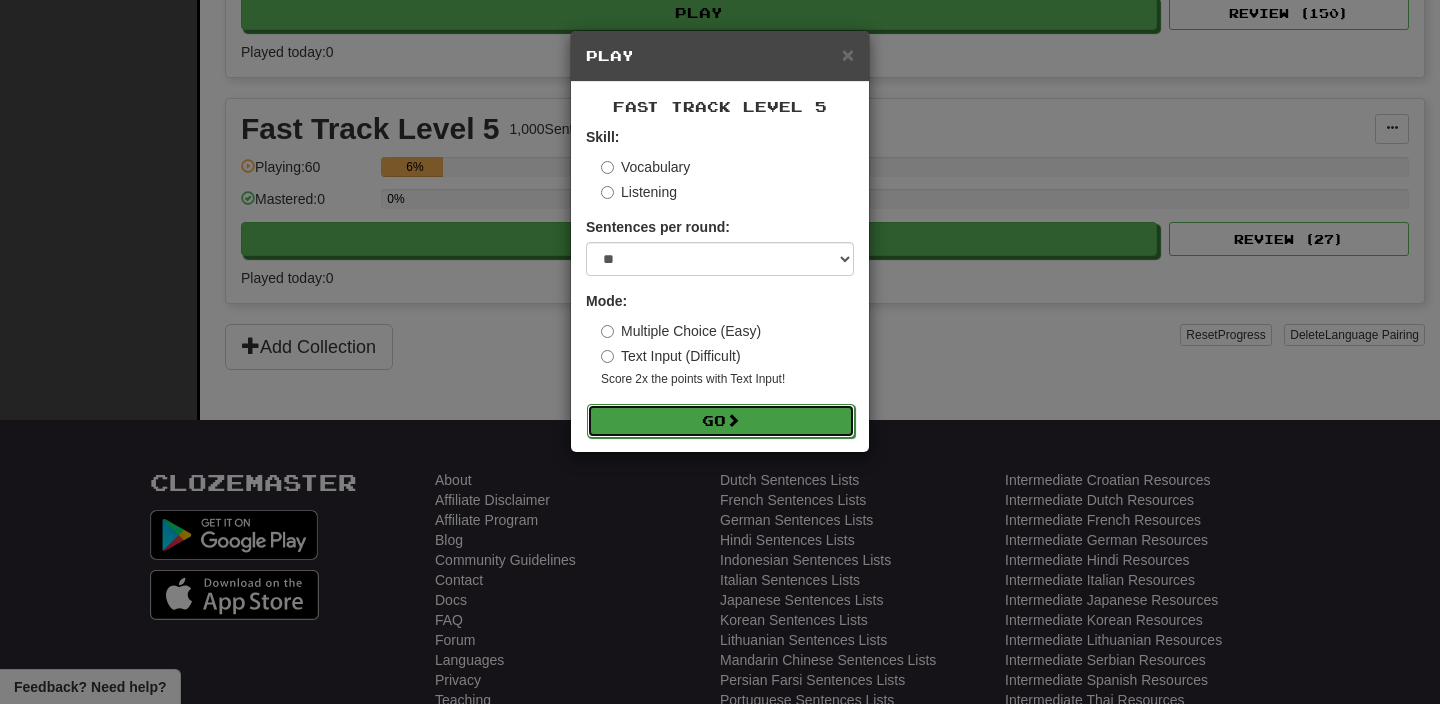 click at bounding box center (733, 420) 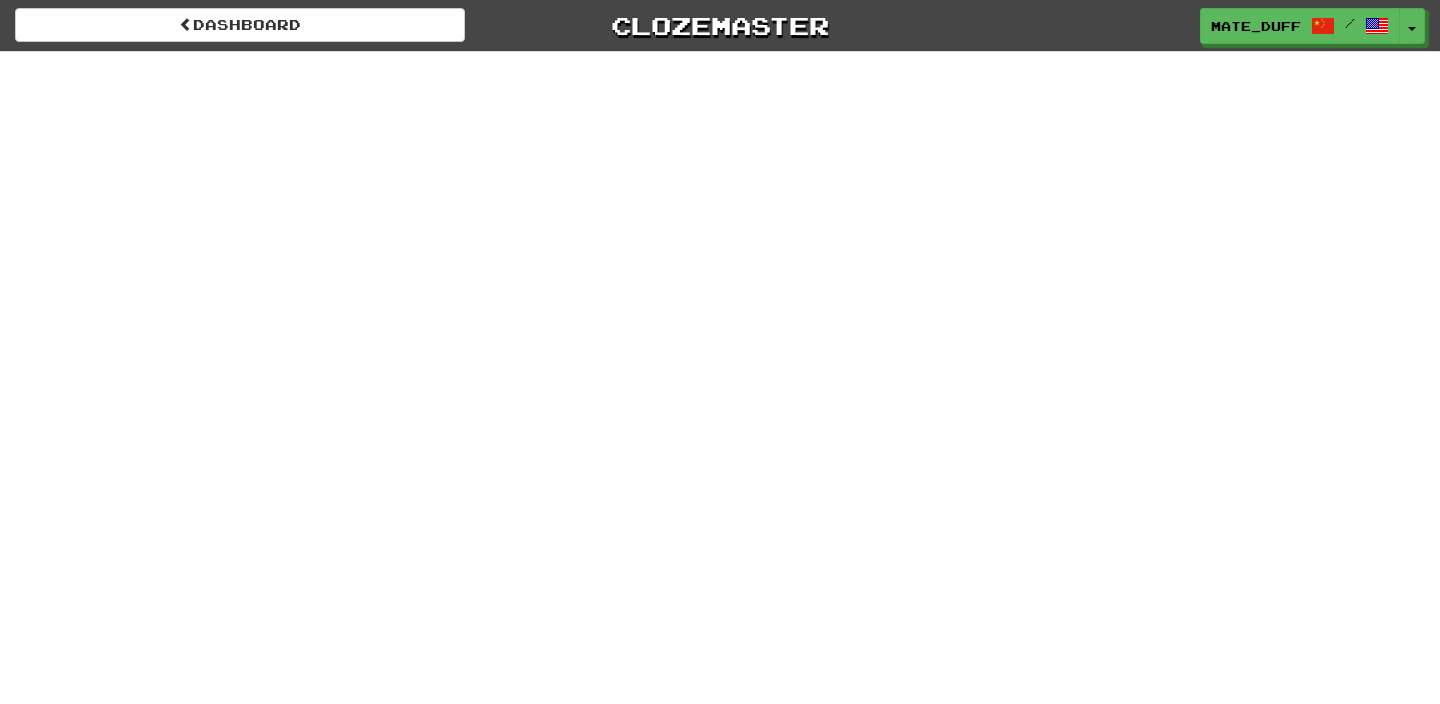 scroll, scrollTop: 0, scrollLeft: 0, axis: both 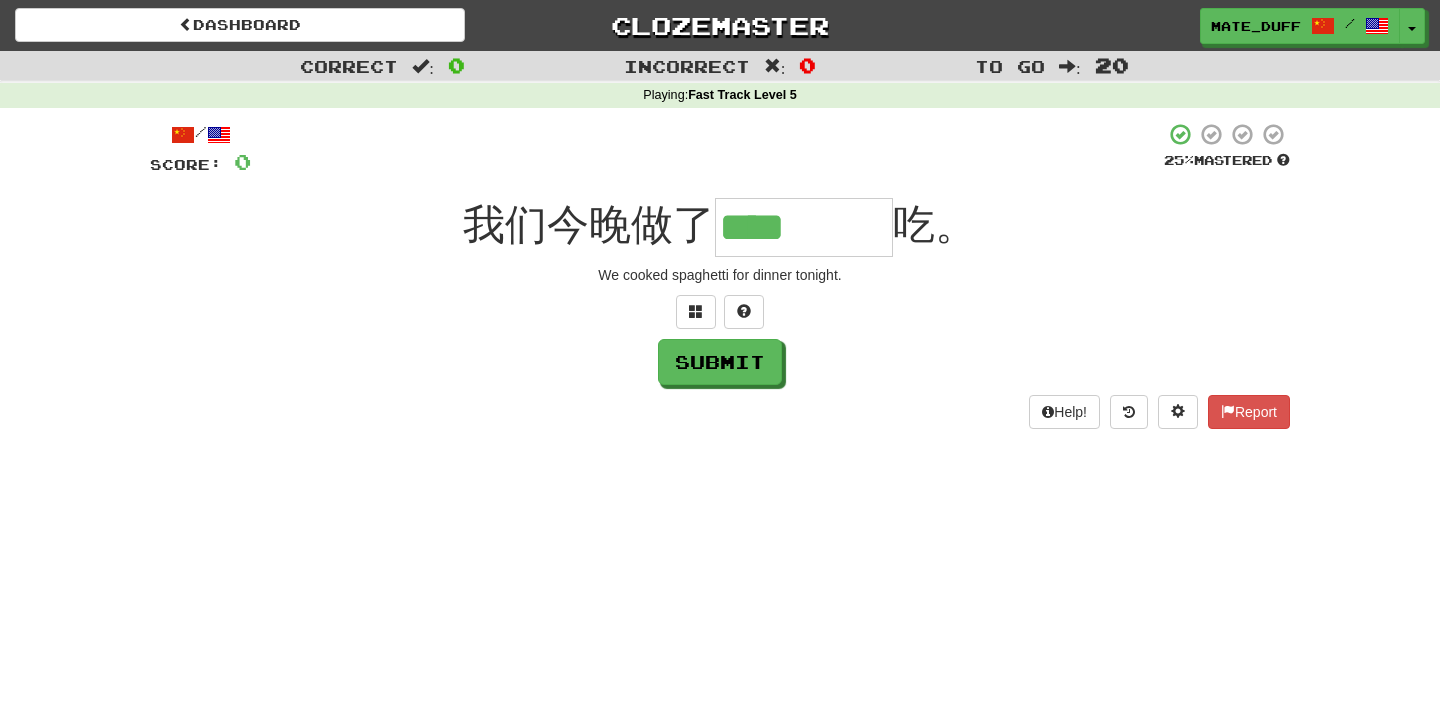 type on "****" 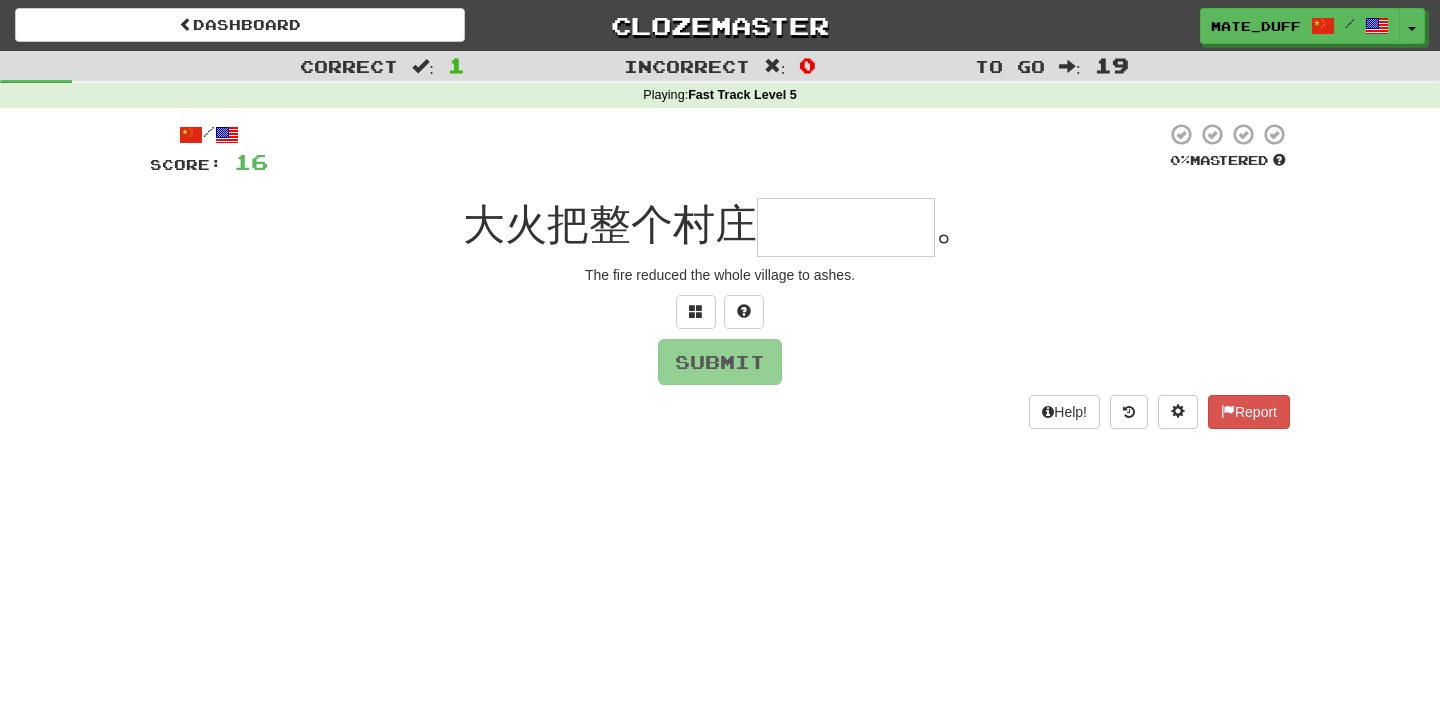 type on "****" 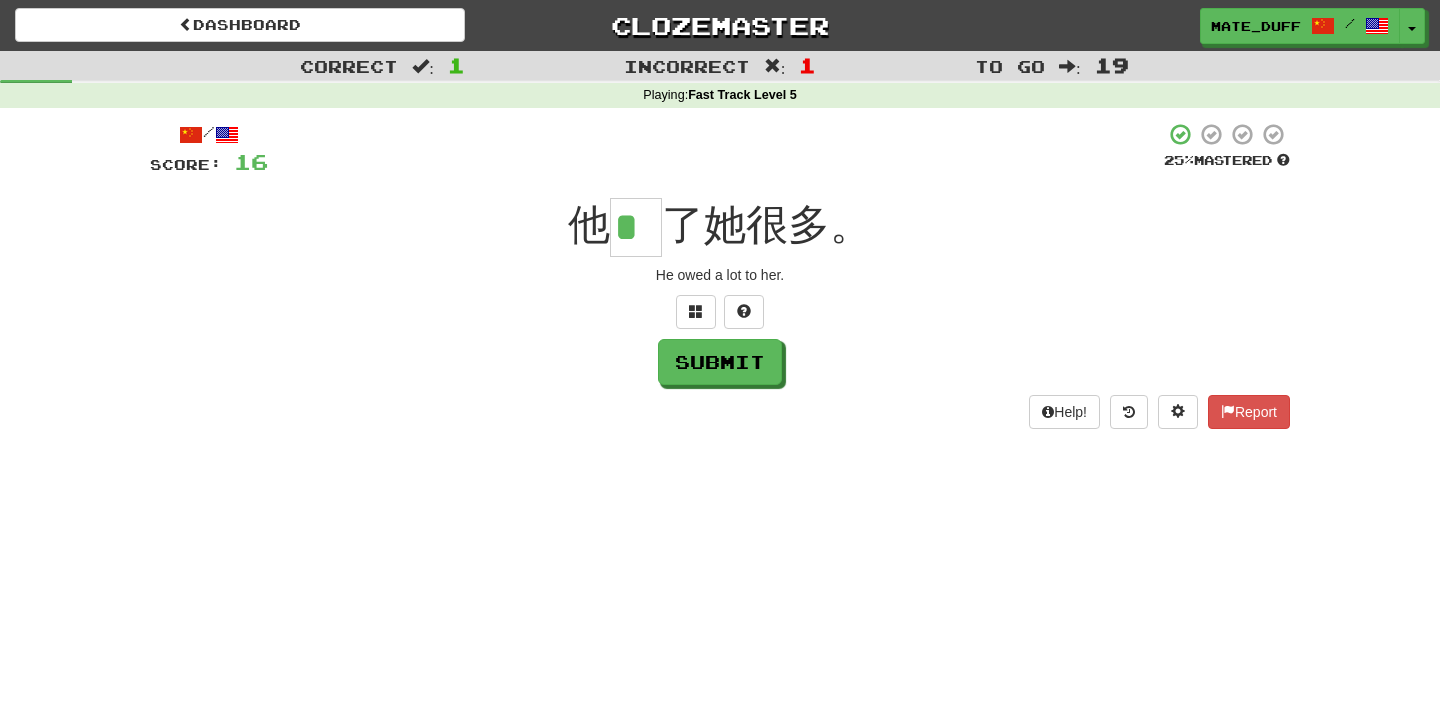 scroll, scrollTop: 0, scrollLeft: 0, axis: both 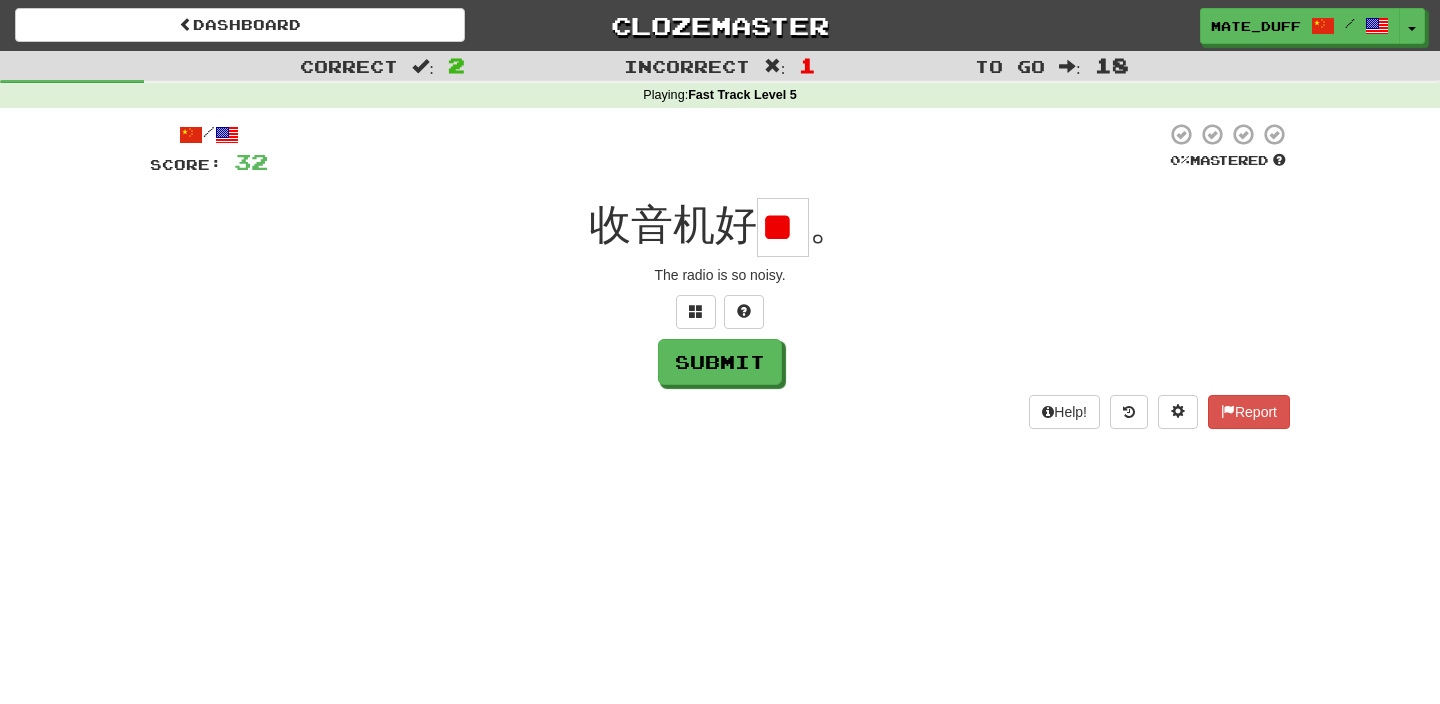type on "*" 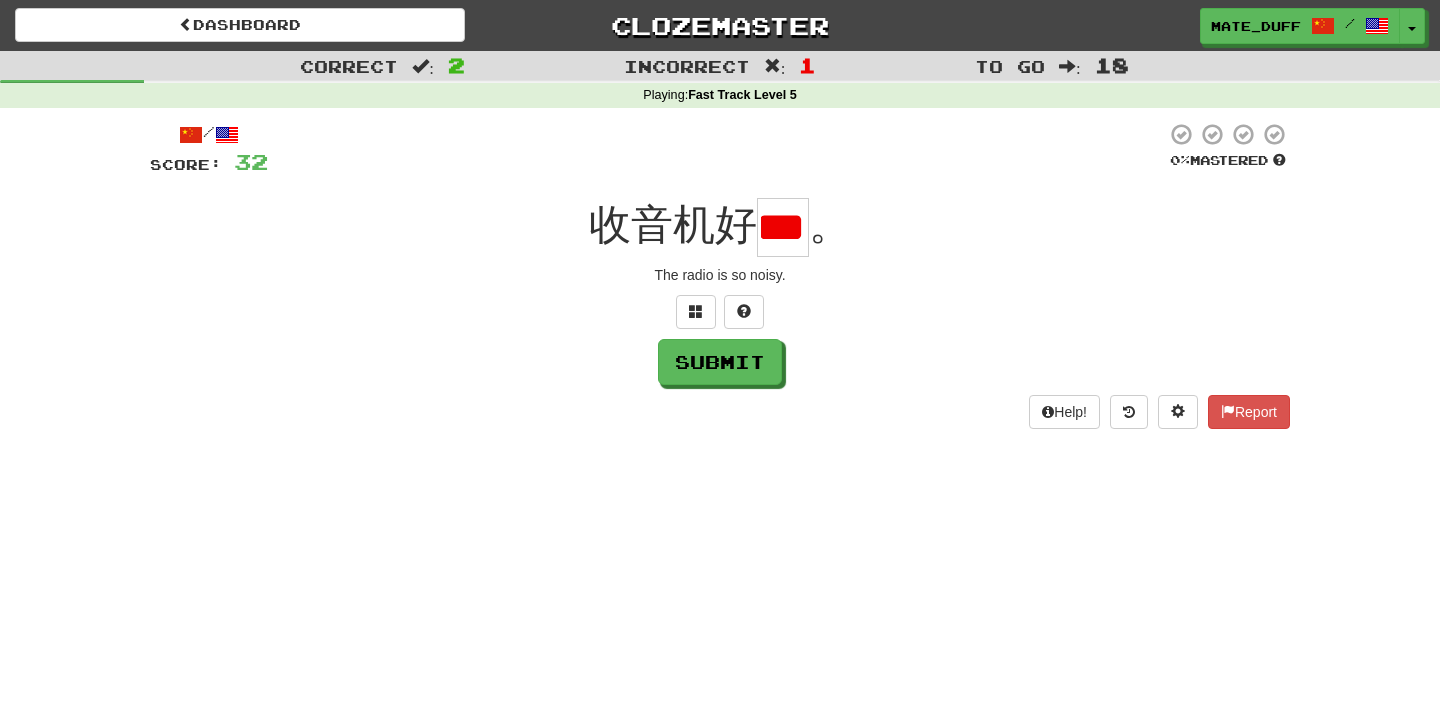 type on "*" 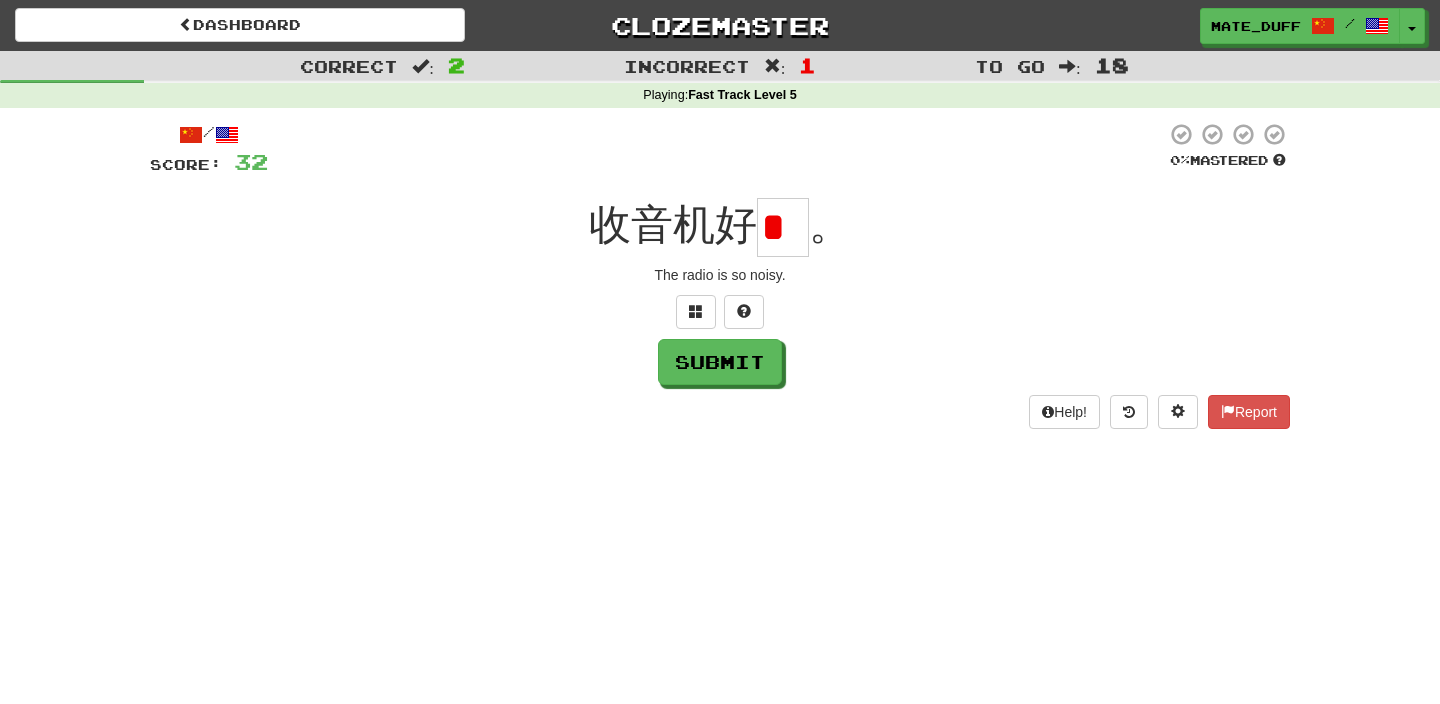 scroll, scrollTop: 0, scrollLeft: 0, axis: both 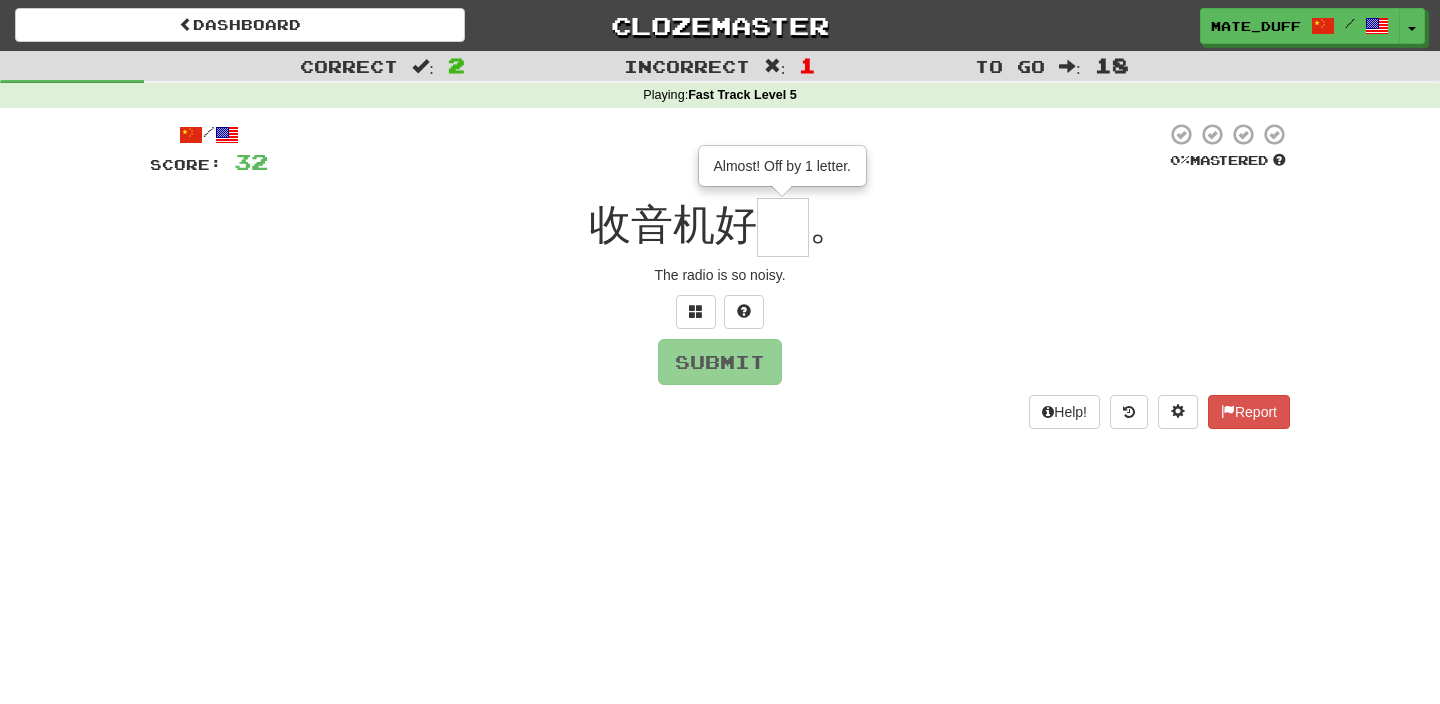 type on "*" 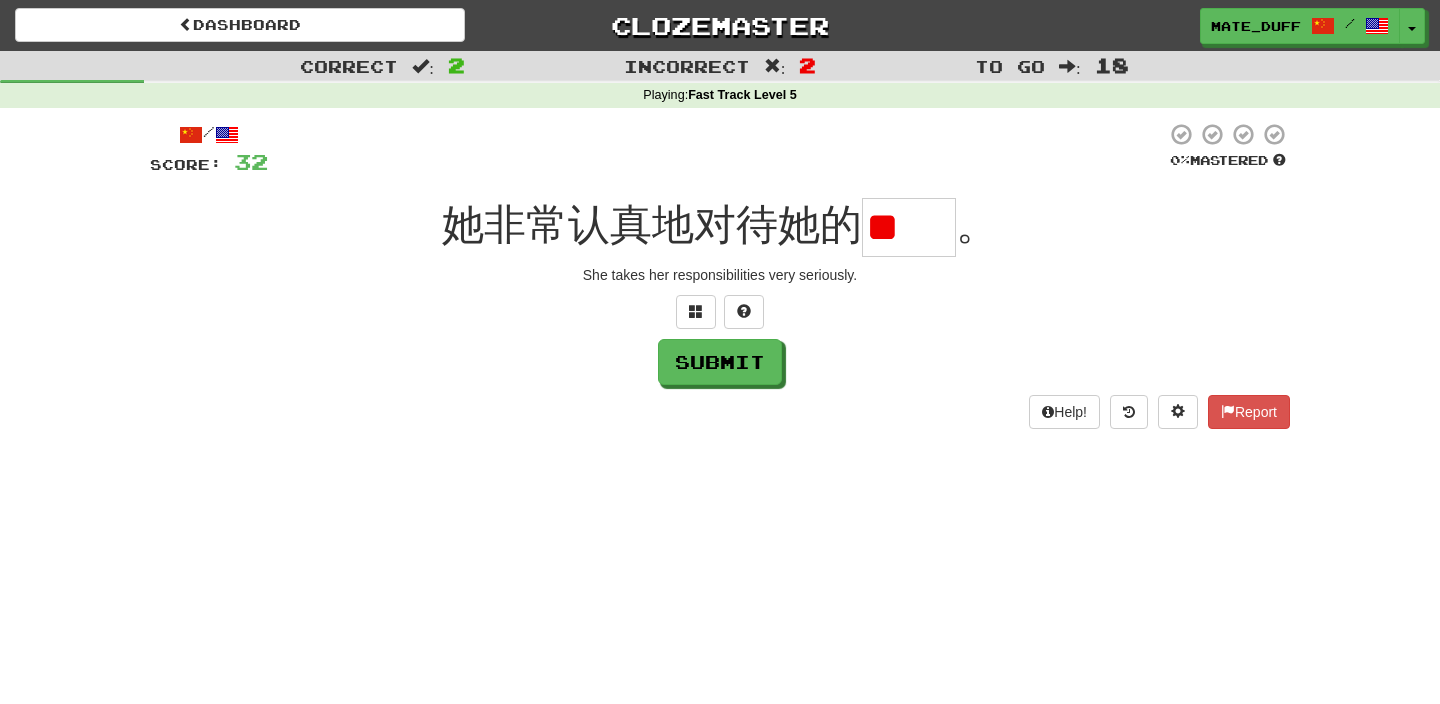 scroll, scrollTop: 0, scrollLeft: 0, axis: both 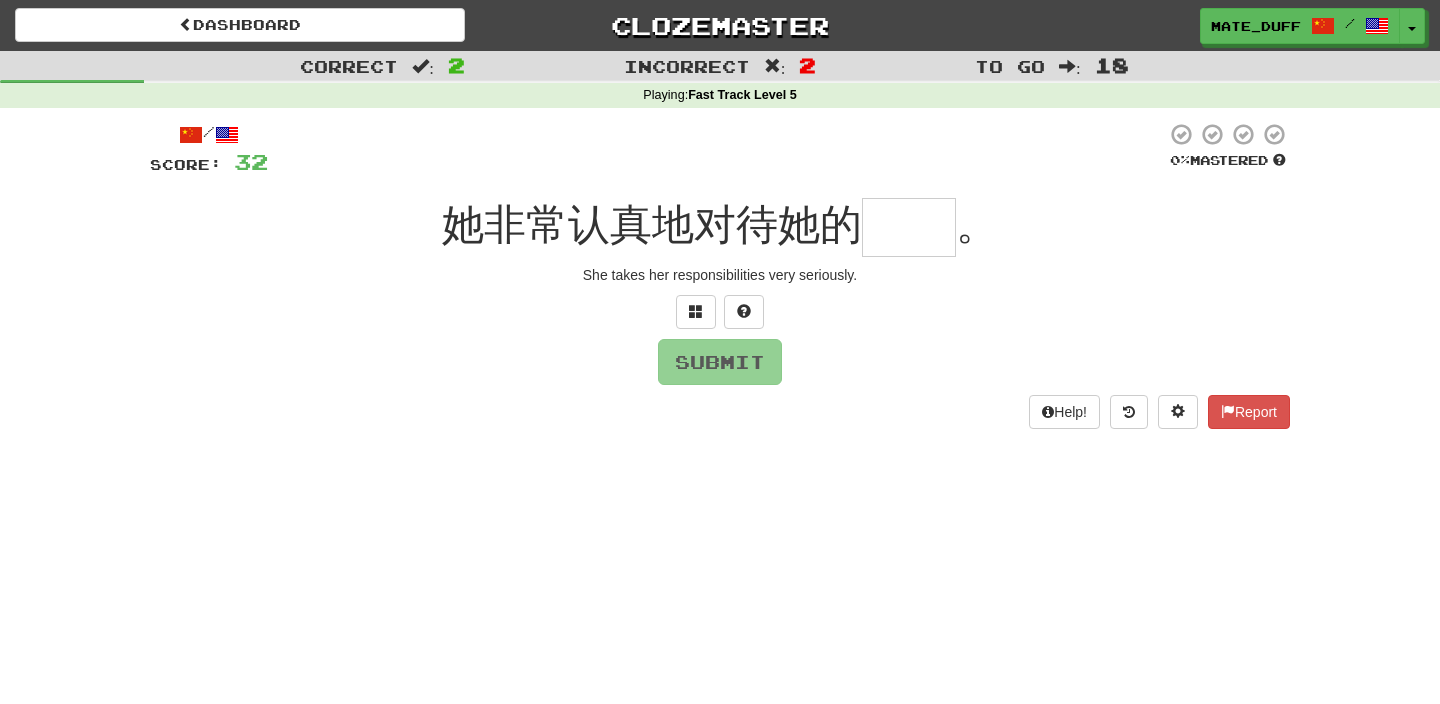 type on "**" 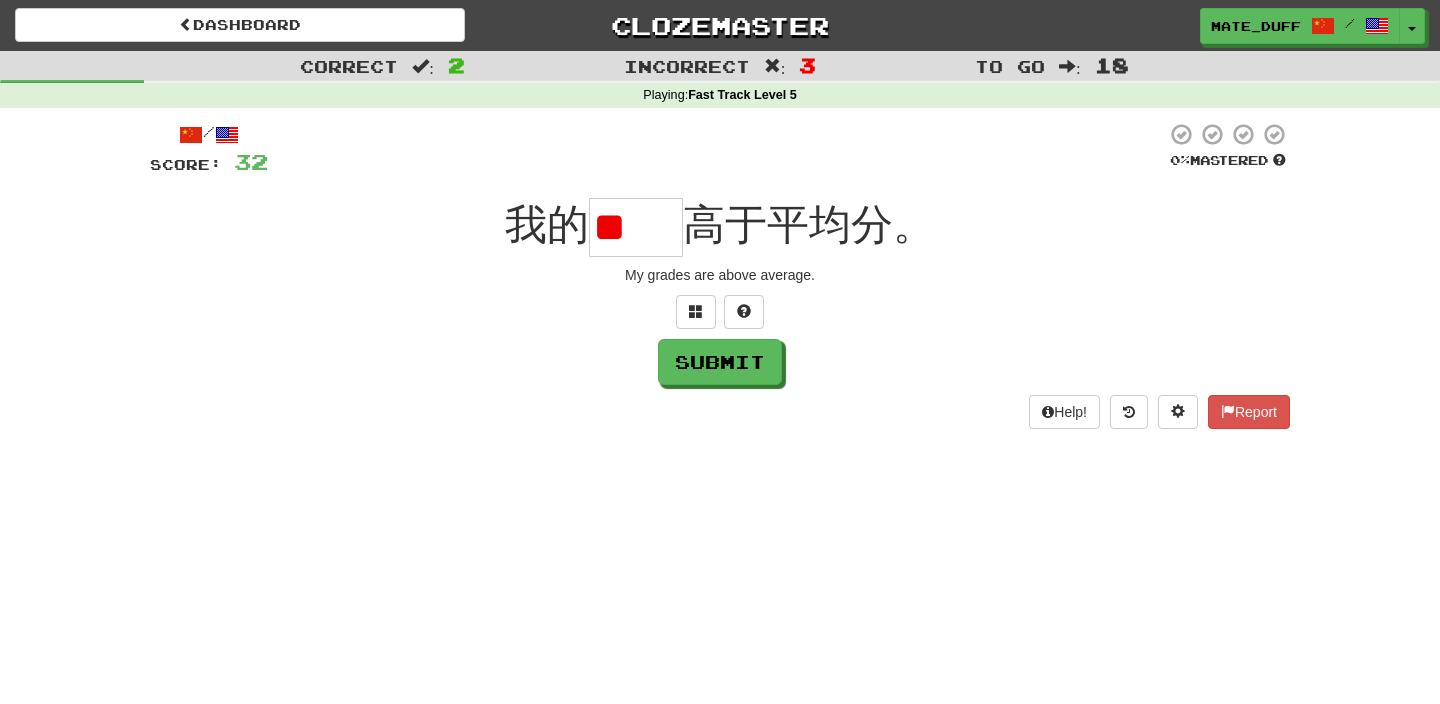 scroll, scrollTop: 0, scrollLeft: 0, axis: both 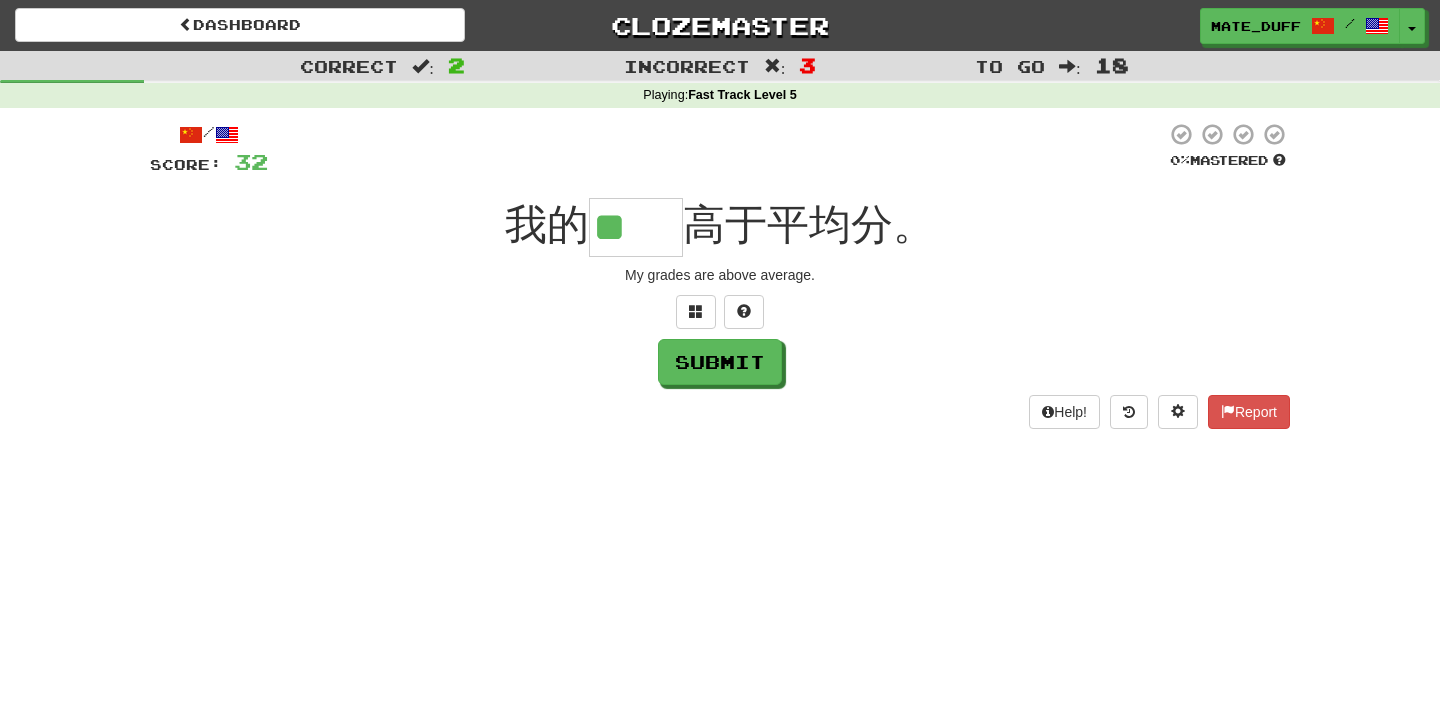 type on "**" 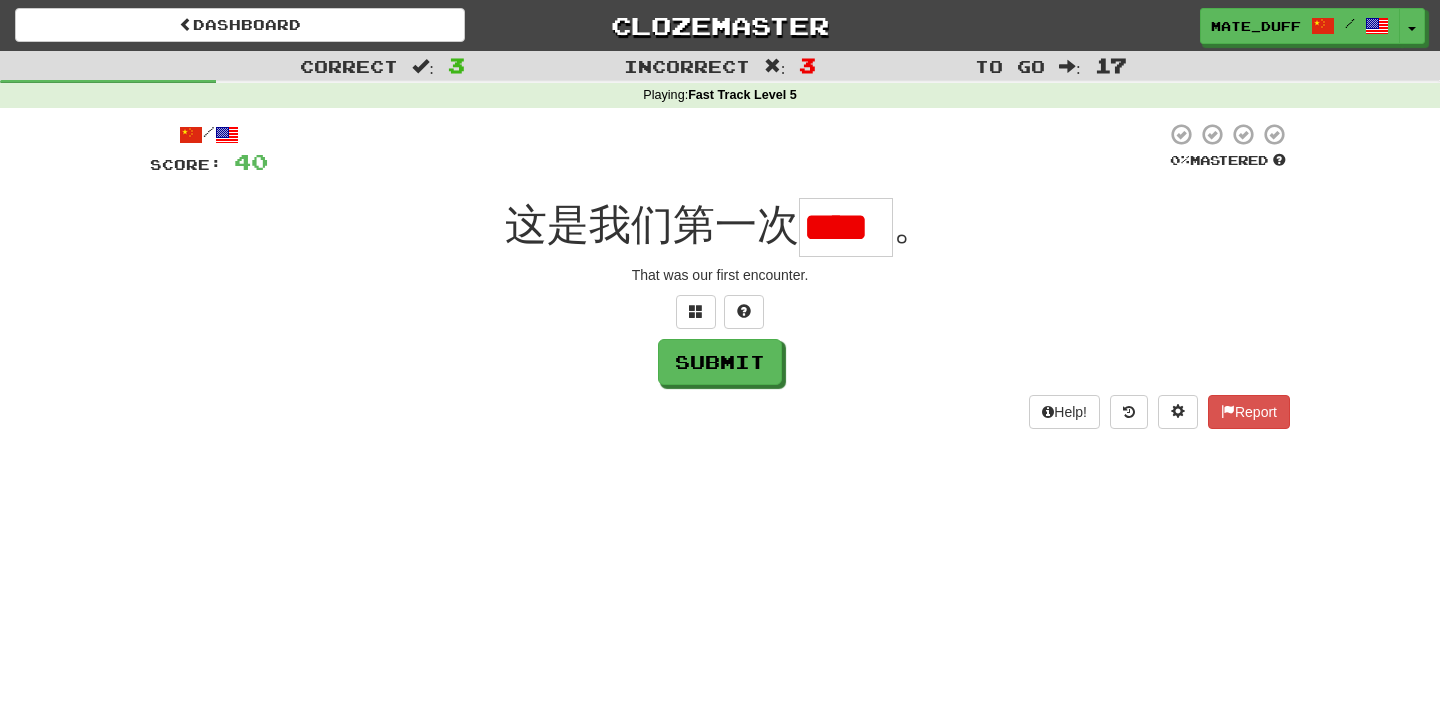 scroll, scrollTop: 0, scrollLeft: 0, axis: both 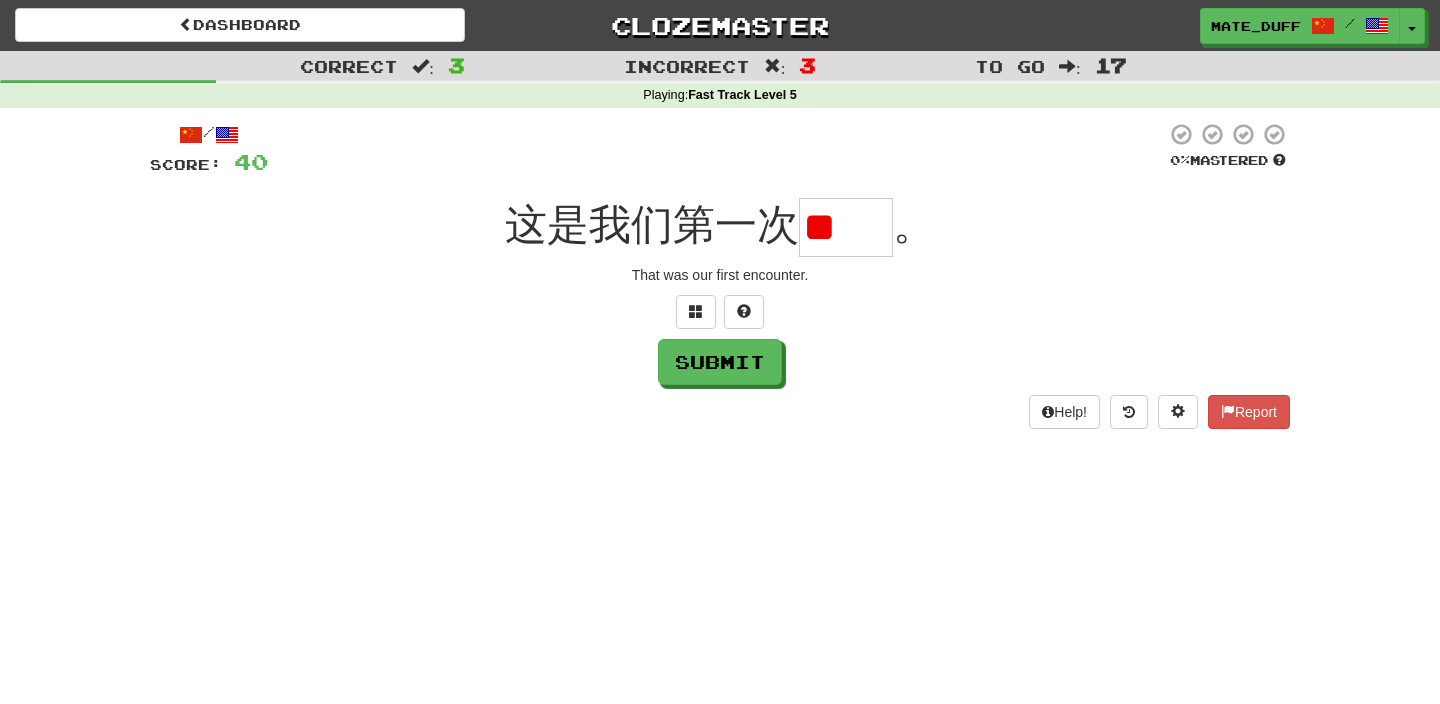 type on "*" 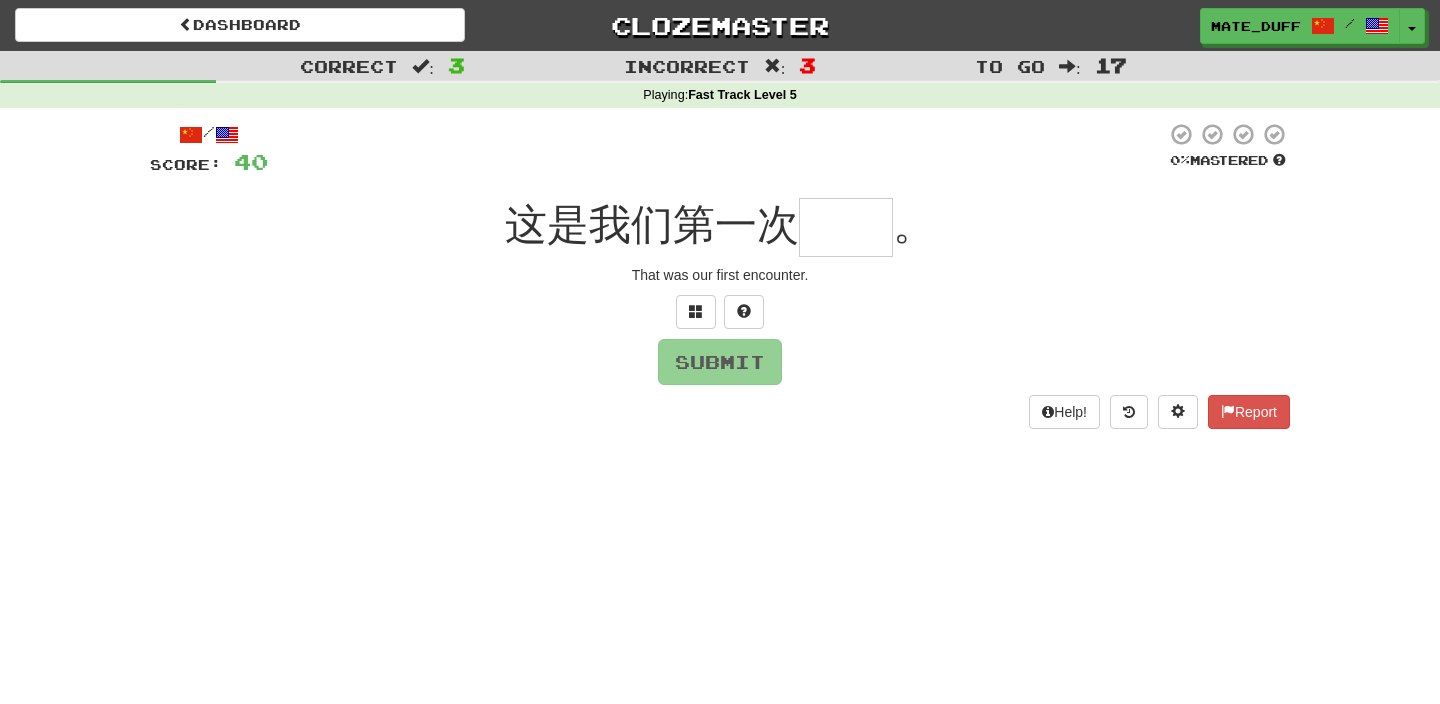 type on "**" 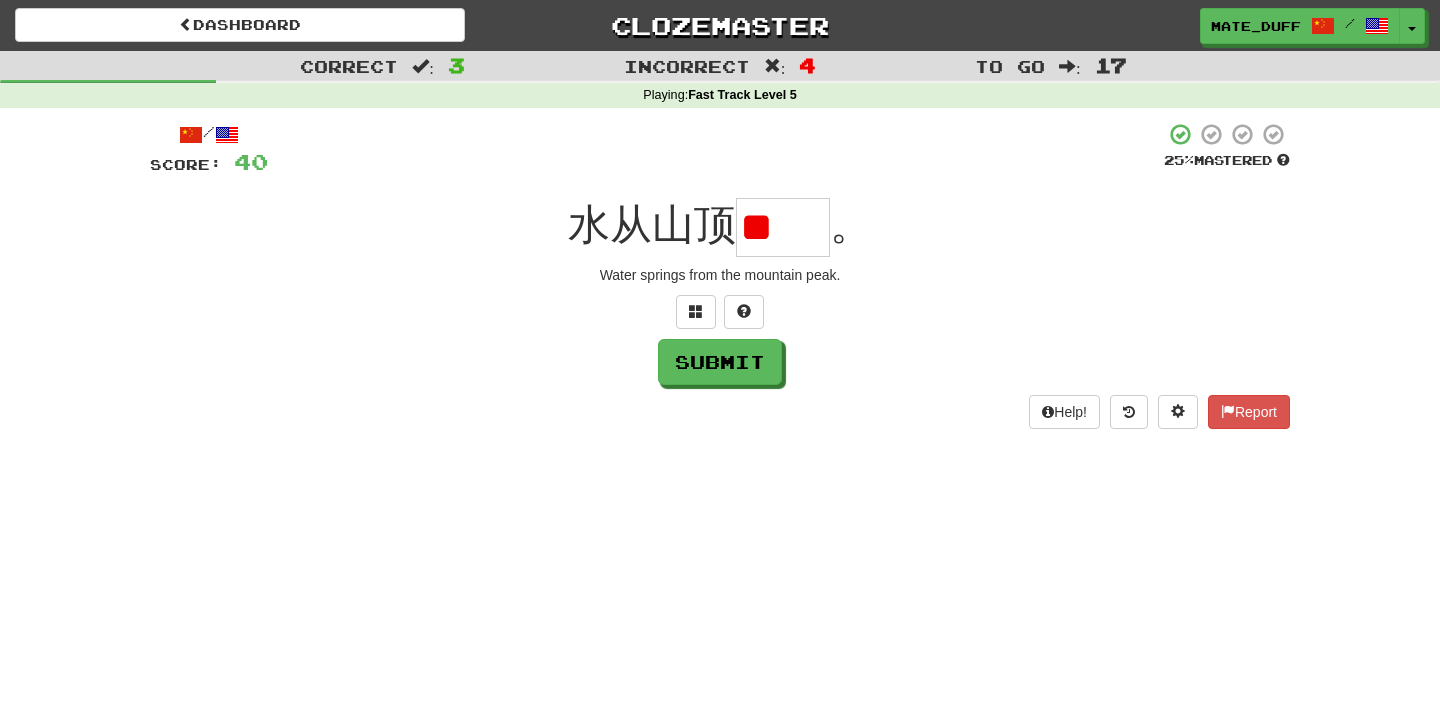 scroll, scrollTop: 0, scrollLeft: 0, axis: both 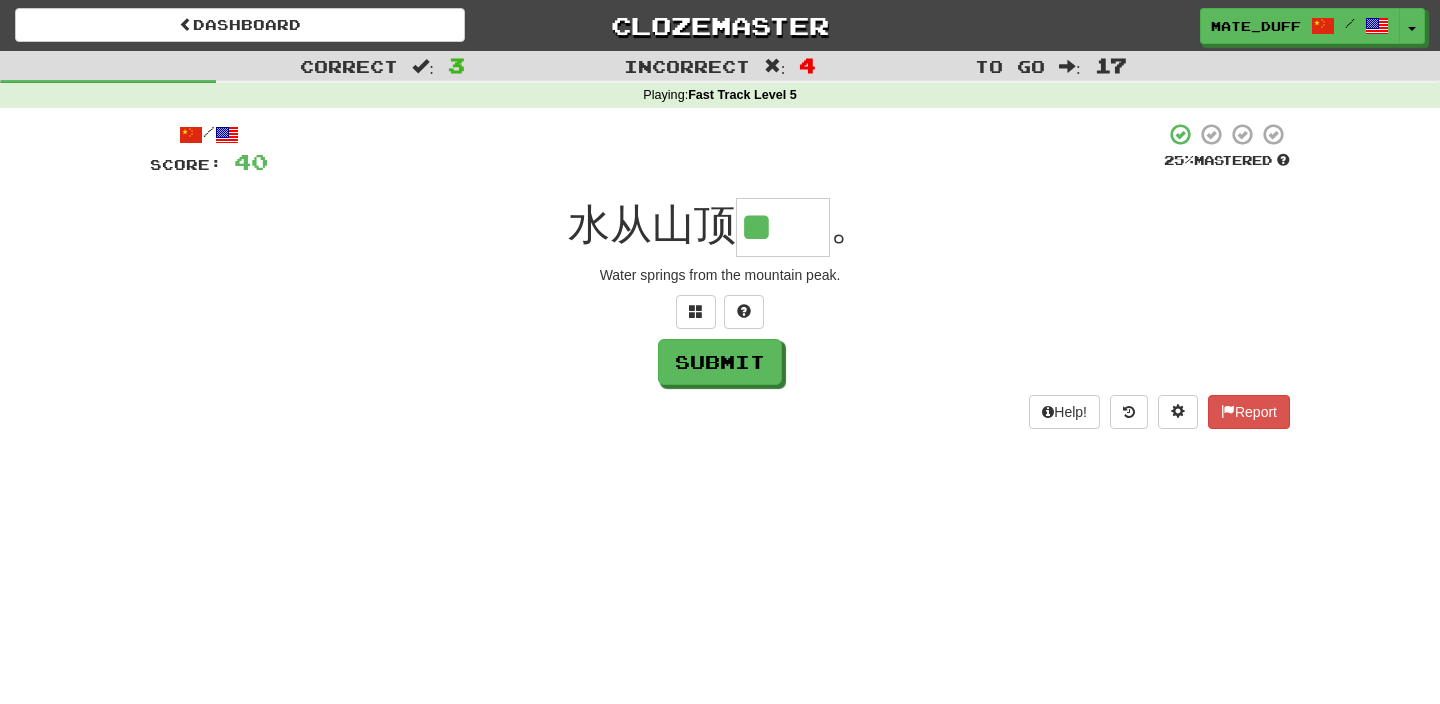 type on "**" 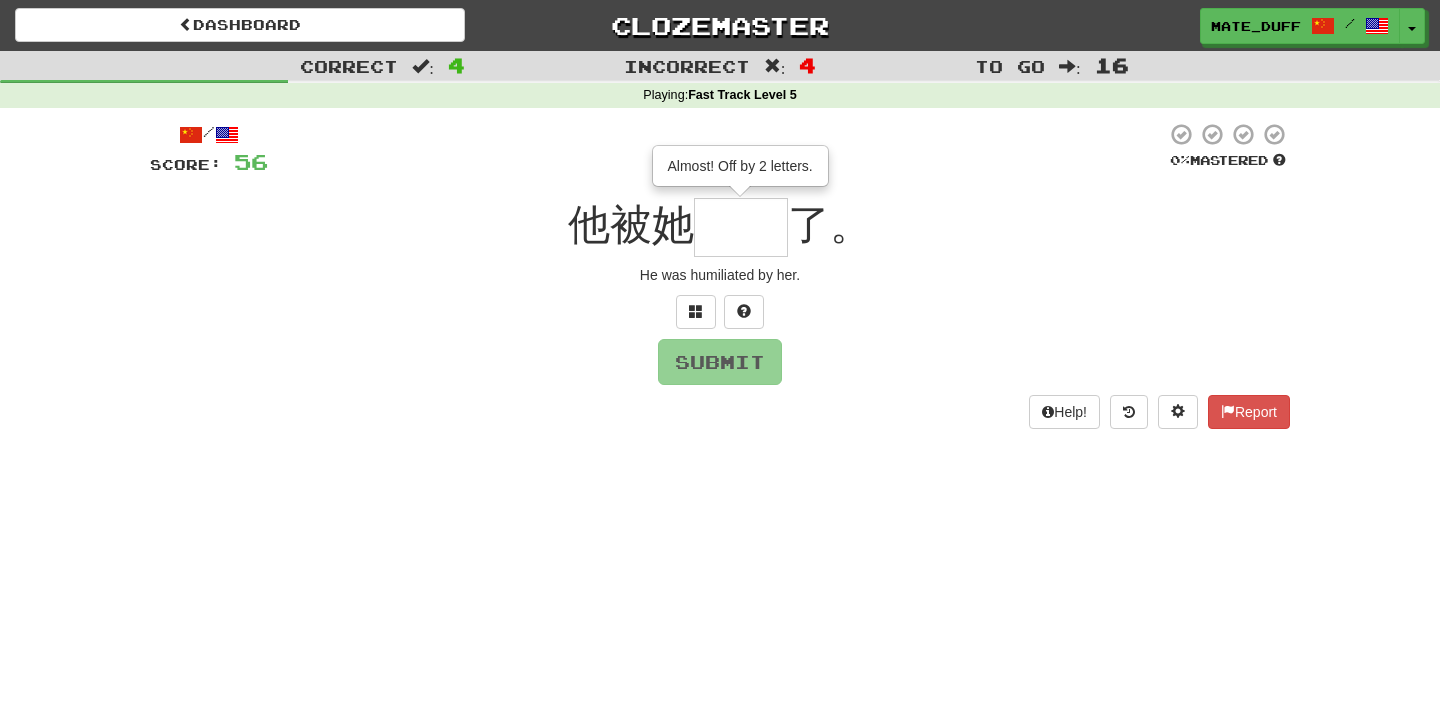 type on "**" 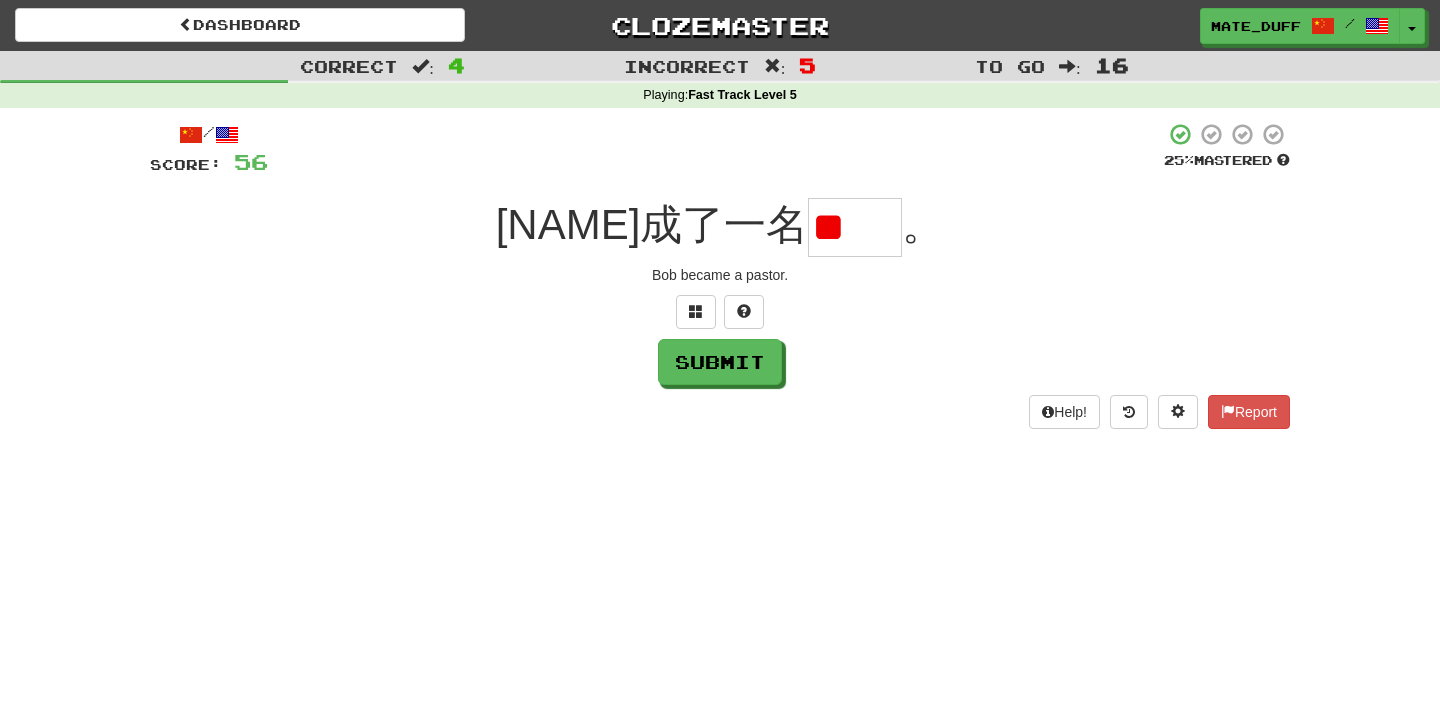 scroll, scrollTop: 0, scrollLeft: 0, axis: both 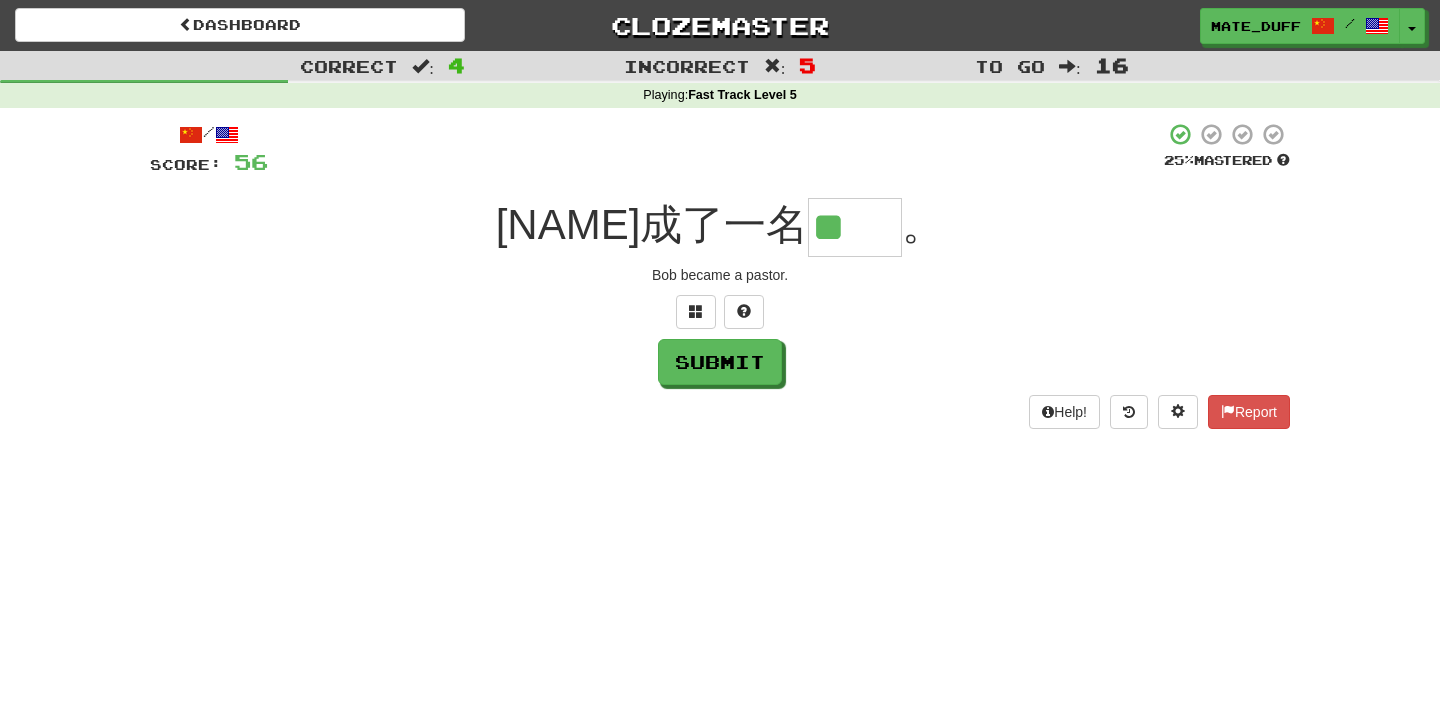 type on "**" 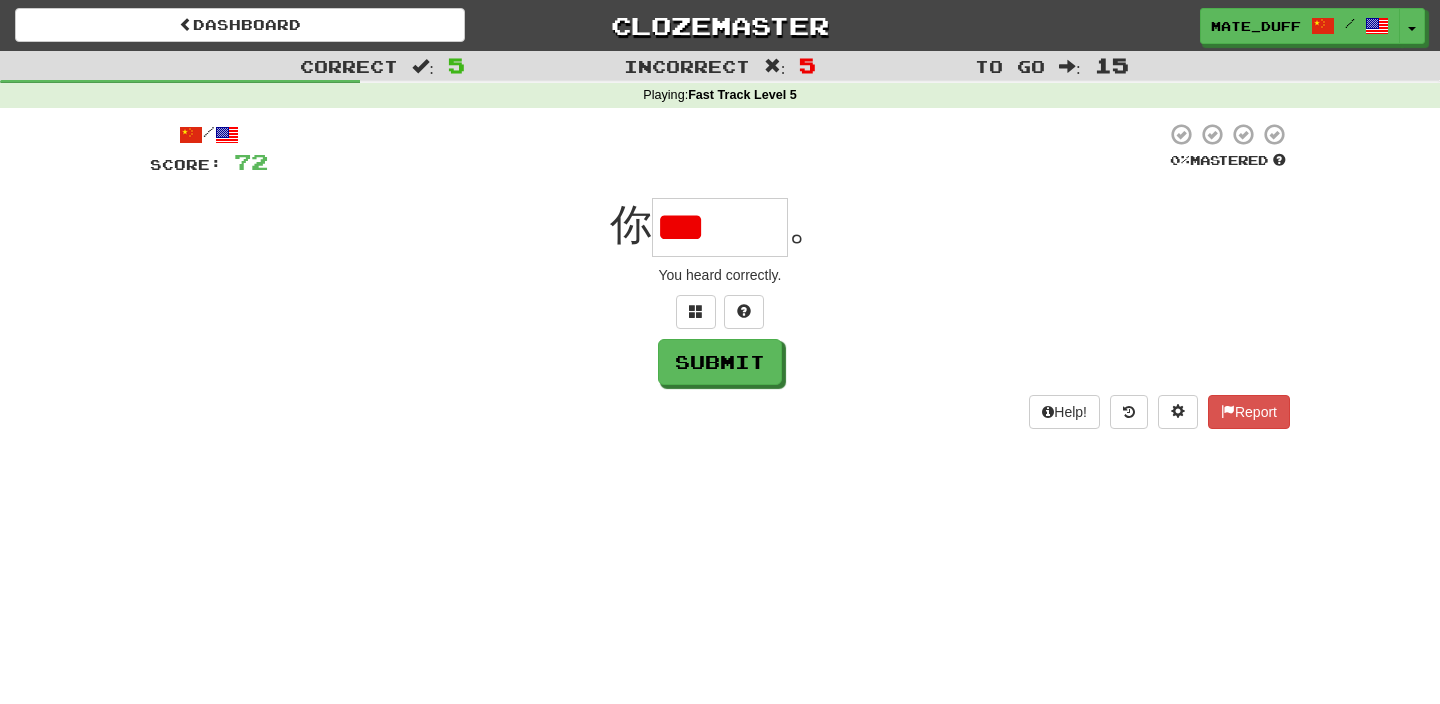 scroll, scrollTop: 0, scrollLeft: 0, axis: both 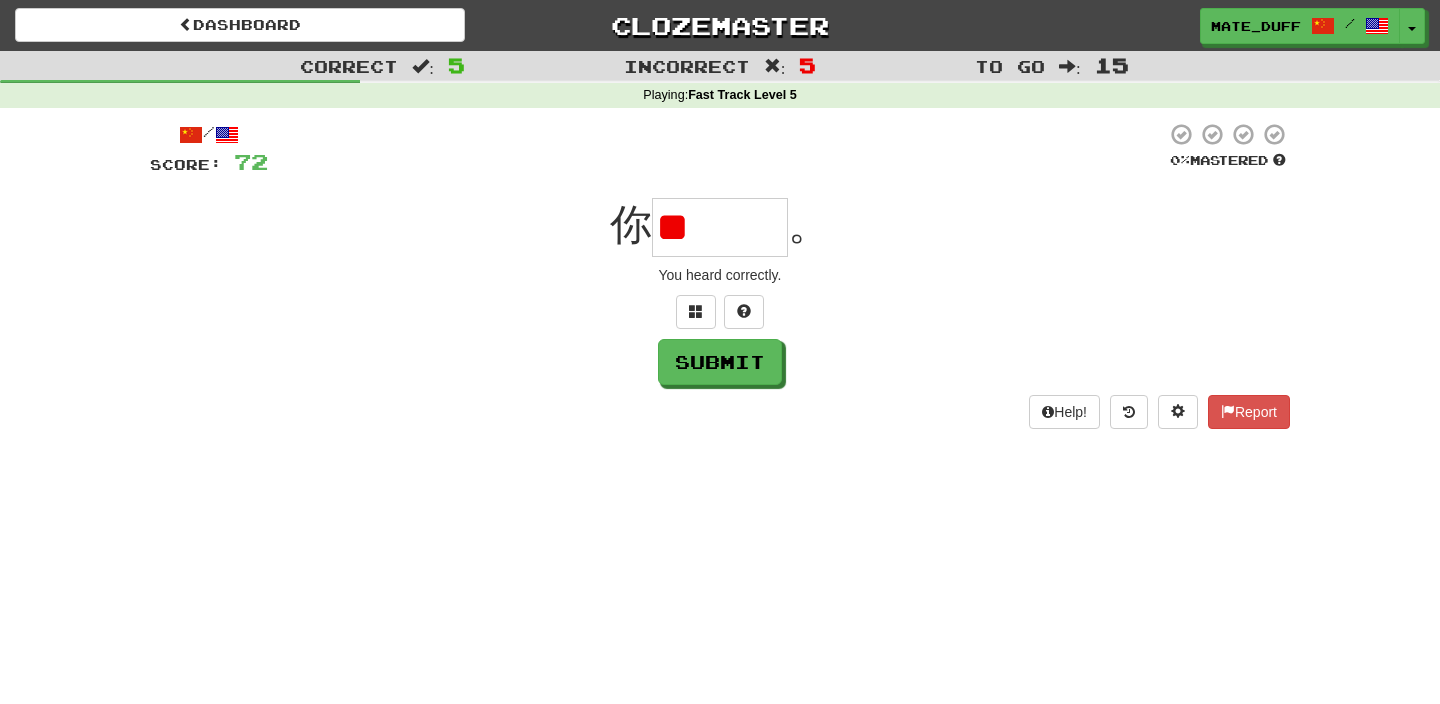 type on "*" 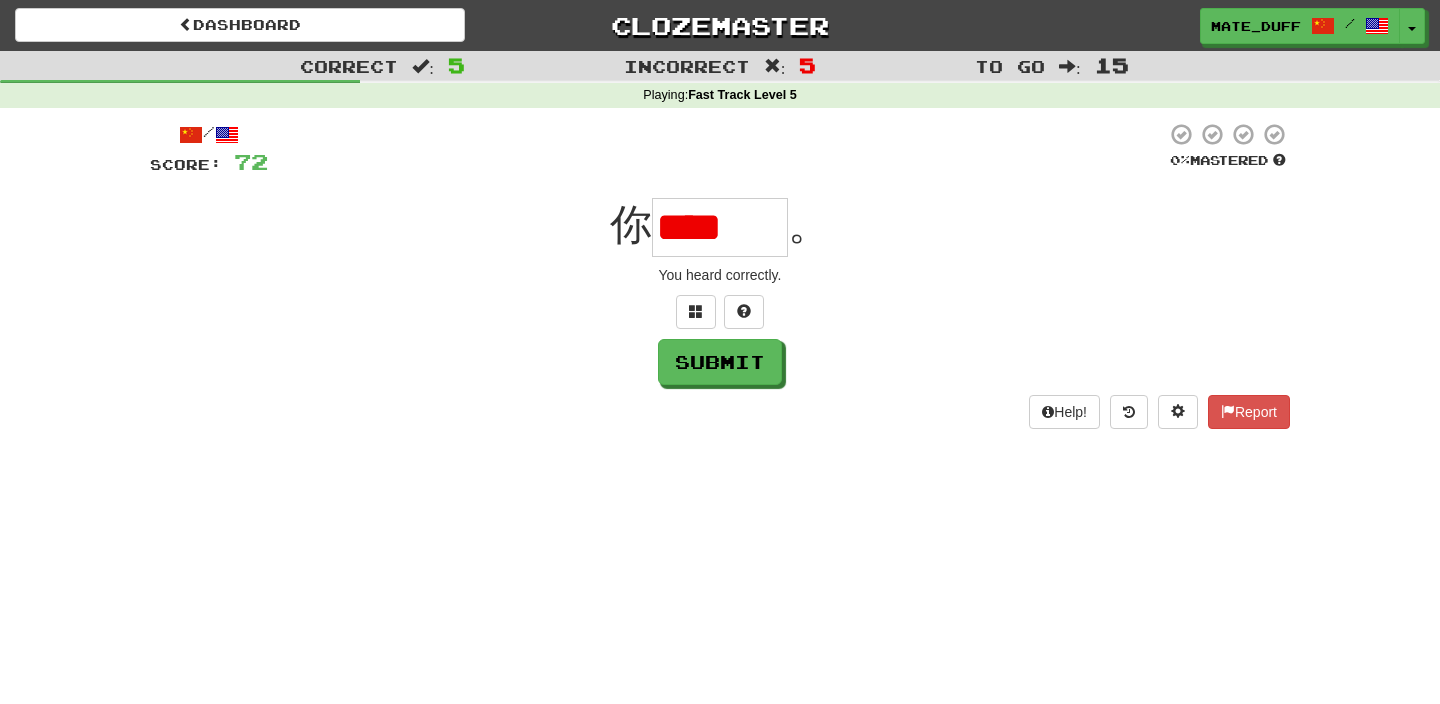 type on "*" 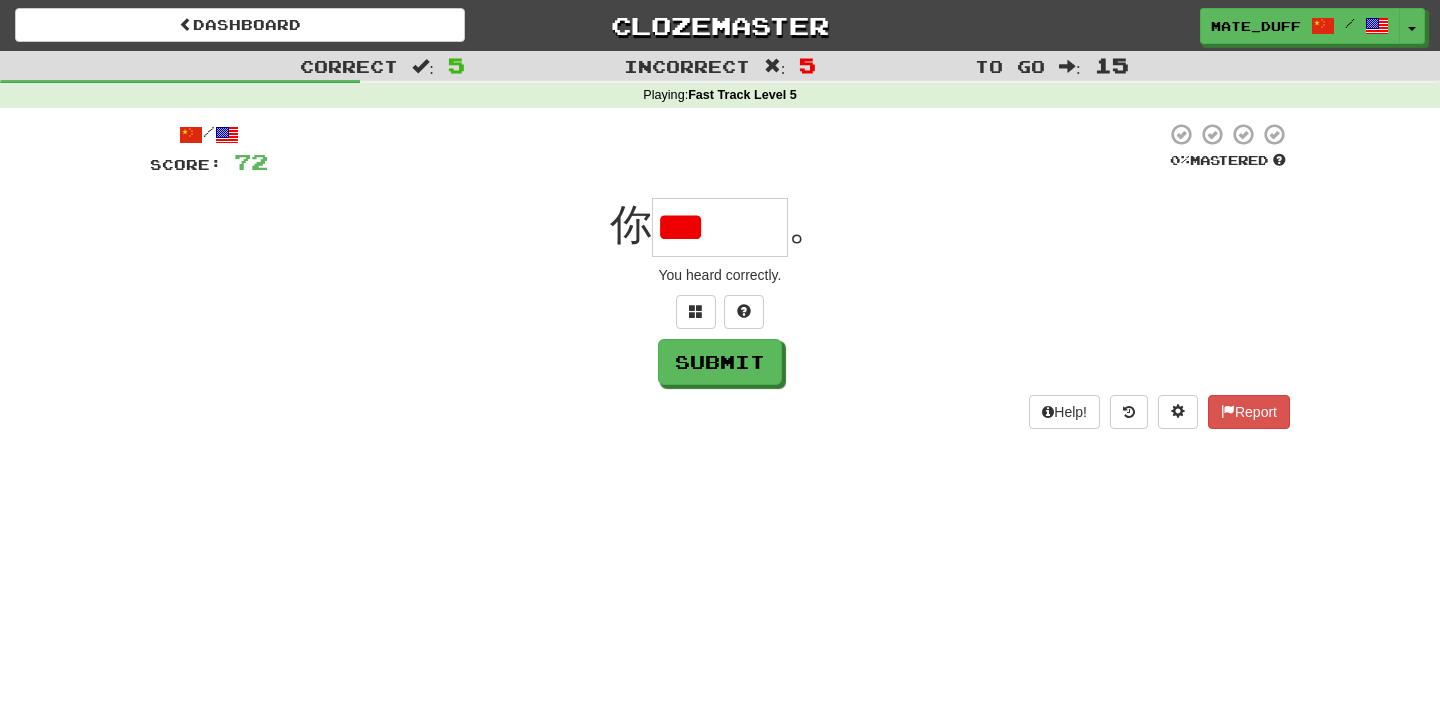 scroll, scrollTop: 0, scrollLeft: 0, axis: both 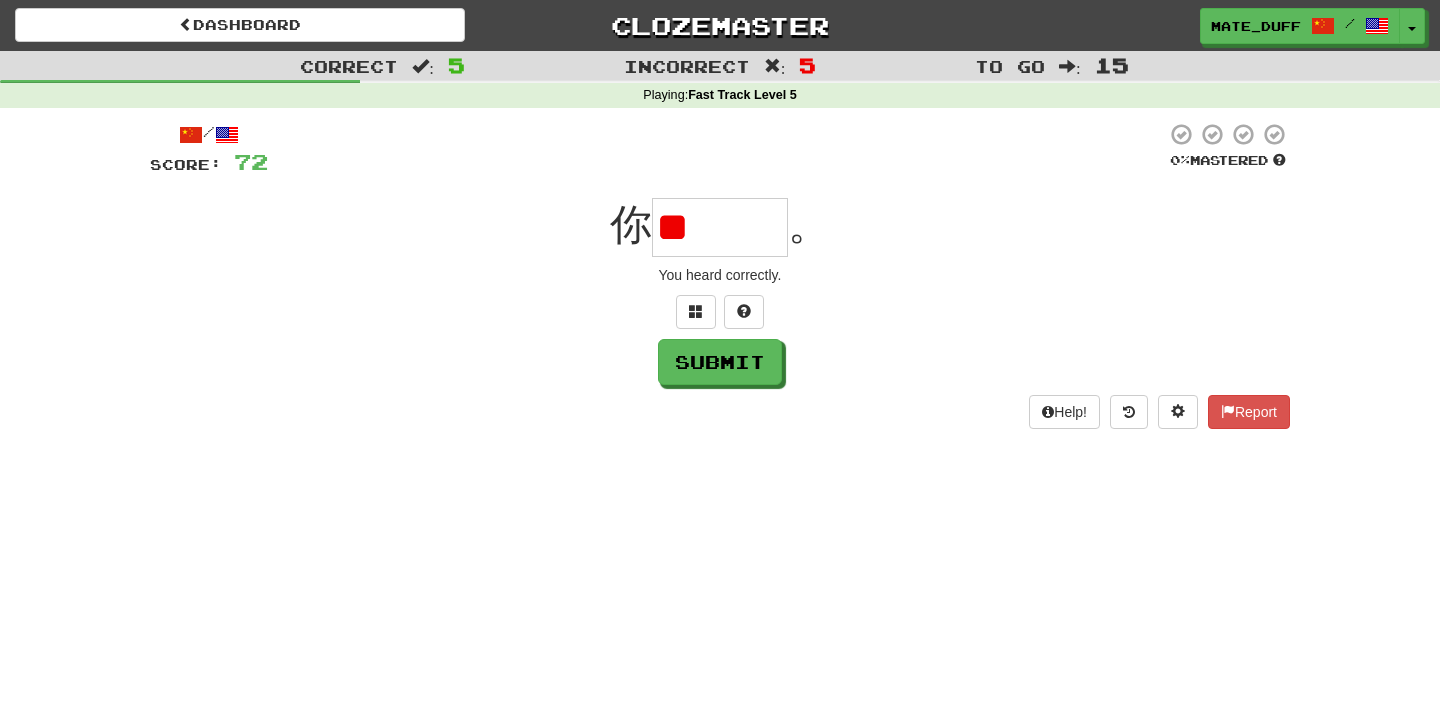 type on "*" 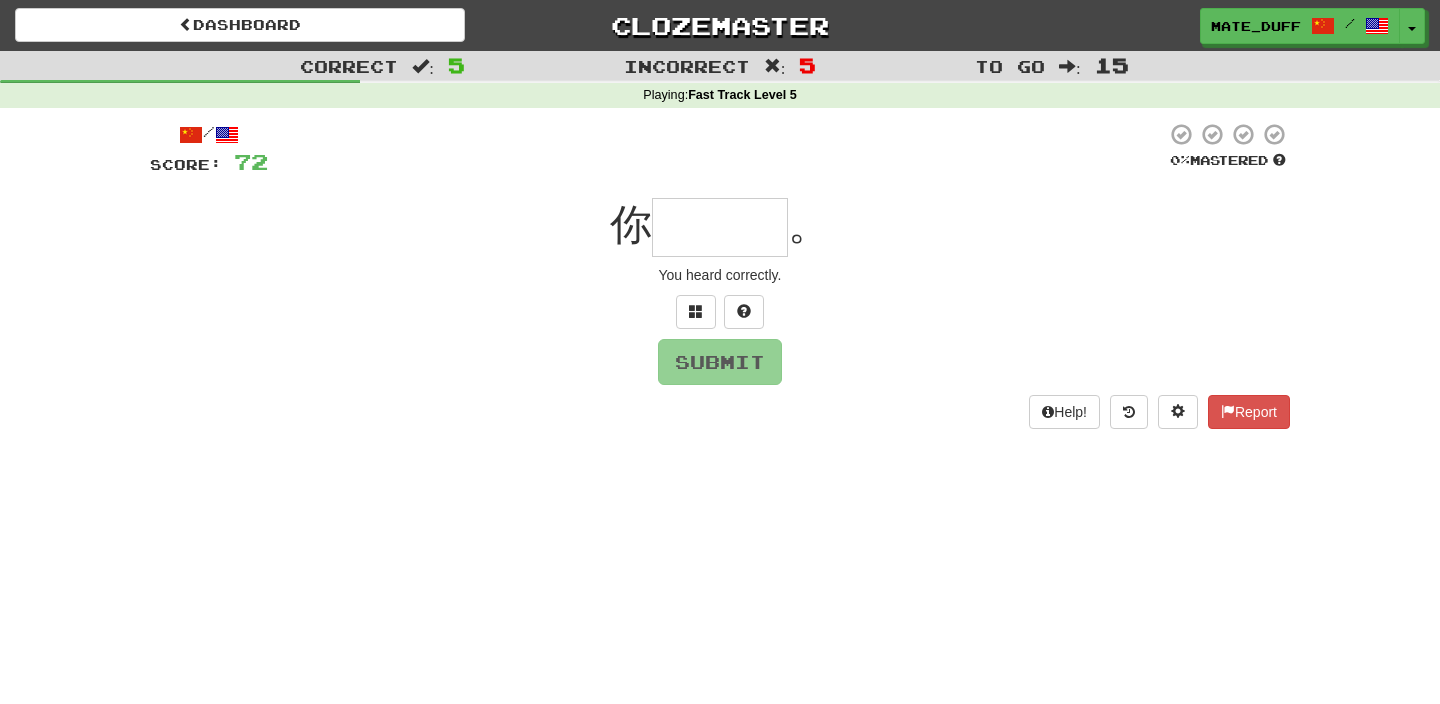 type on "***" 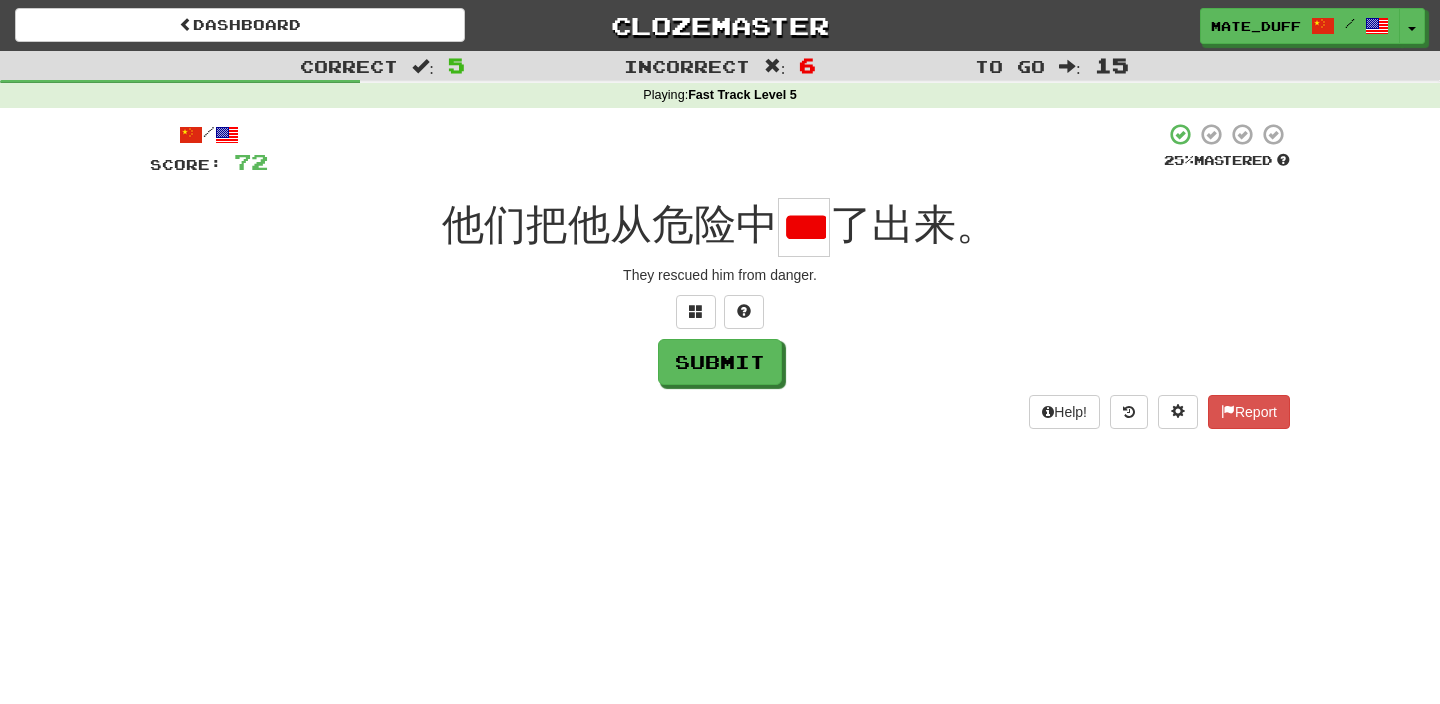 scroll, scrollTop: 0, scrollLeft: 13, axis: horizontal 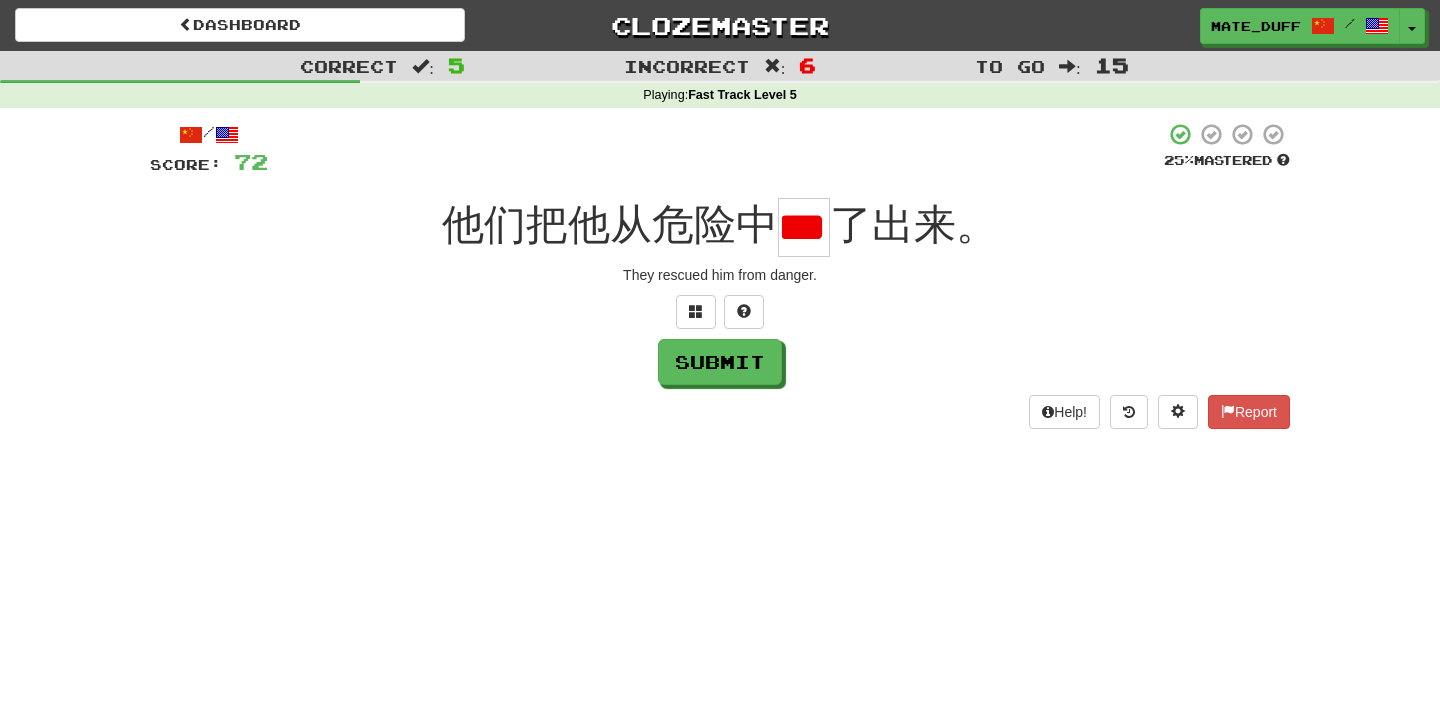 type on "*" 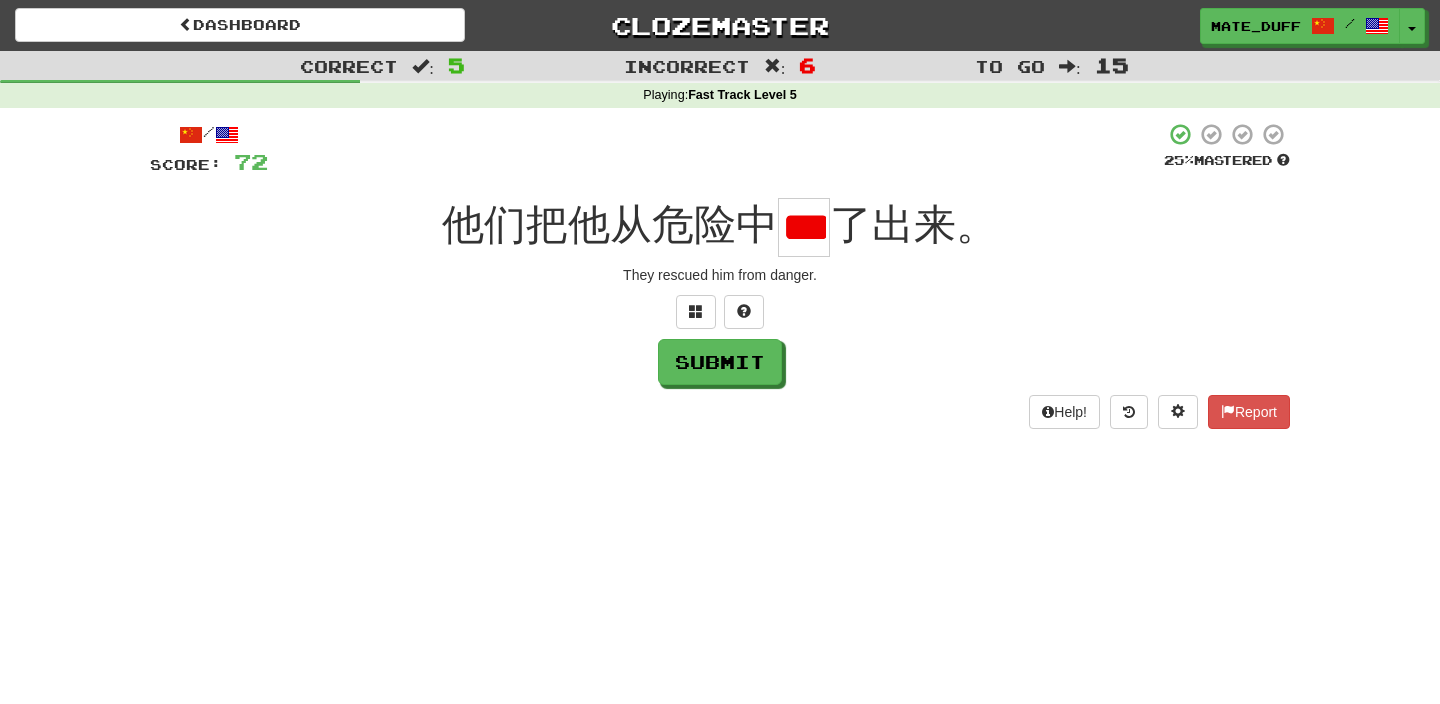 scroll, scrollTop: 0, scrollLeft: 13, axis: horizontal 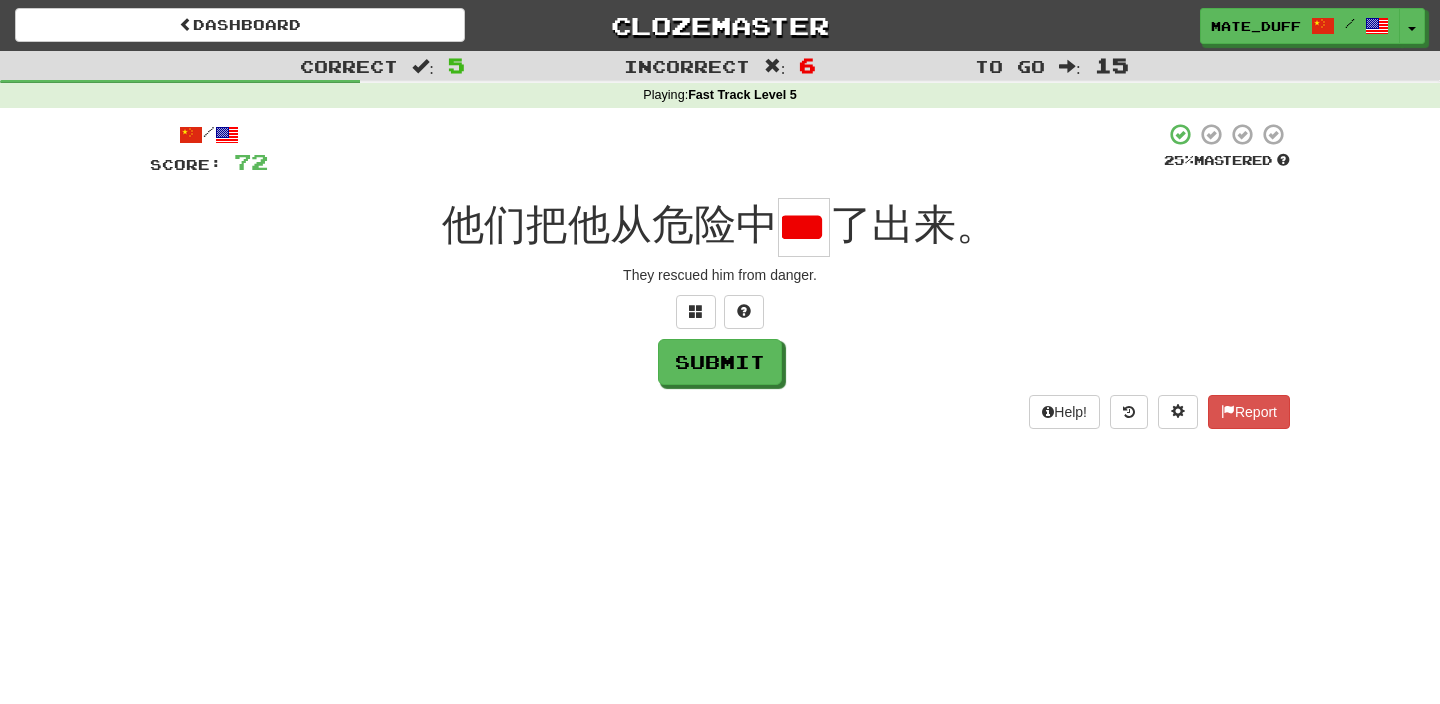 type on "*" 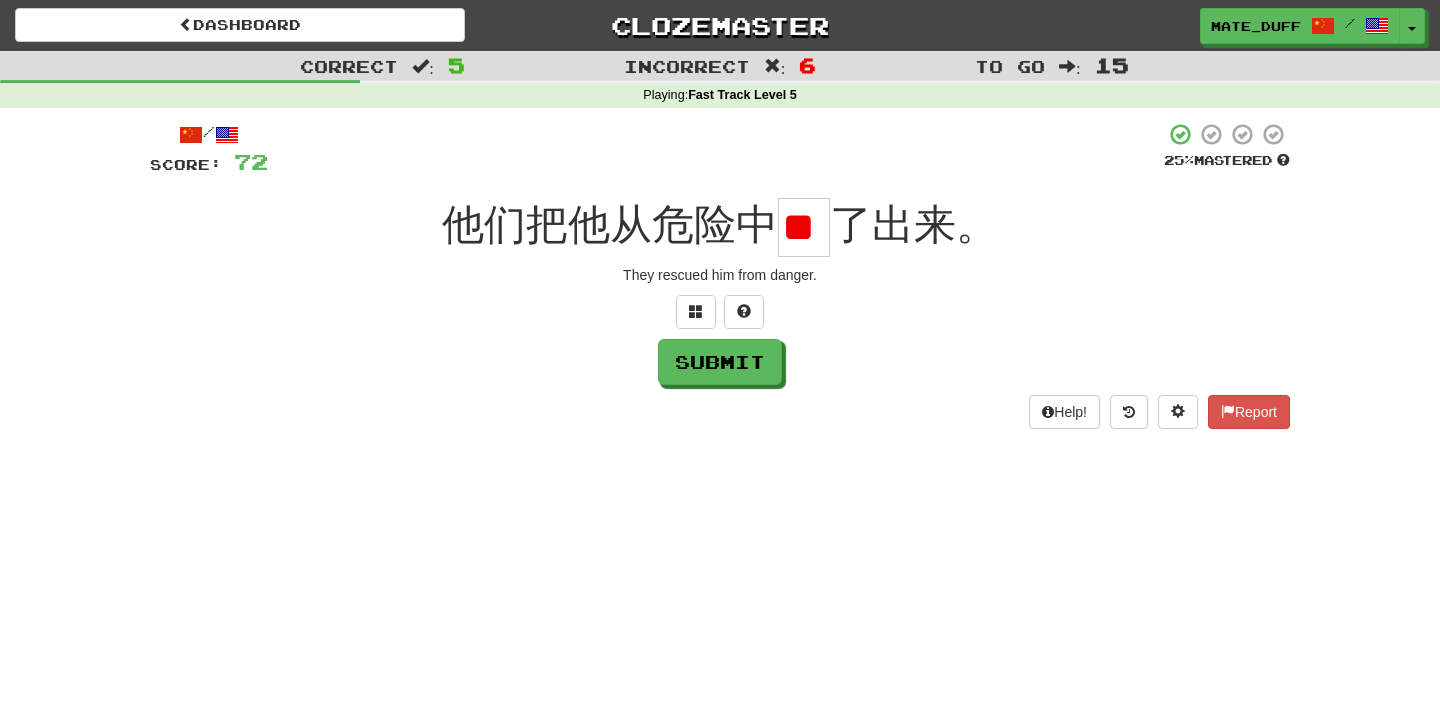 scroll, scrollTop: 0, scrollLeft: 0, axis: both 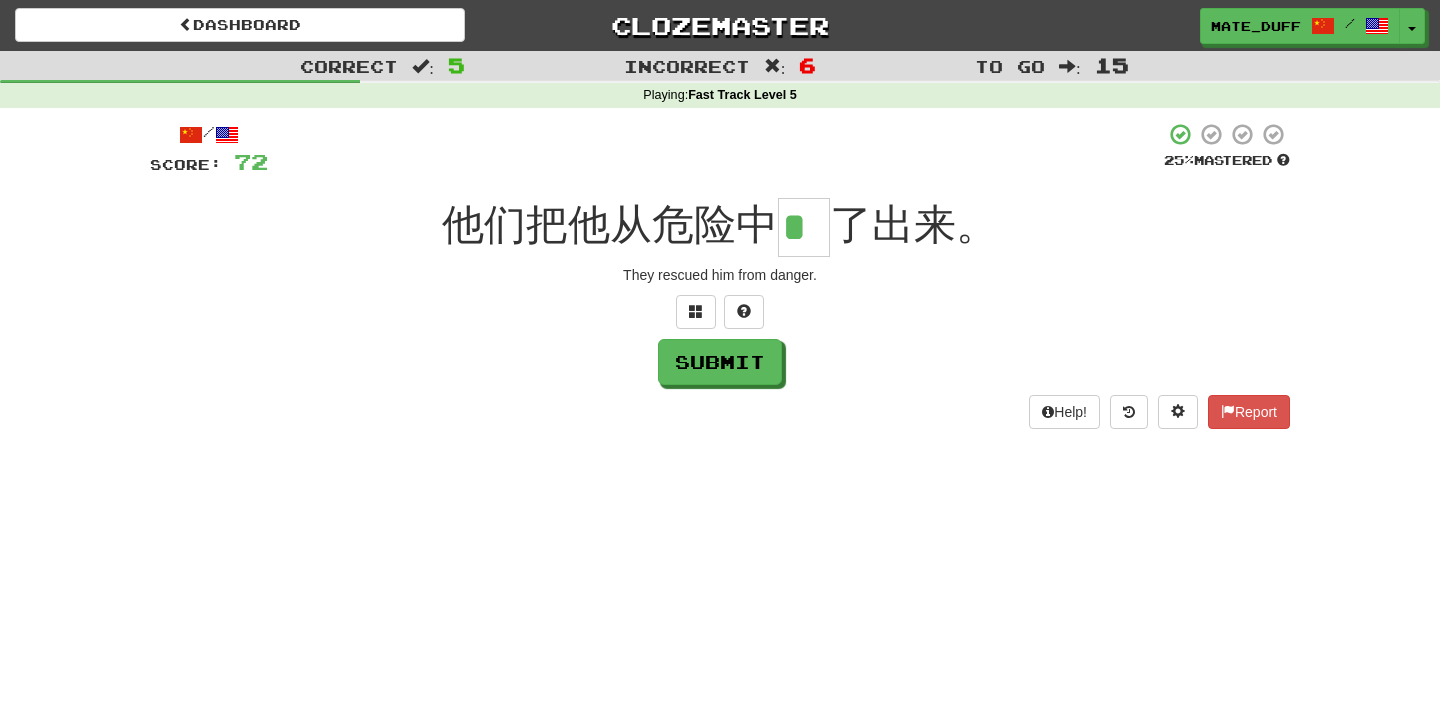 type on "*" 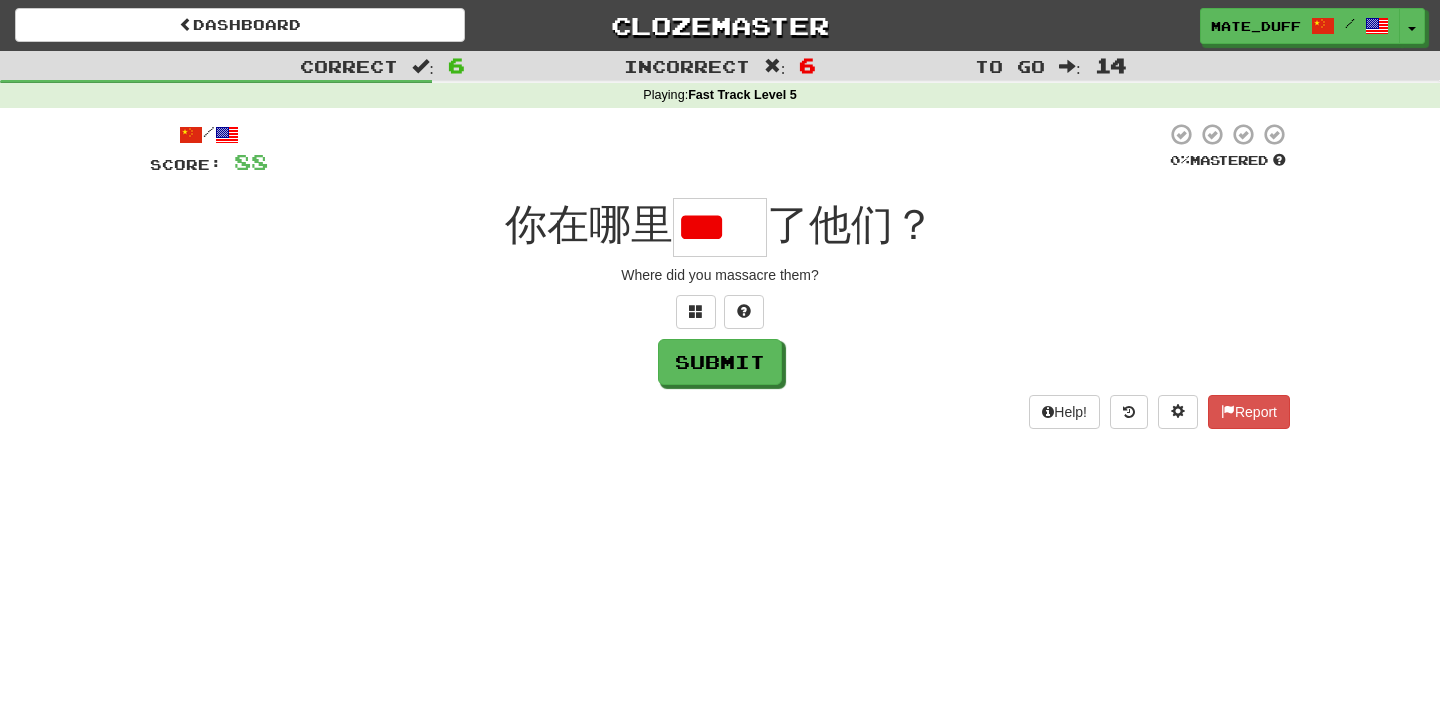 type on "*" 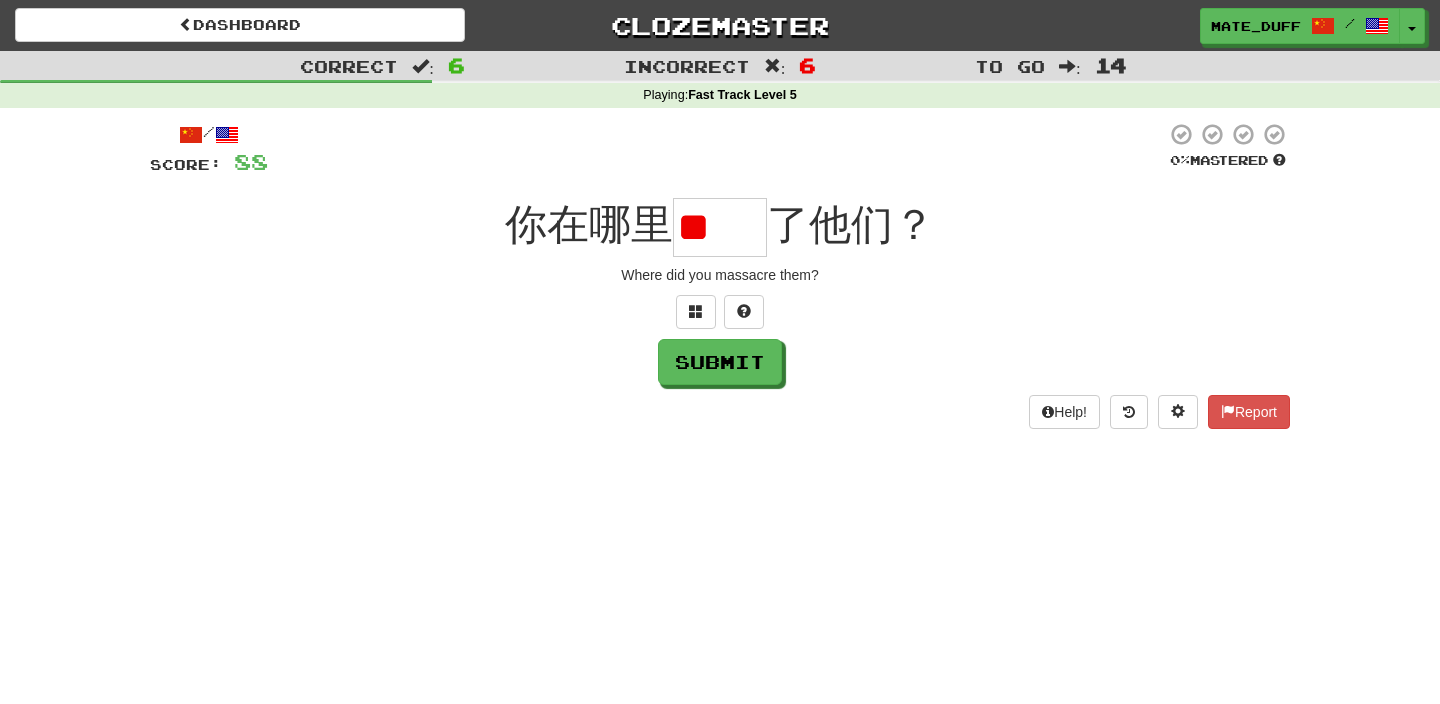 scroll, scrollTop: 0, scrollLeft: 0, axis: both 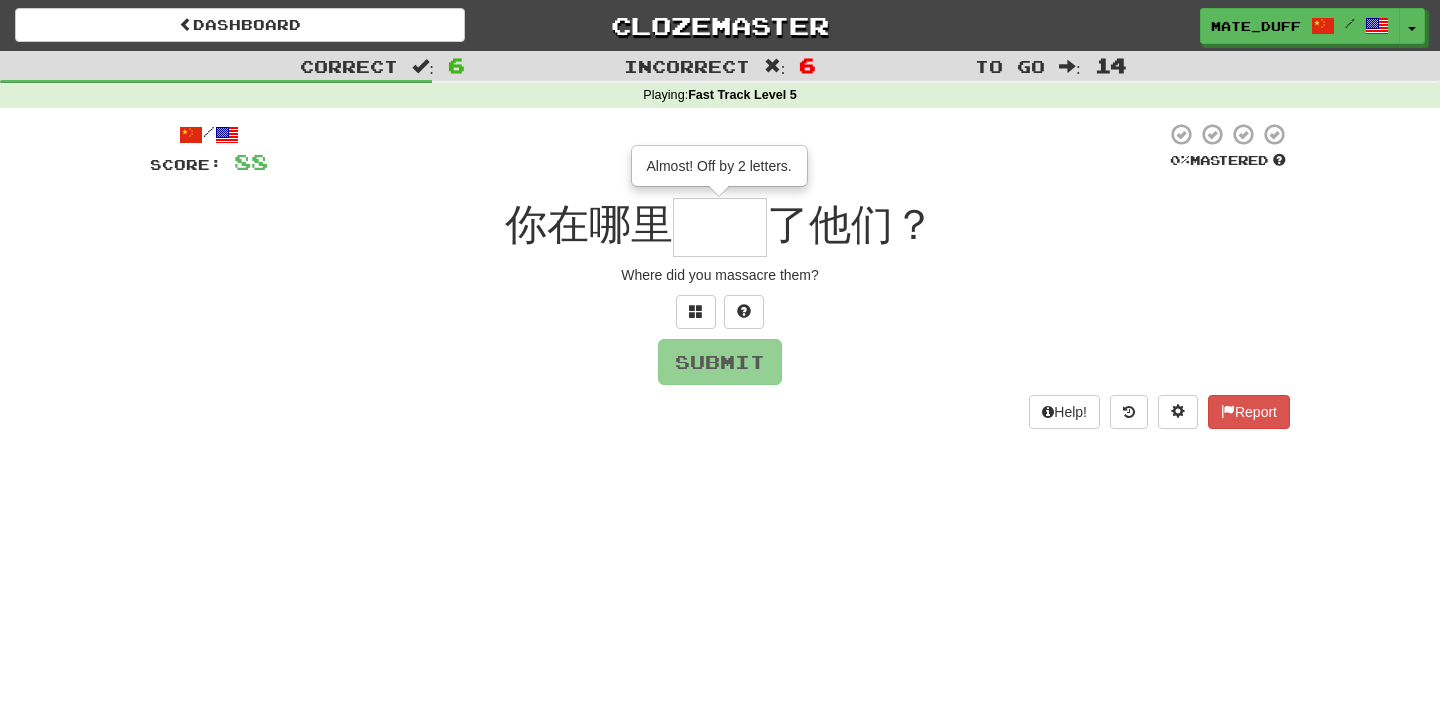 type on "**" 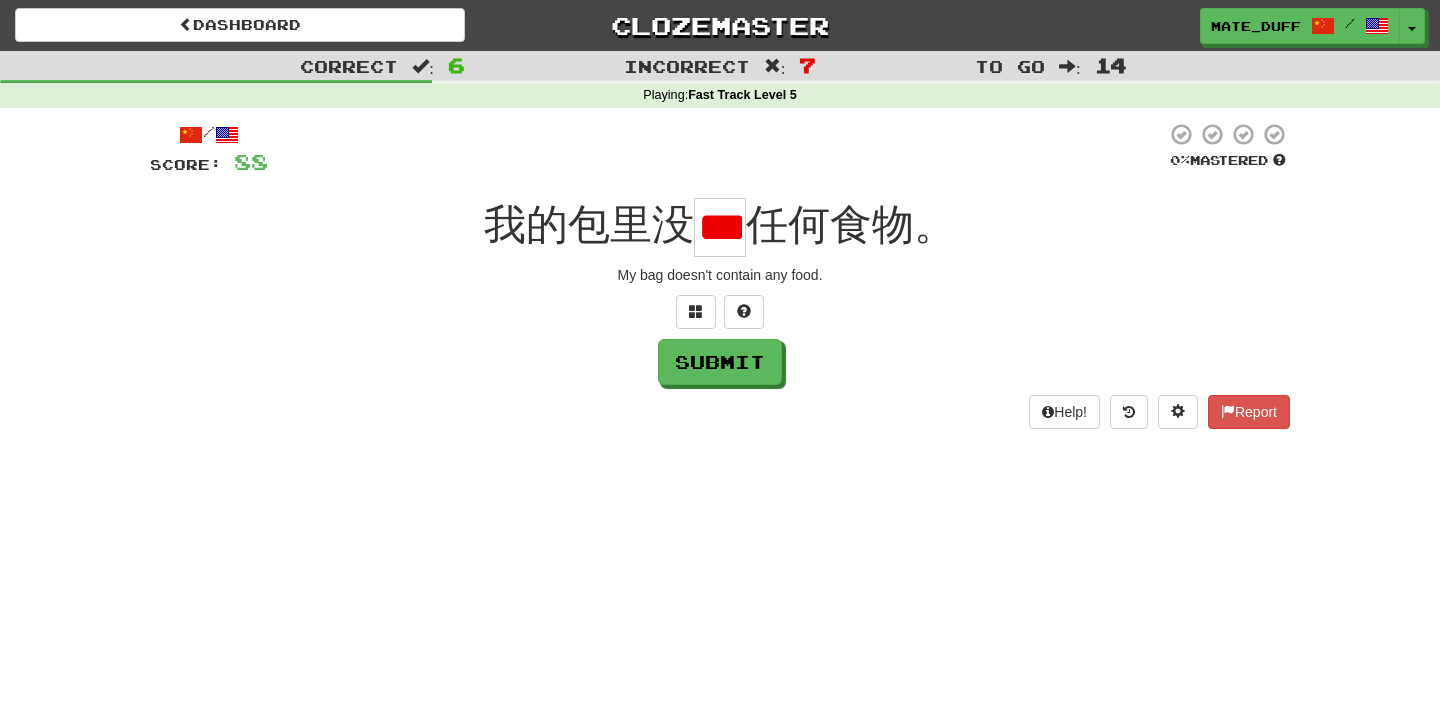 scroll, scrollTop: 0, scrollLeft: 24, axis: horizontal 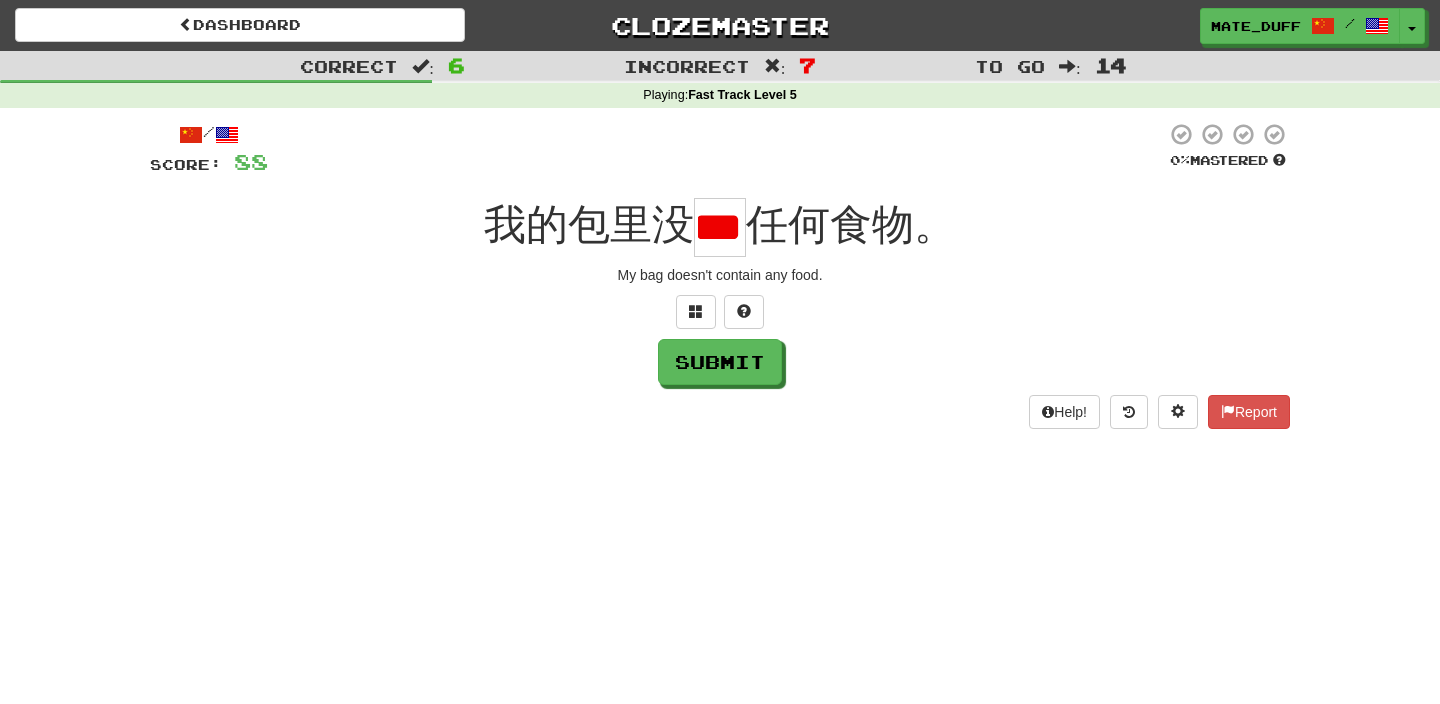 type on "*" 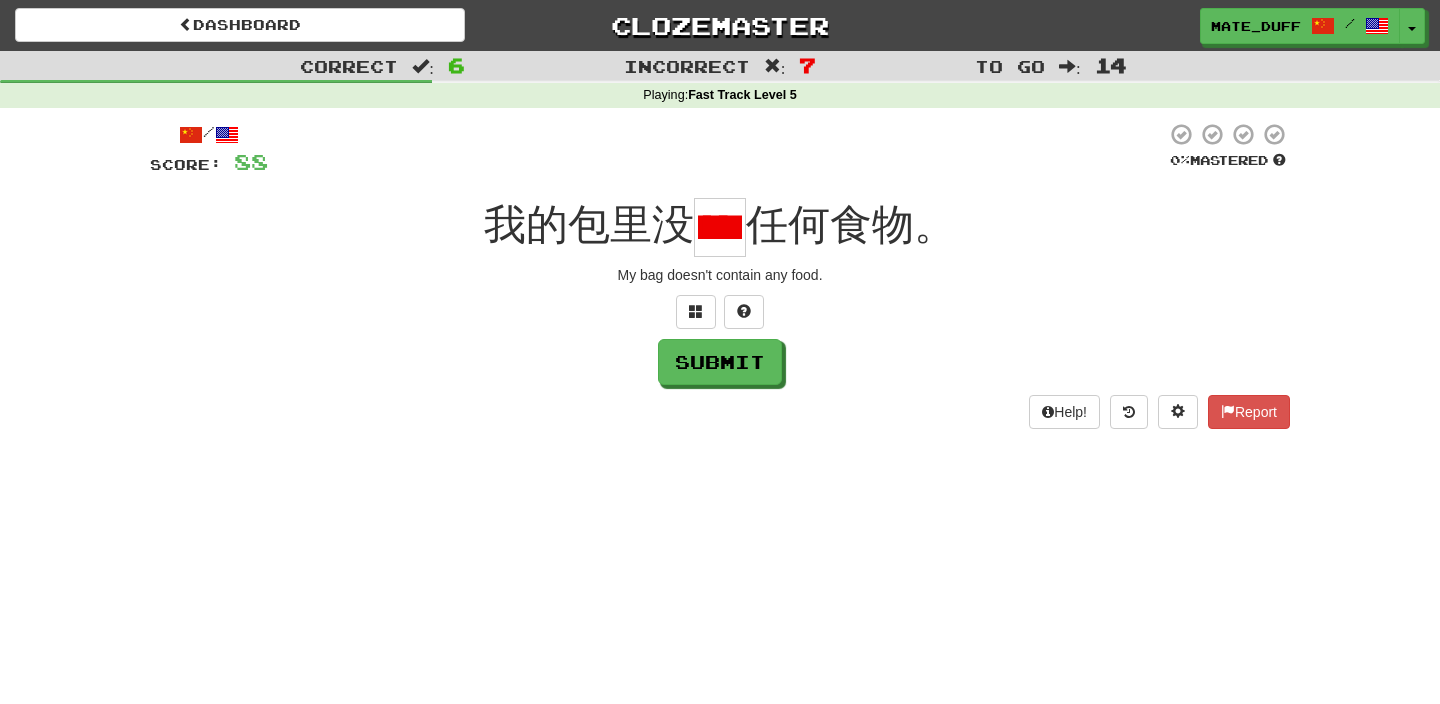 scroll, scrollTop: 0, scrollLeft: 71, axis: horizontal 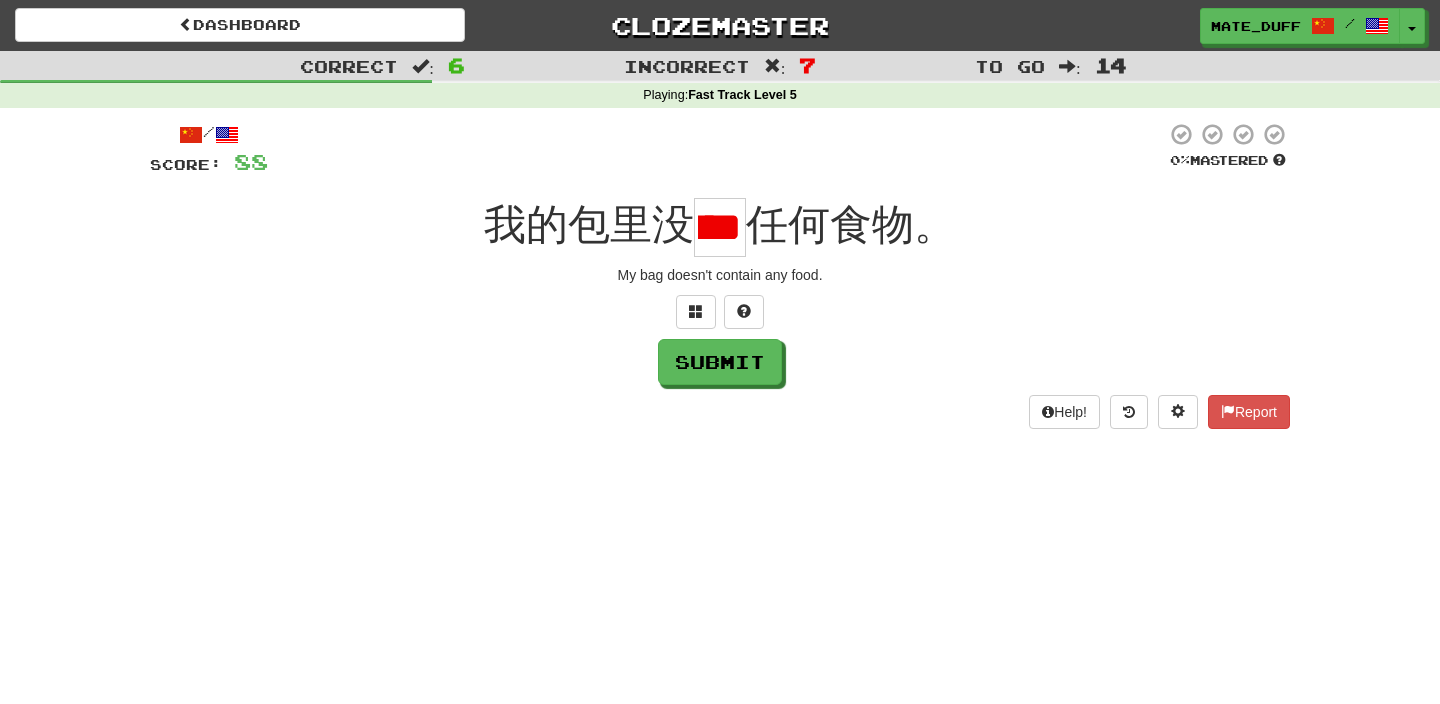 type on "*" 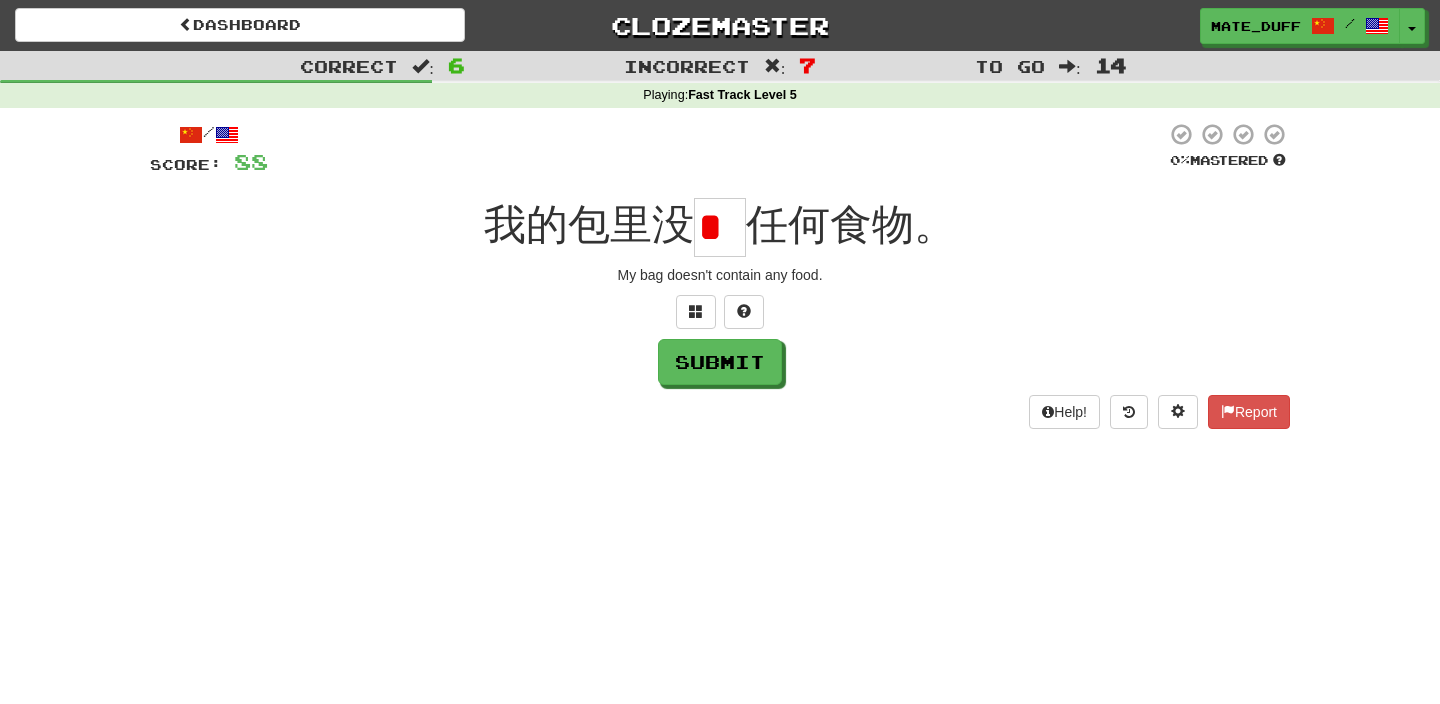 scroll, scrollTop: 0, scrollLeft: 0, axis: both 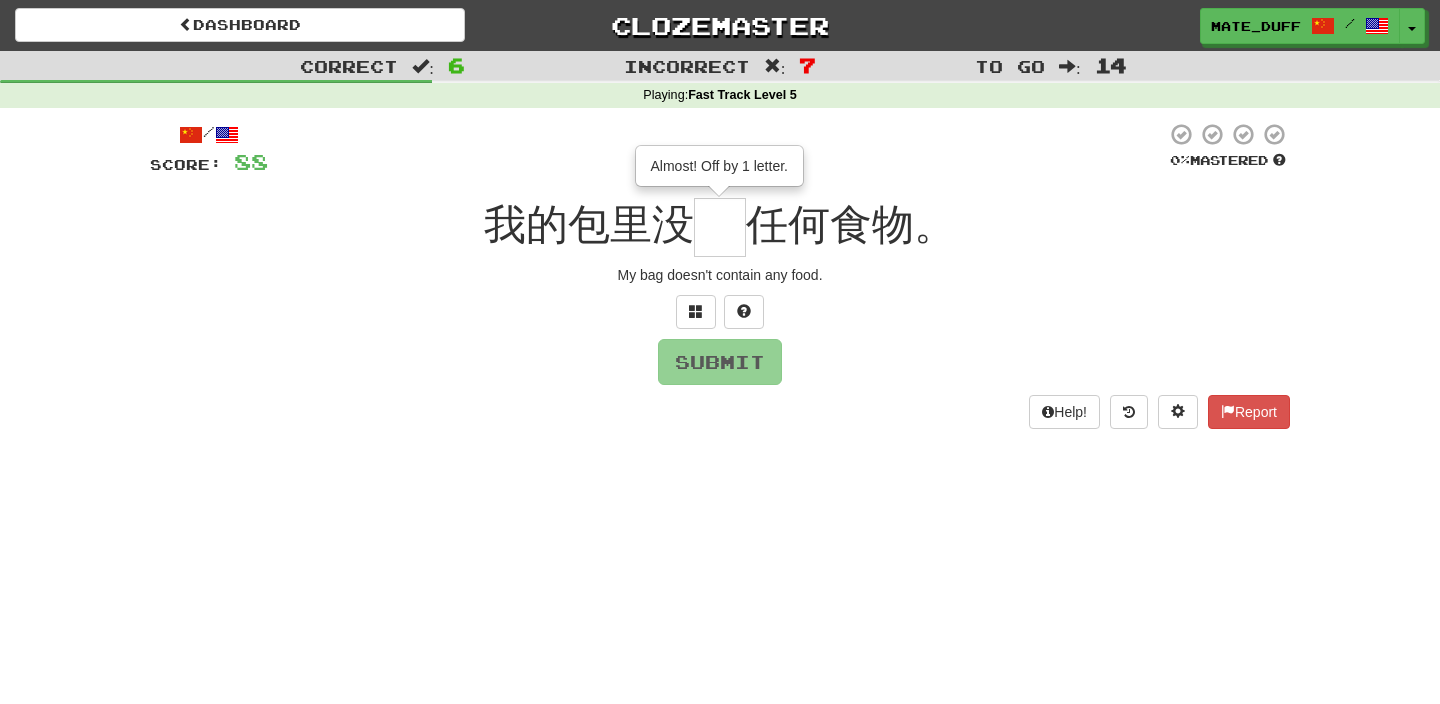 type on "*" 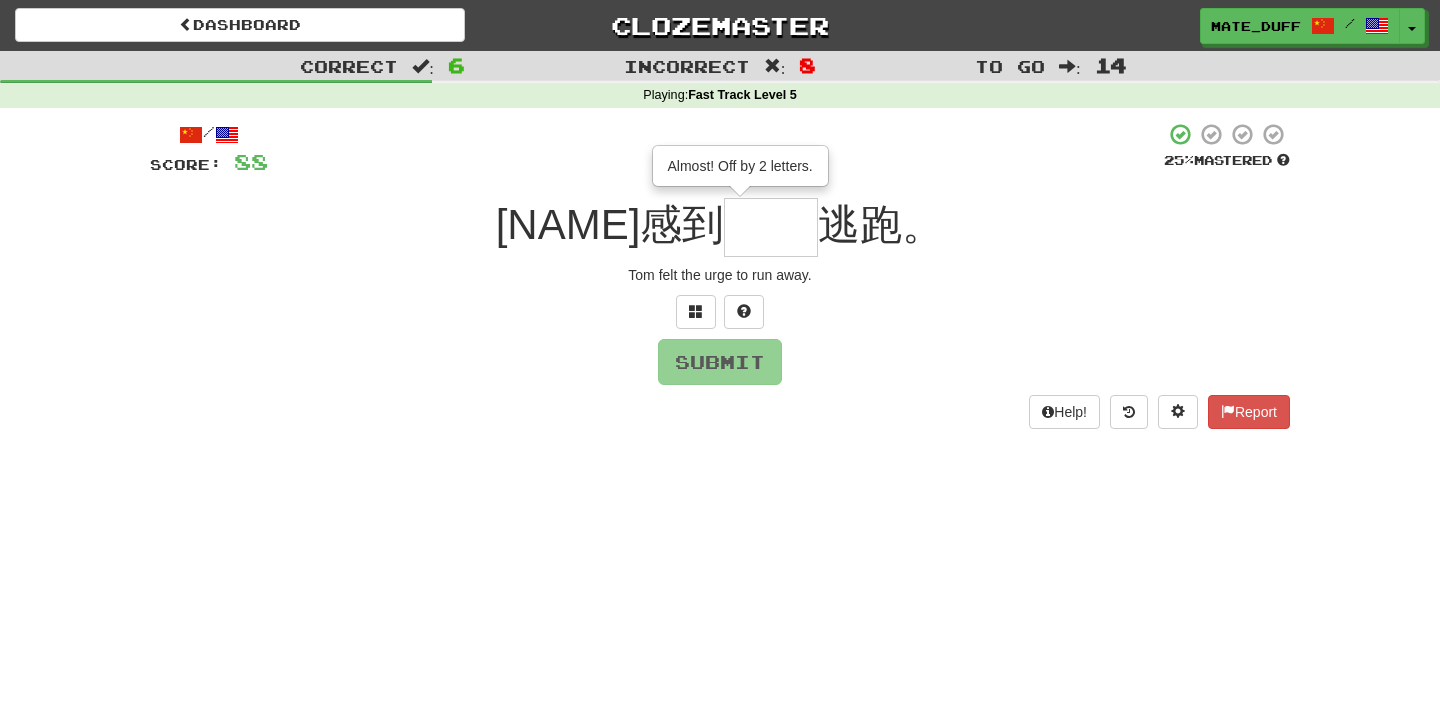 type on "**" 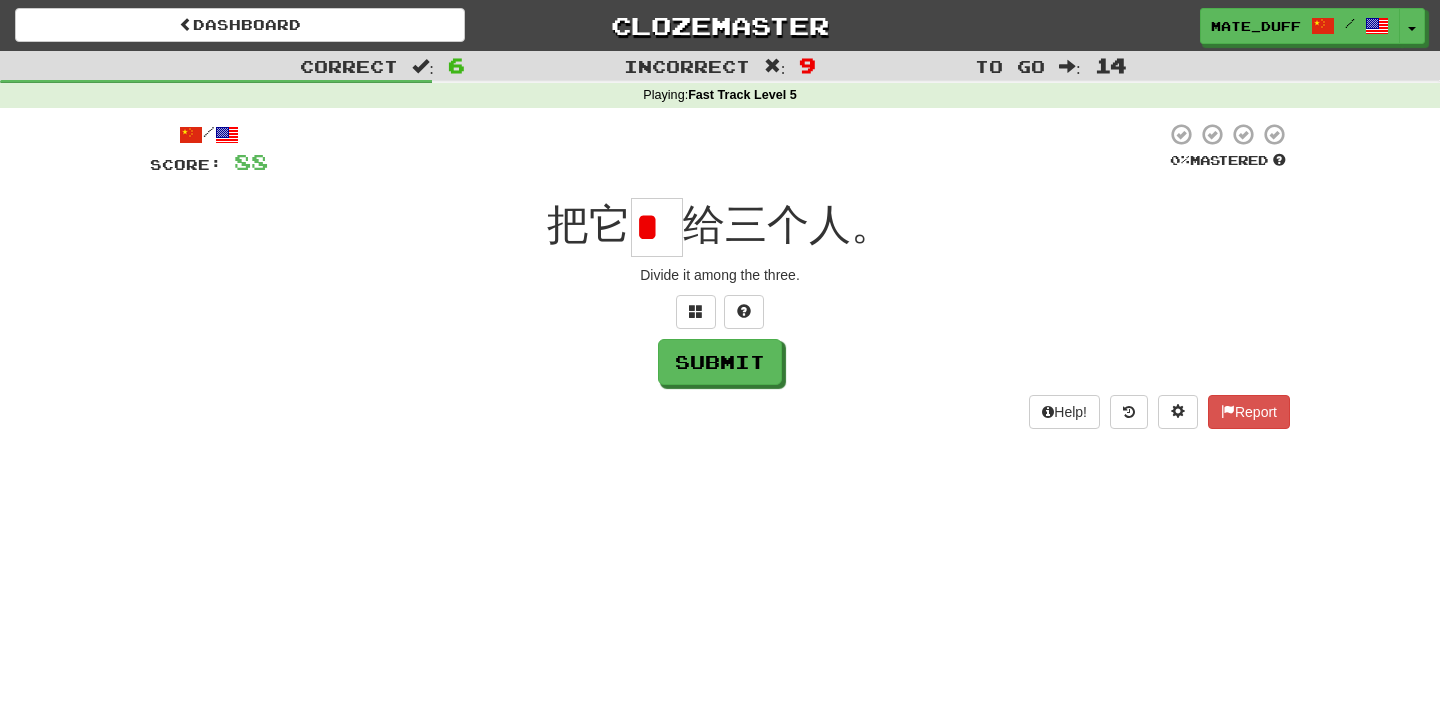 scroll, scrollTop: 0, scrollLeft: 0, axis: both 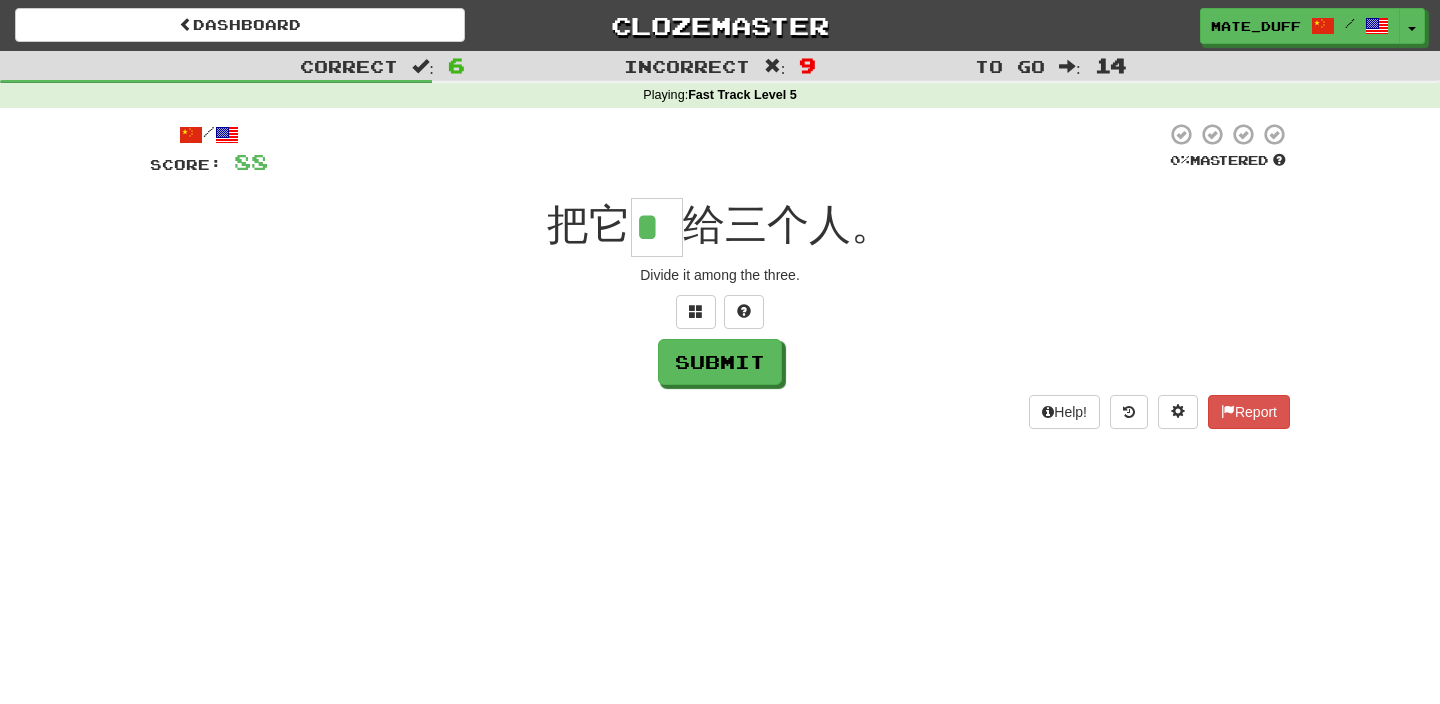 type on "*" 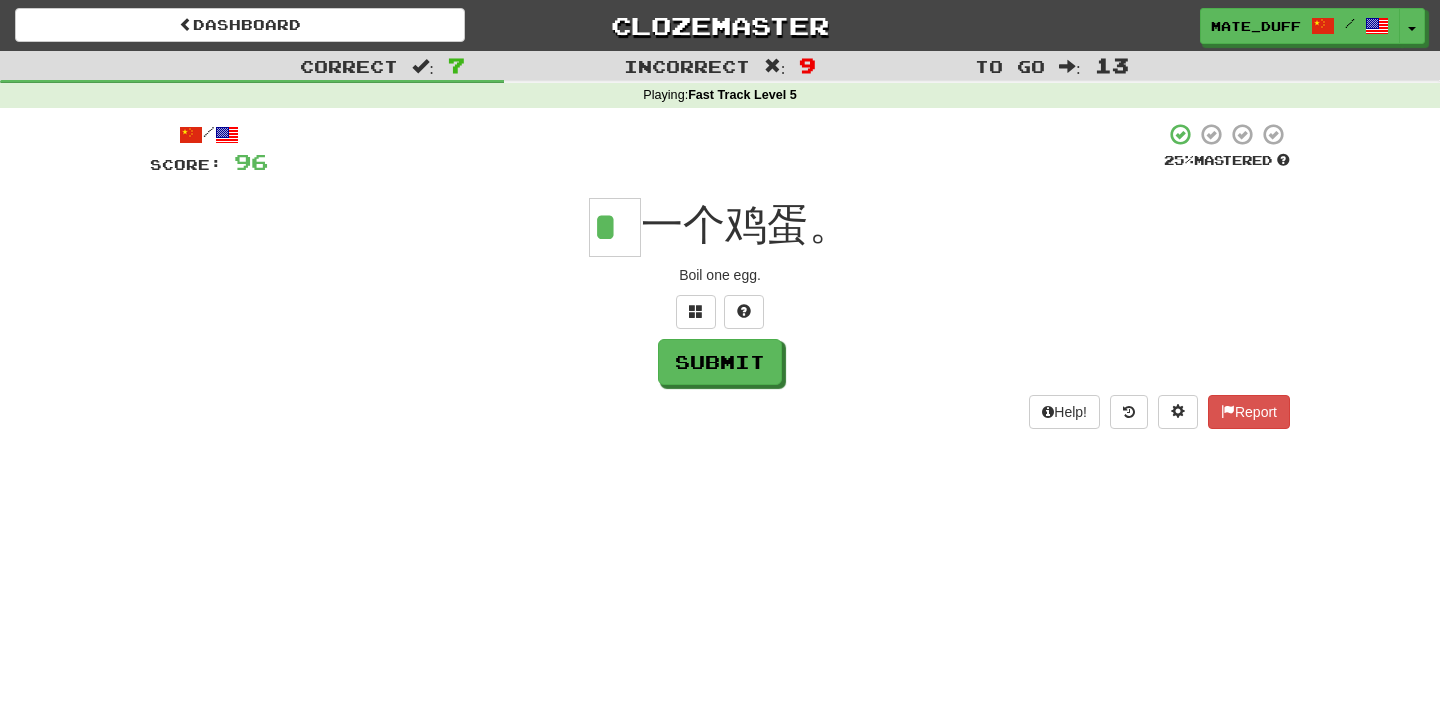 scroll, scrollTop: 0, scrollLeft: 0, axis: both 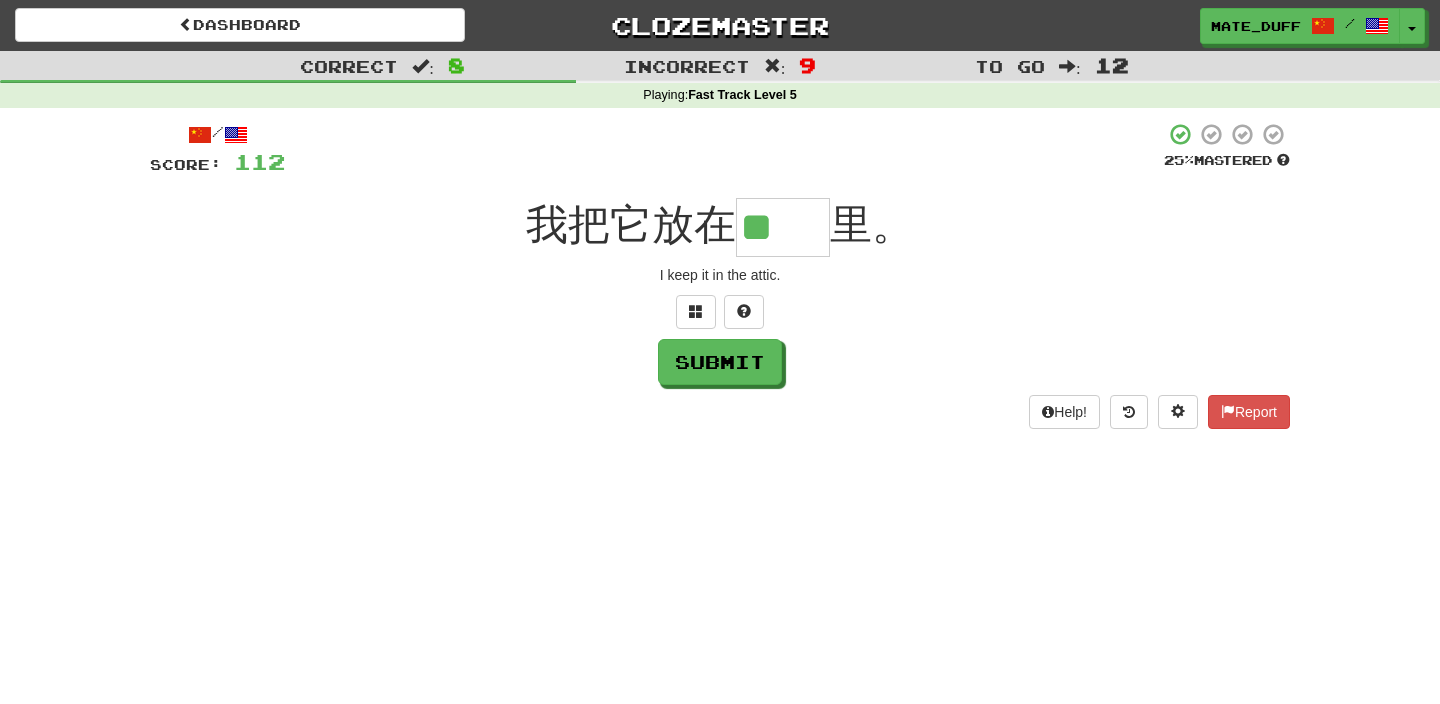 type on "**" 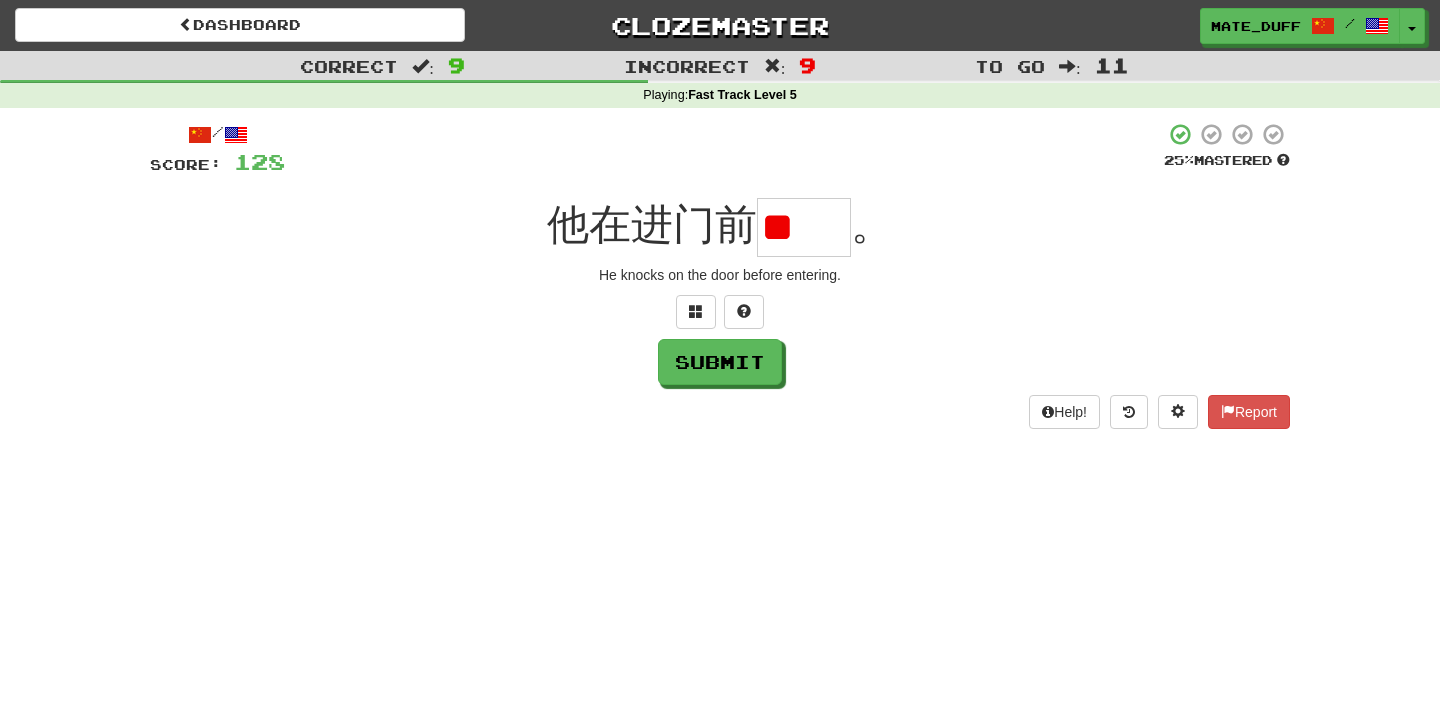 scroll, scrollTop: 0, scrollLeft: 0, axis: both 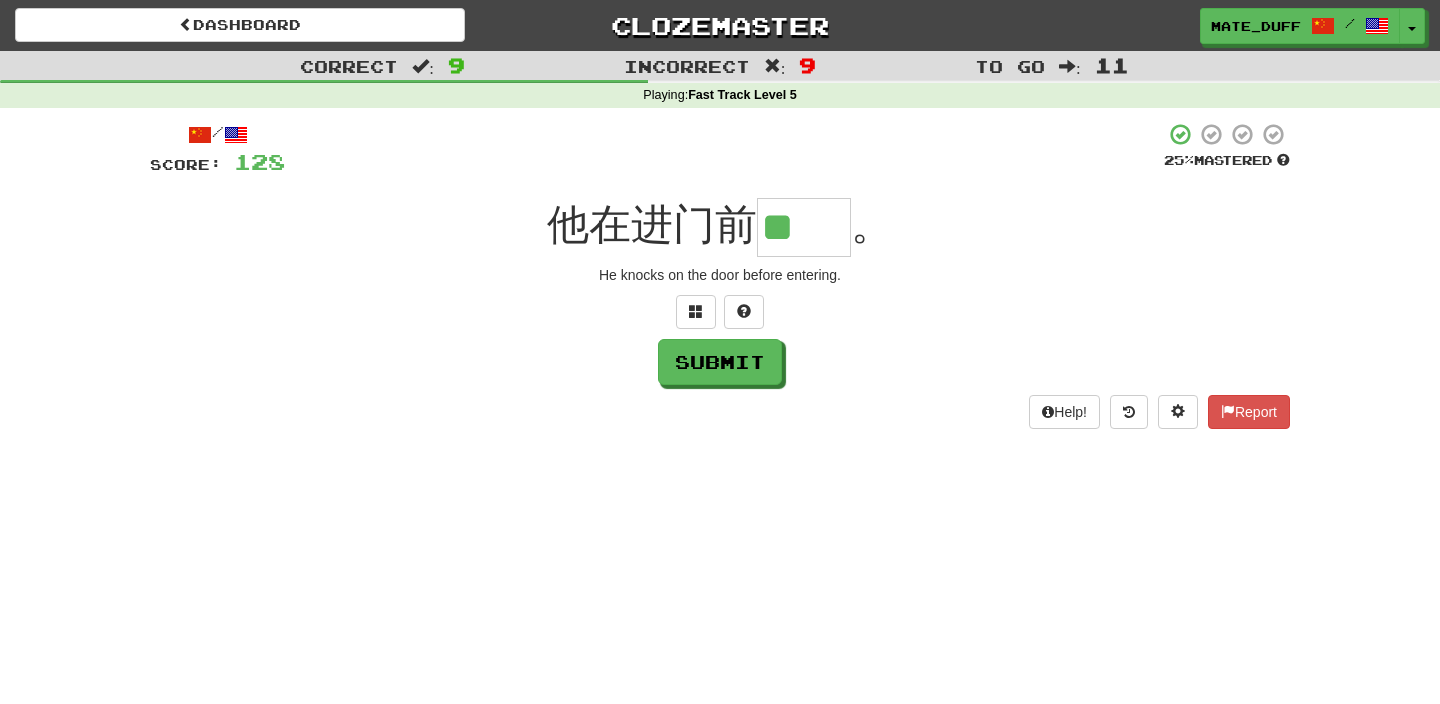 type on "**" 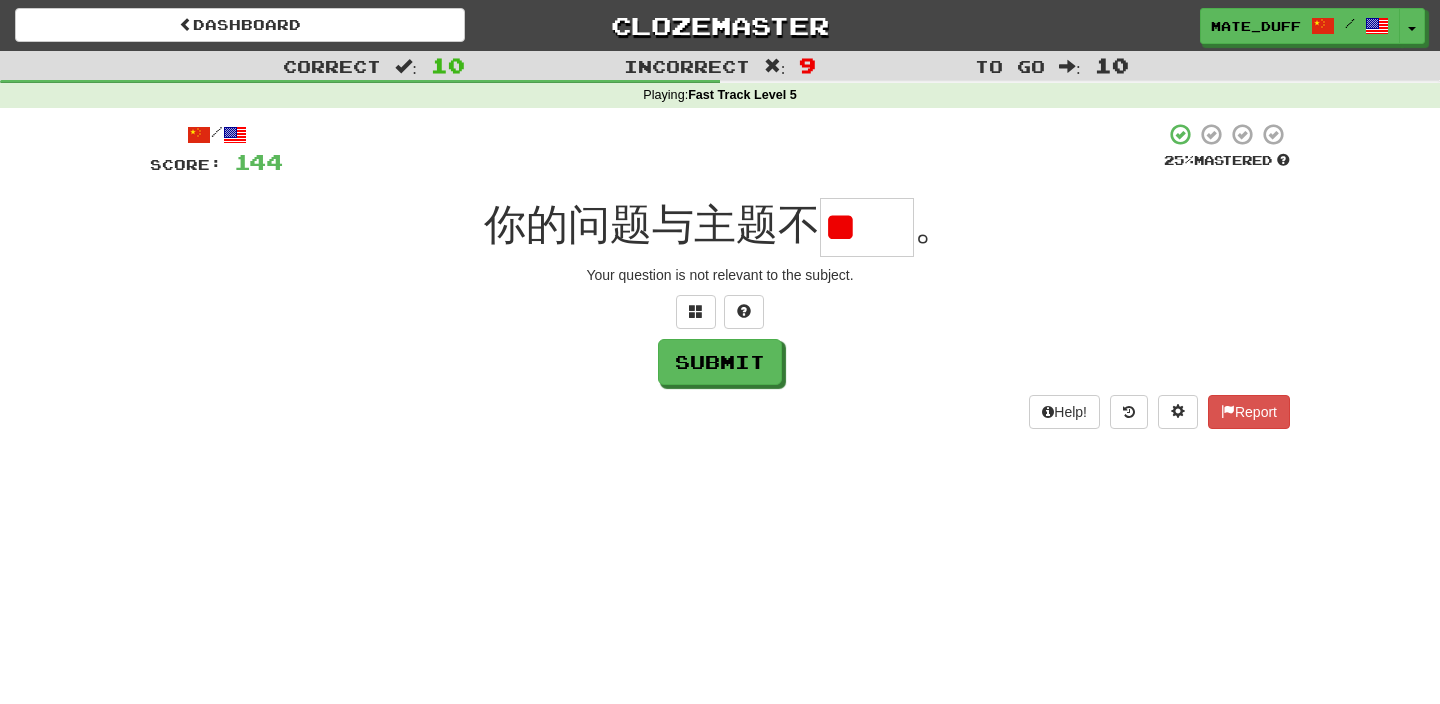 scroll, scrollTop: 0, scrollLeft: 0, axis: both 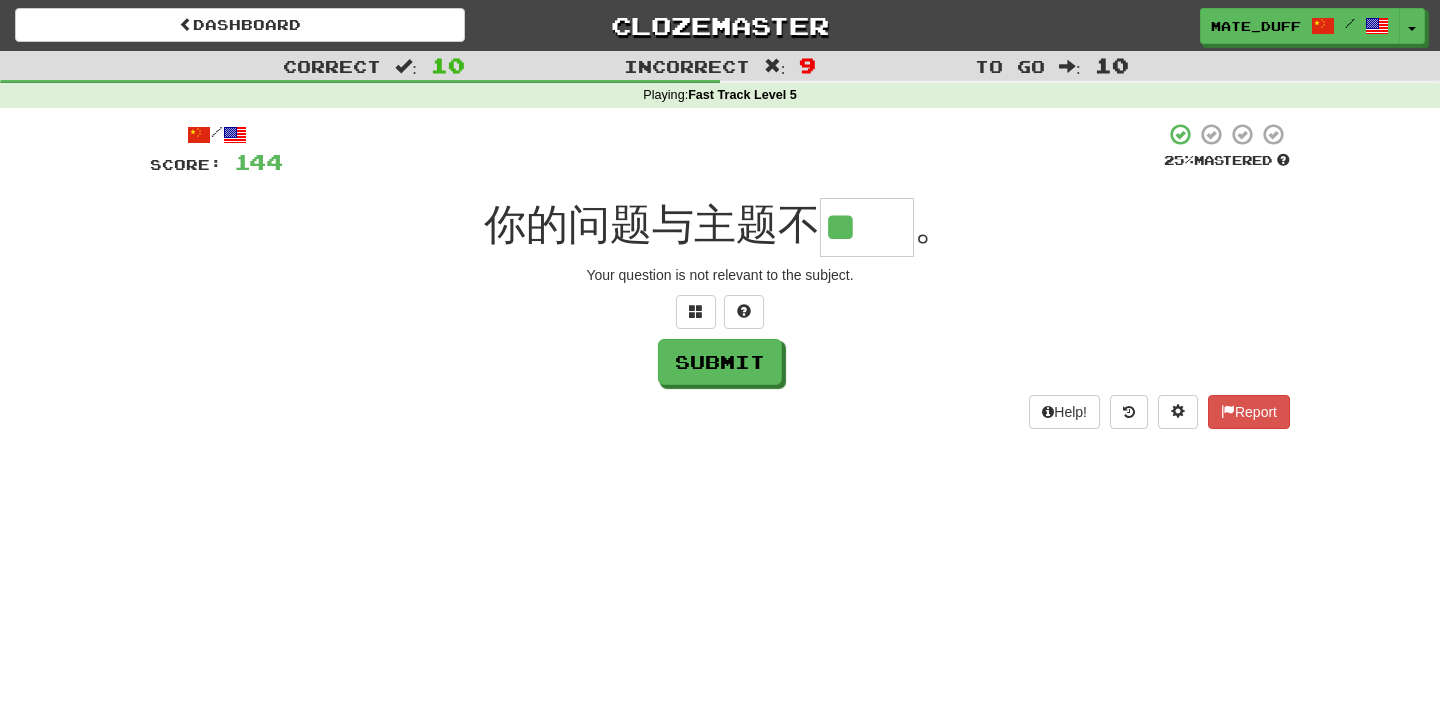 type on "**" 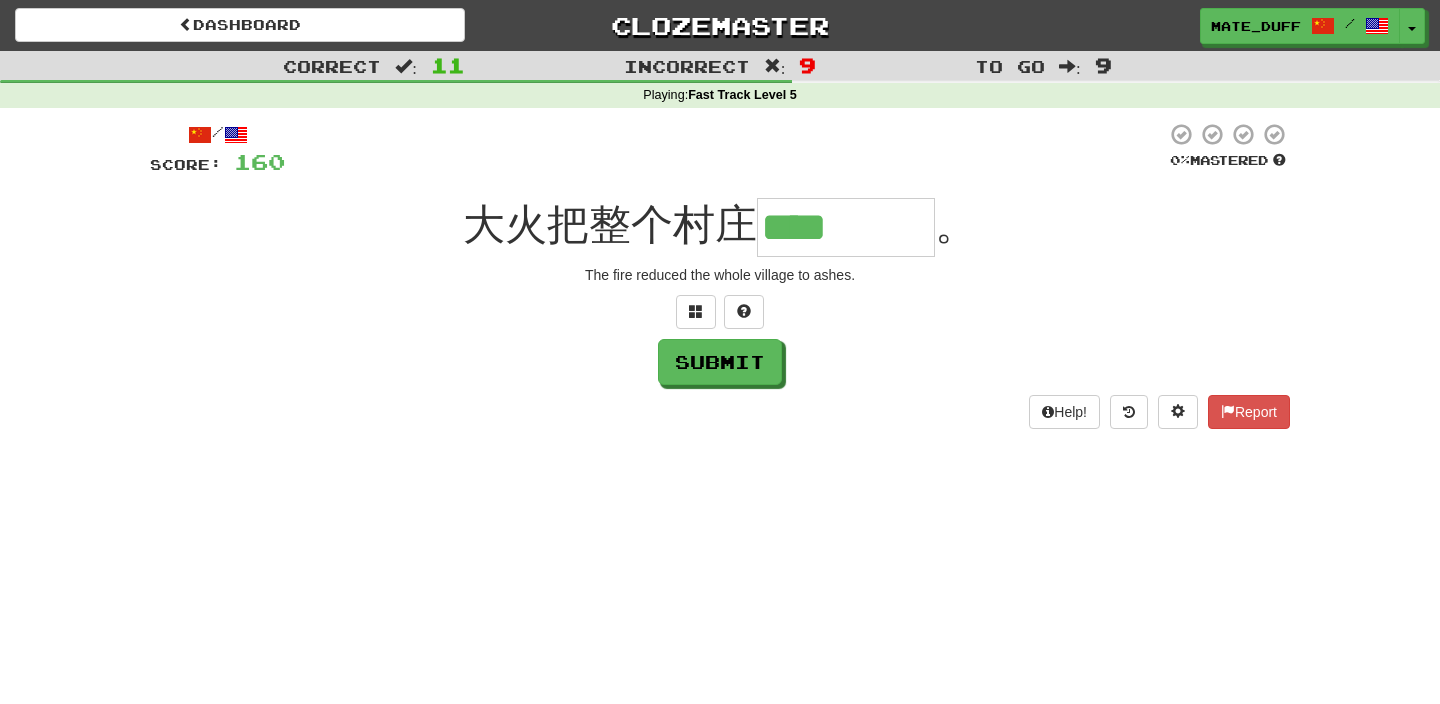 type on "****" 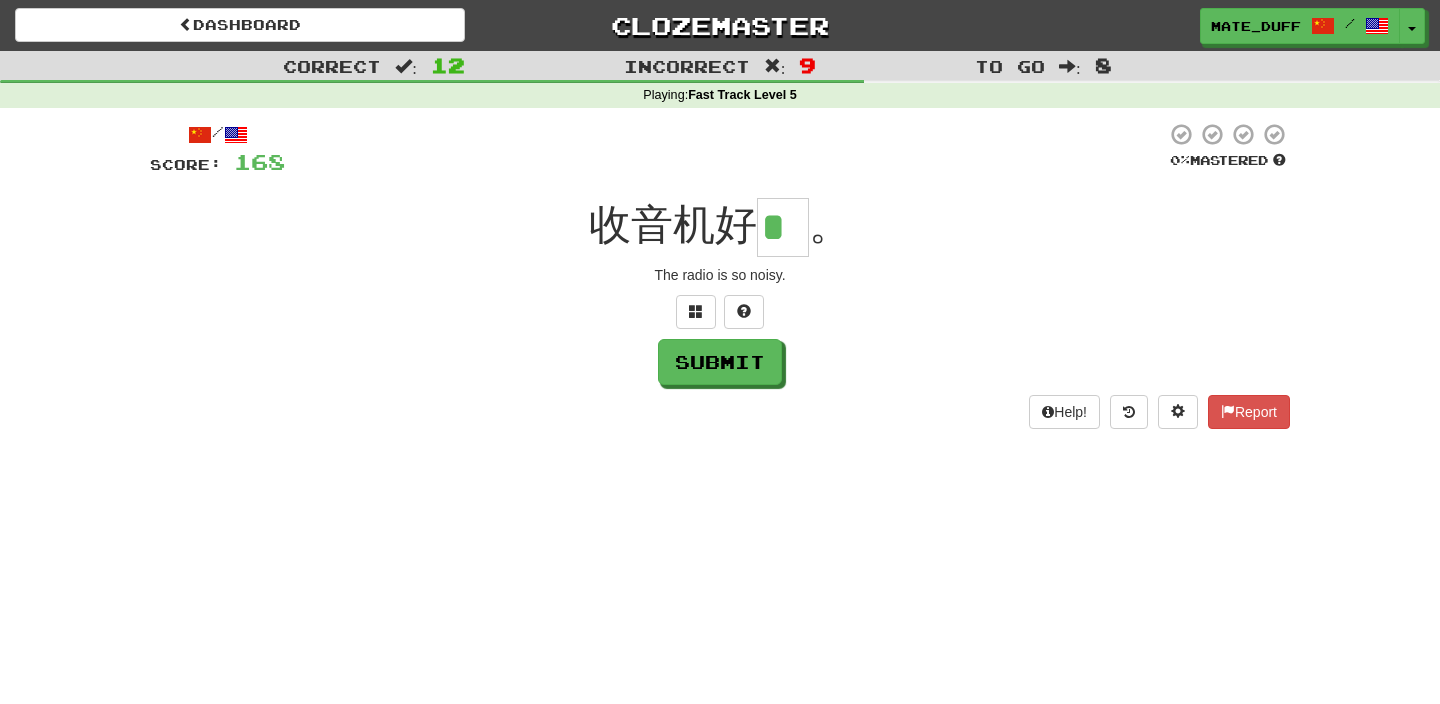 scroll, scrollTop: 0, scrollLeft: 0, axis: both 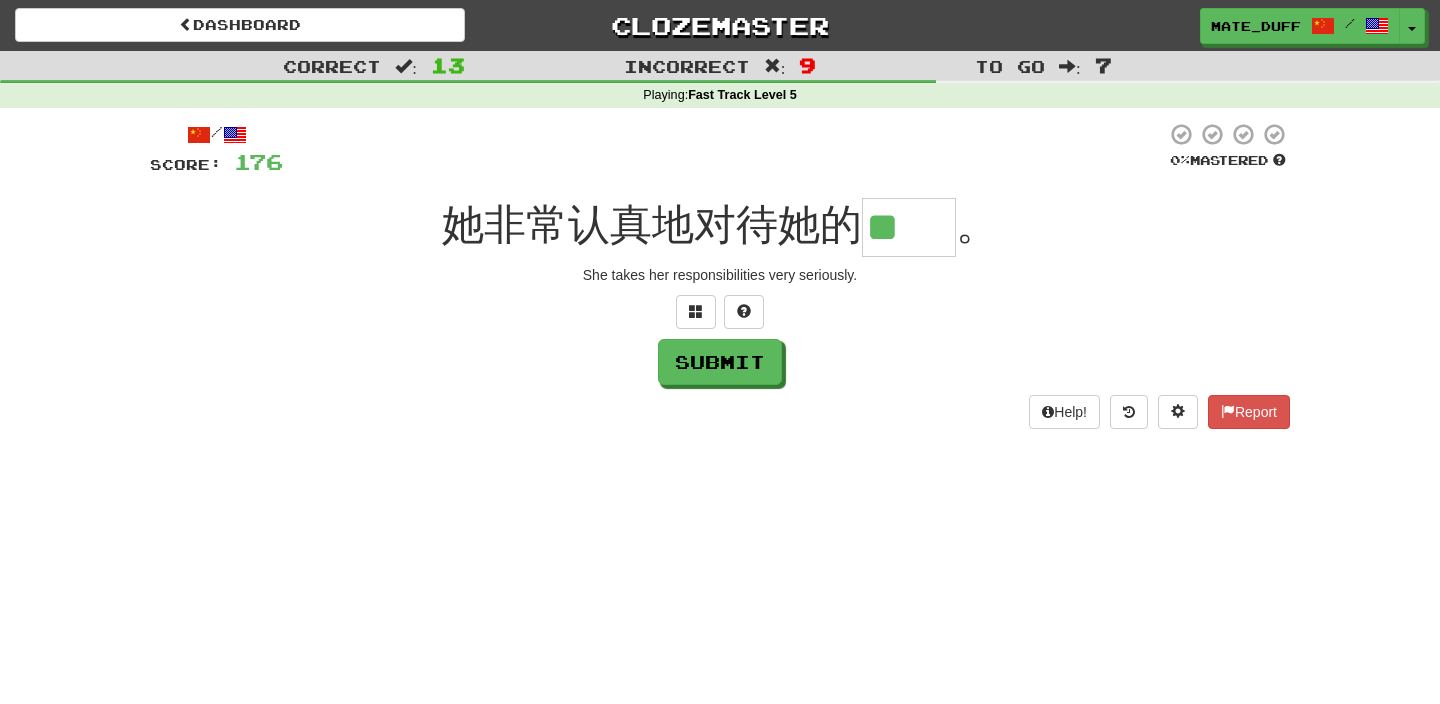 type on "**" 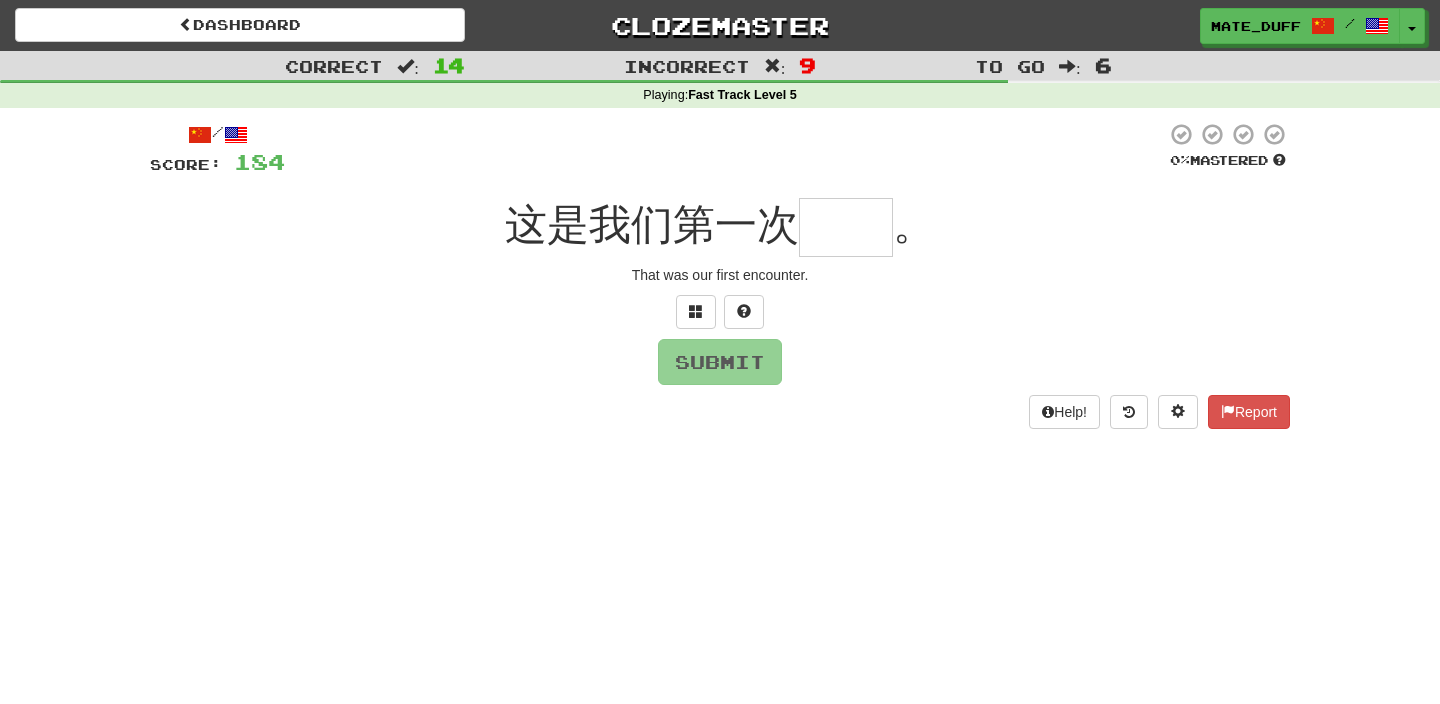 type on "**" 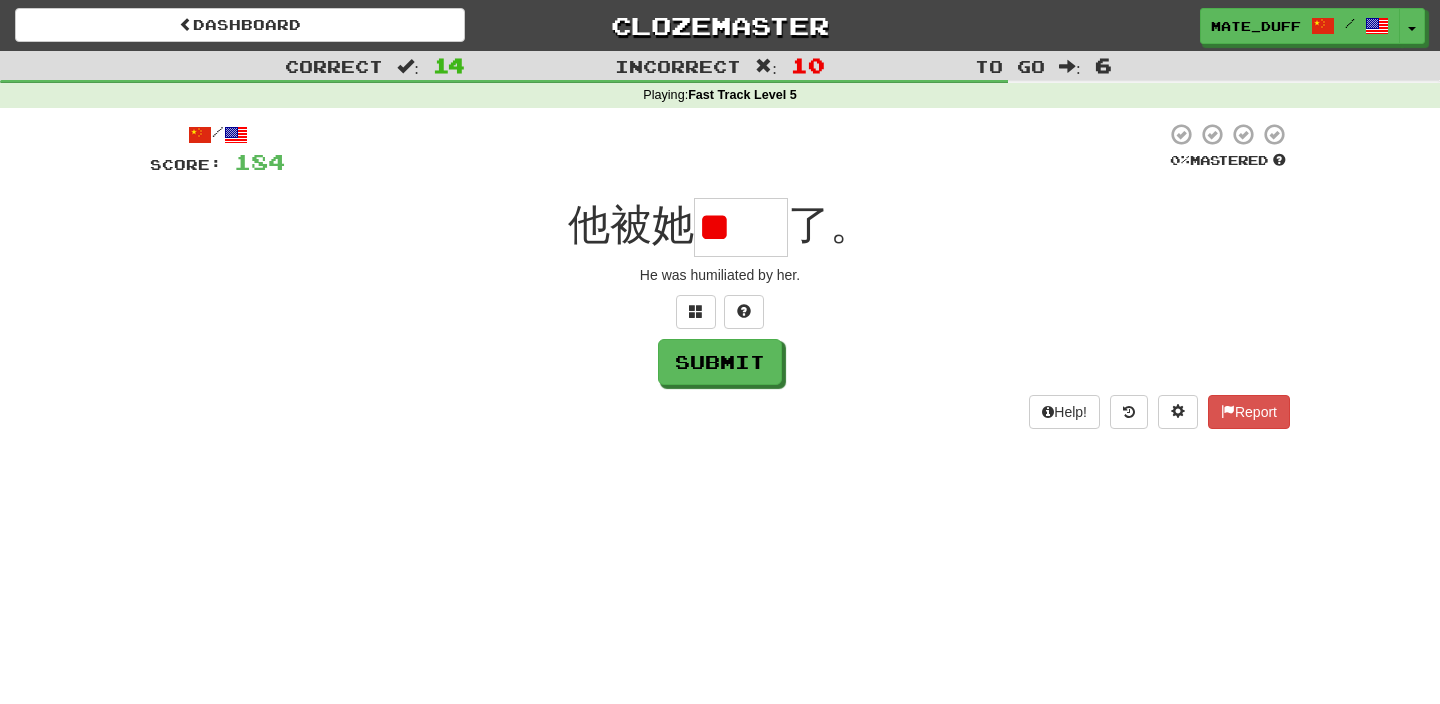 scroll, scrollTop: 0, scrollLeft: 0, axis: both 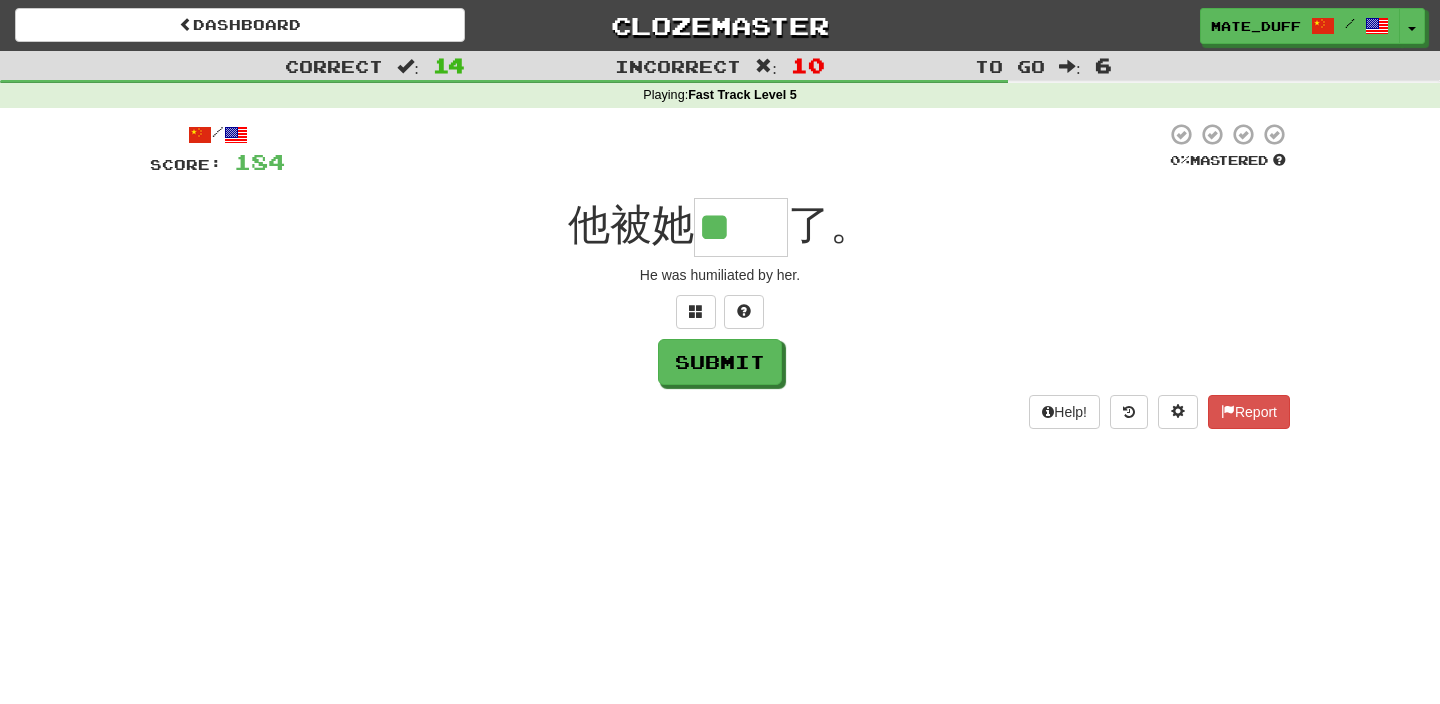 type on "**" 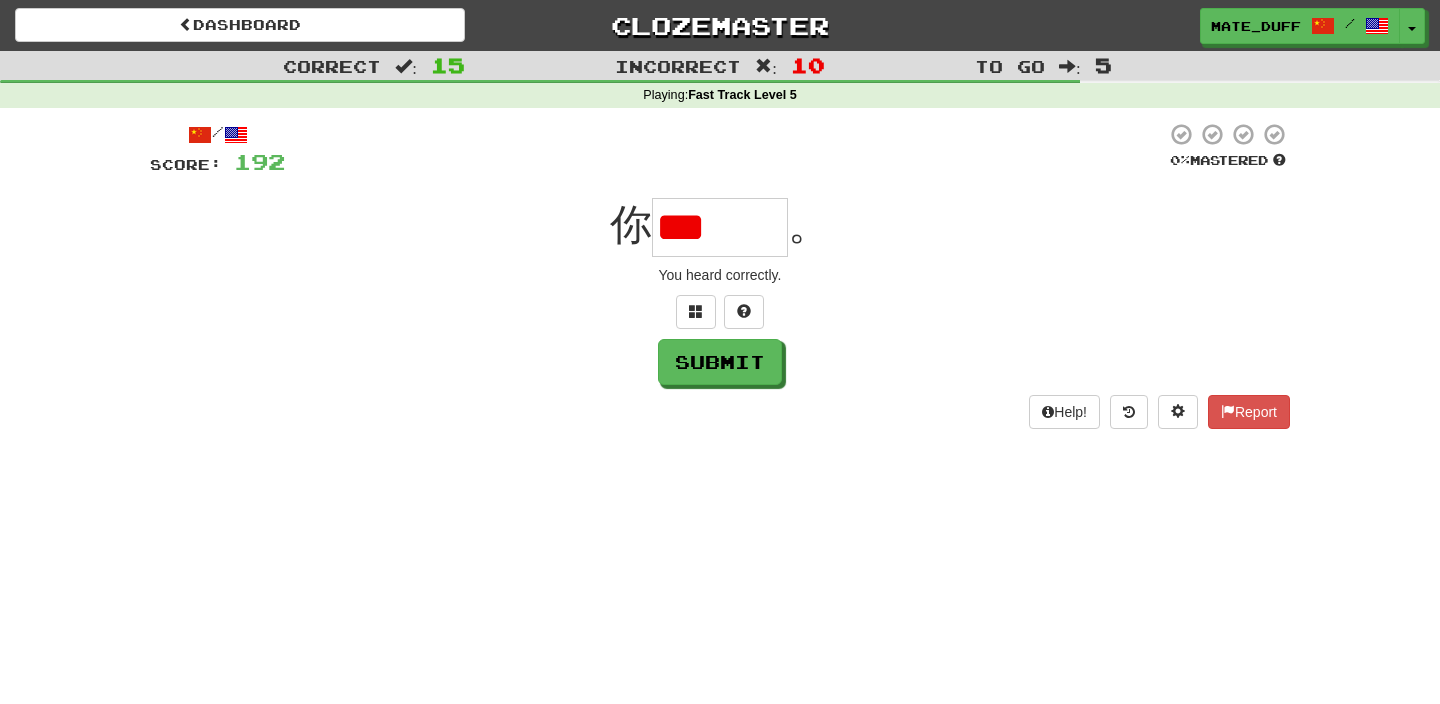 type on "*" 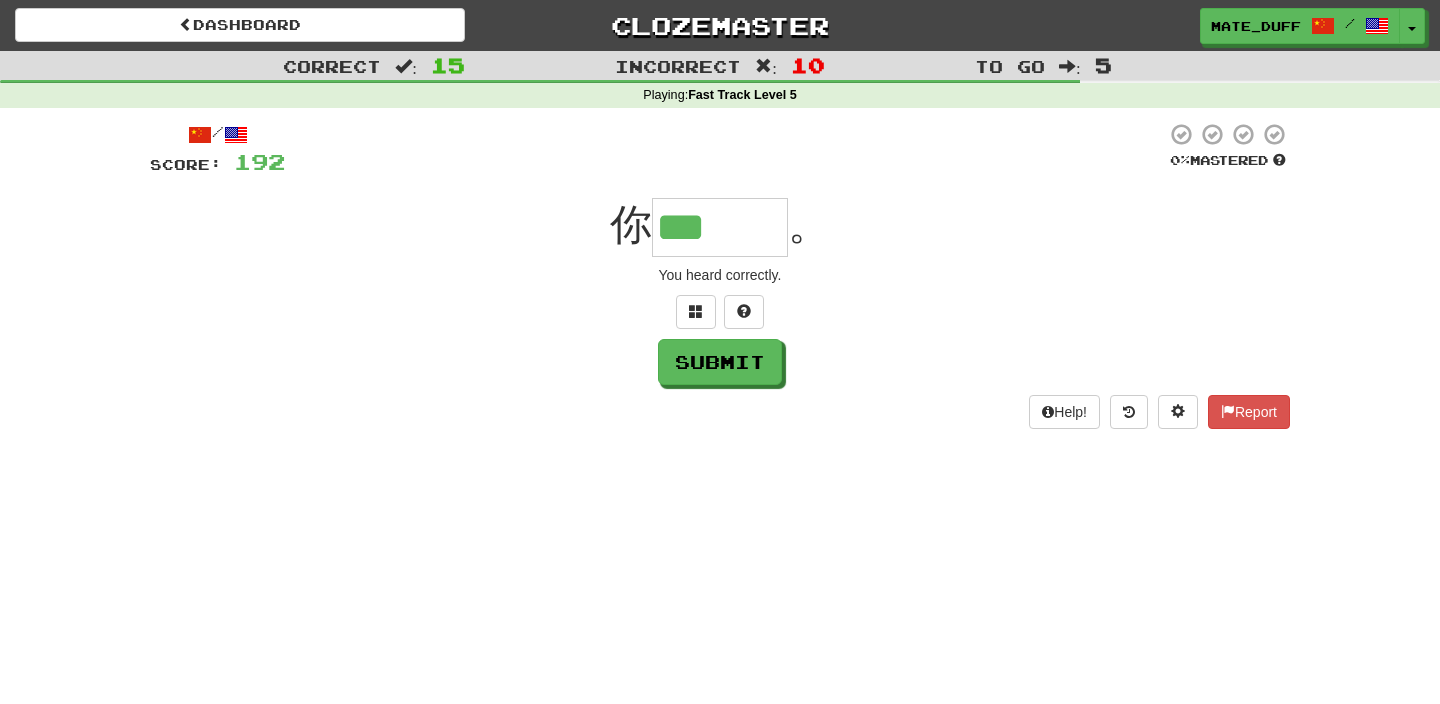scroll, scrollTop: 0, scrollLeft: 0, axis: both 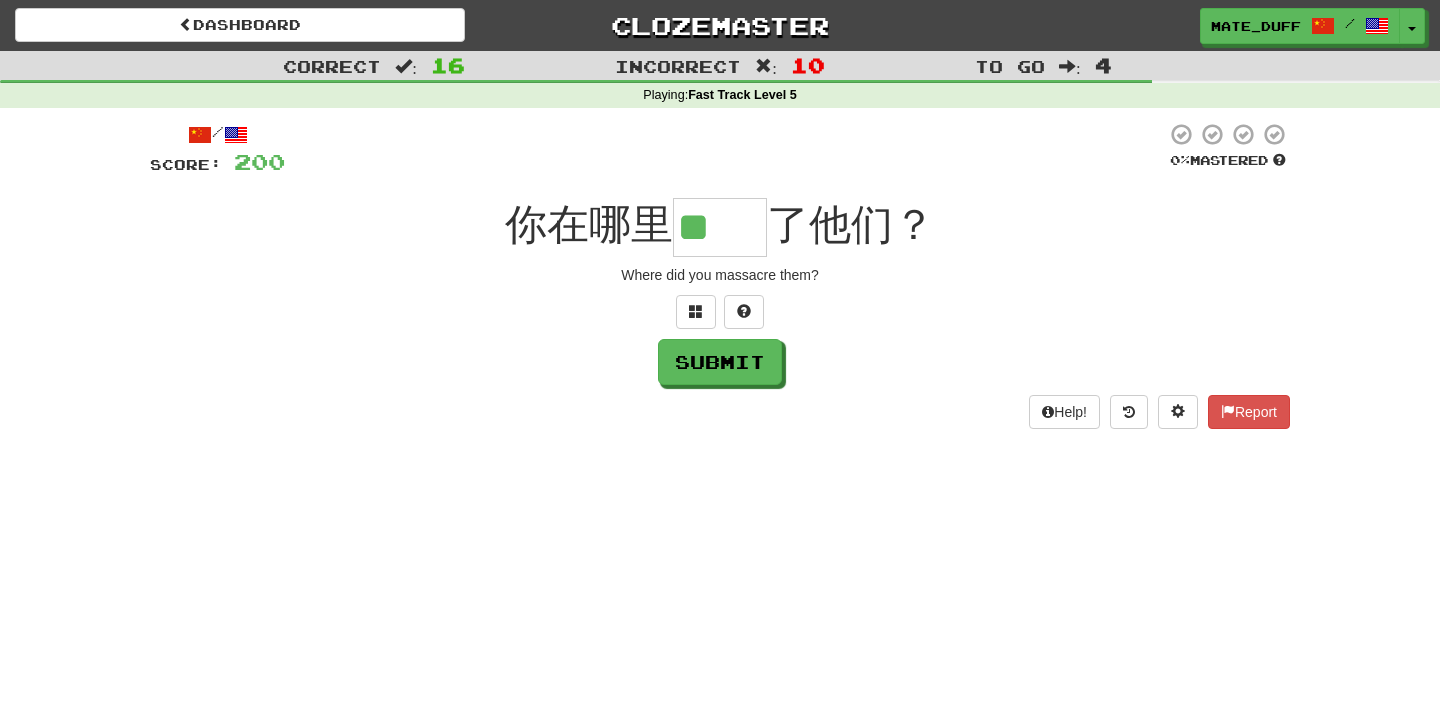type on "**" 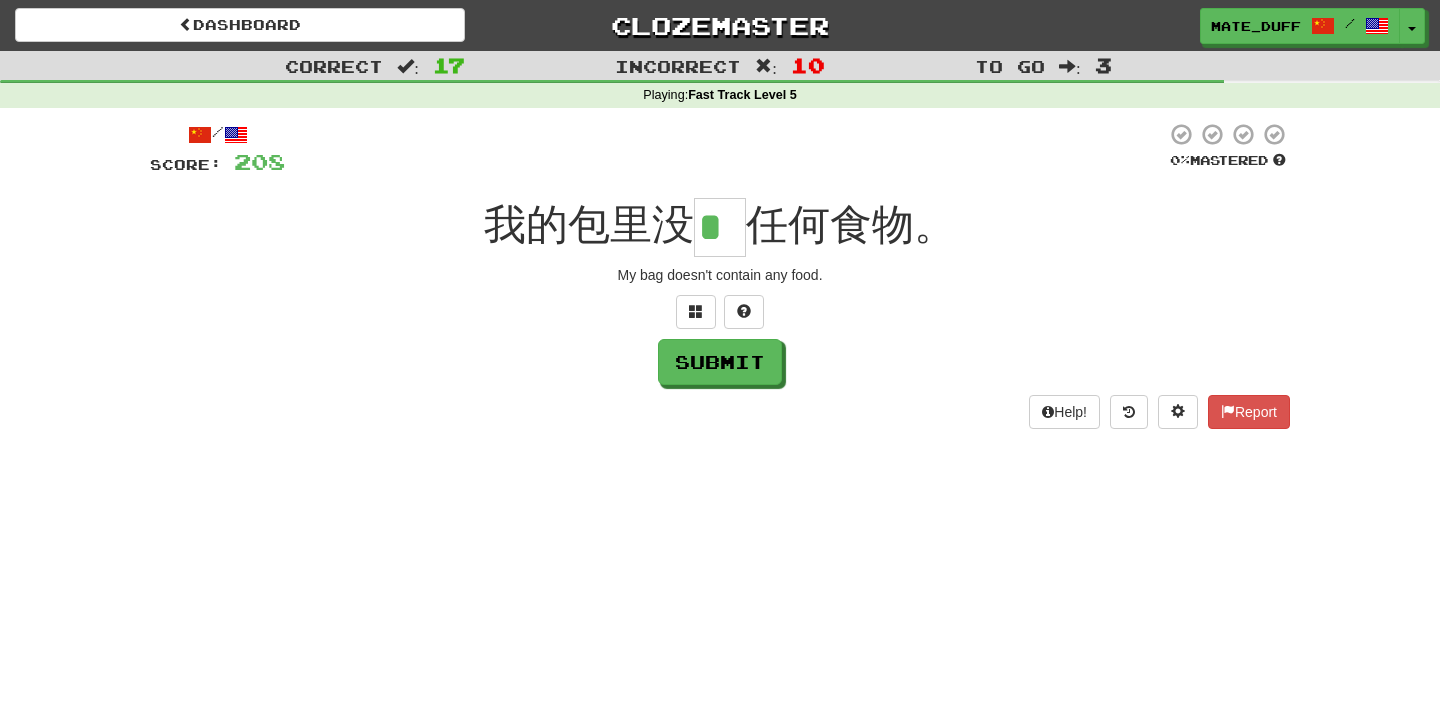 scroll, scrollTop: 0, scrollLeft: 0, axis: both 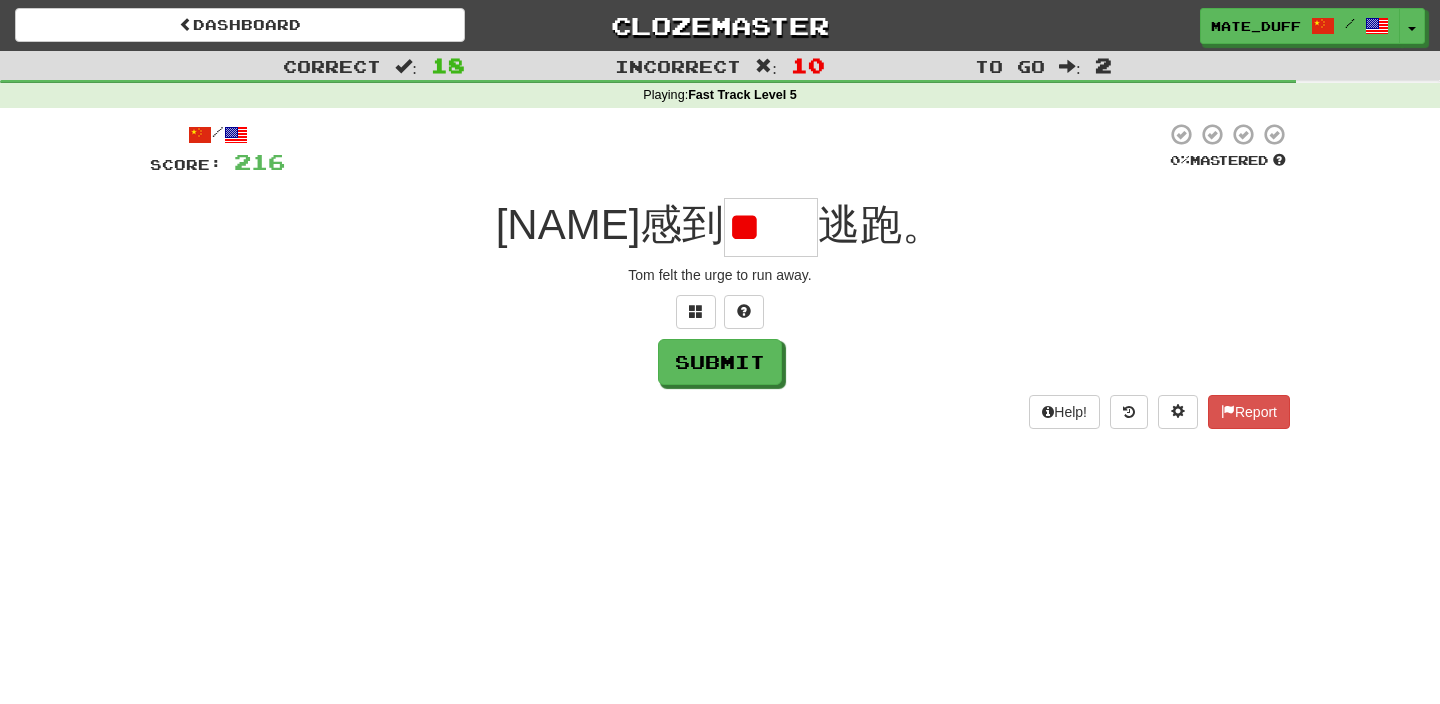 type on "*" 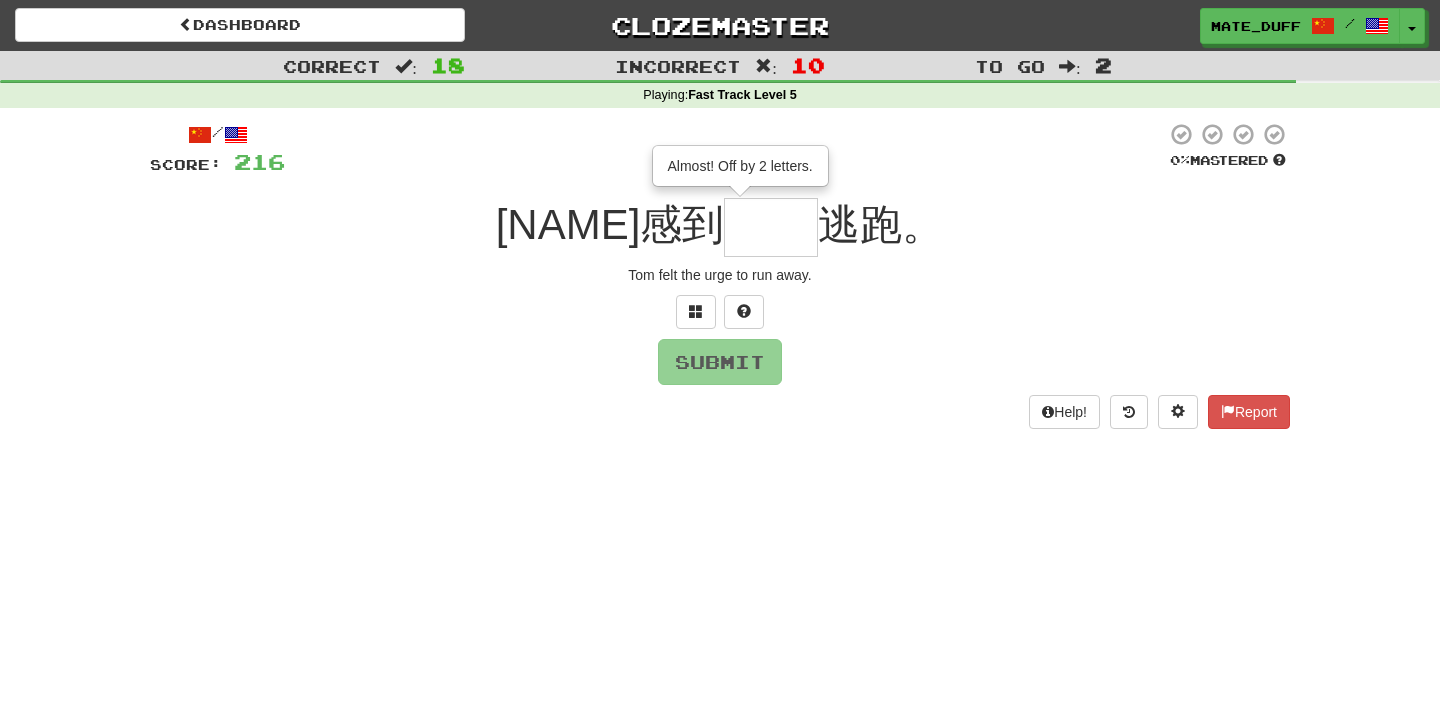type on "**" 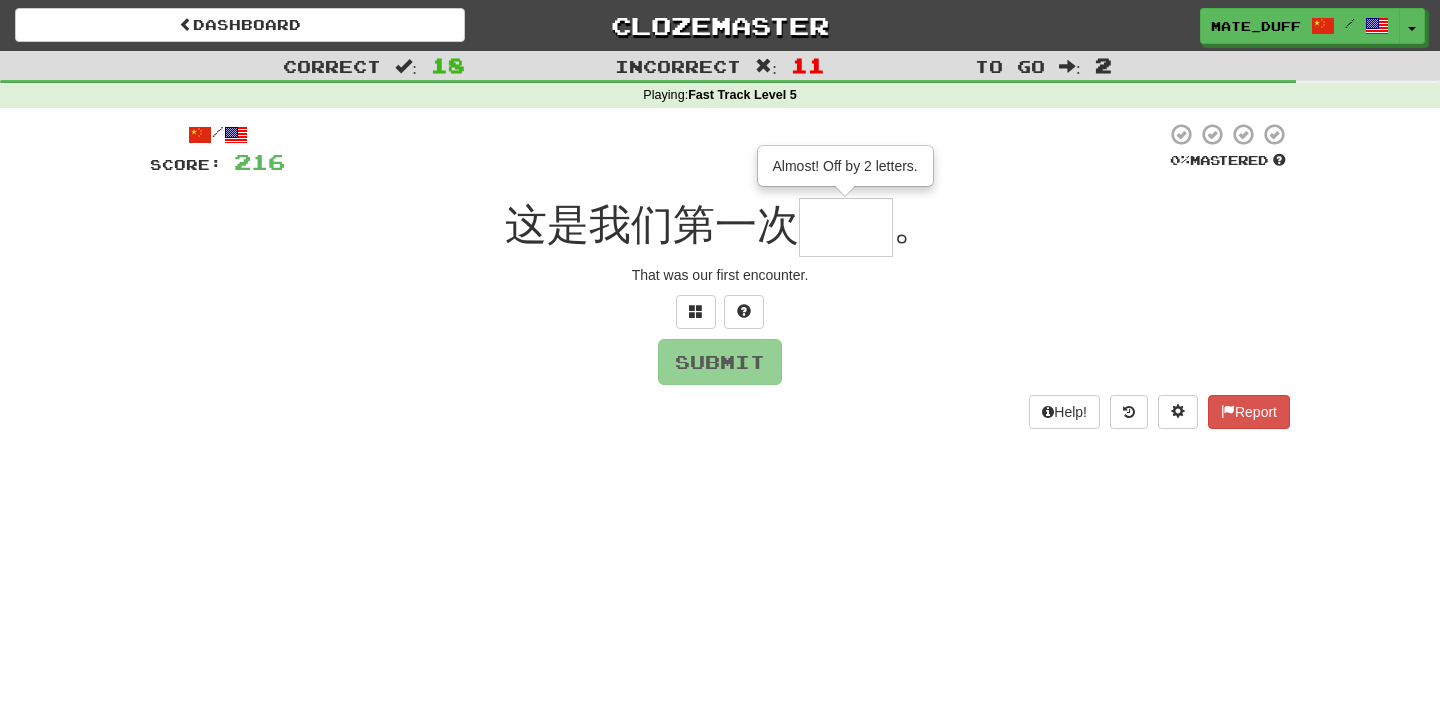type on "**" 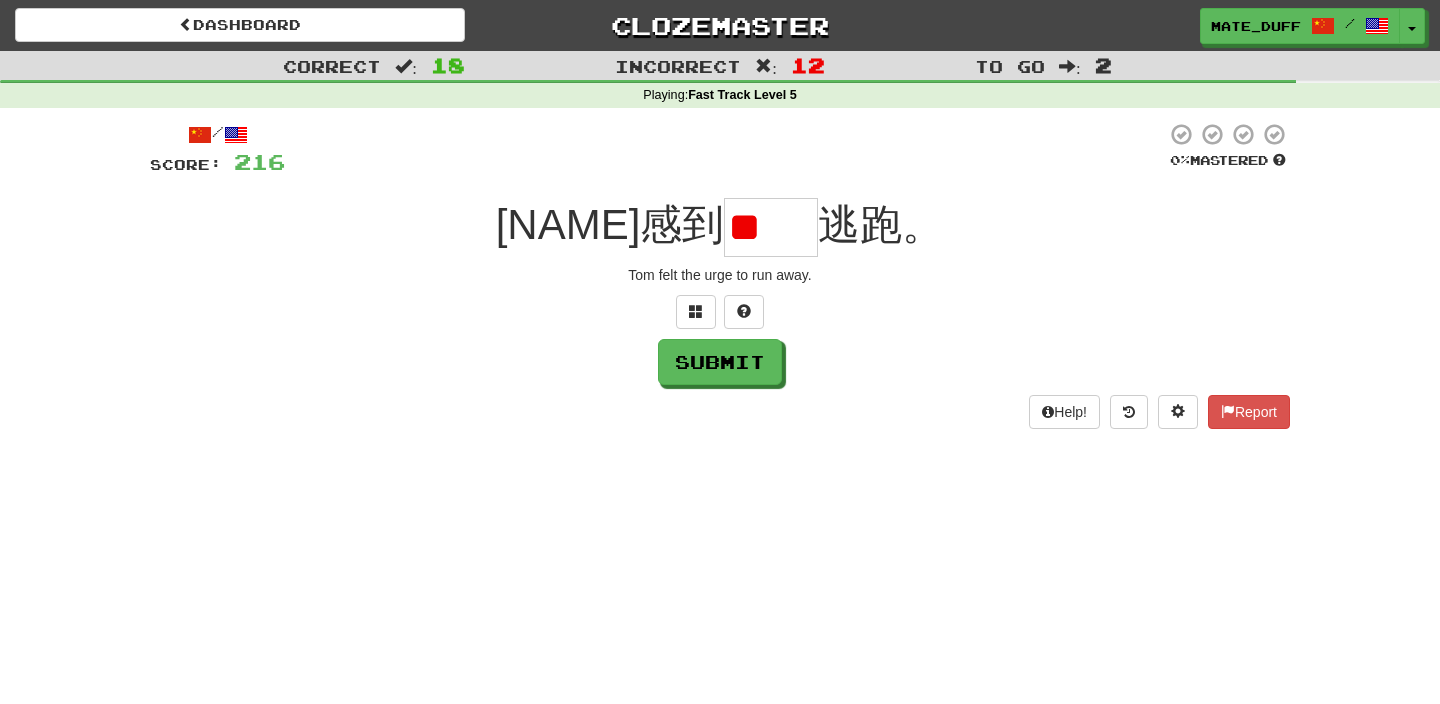 type on "*" 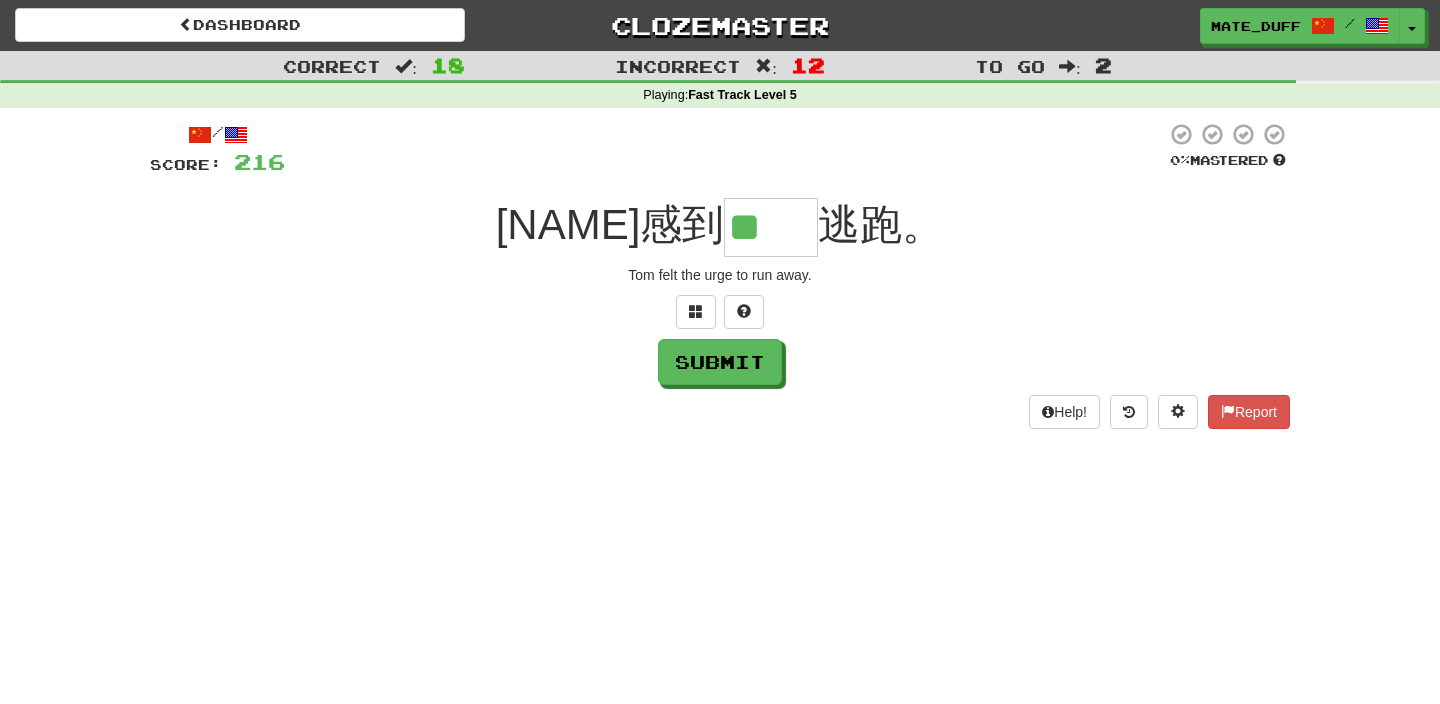 type on "**" 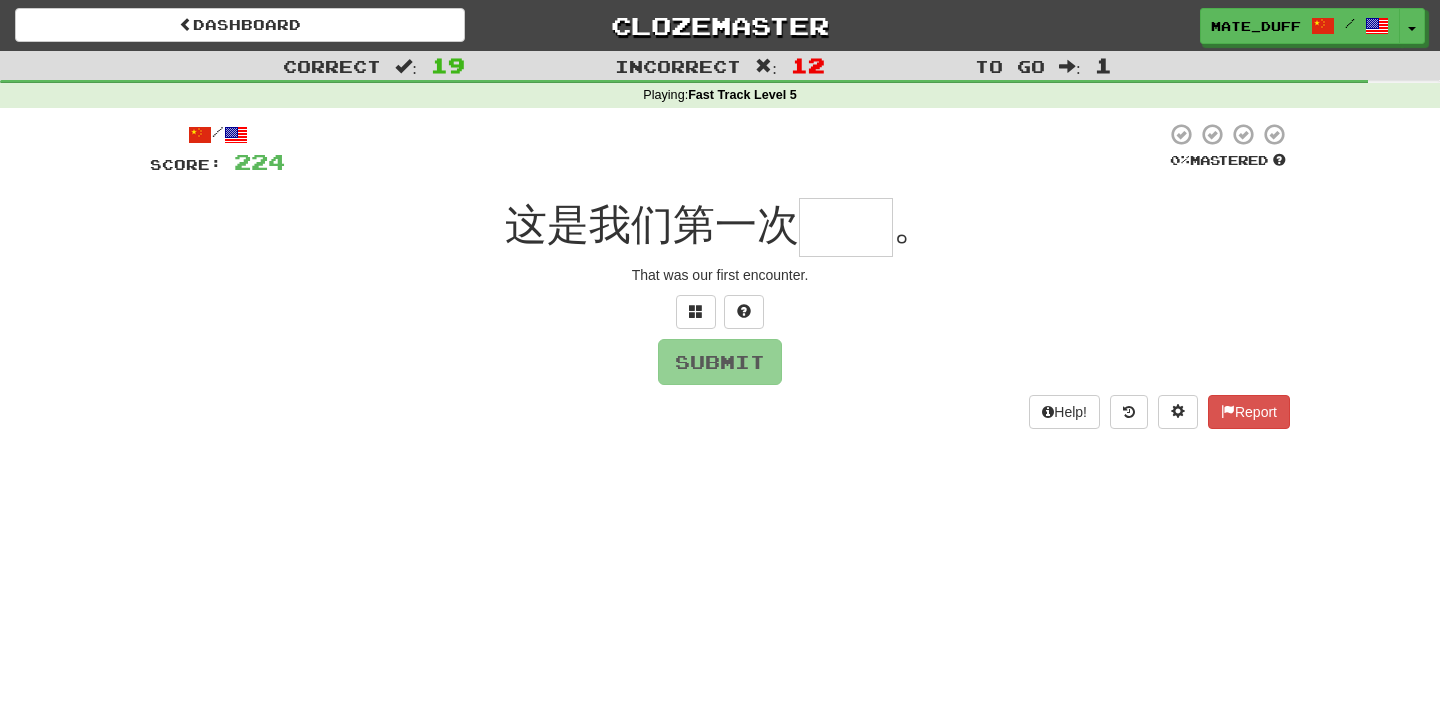 type on "**" 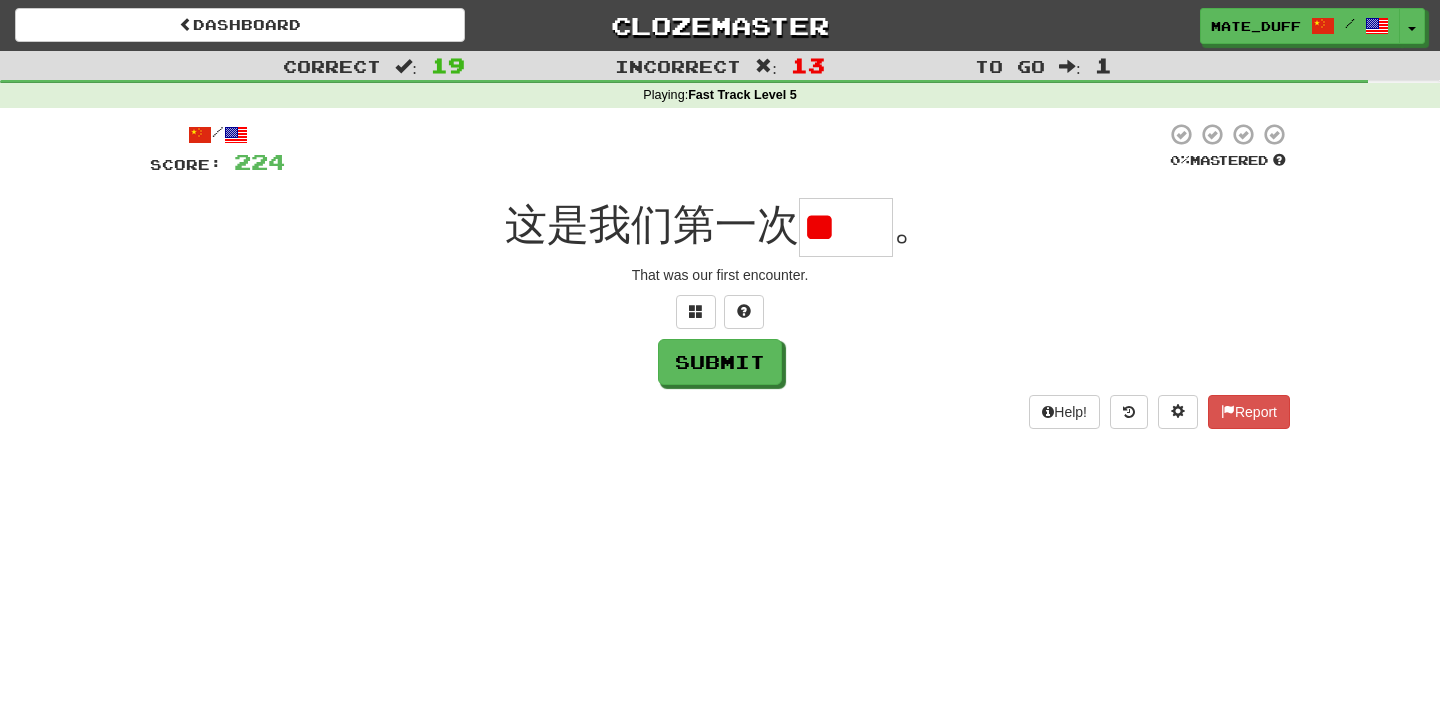 scroll, scrollTop: 0, scrollLeft: 0, axis: both 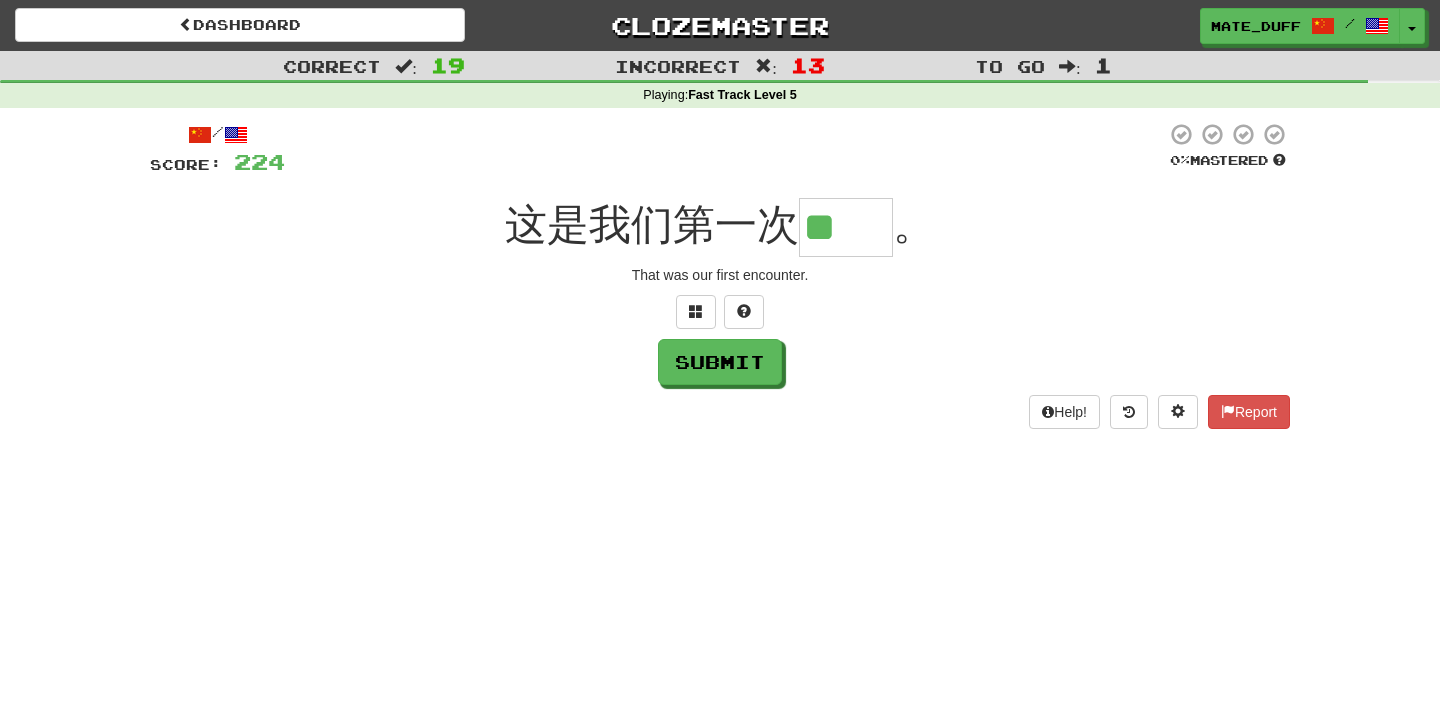 type on "**" 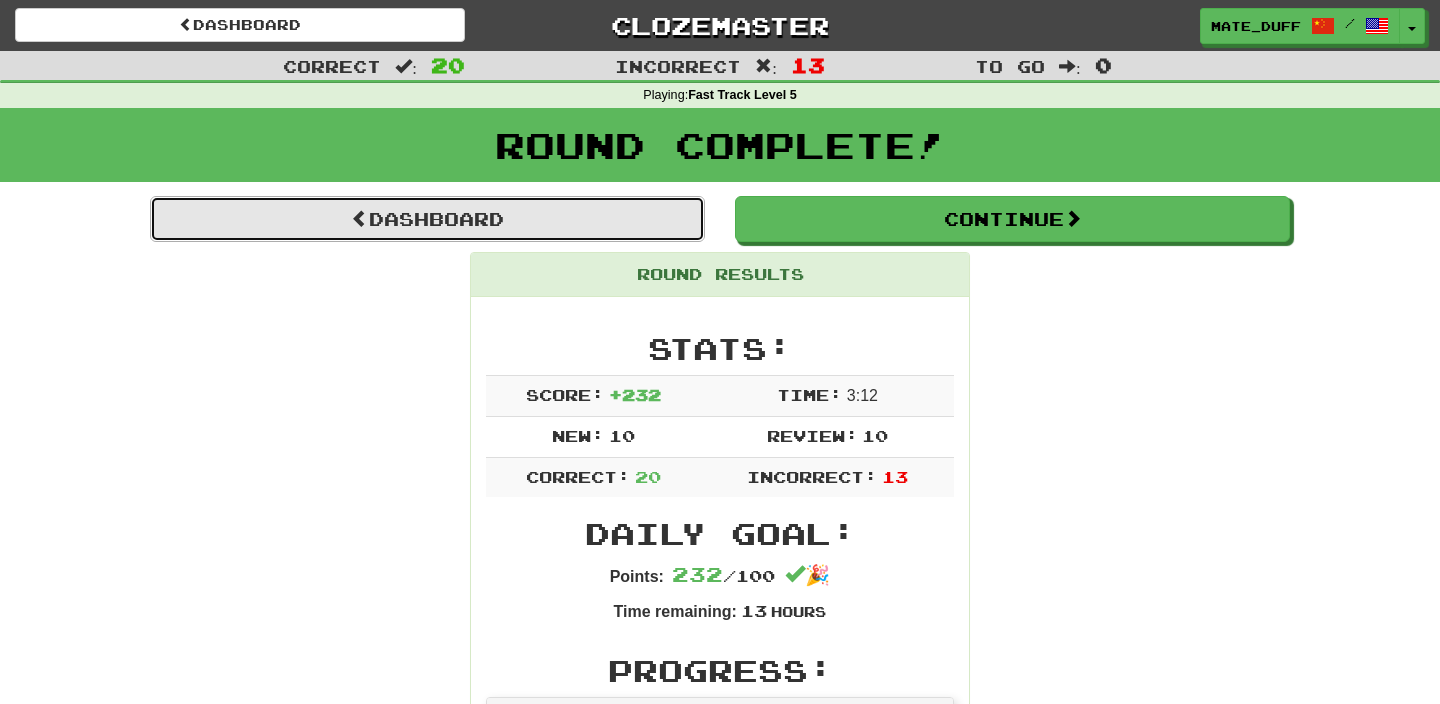 click on "Dashboard" at bounding box center (427, 219) 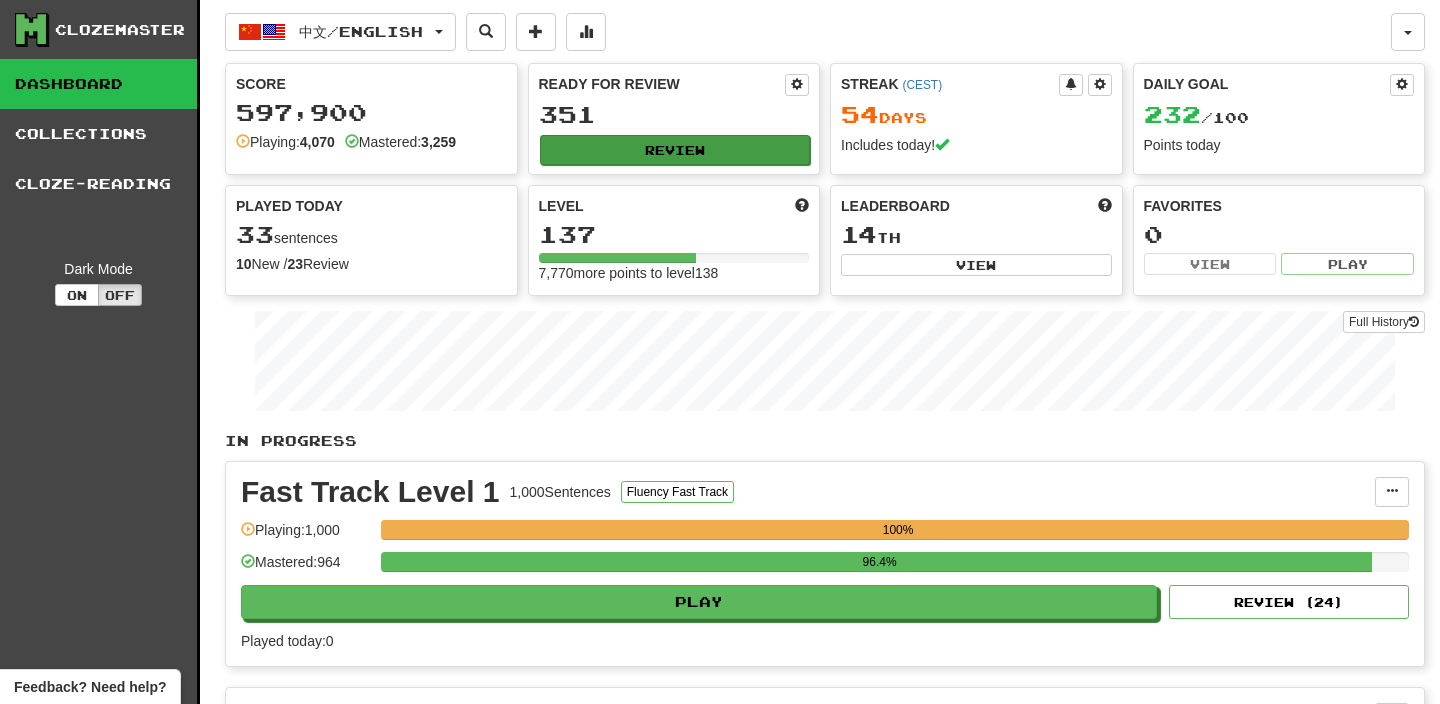 scroll, scrollTop: 0, scrollLeft: 0, axis: both 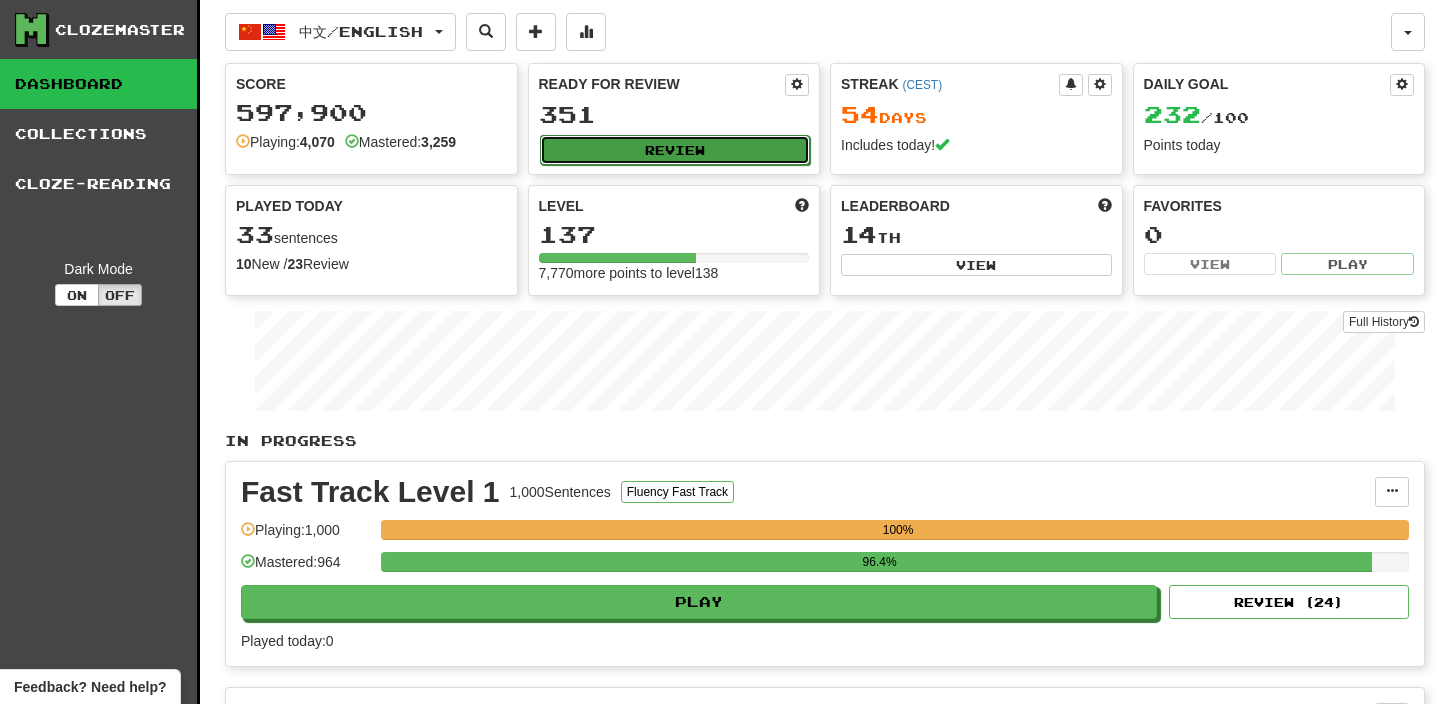 click on "Review" at bounding box center (675, 150) 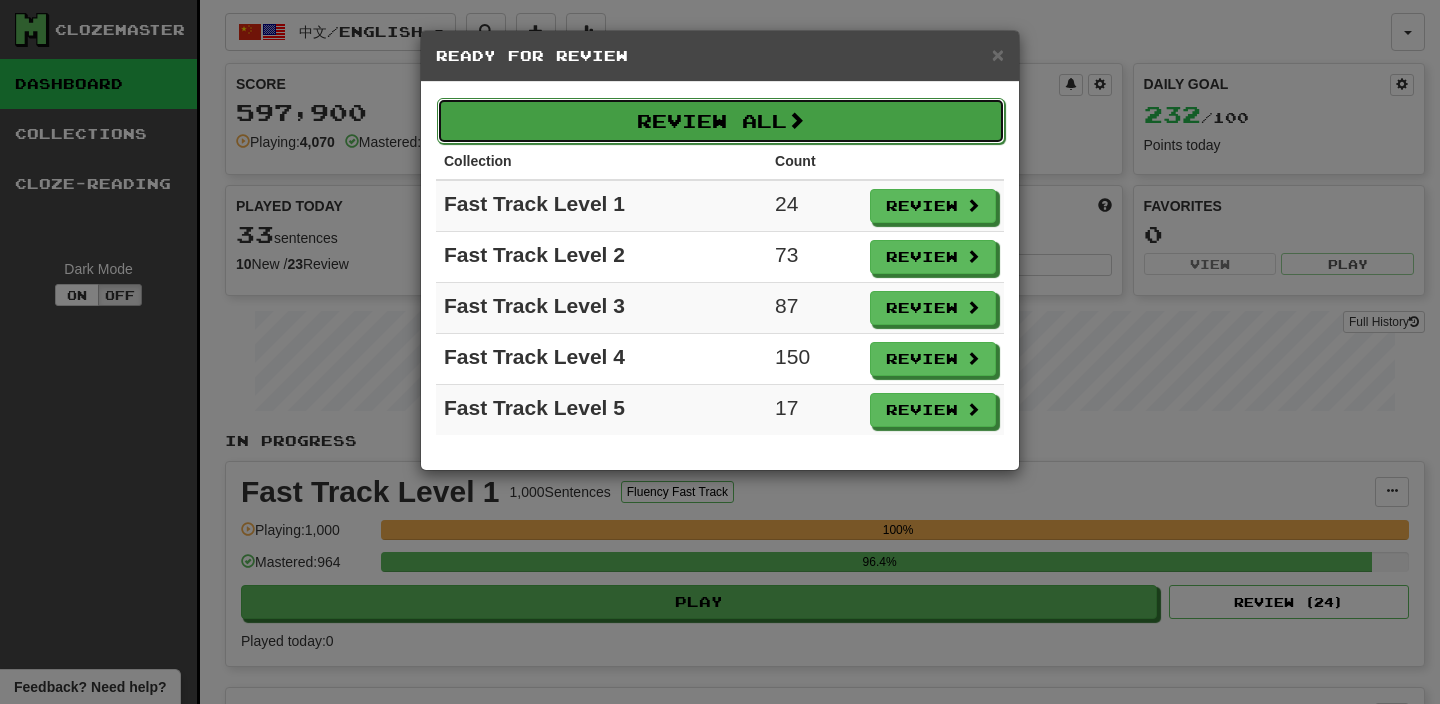 click on "Review All" at bounding box center [721, 121] 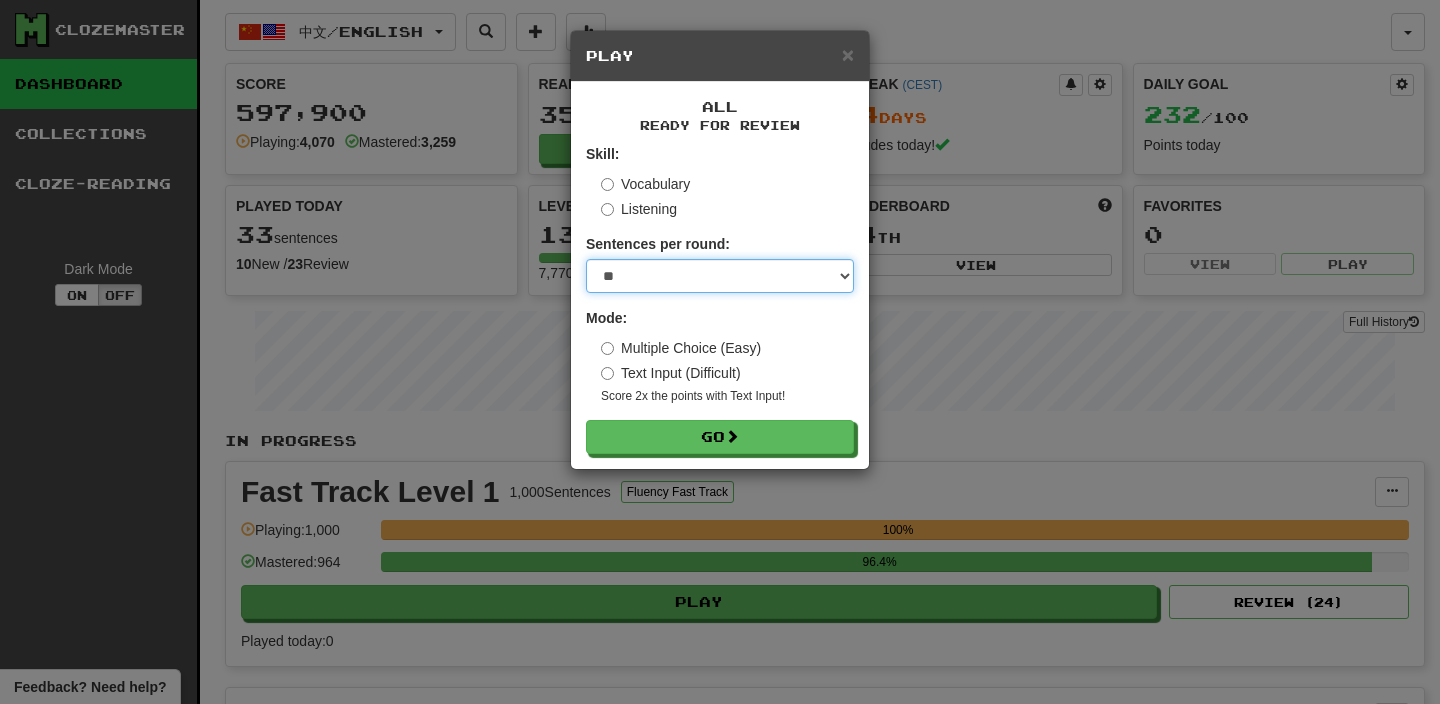 click on "* ** ** ** ** ** *** ********" at bounding box center (720, 276) 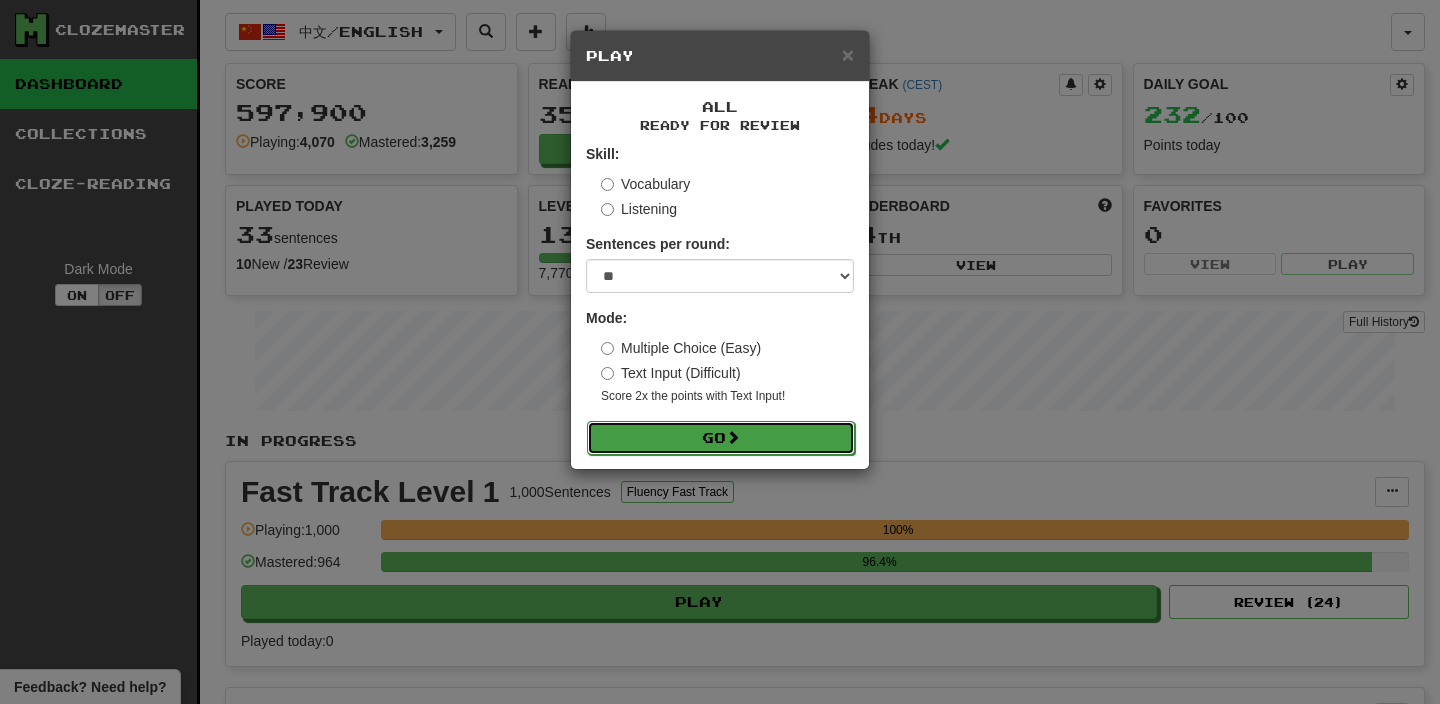 click on "Go" at bounding box center [721, 438] 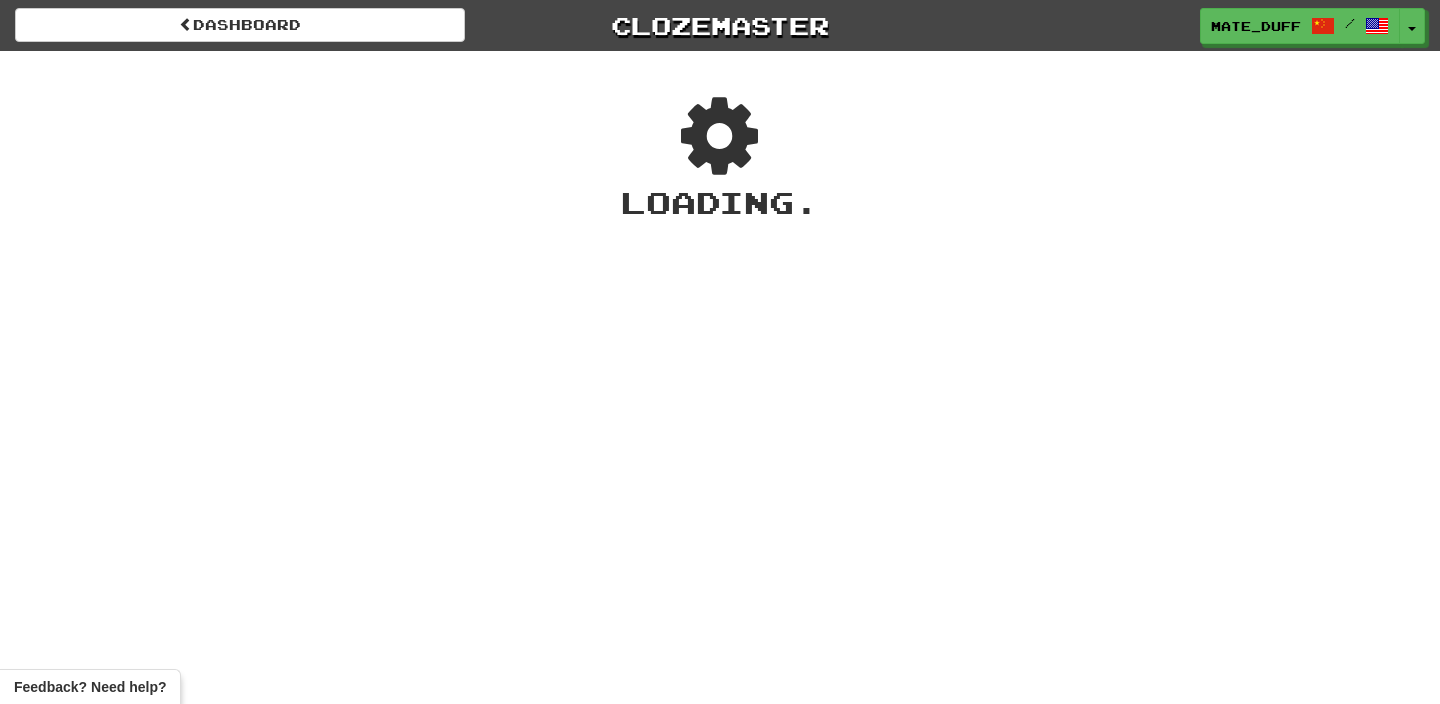scroll, scrollTop: 0, scrollLeft: 0, axis: both 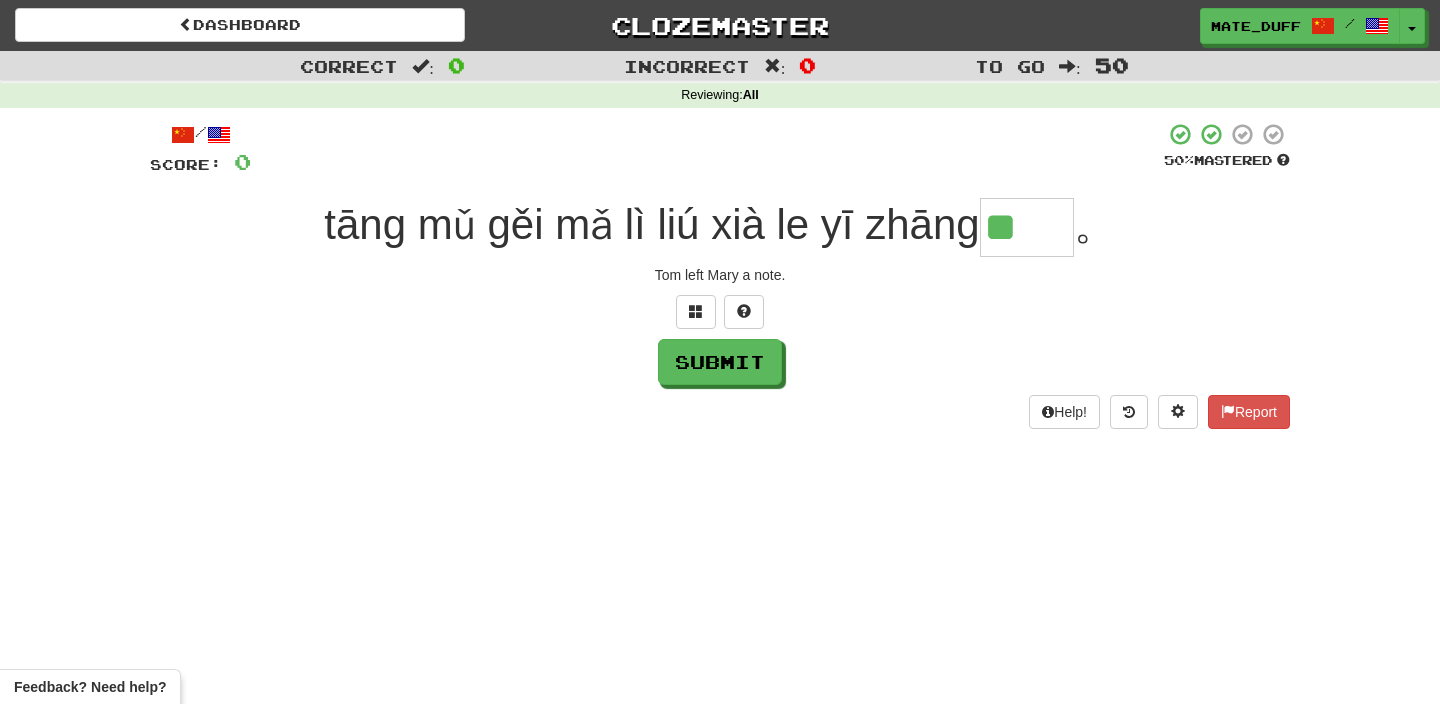 type on "**" 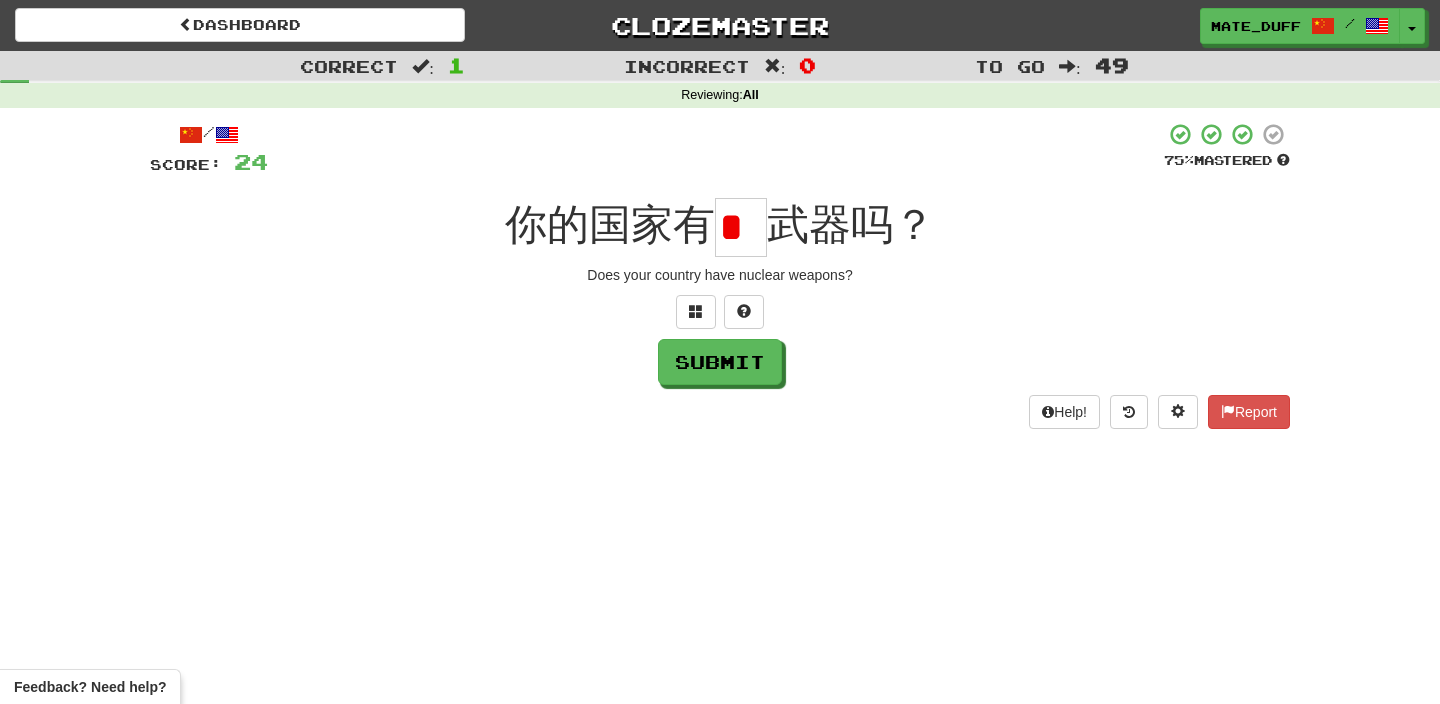 scroll, scrollTop: 0, scrollLeft: 0, axis: both 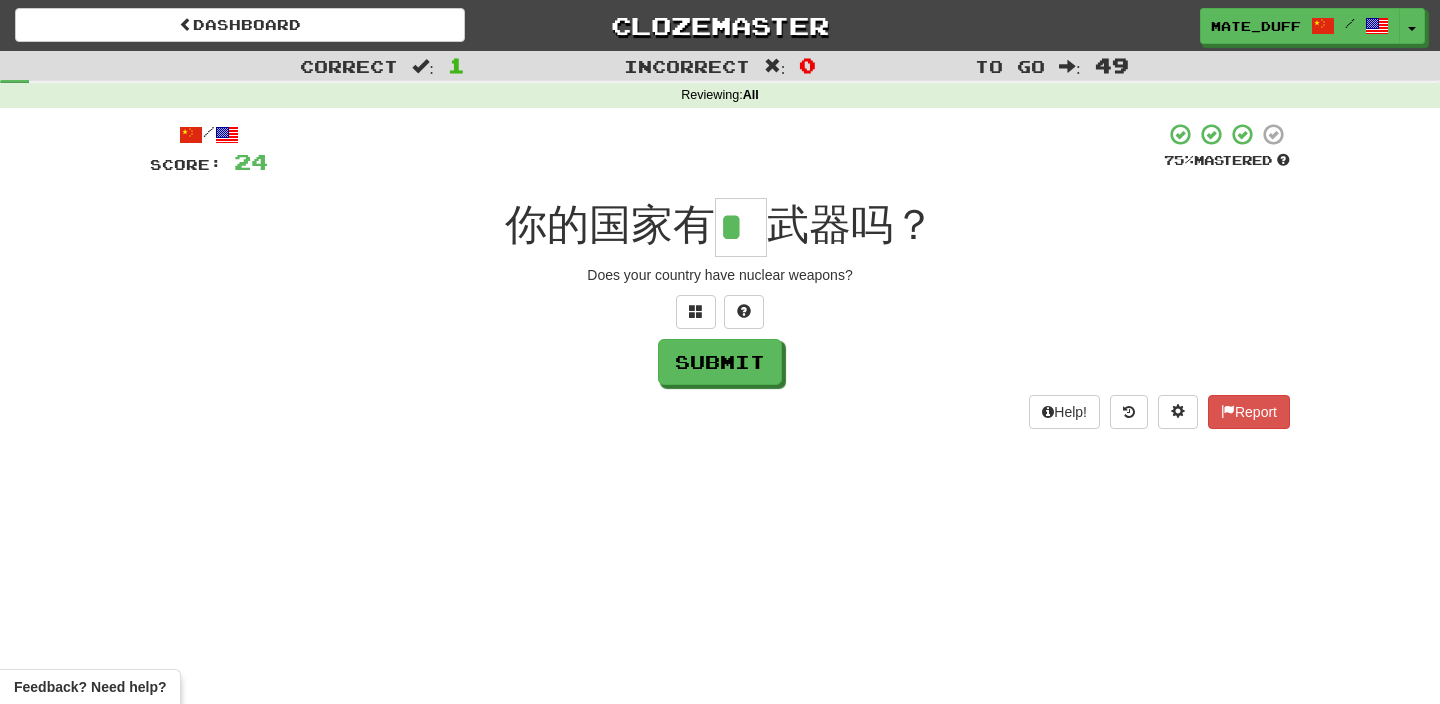 type on "*" 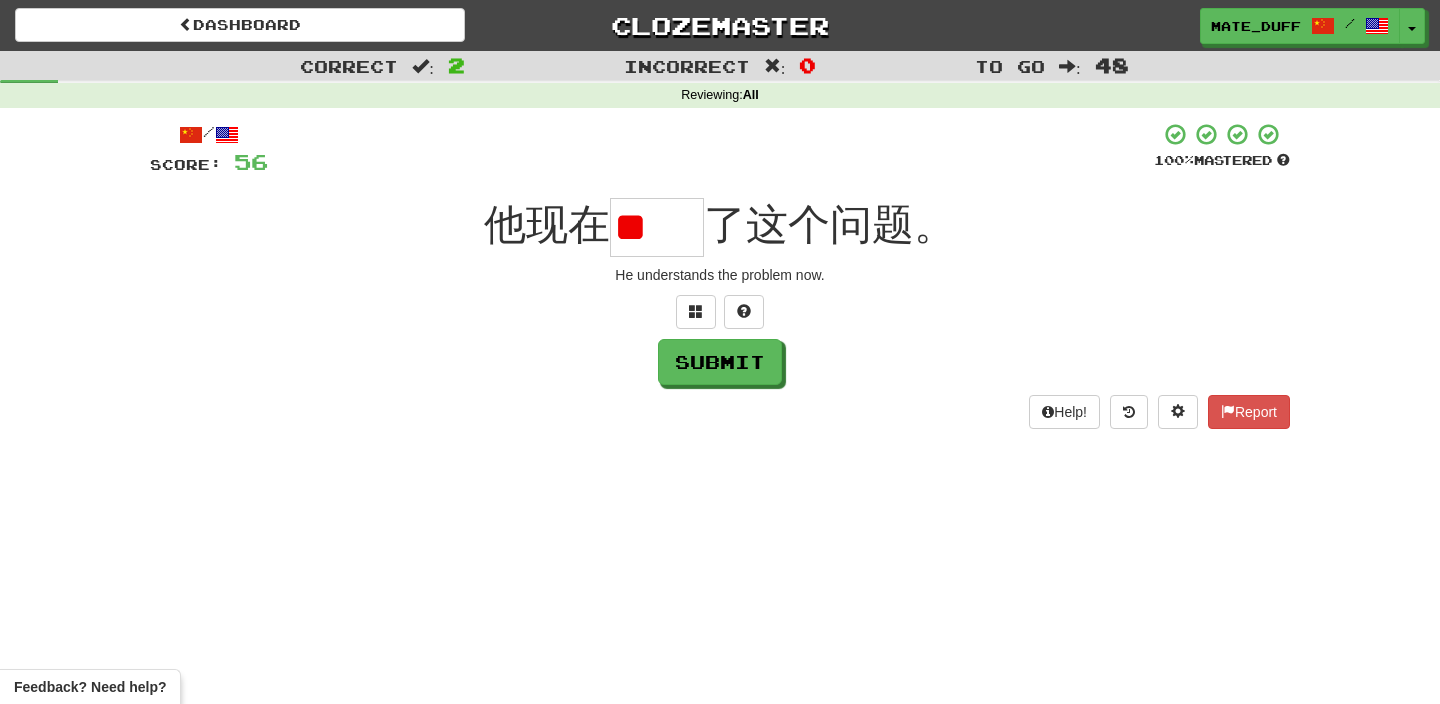 scroll, scrollTop: 0, scrollLeft: 0, axis: both 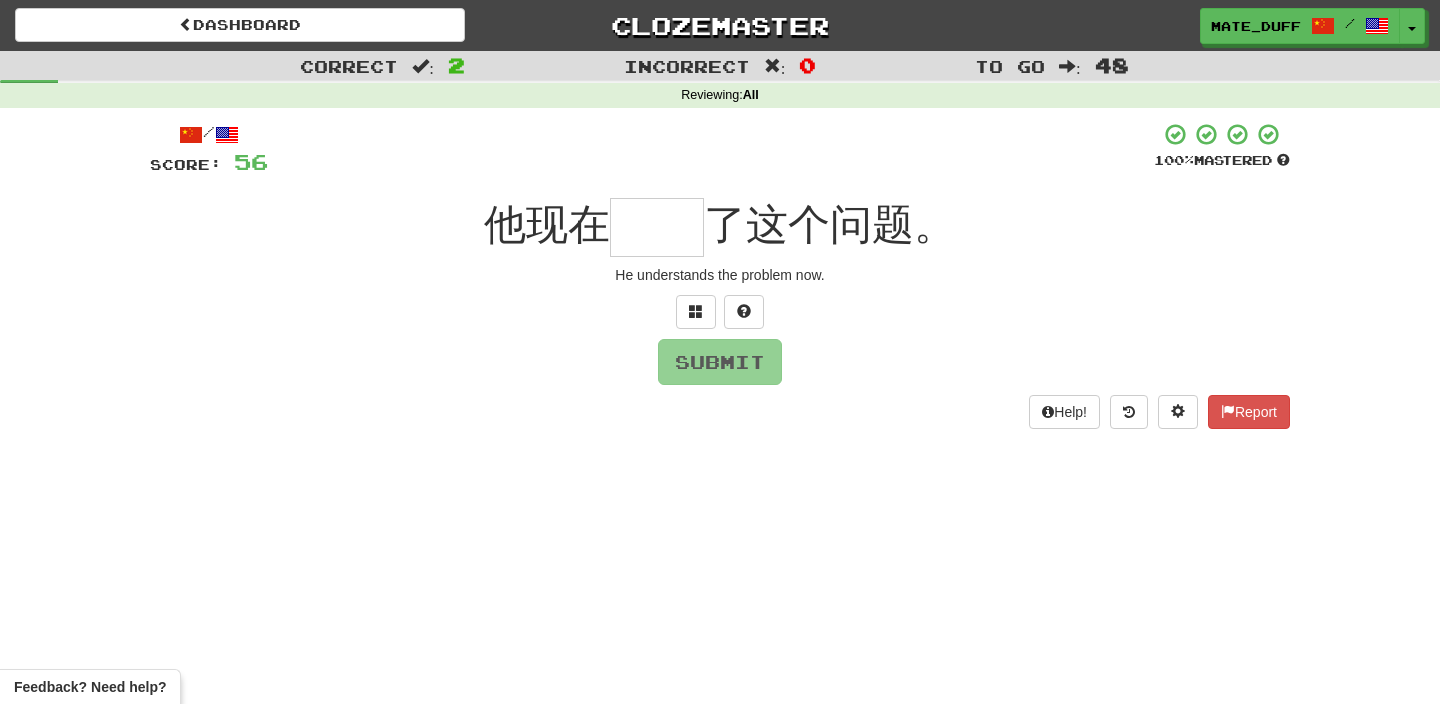 type on "*" 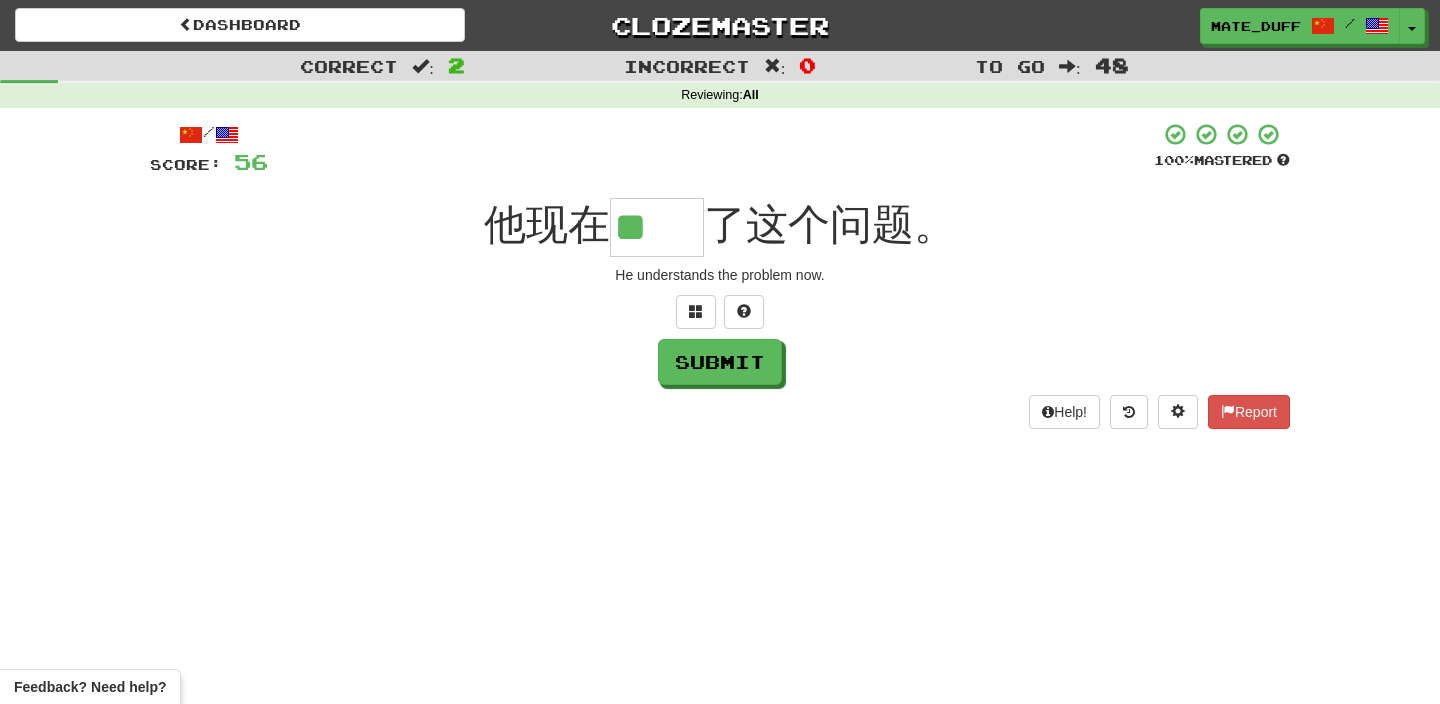 scroll, scrollTop: 0, scrollLeft: 0, axis: both 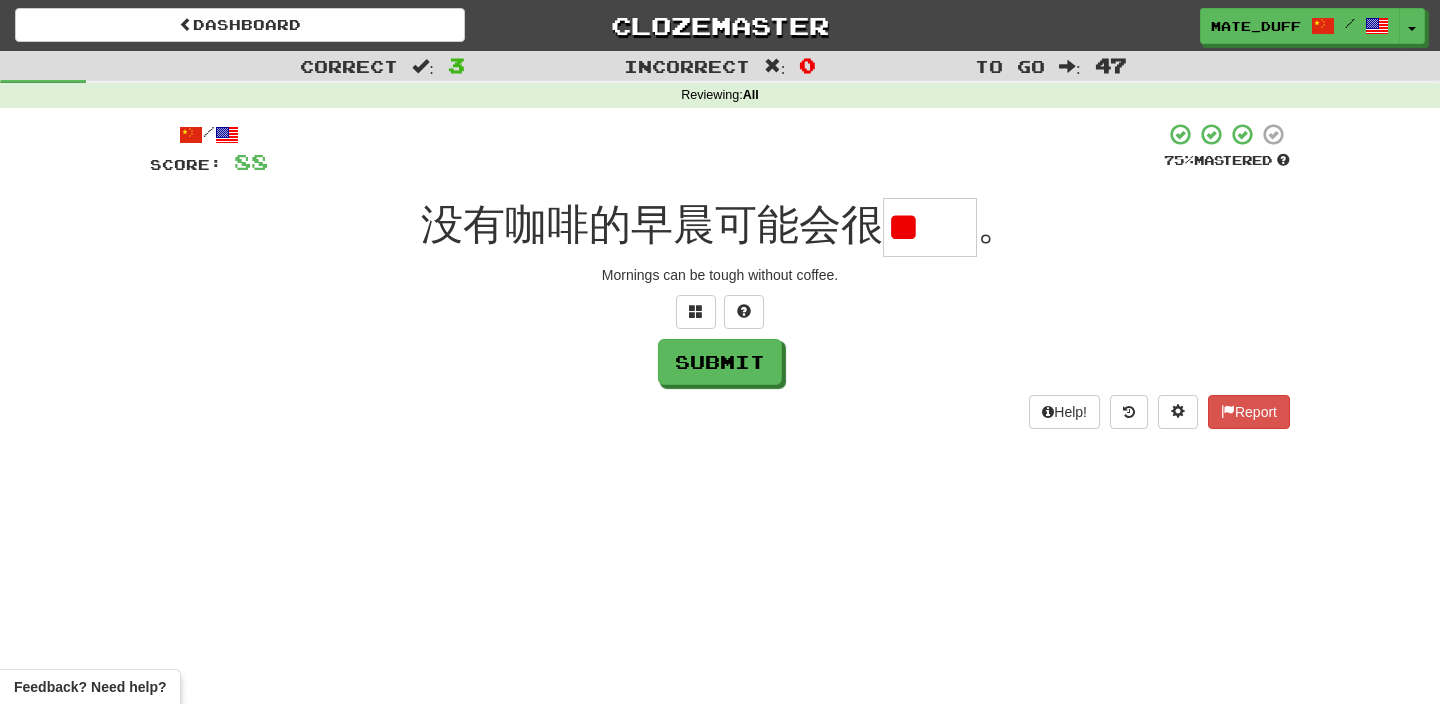 type on "*" 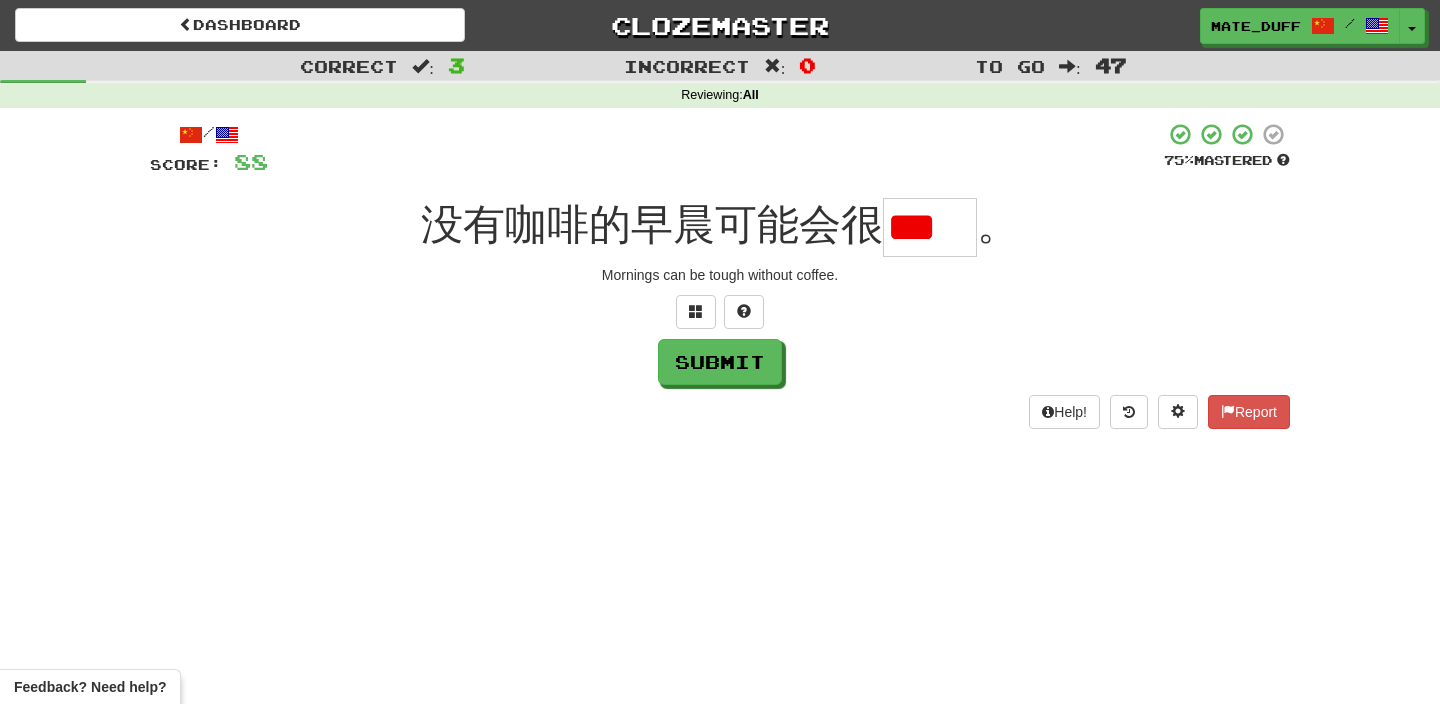 type on "*" 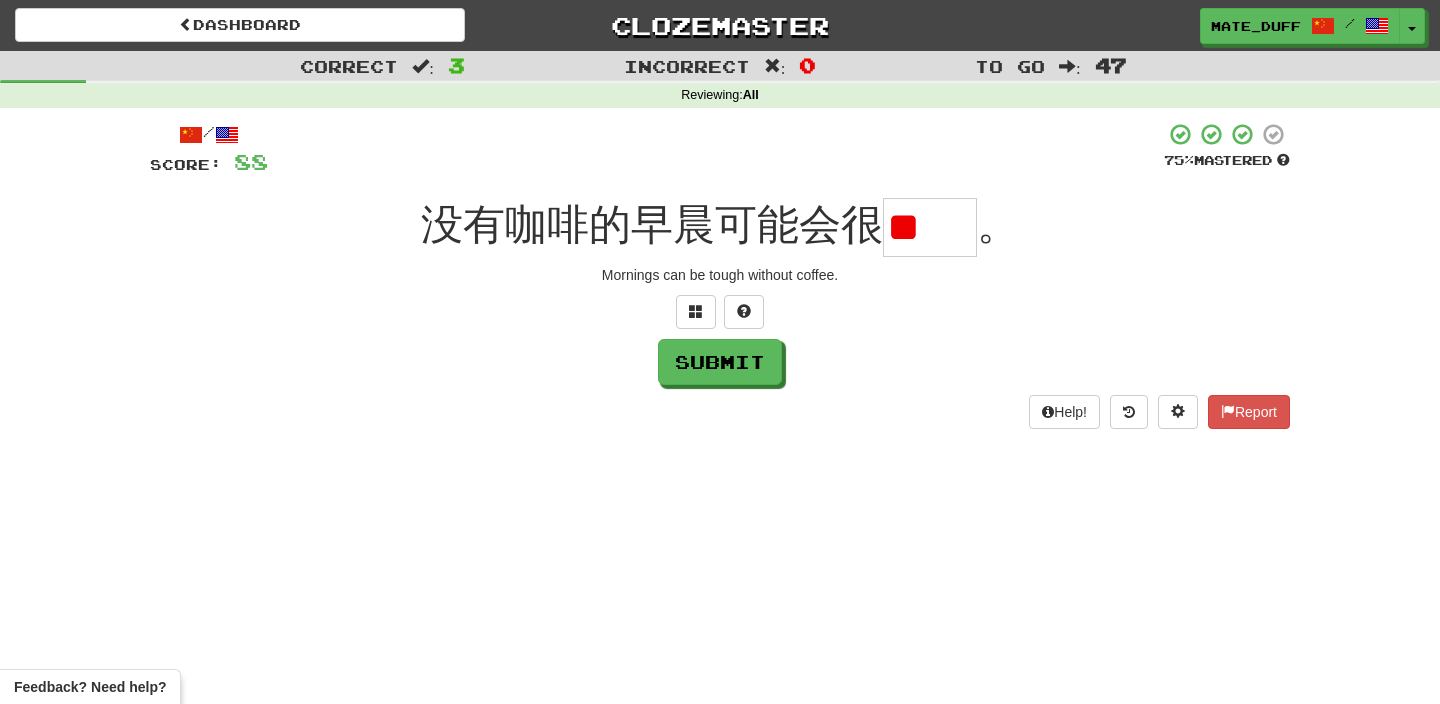 scroll, scrollTop: 0, scrollLeft: 0, axis: both 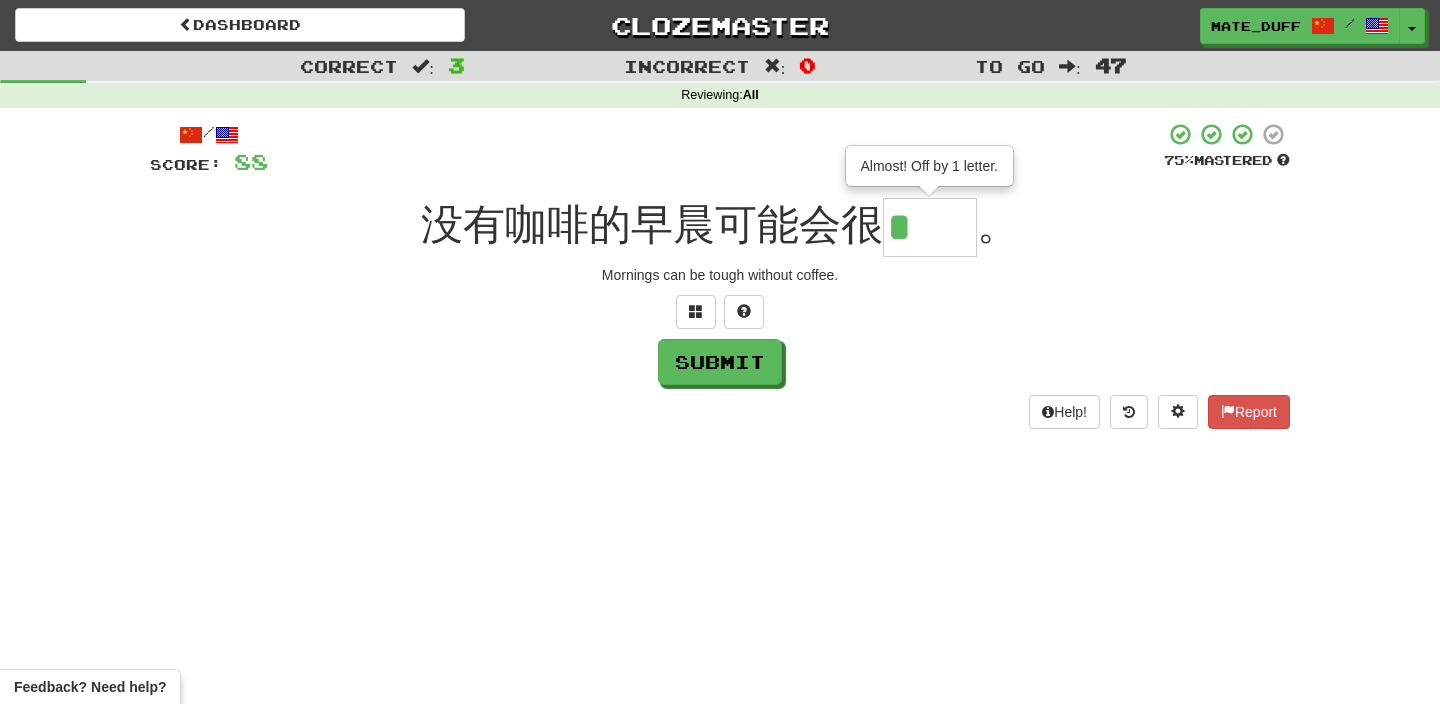 type on "**" 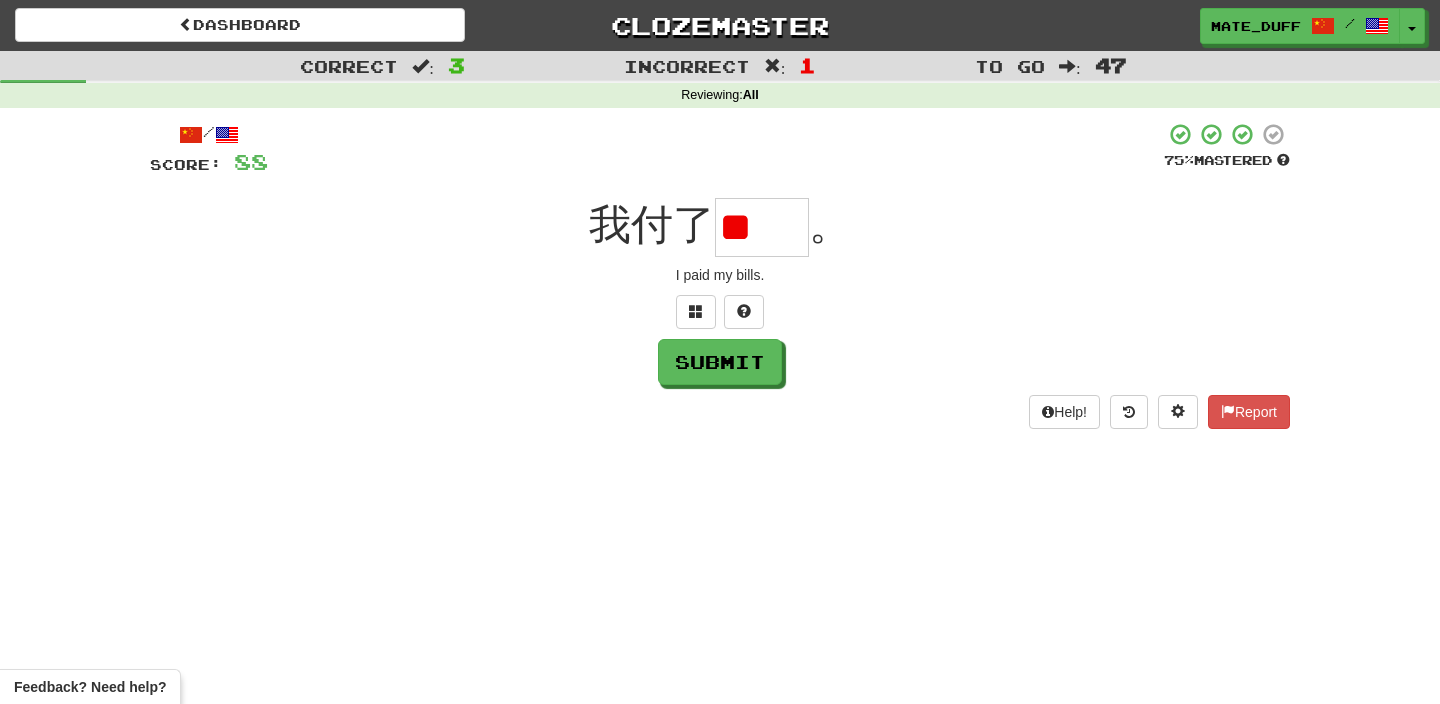 scroll, scrollTop: 0, scrollLeft: 0, axis: both 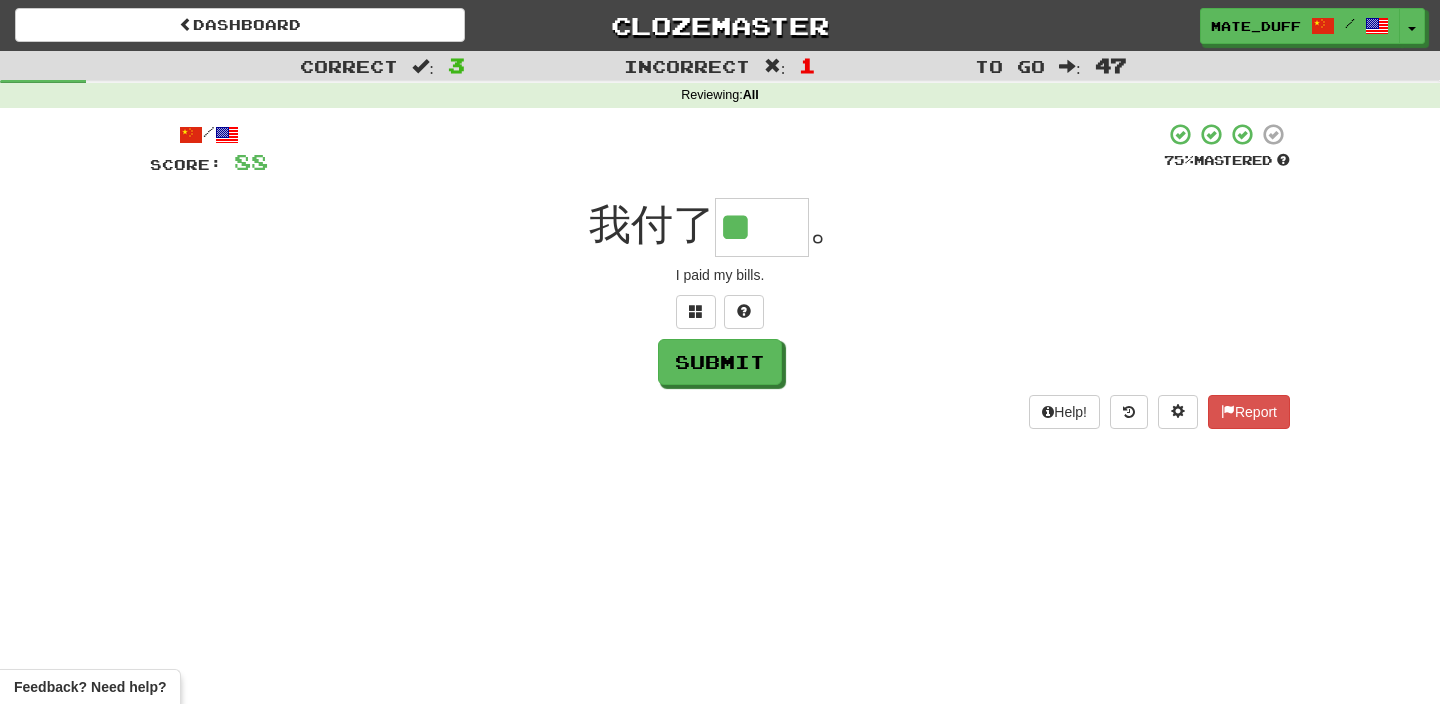 type on "**" 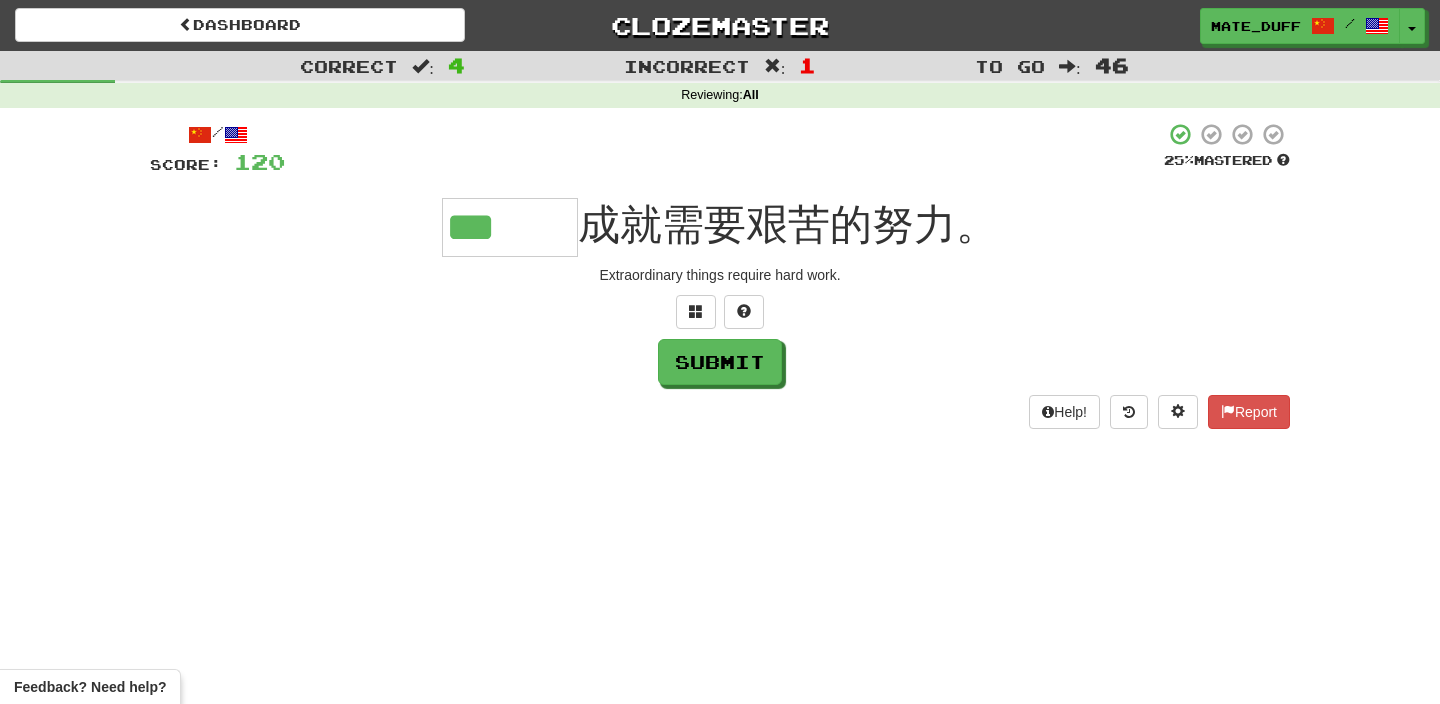 scroll, scrollTop: 0, scrollLeft: 0, axis: both 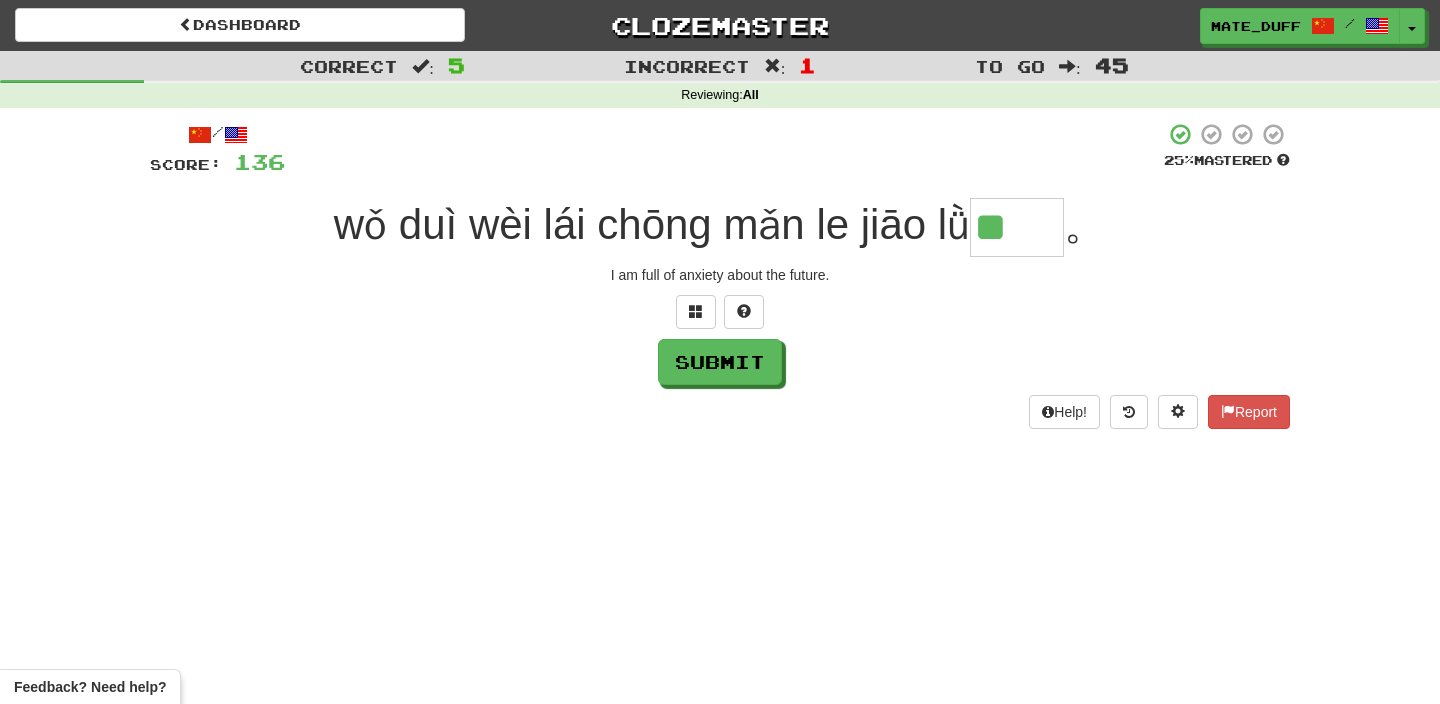 type on "**" 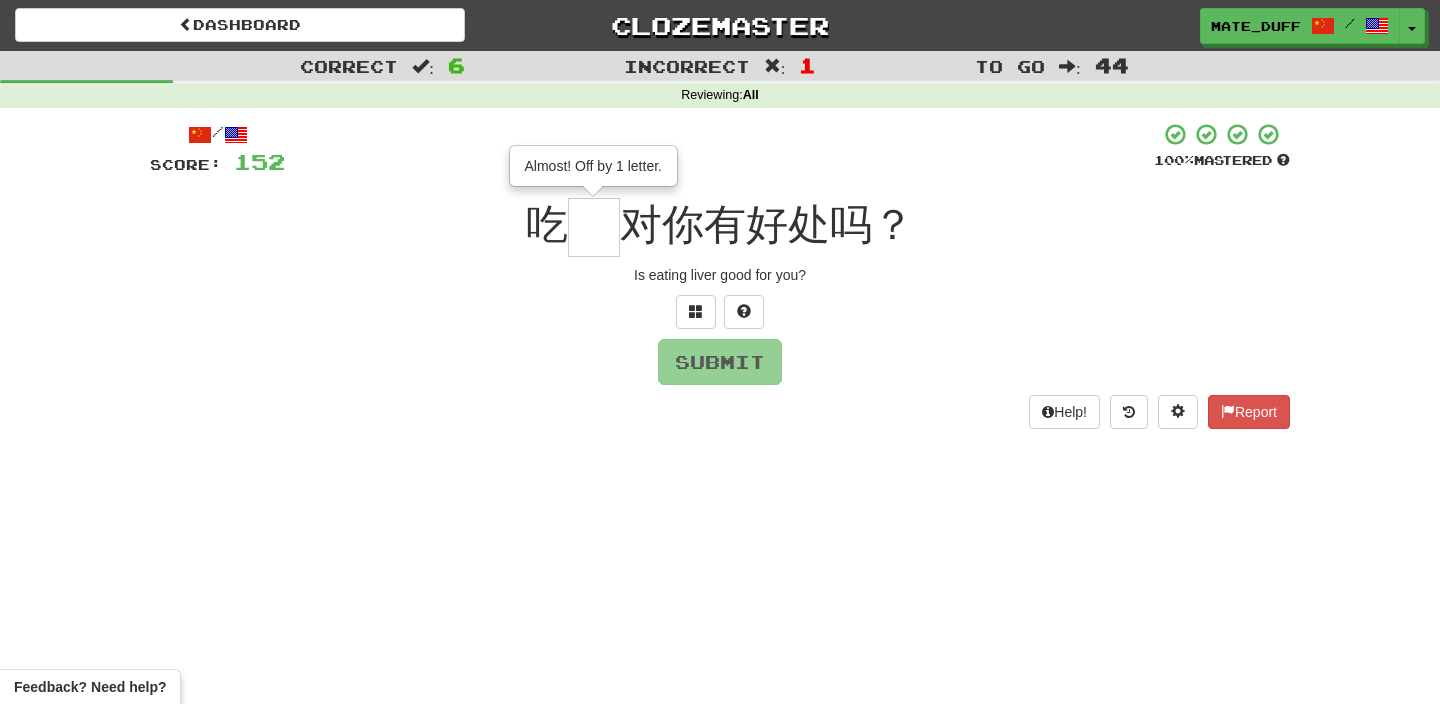 type on "*" 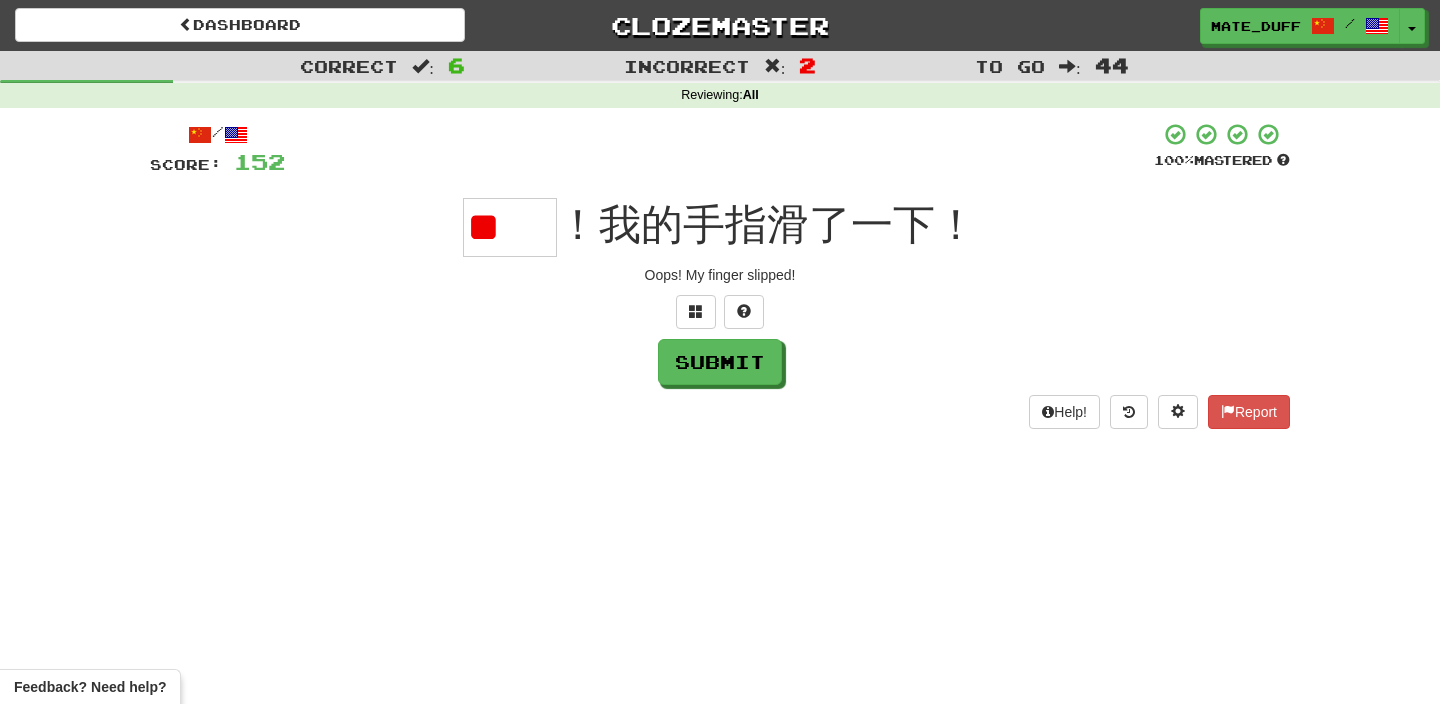 scroll, scrollTop: 0, scrollLeft: 0, axis: both 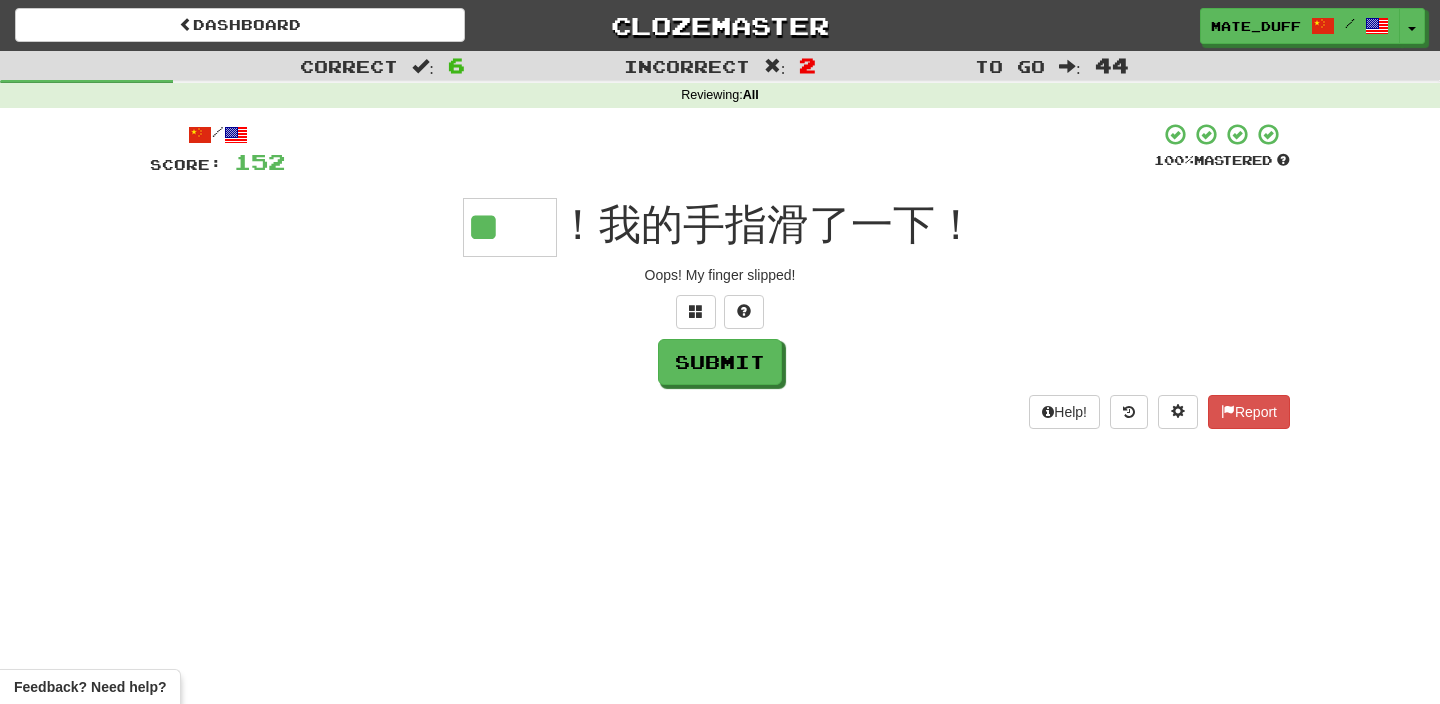 type on "**" 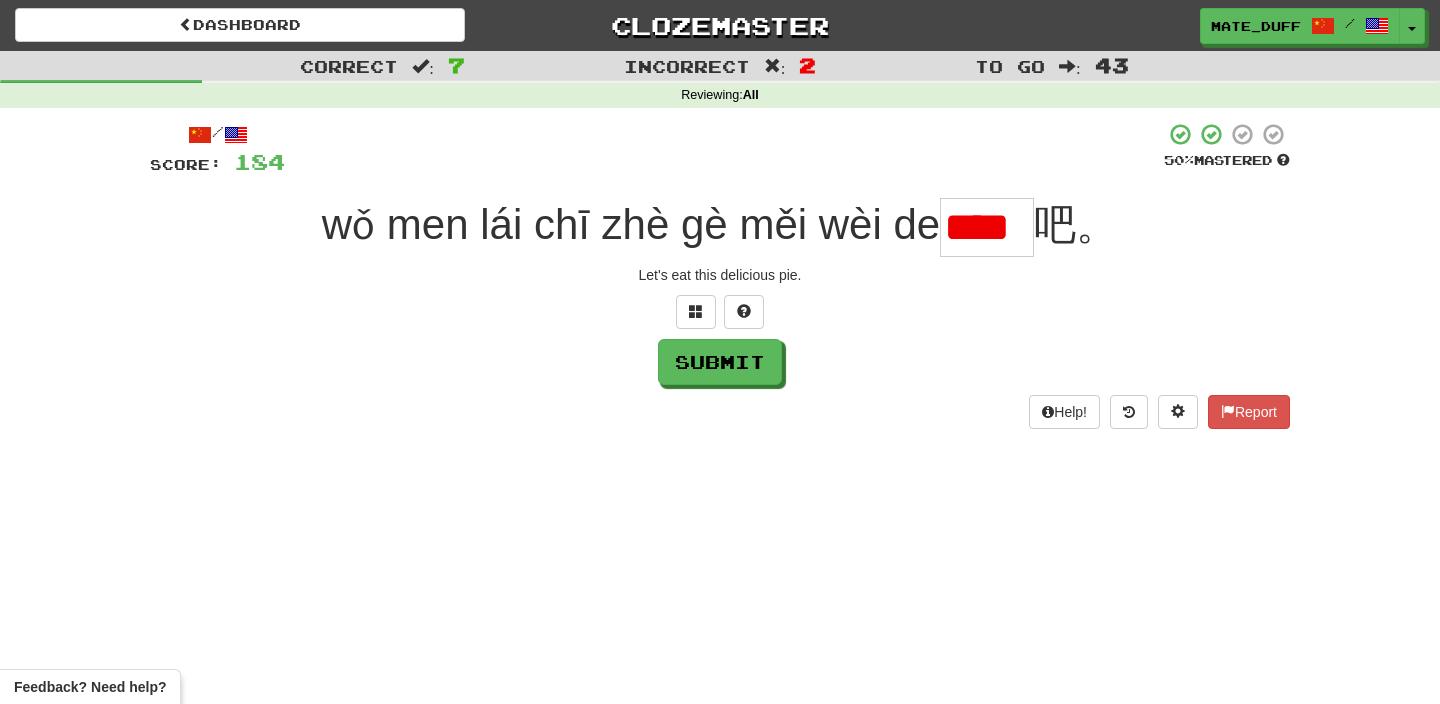 scroll, scrollTop: 0, scrollLeft: 0, axis: both 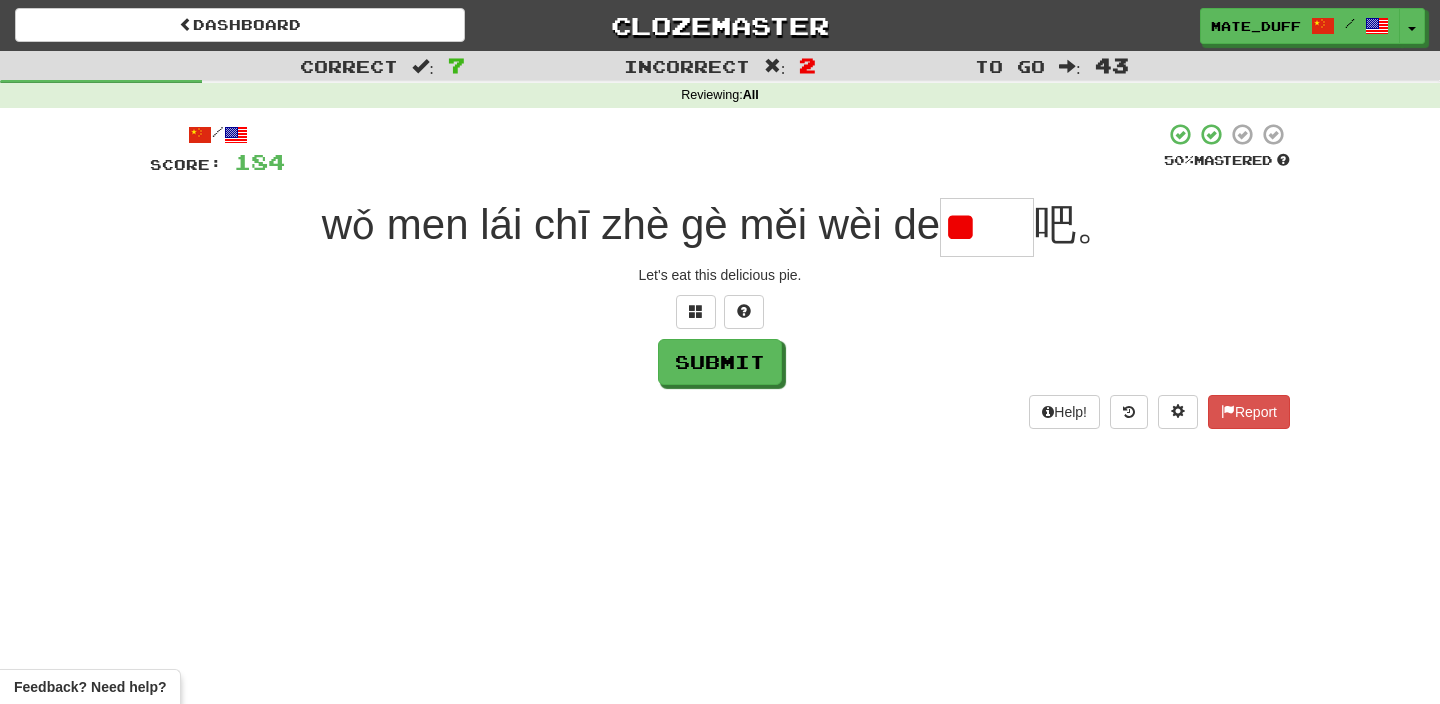 type on "*" 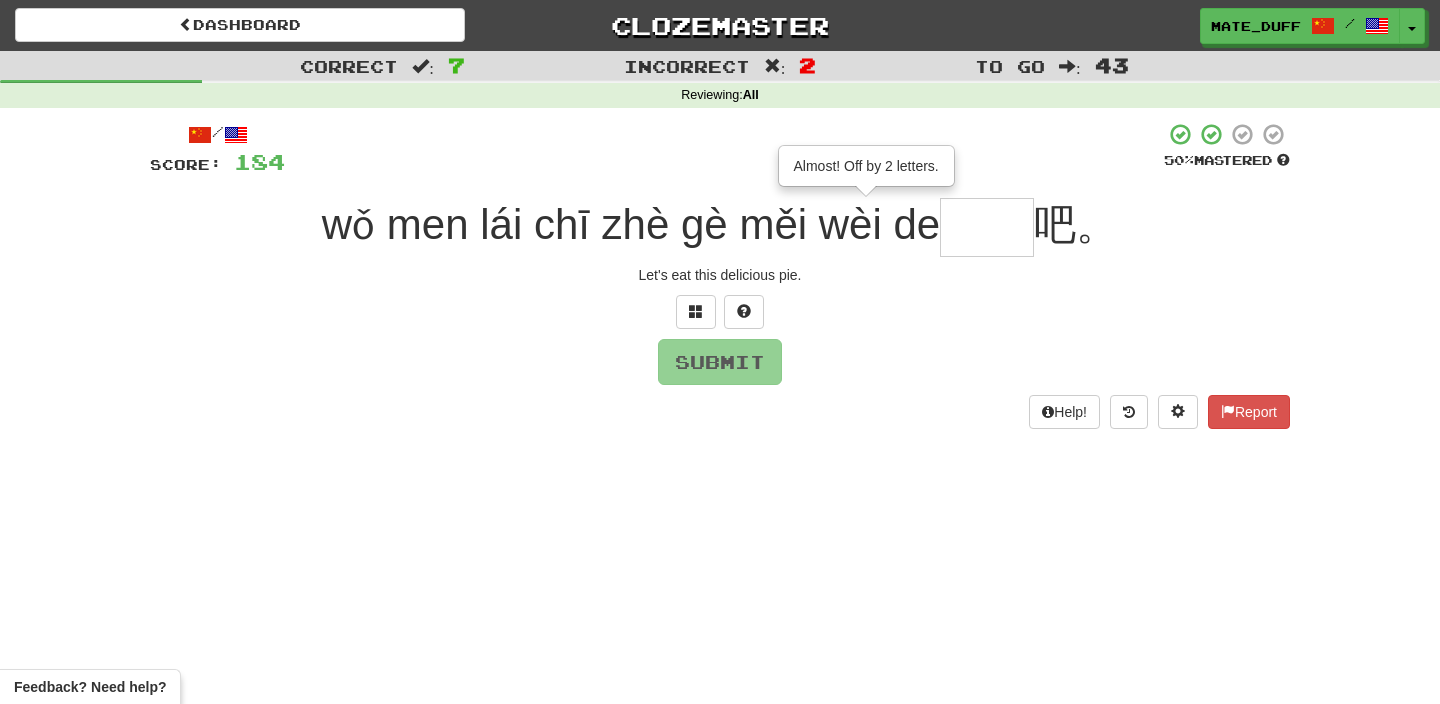 type on "**" 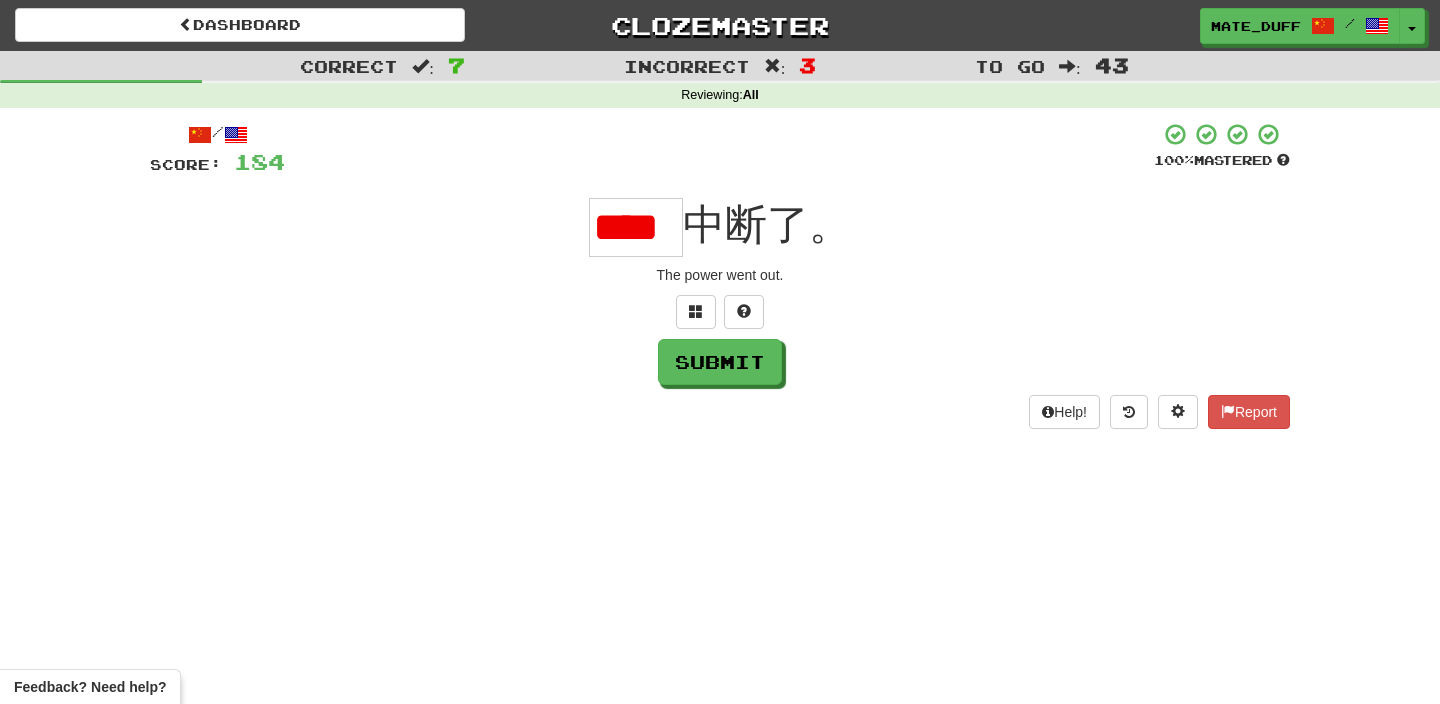 type on "*" 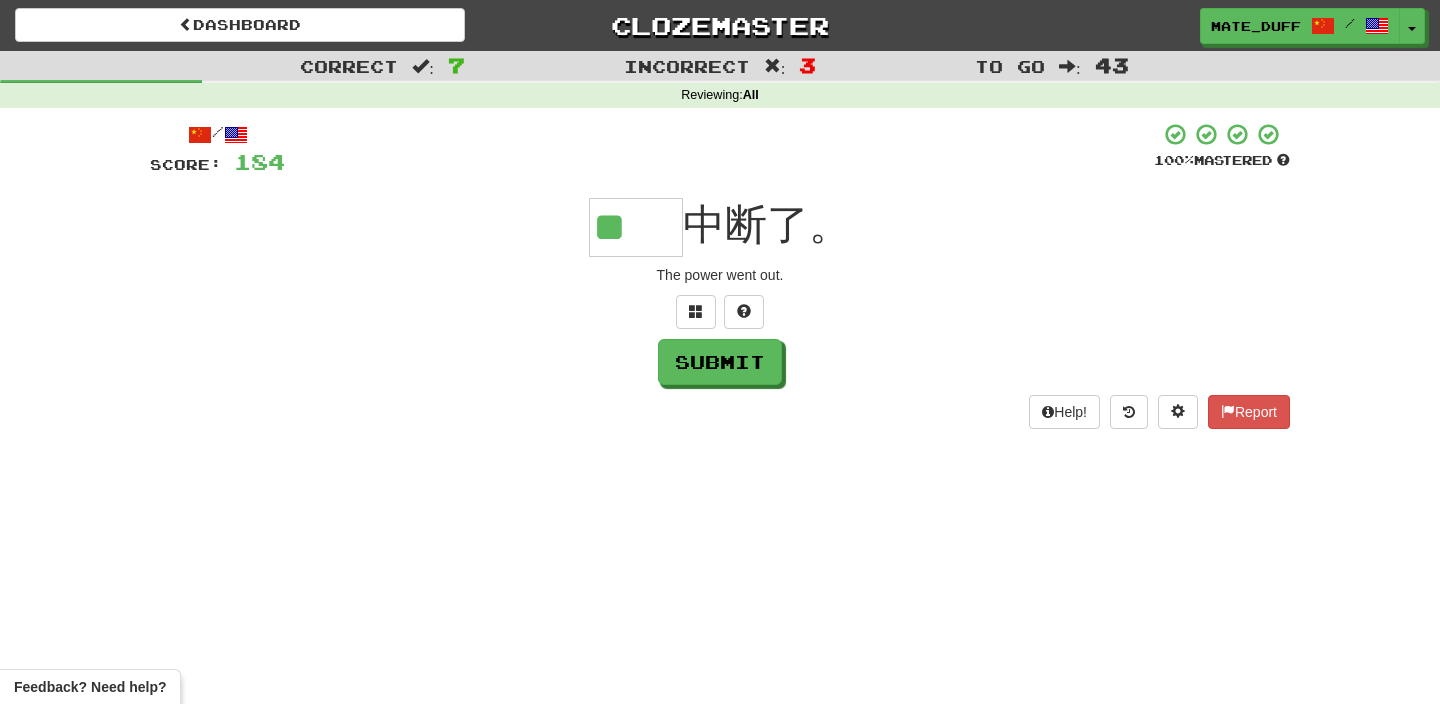 scroll, scrollTop: 0, scrollLeft: 0, axis: both 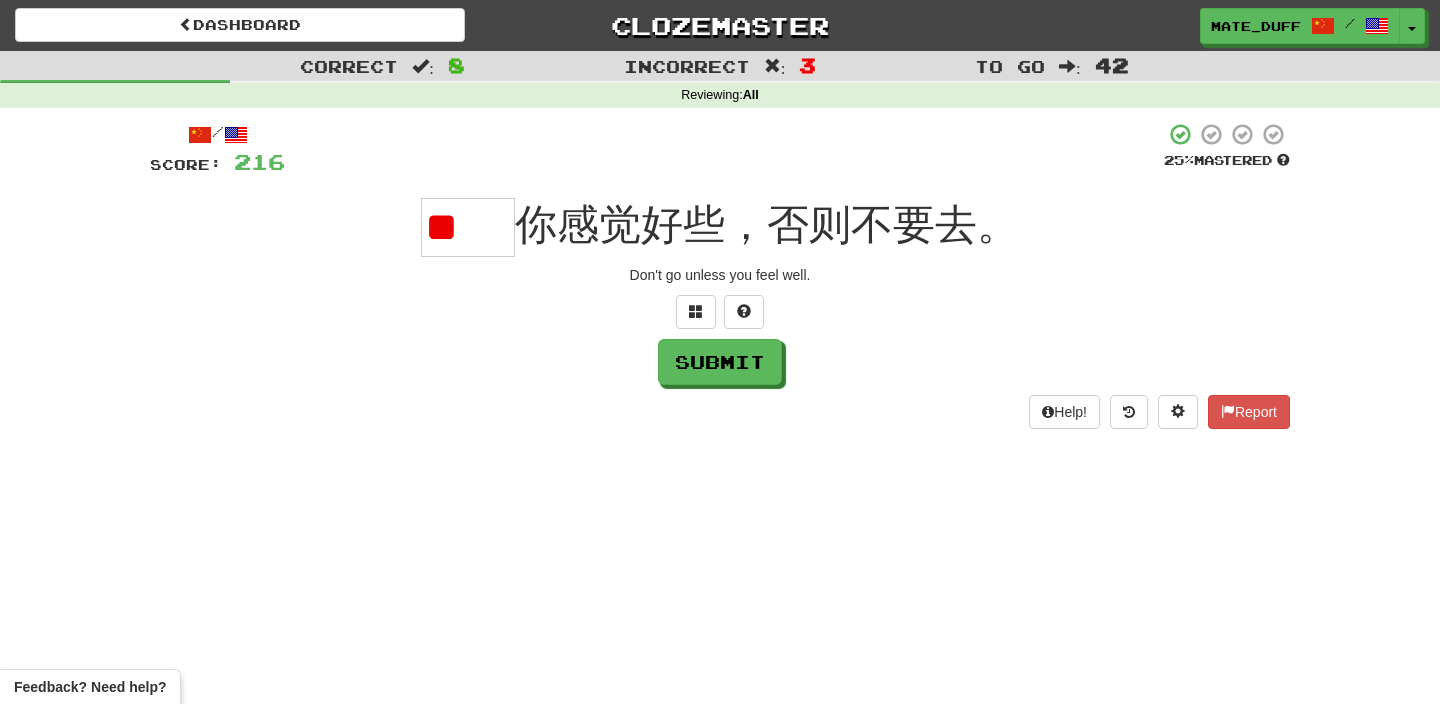 type on "*" 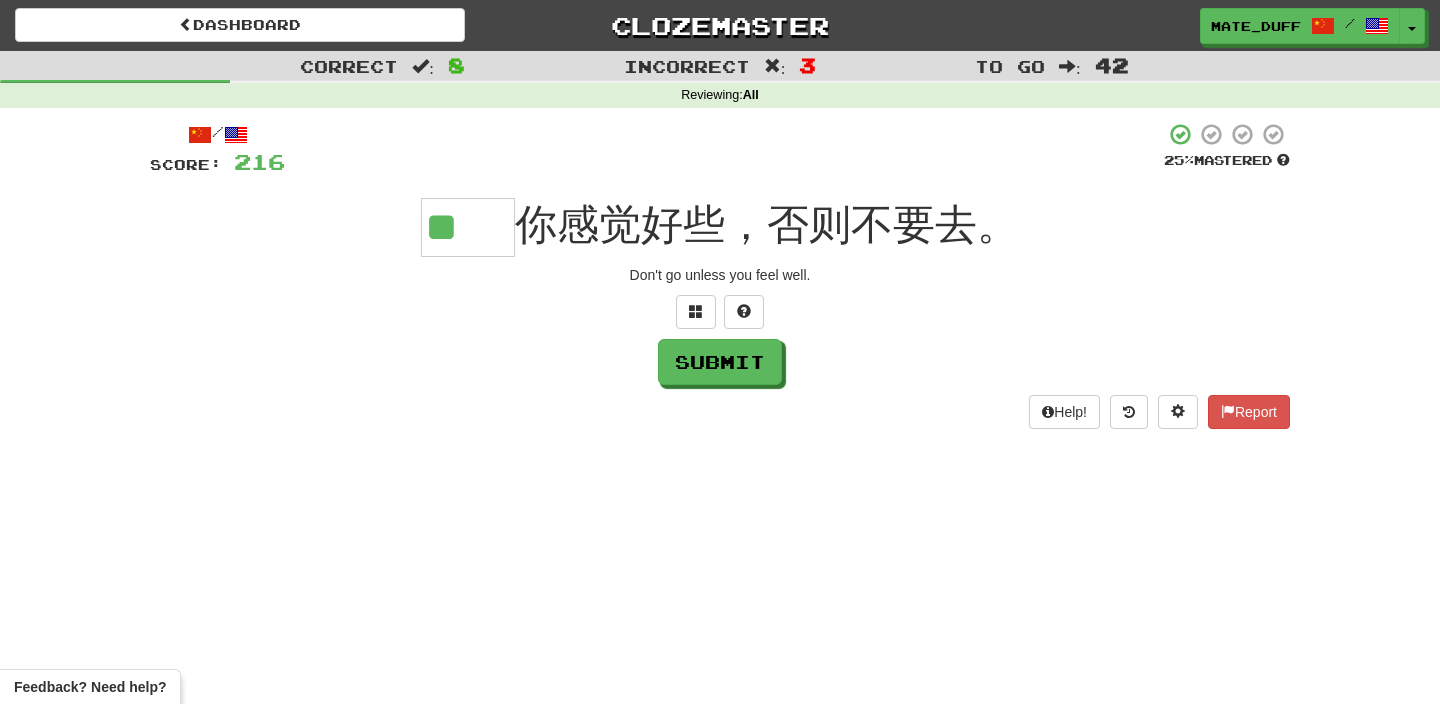 scroll, scrollTop: 0, scrollLeft: 0, axis: both 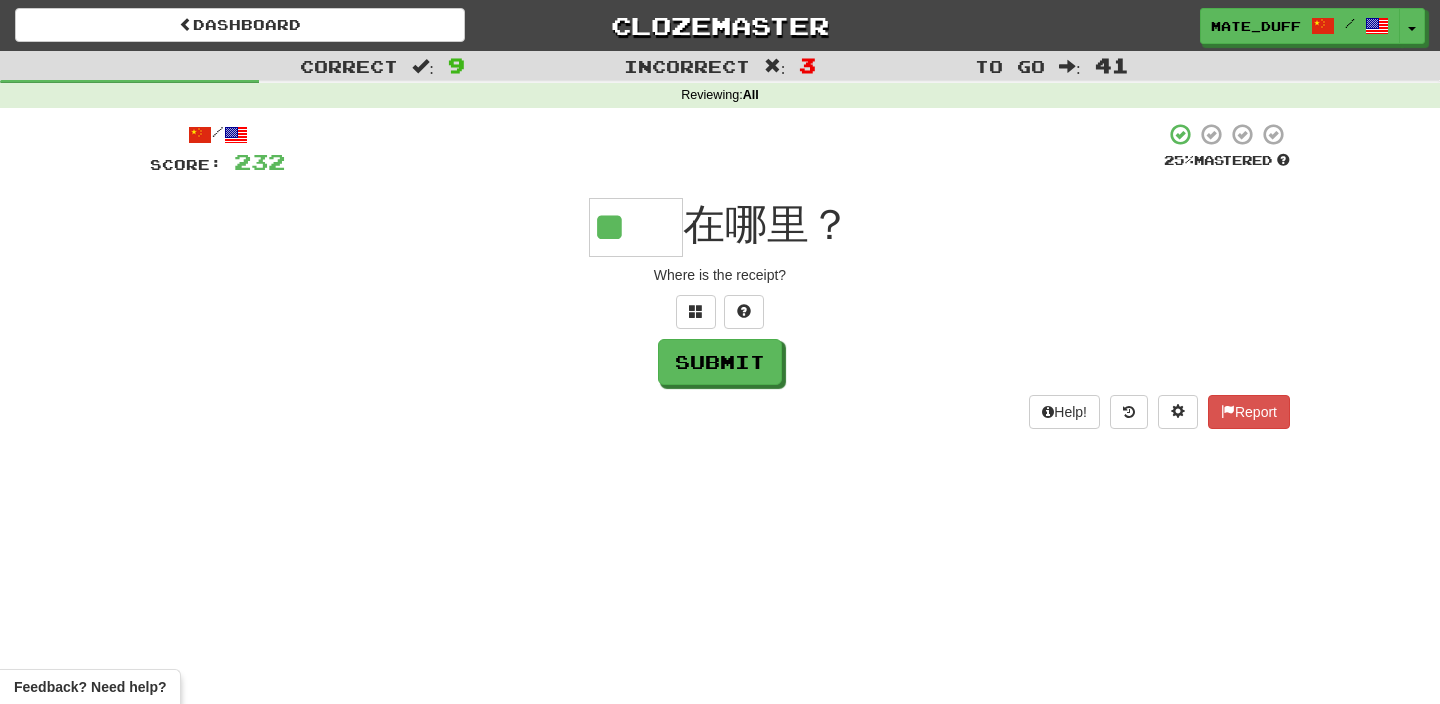 type on "**" 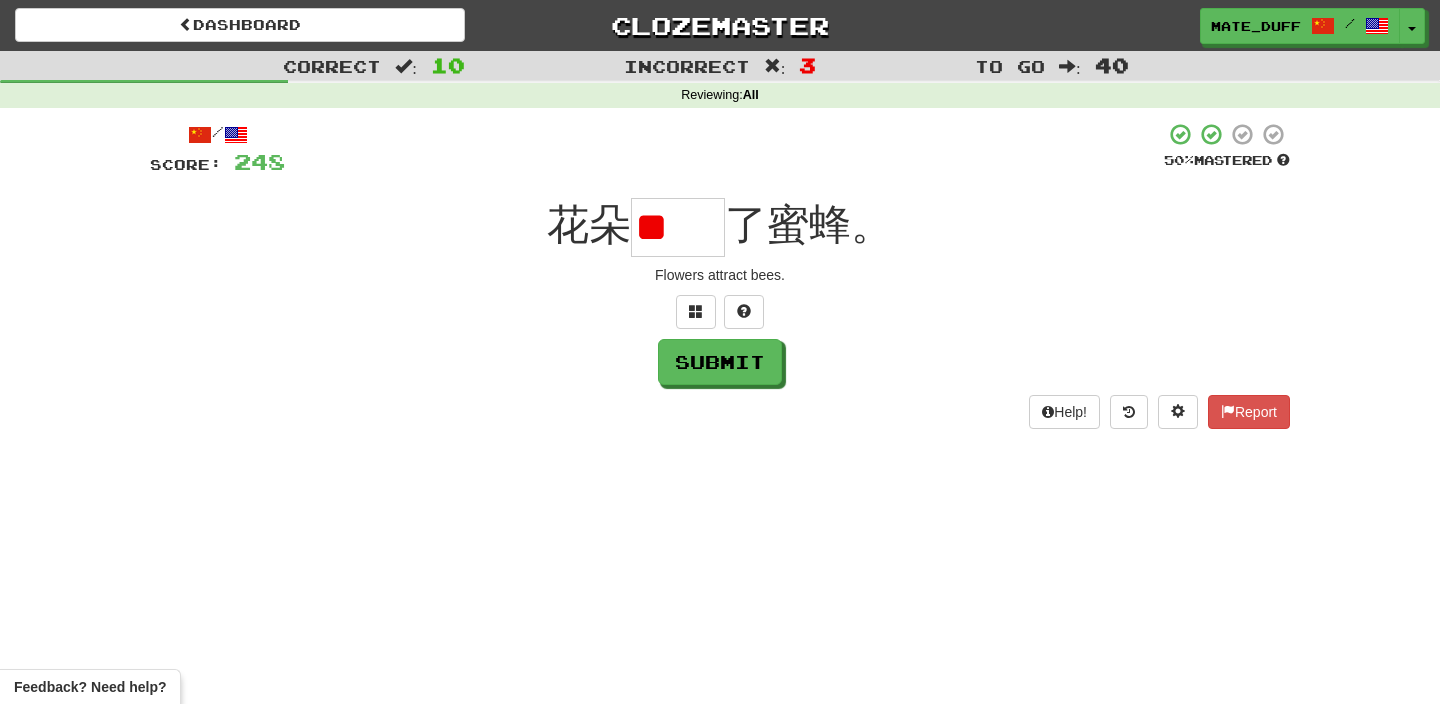 scroll, scrollTop: 0, scrollLeft: 0, axis: both 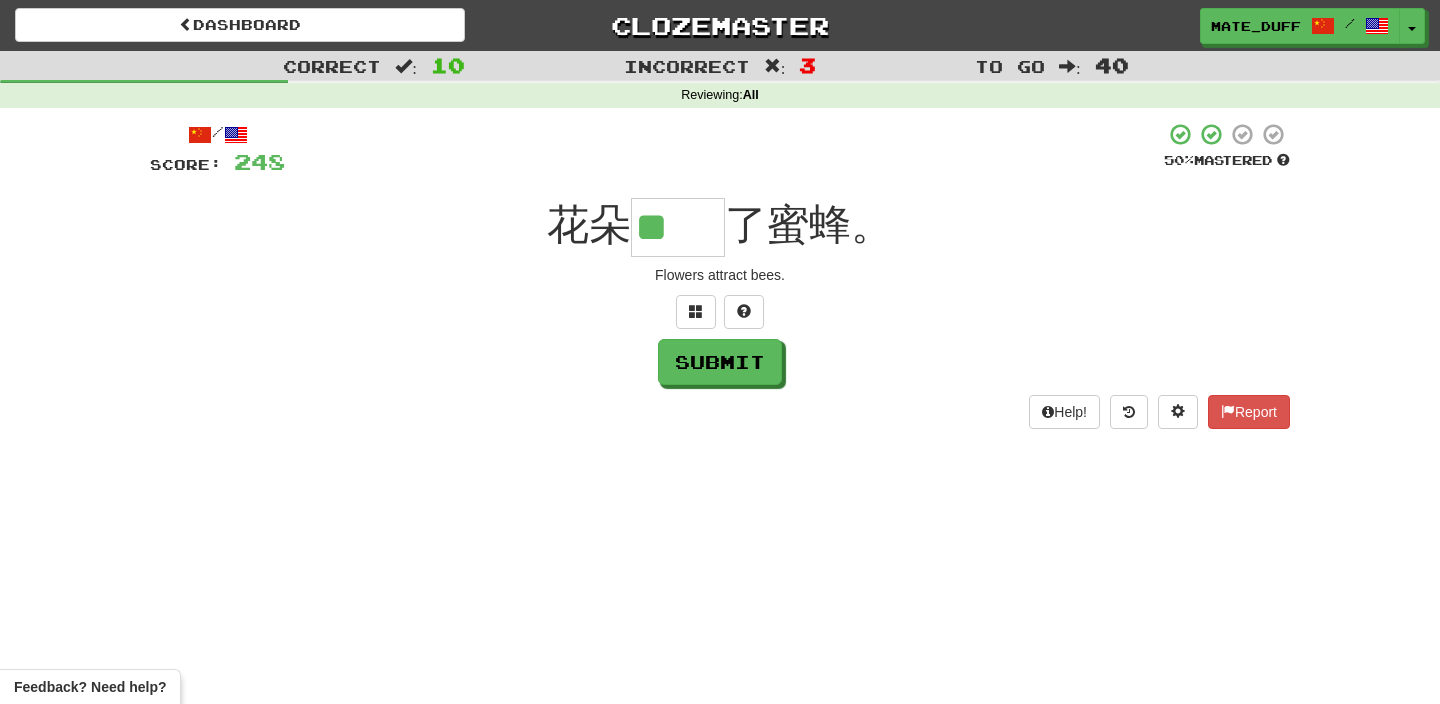 type on "**" 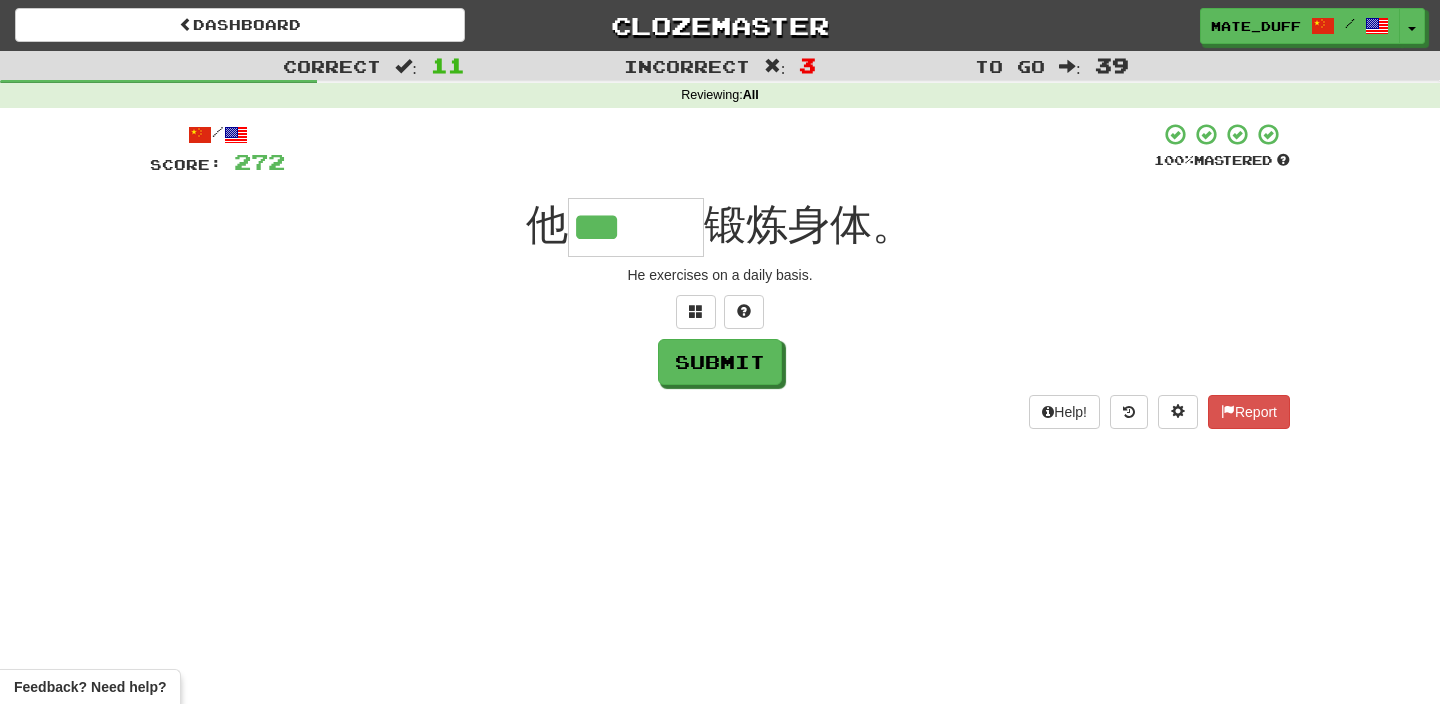 scroll, scrollTop: 0, scrollLeft: 0, axis: both 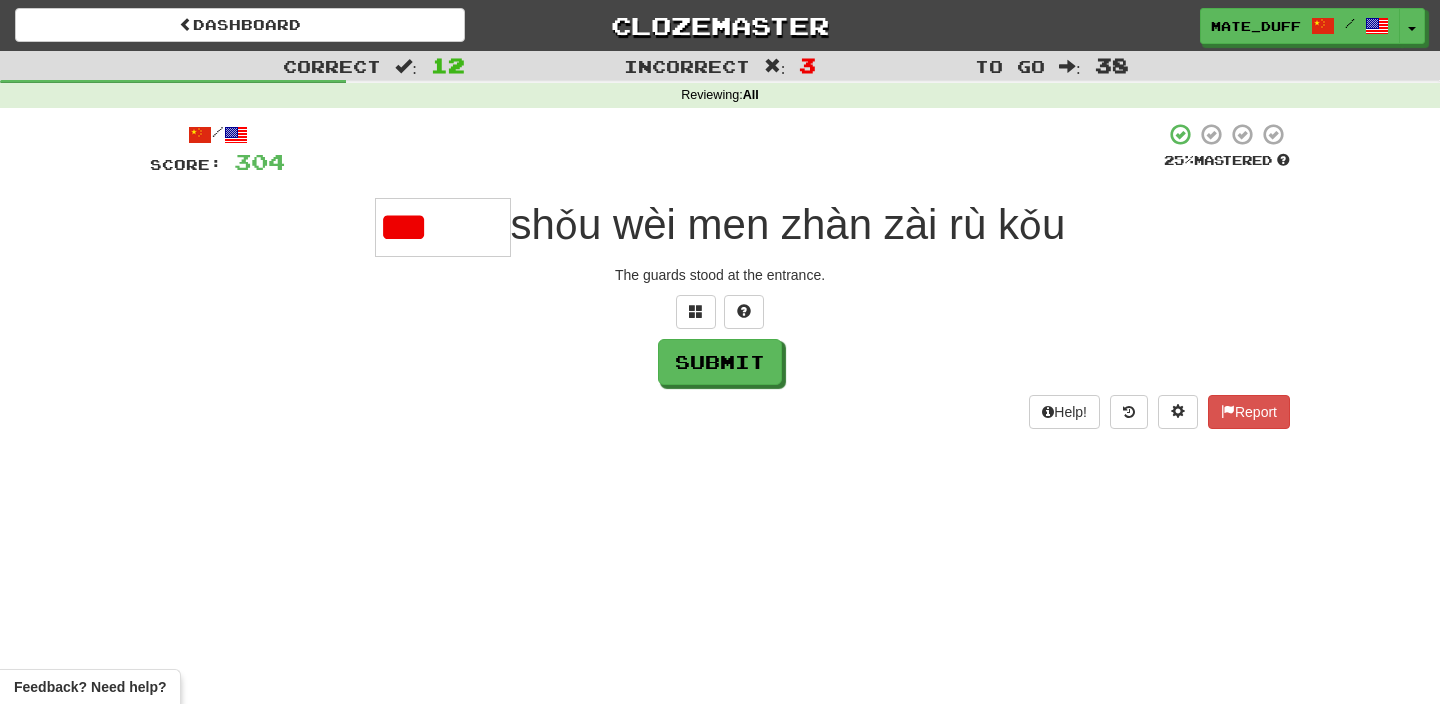 type on "*" 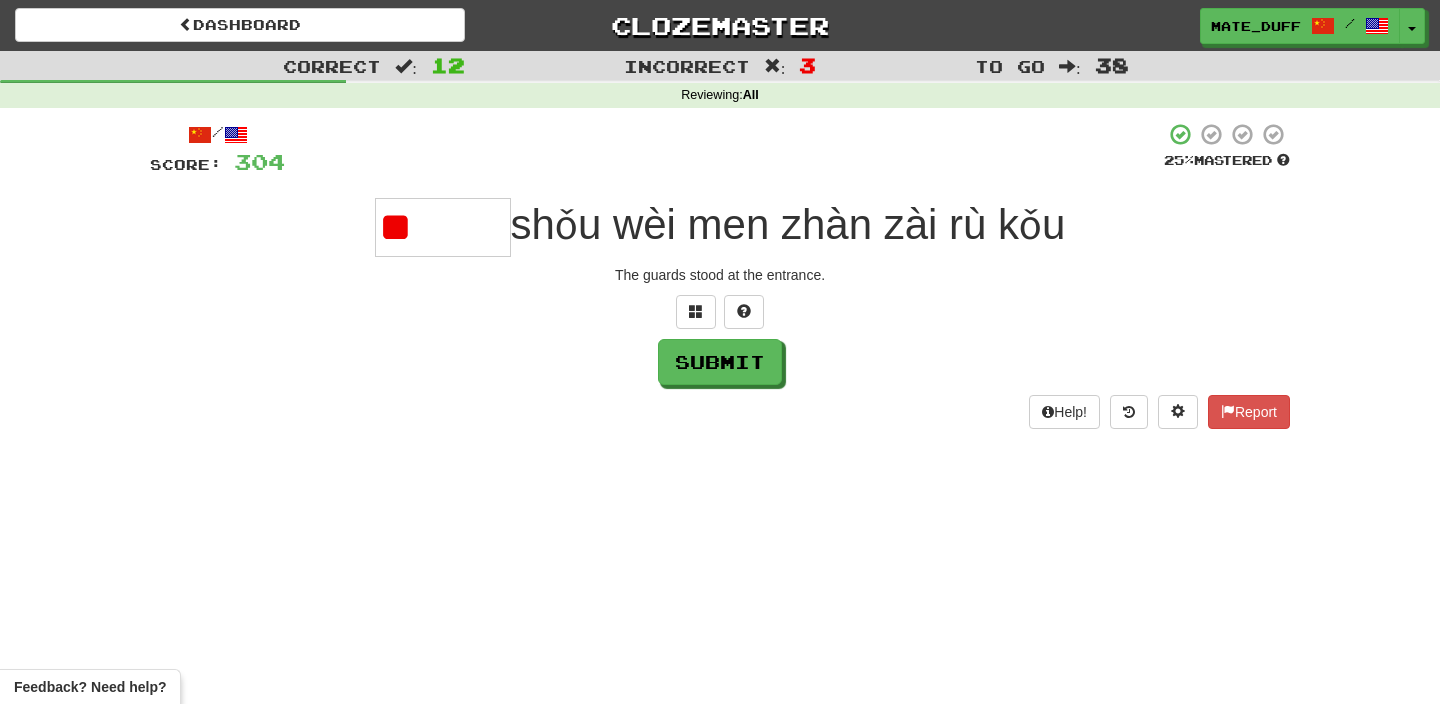 type on "*" 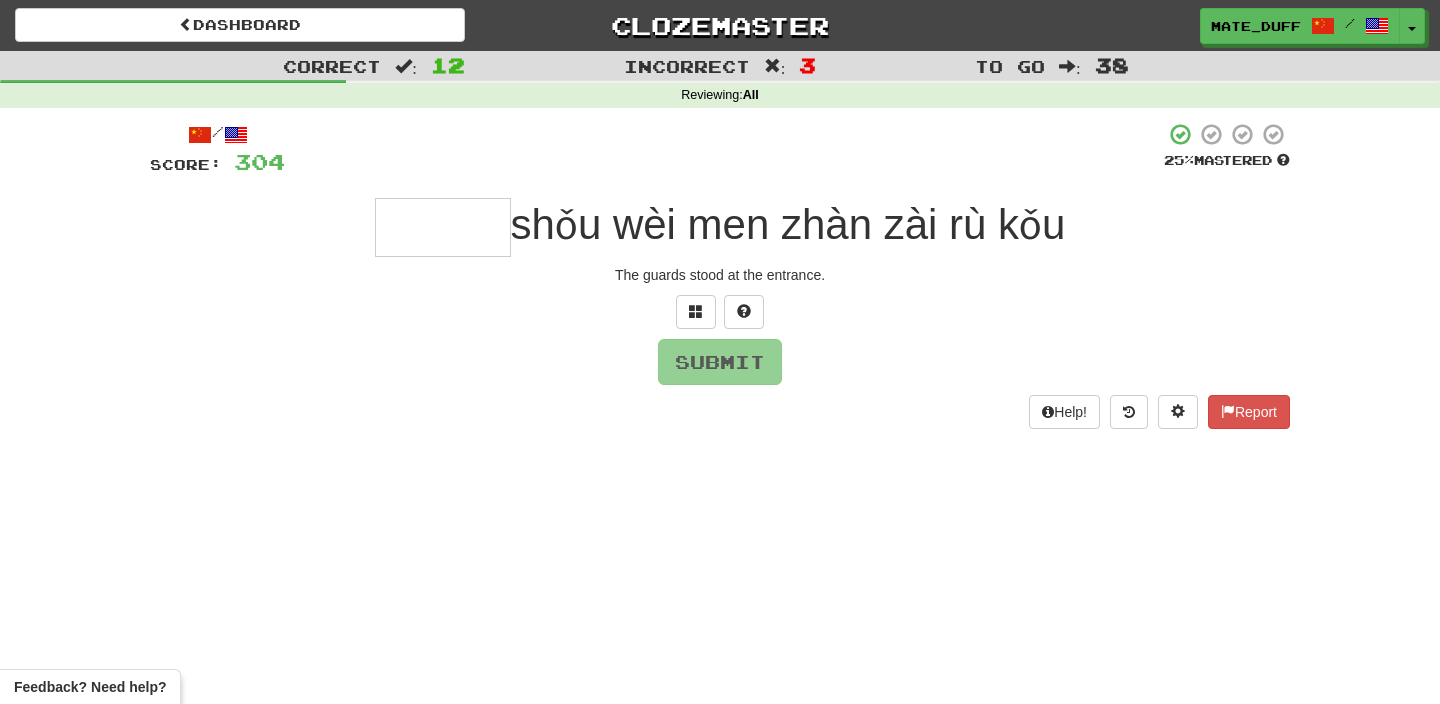 type on "***" 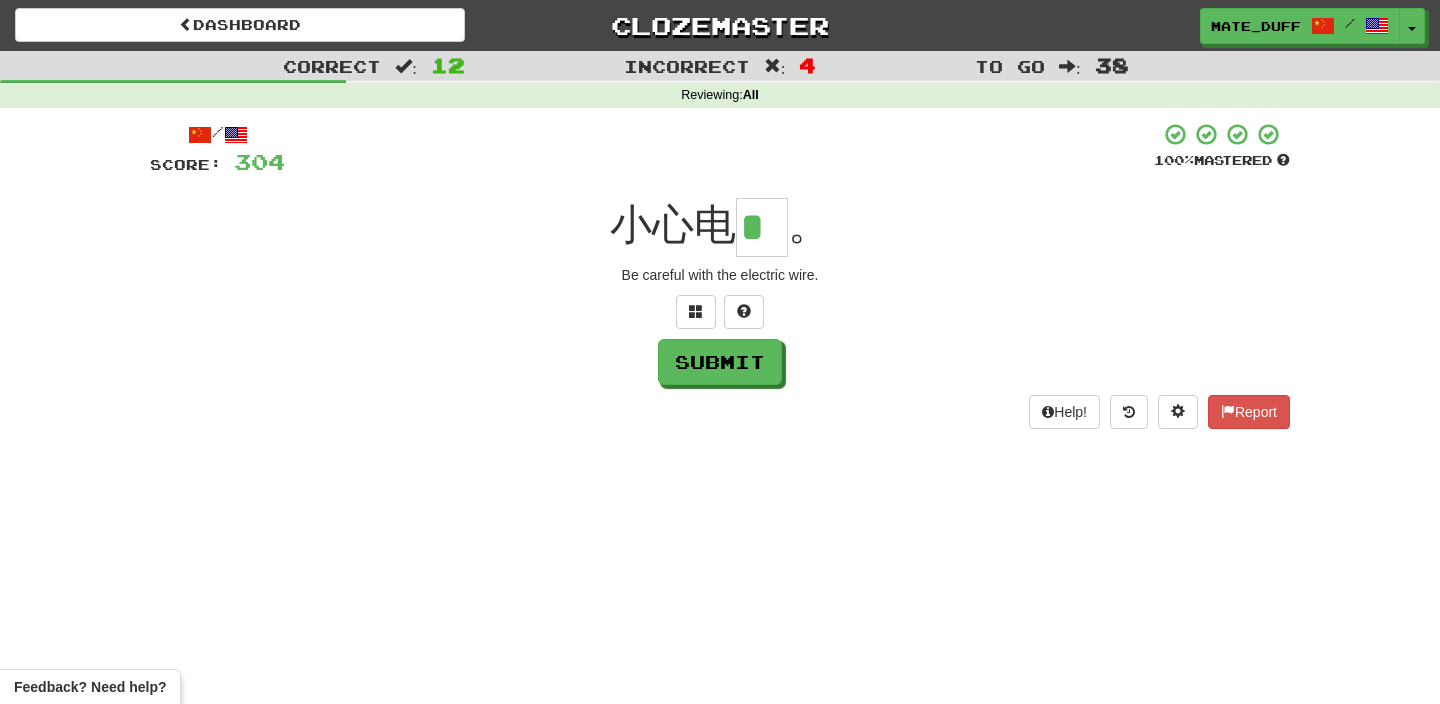 scroll, scrollTop: 0, scrollLeft: 0, axis: both 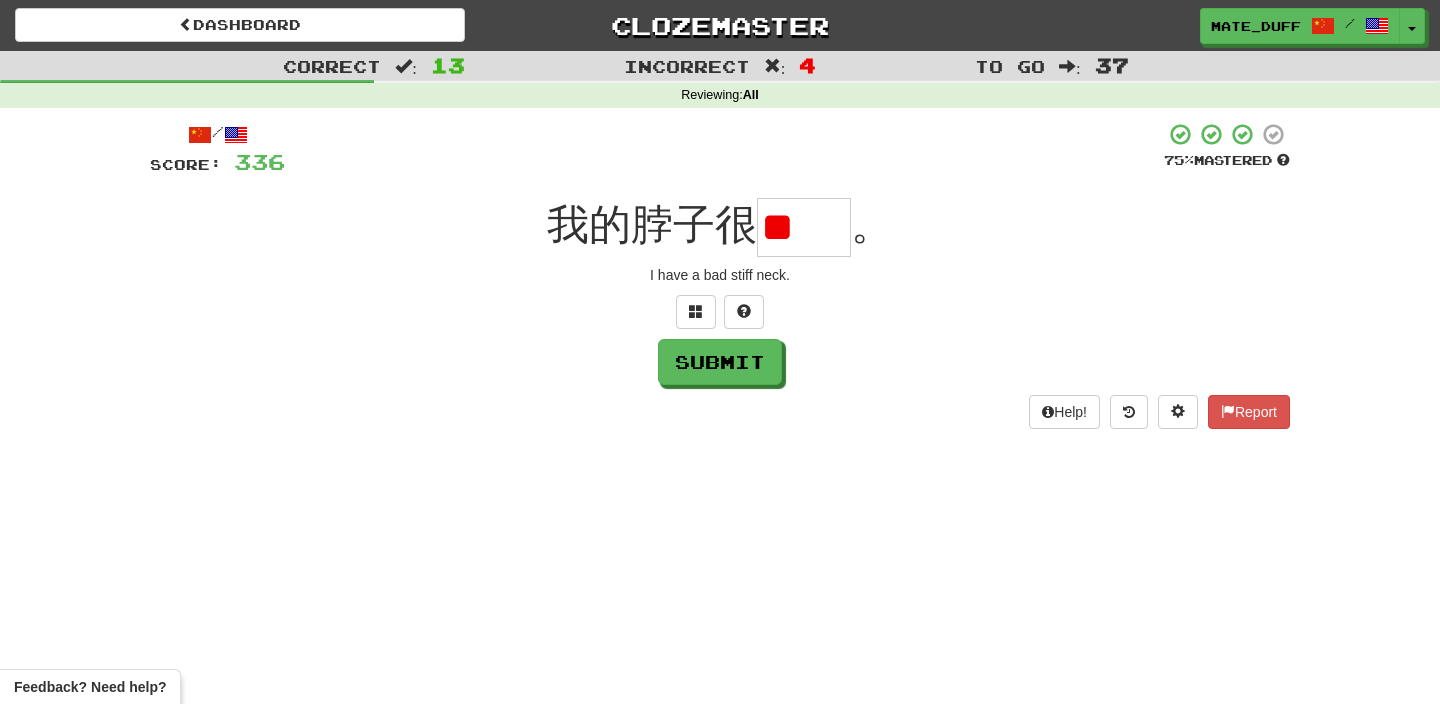 type on "*" 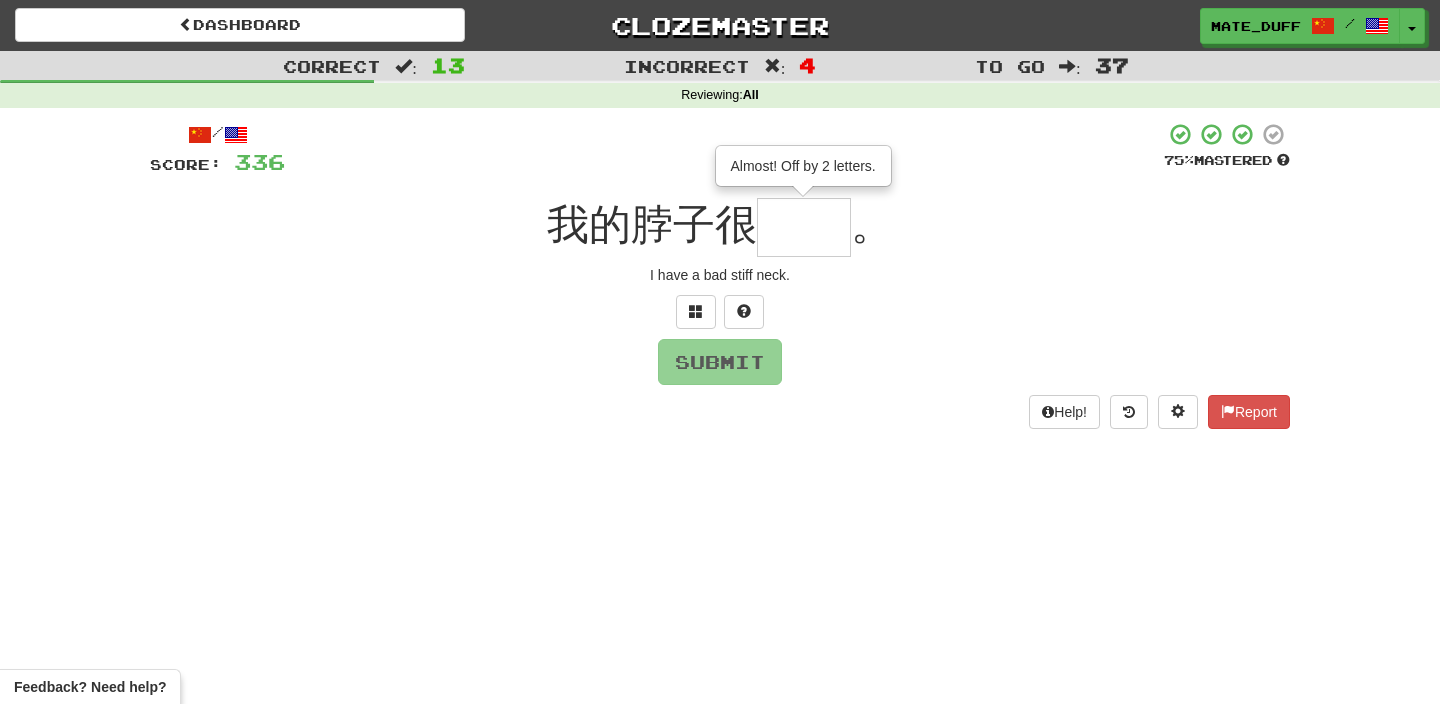 type on "**" 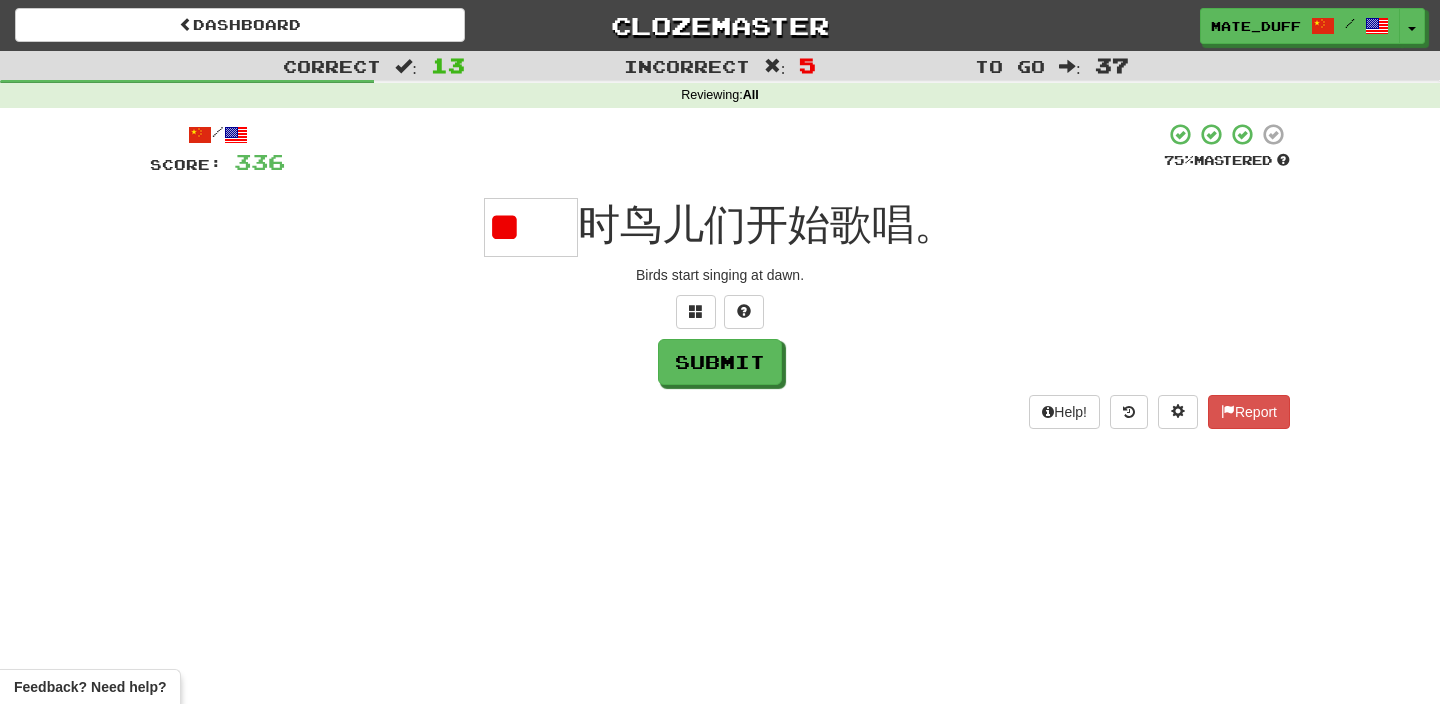 scroll, scrollTop: 0, scrollLeft: 0, axis: both 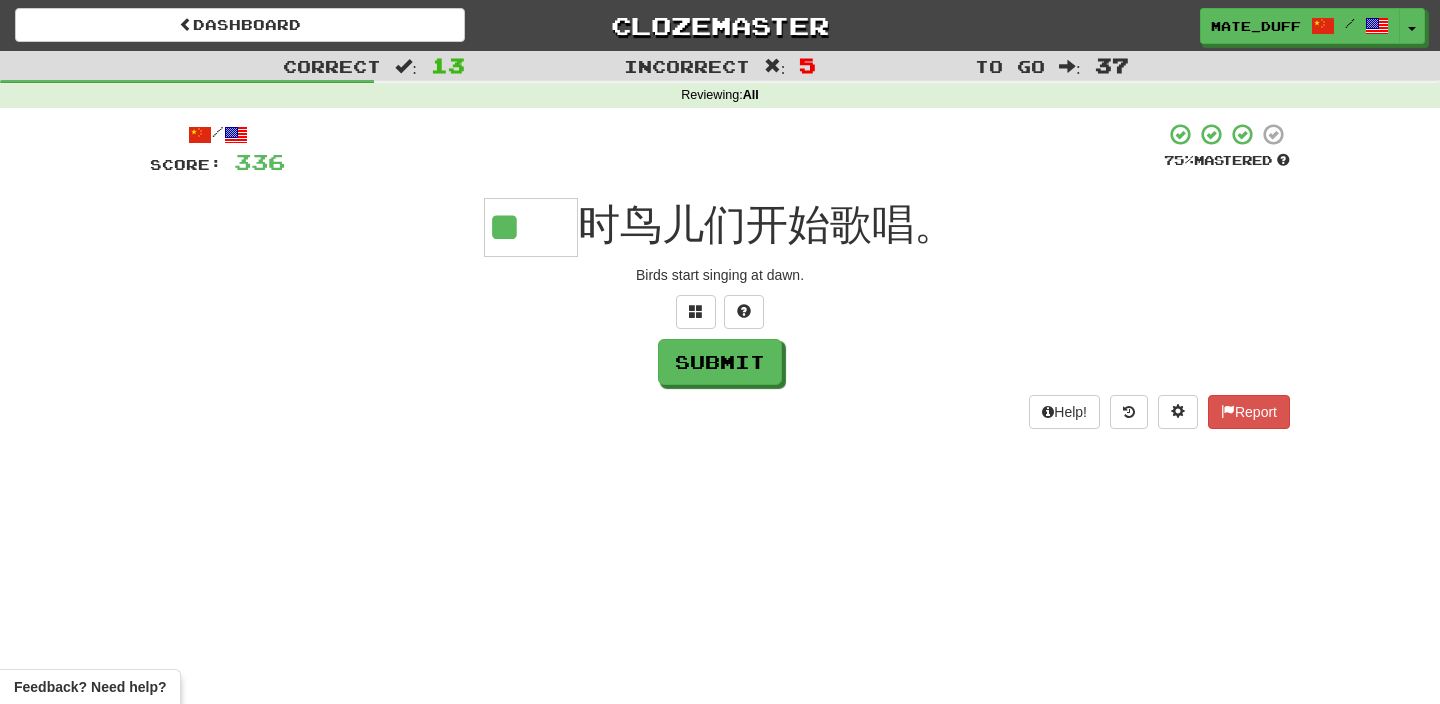 type on "**" 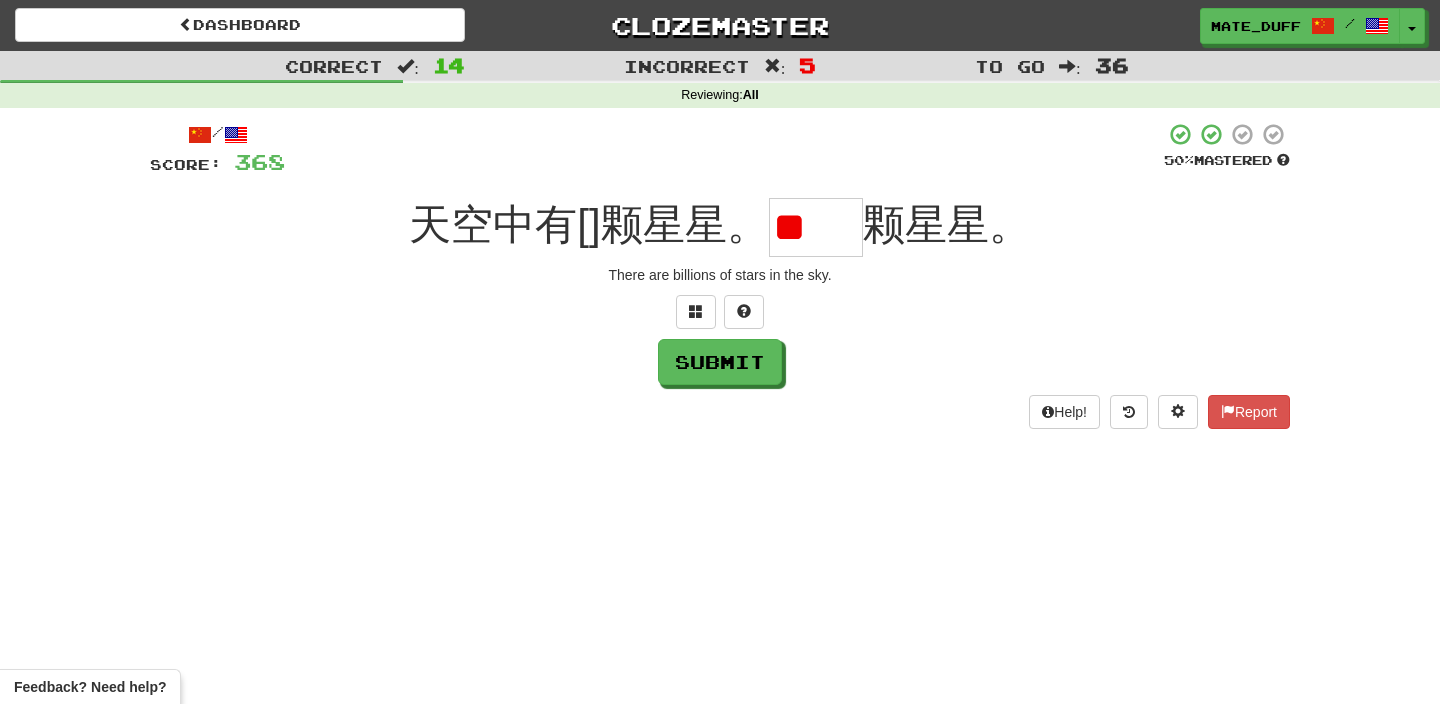 scroll, scrollTop: 0, scrollLeft: 0, axis: both 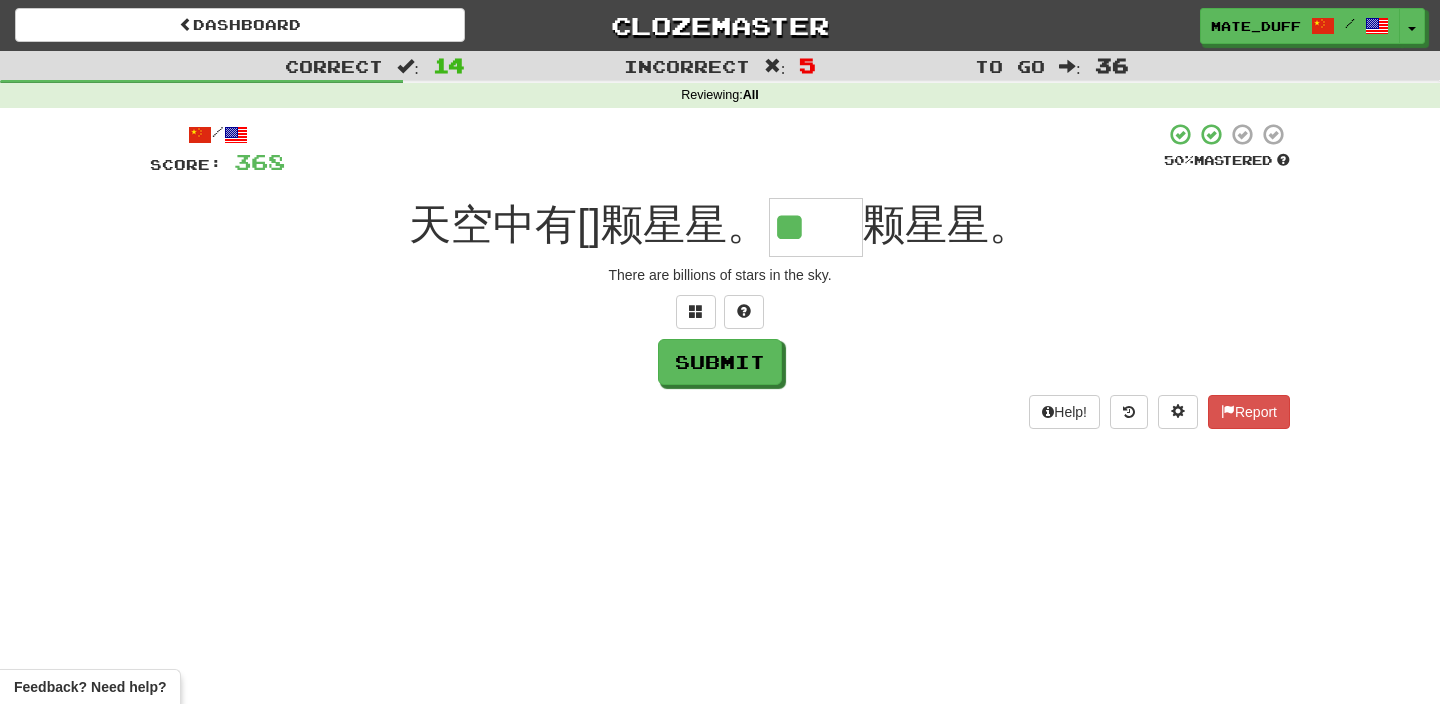 type on "**" 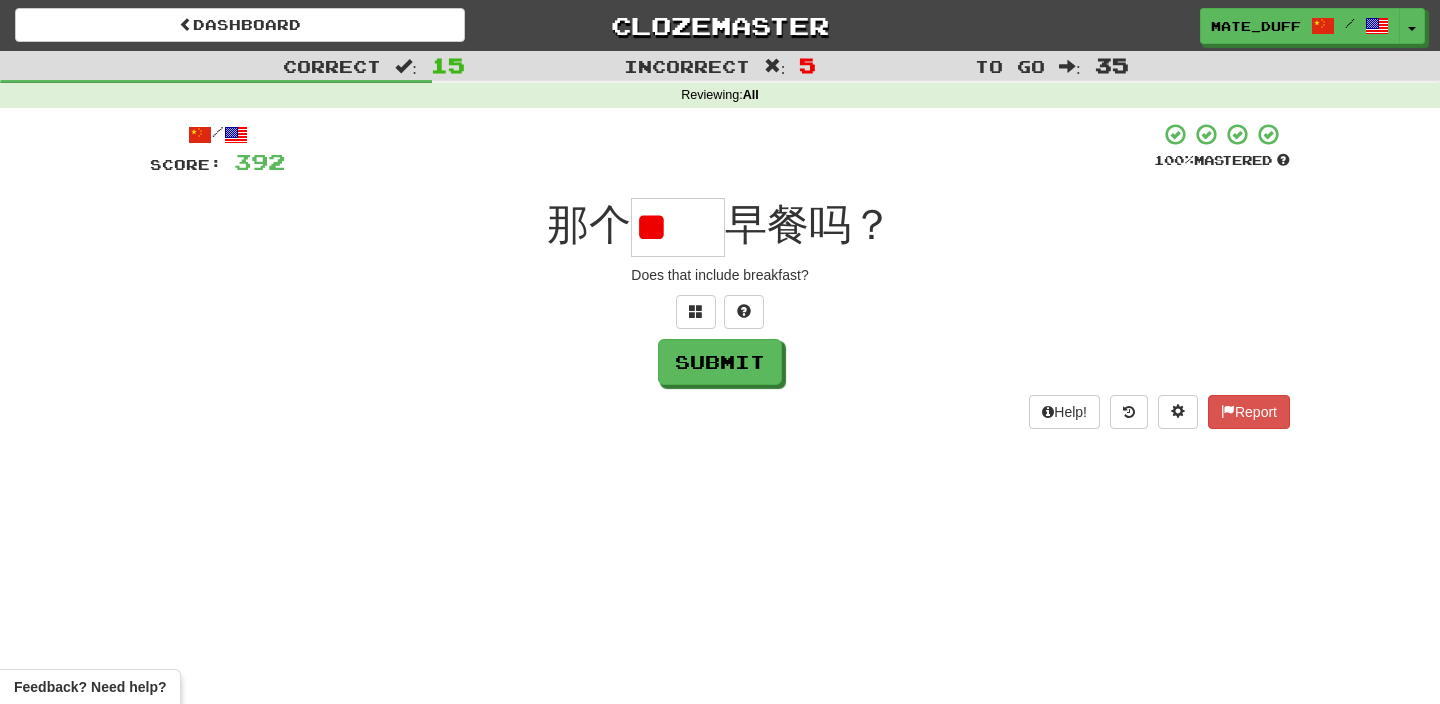 scroll, scrollTop: 0, scrollLeft: 0, axis: both 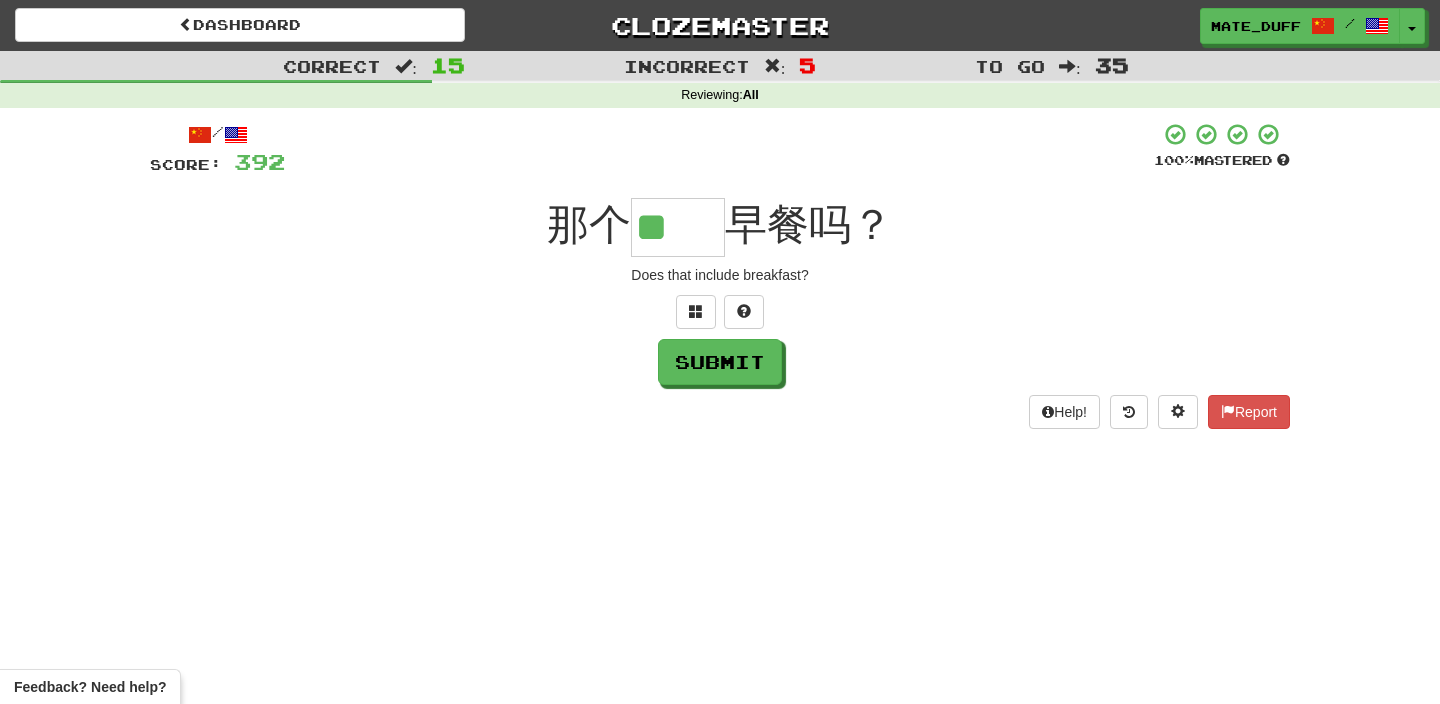type on "**" 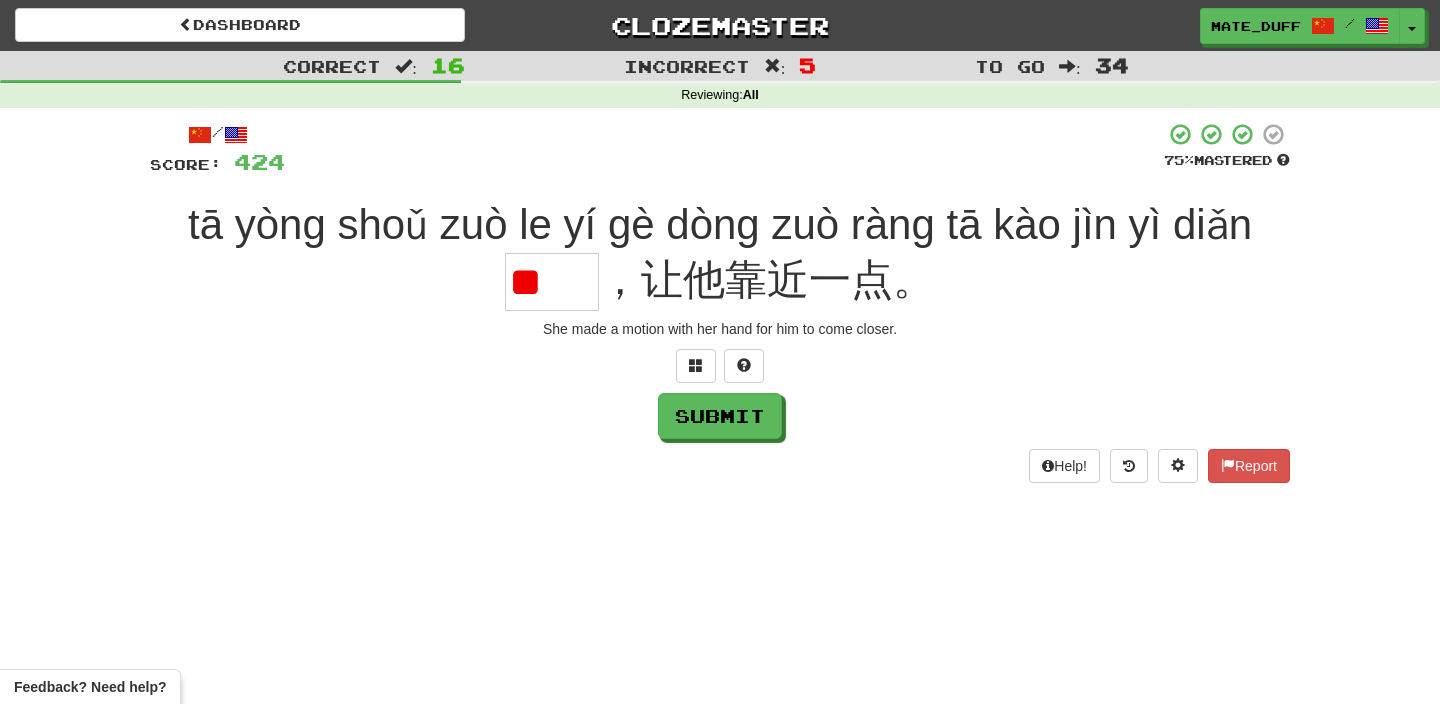 scroll, scrollTop: 0, scrollLeft: 0, axis: both 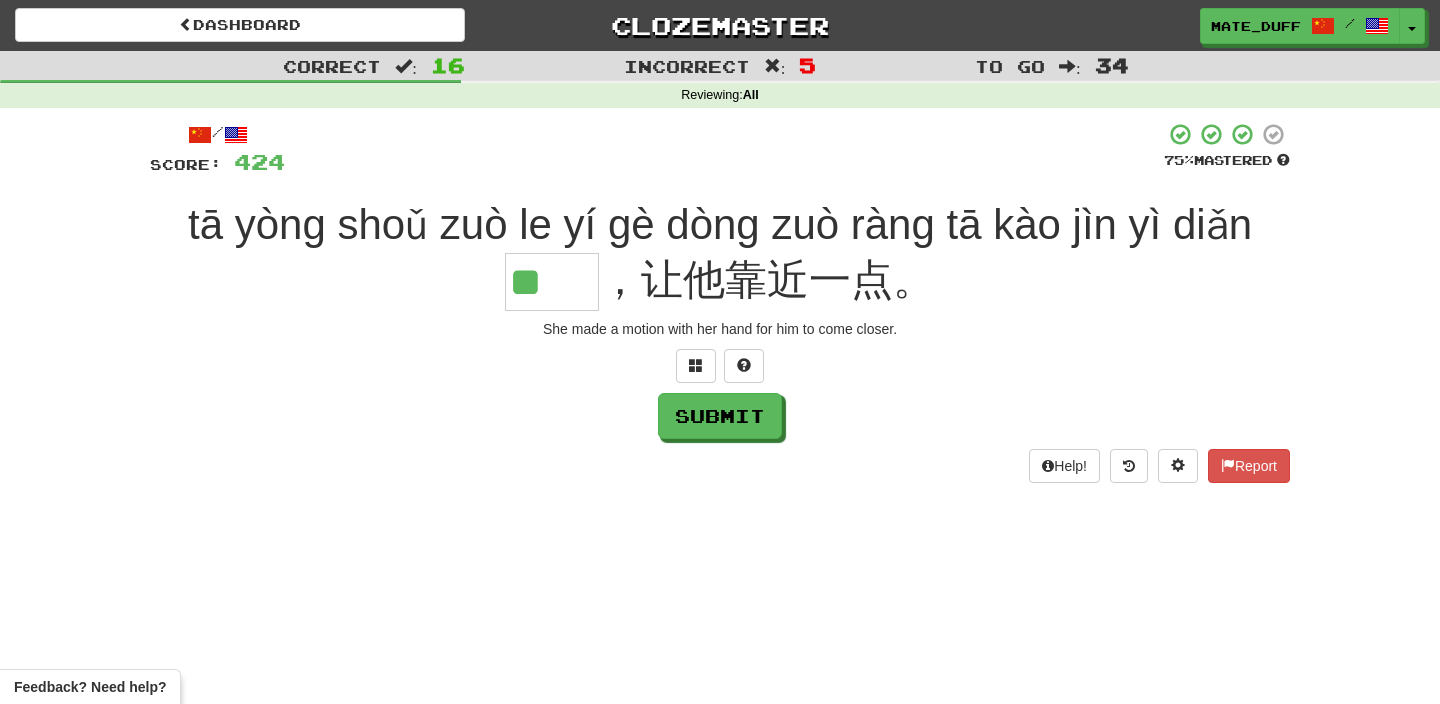 type on "**" 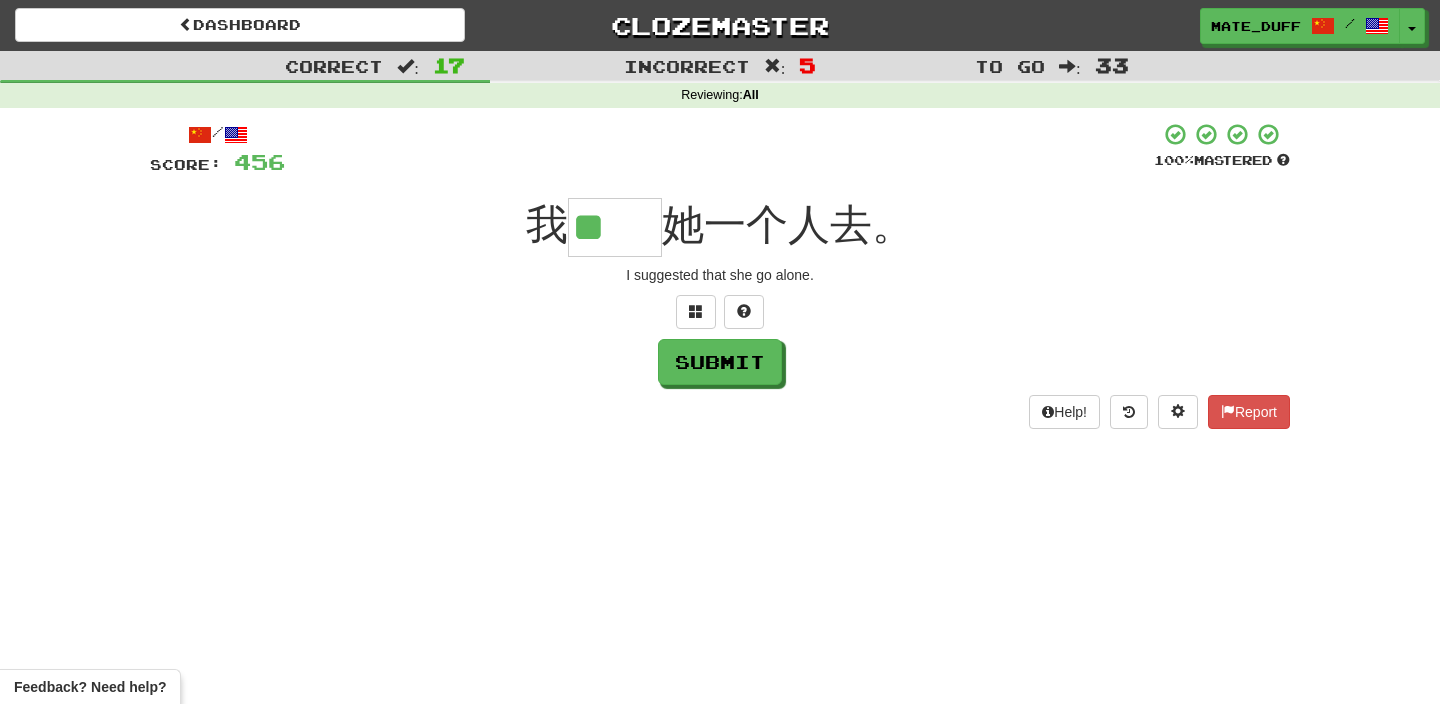 scroll, scrollTop: 0, scrollLeft: 0, axis: both 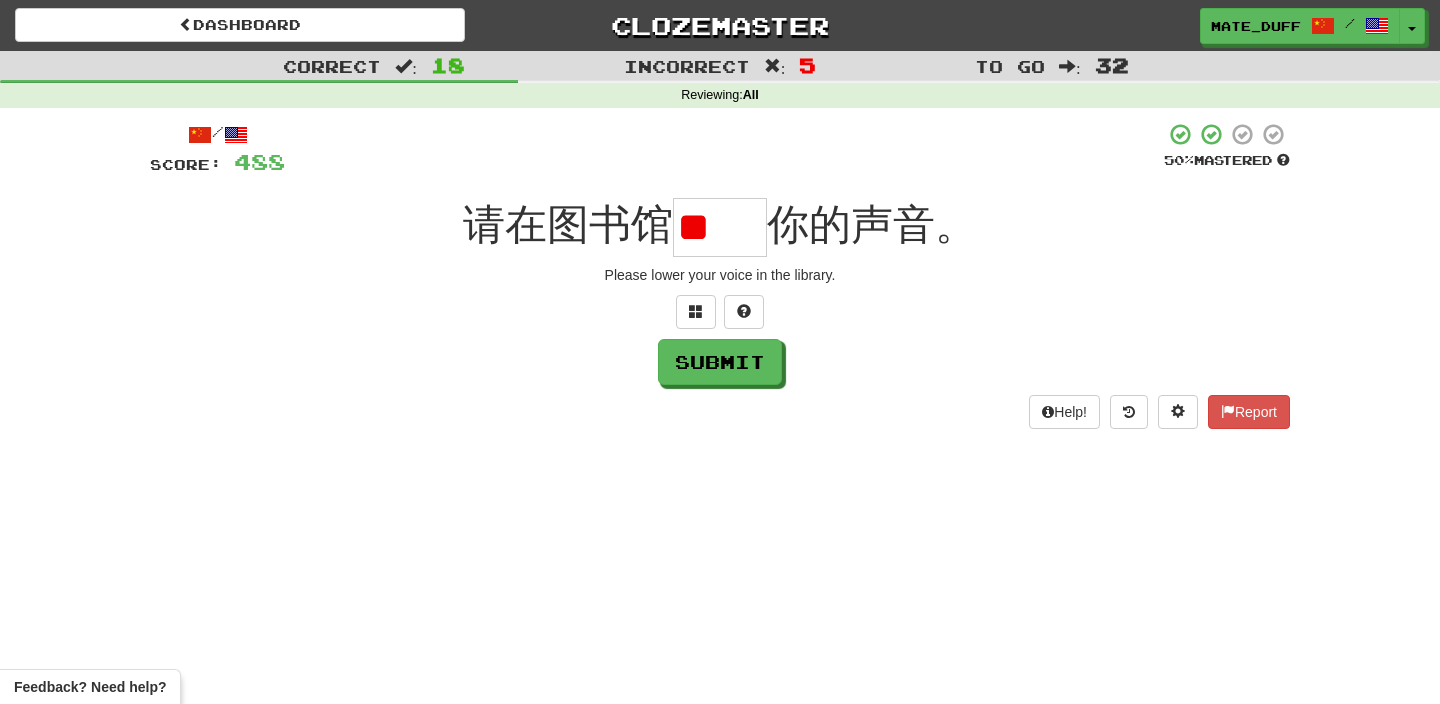 type on "*" 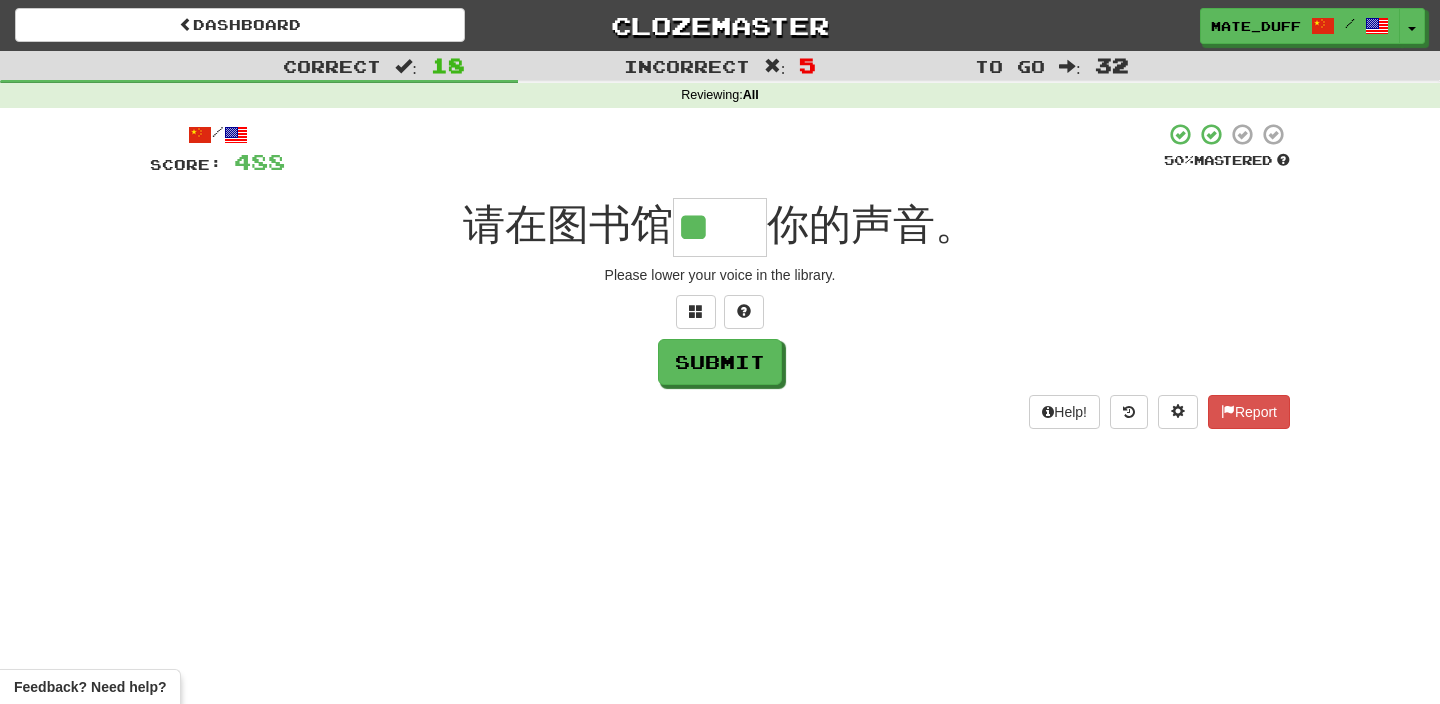 type on "**" 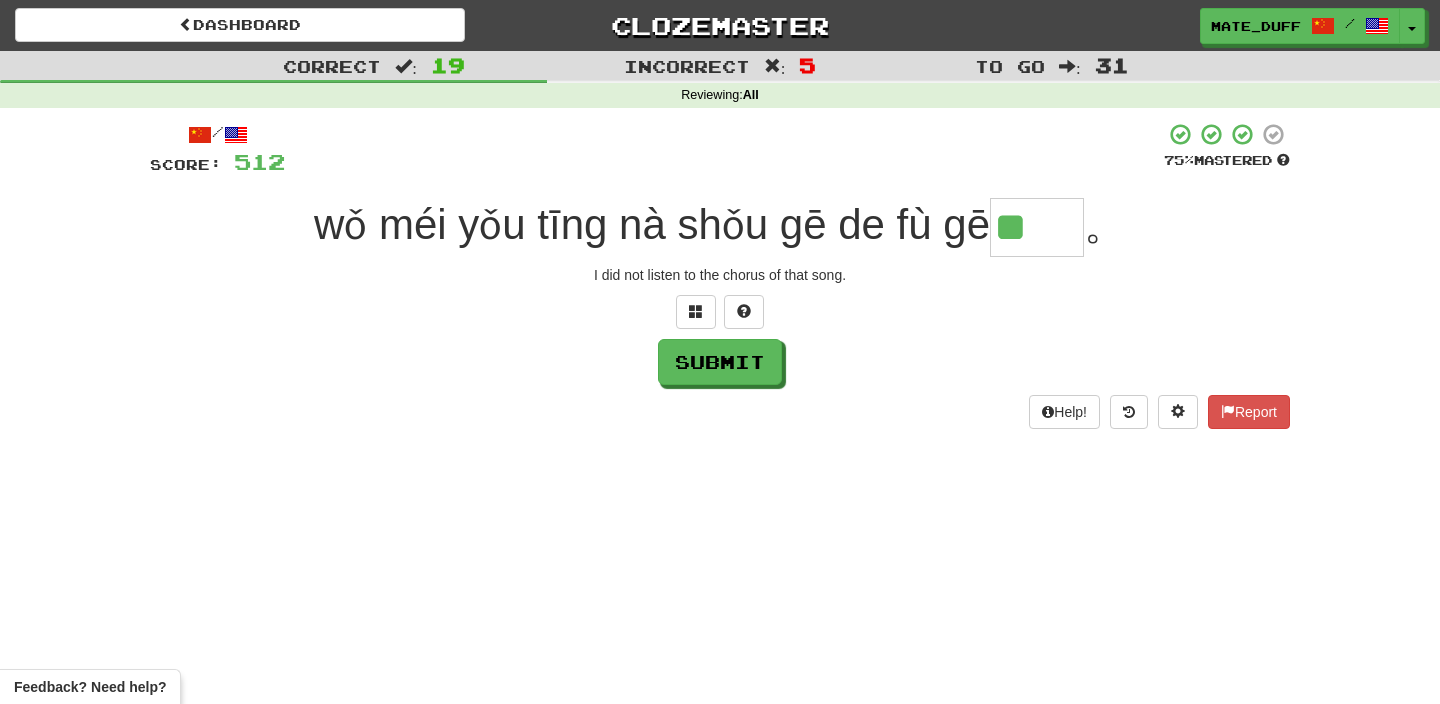 scroll, scrollTop: 0, scrollLeft: 0, axis: both 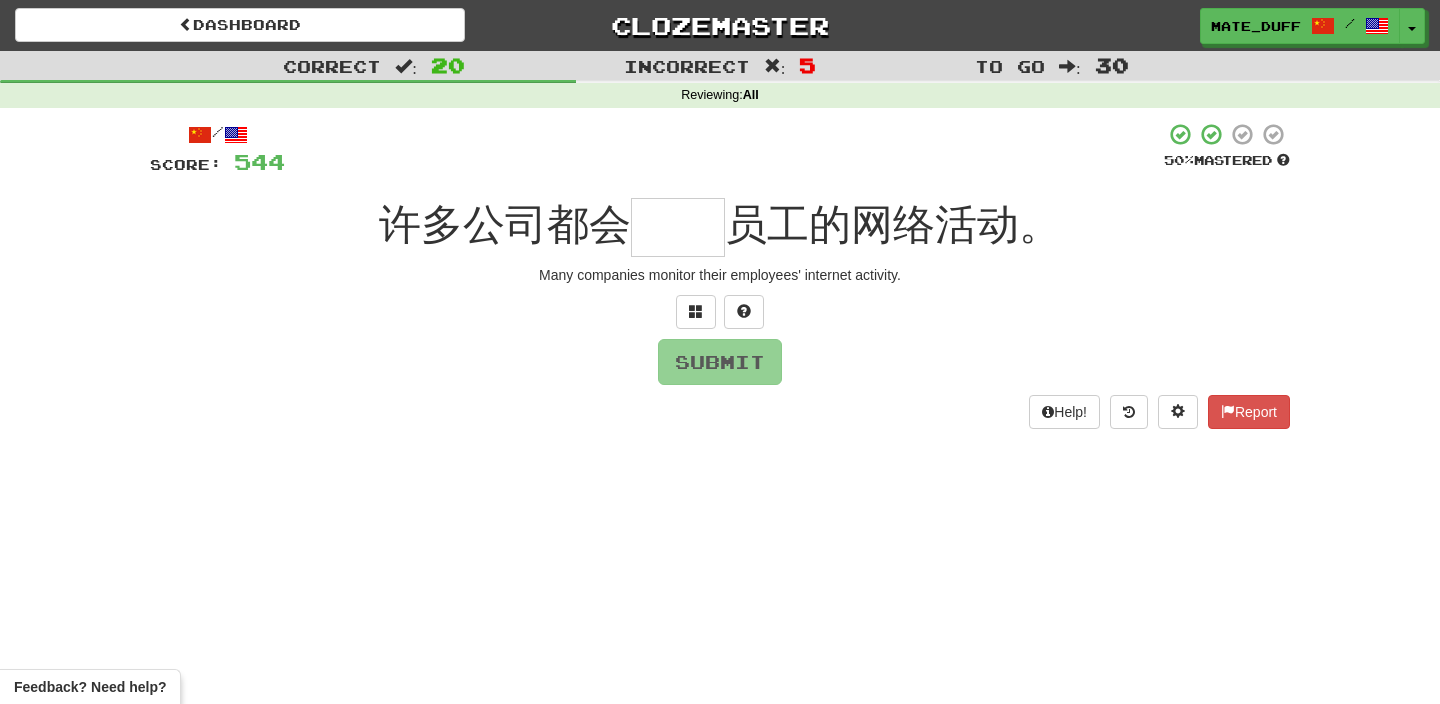 type on "*" 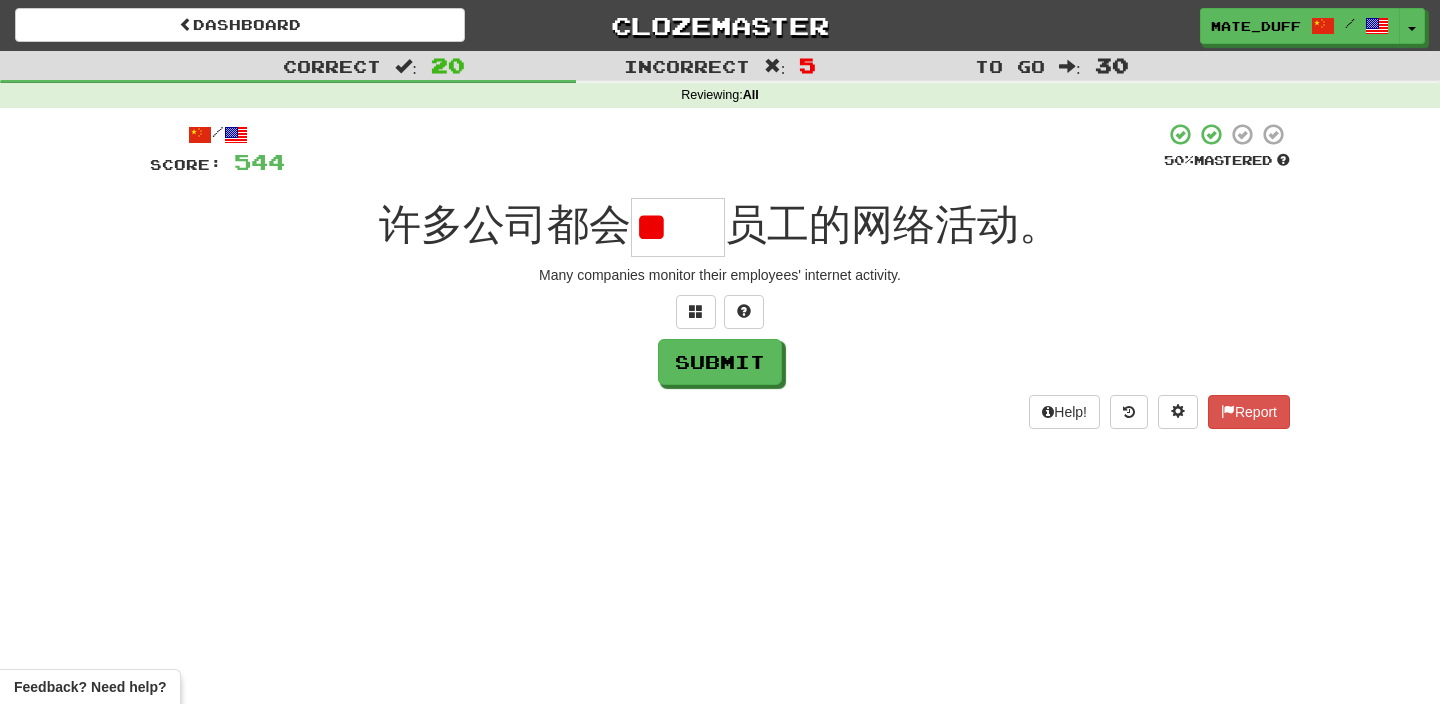 scroll, scrollTop: 0, scrollLeft: 0, axis: both 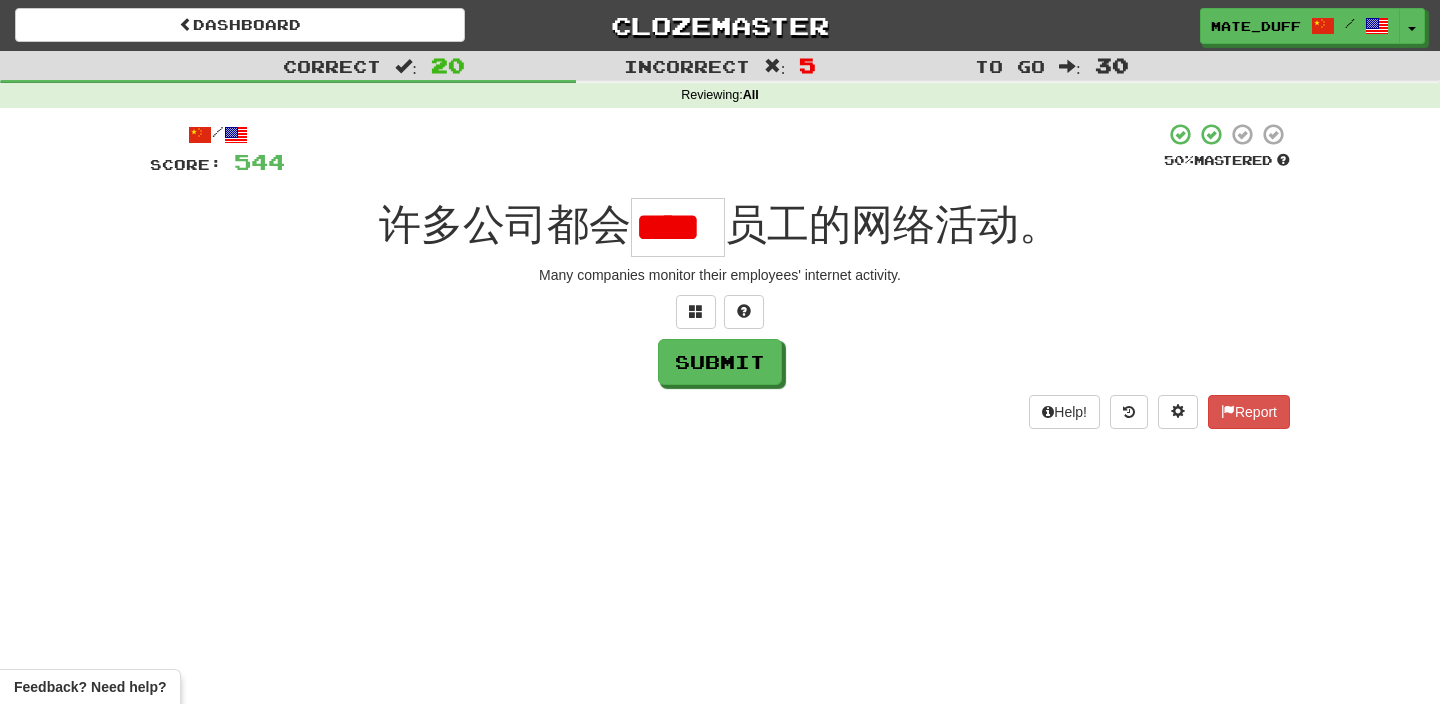 type on "*" 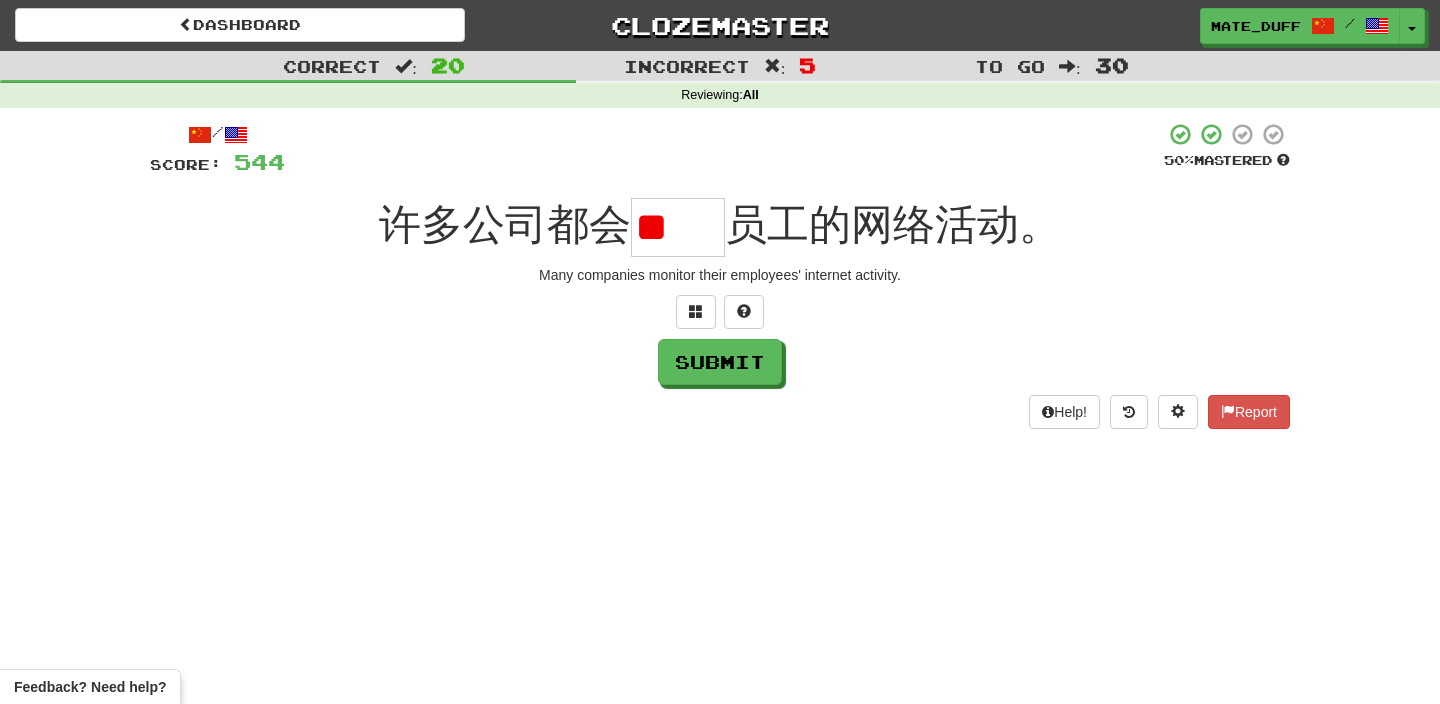 scroll, scrollTop: 0, scrollLeft: 0, axis: both 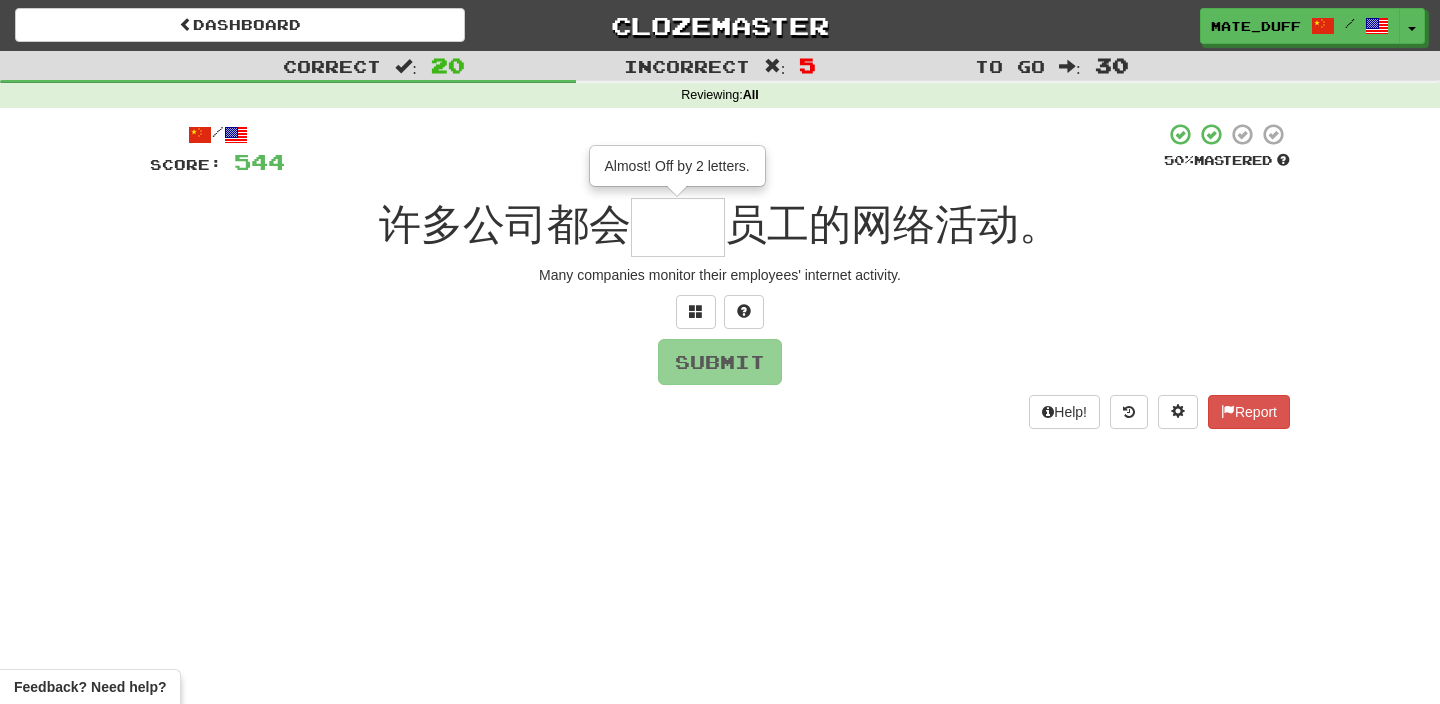 type on "**" 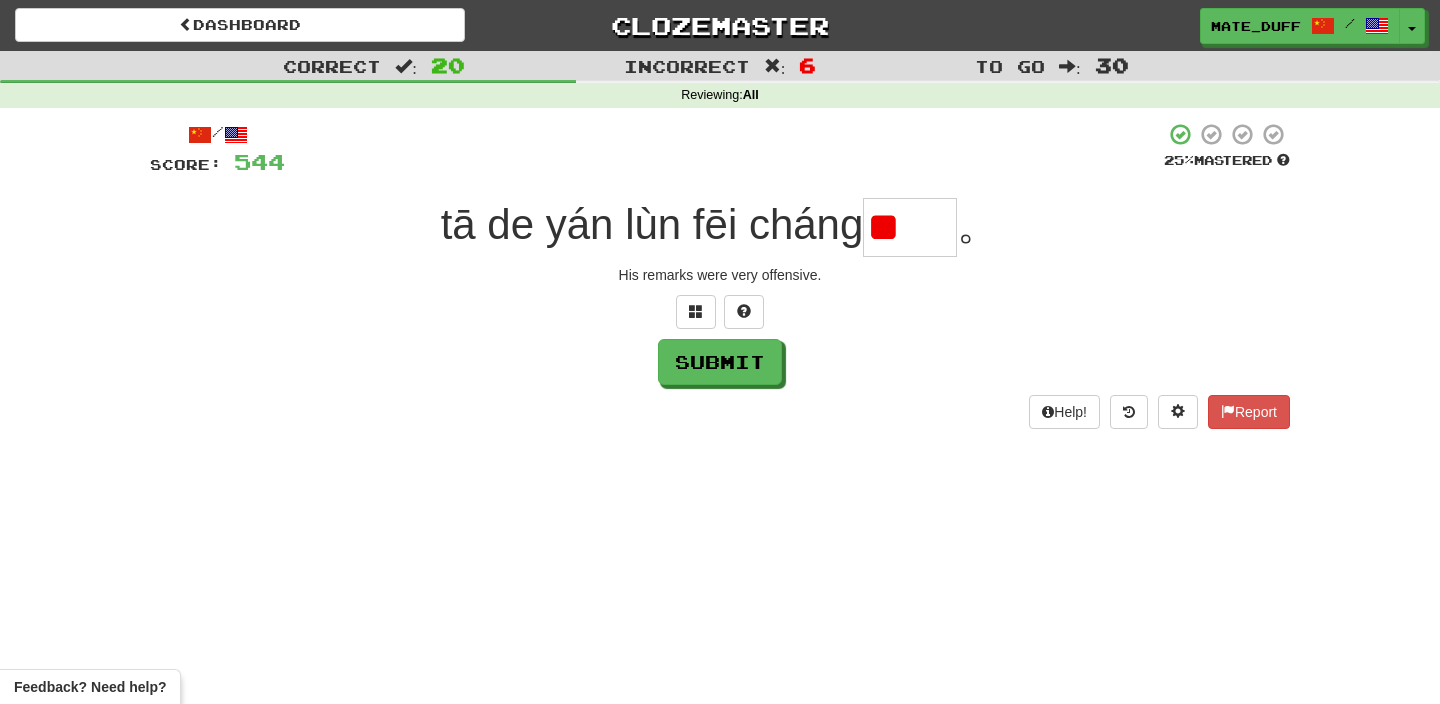 scroll, scrollTop: 0, scrollLeft: 0, axis: both 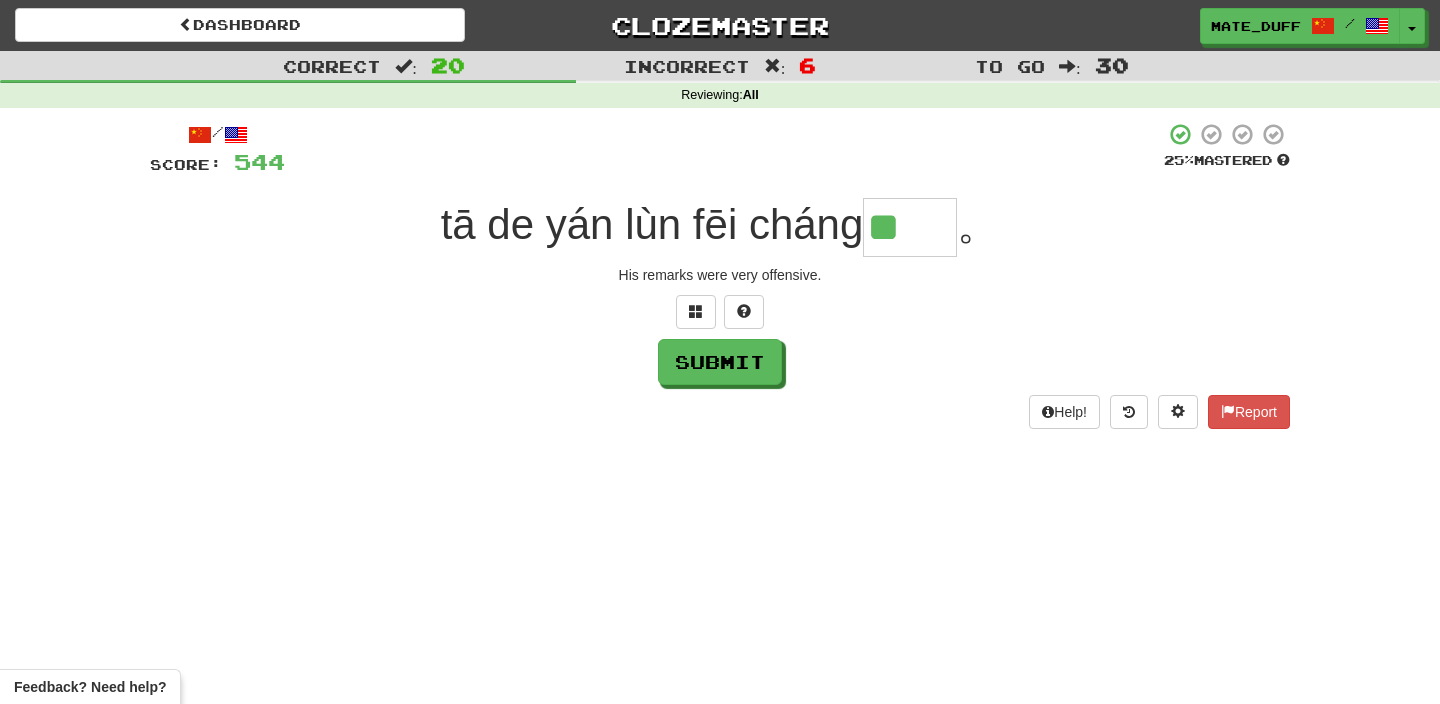 type on "**" 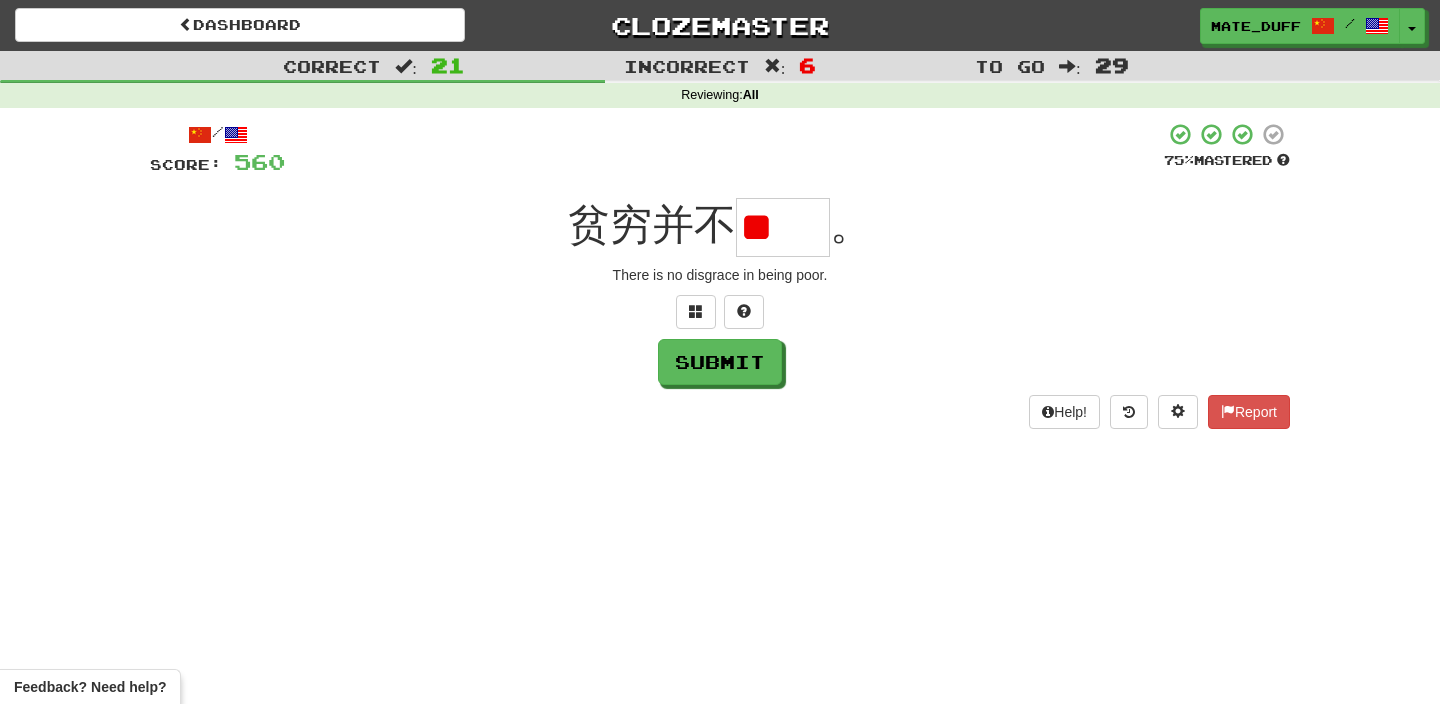 scroll, scrollTop: 0, scrollLeft: 0, axis: both 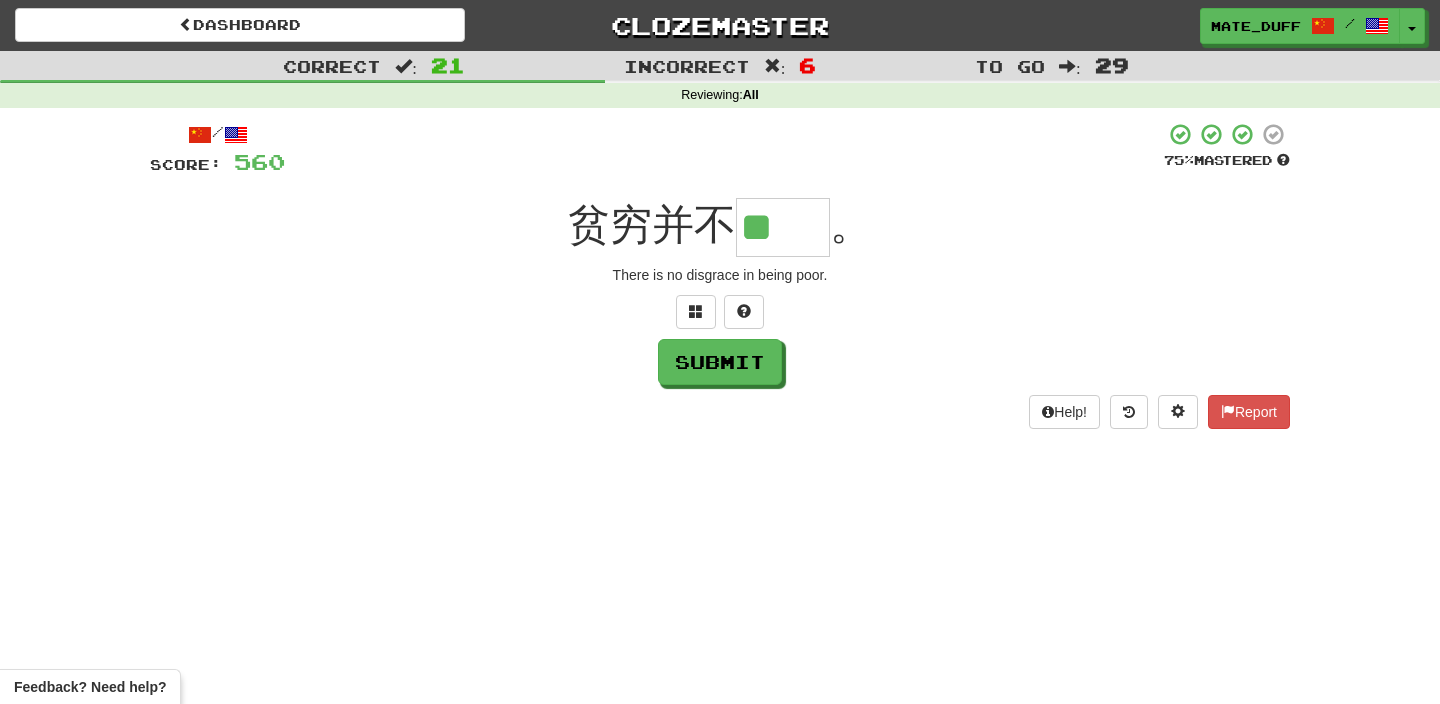 type on "**" 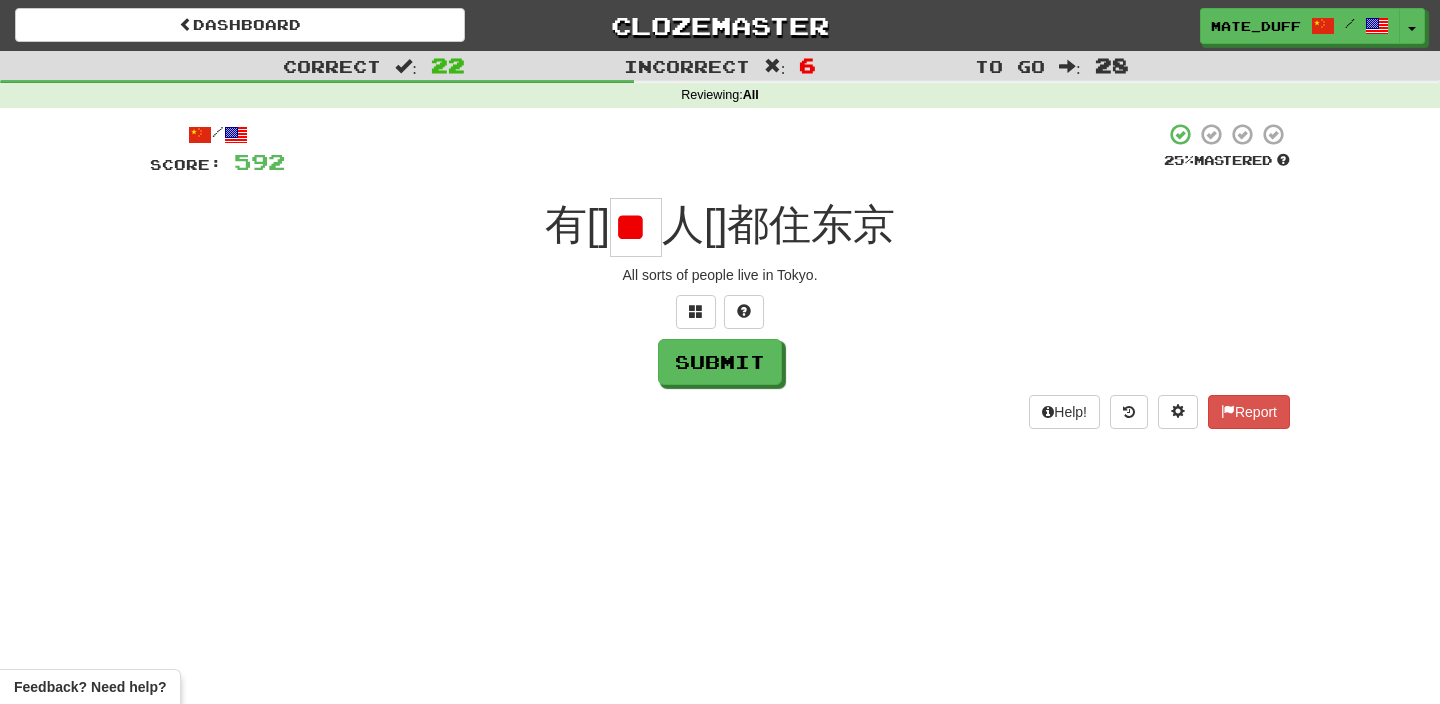 scroll, scrollTop: 0, scrollLeft: 2, axis: horizontal 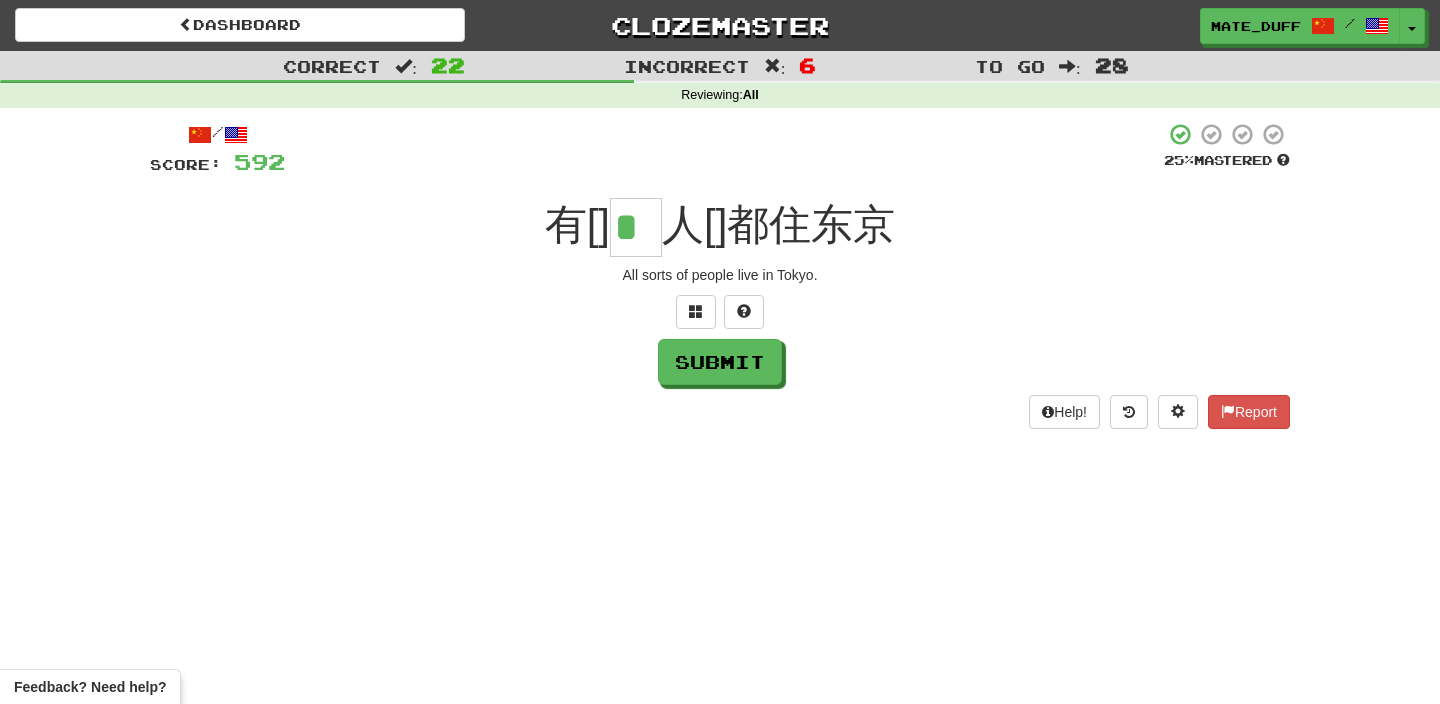type on "*" 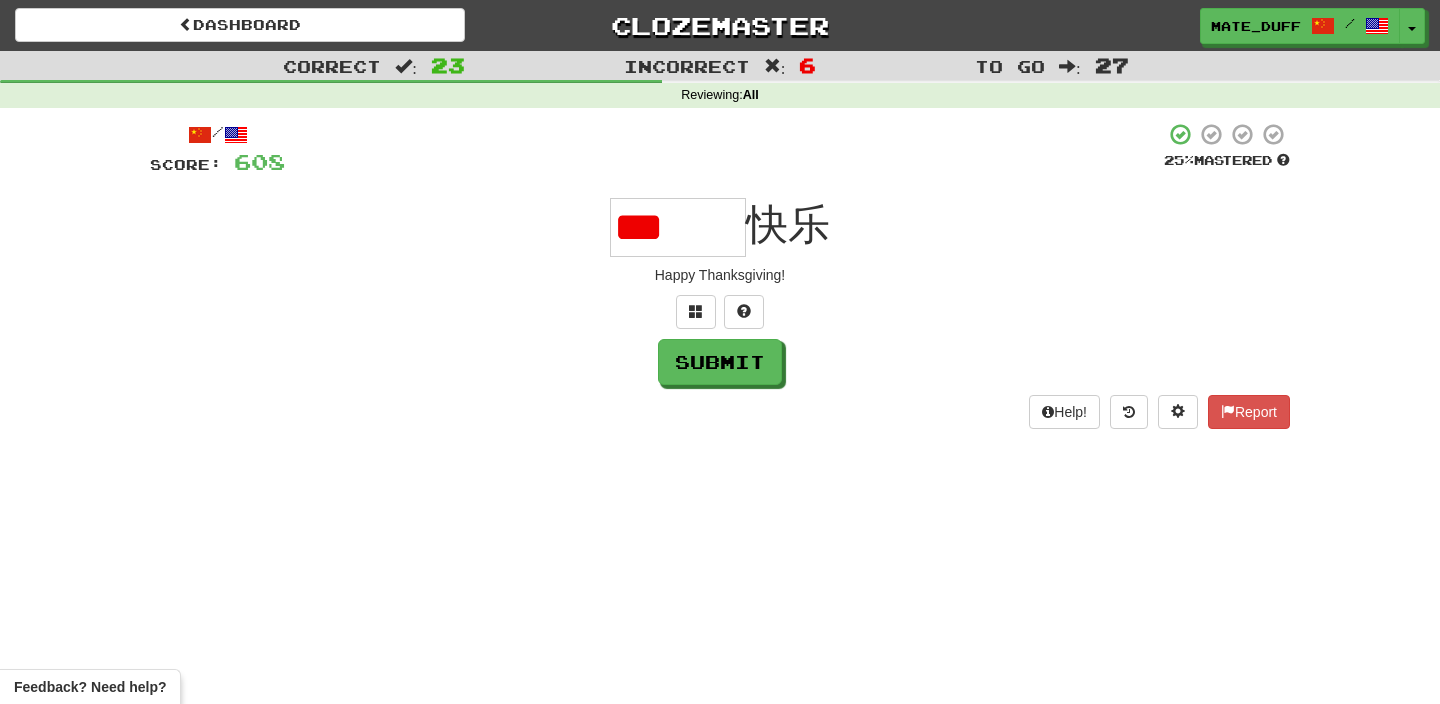 scroll, scrollTop: 0, scrollLeft: 0, axis: both 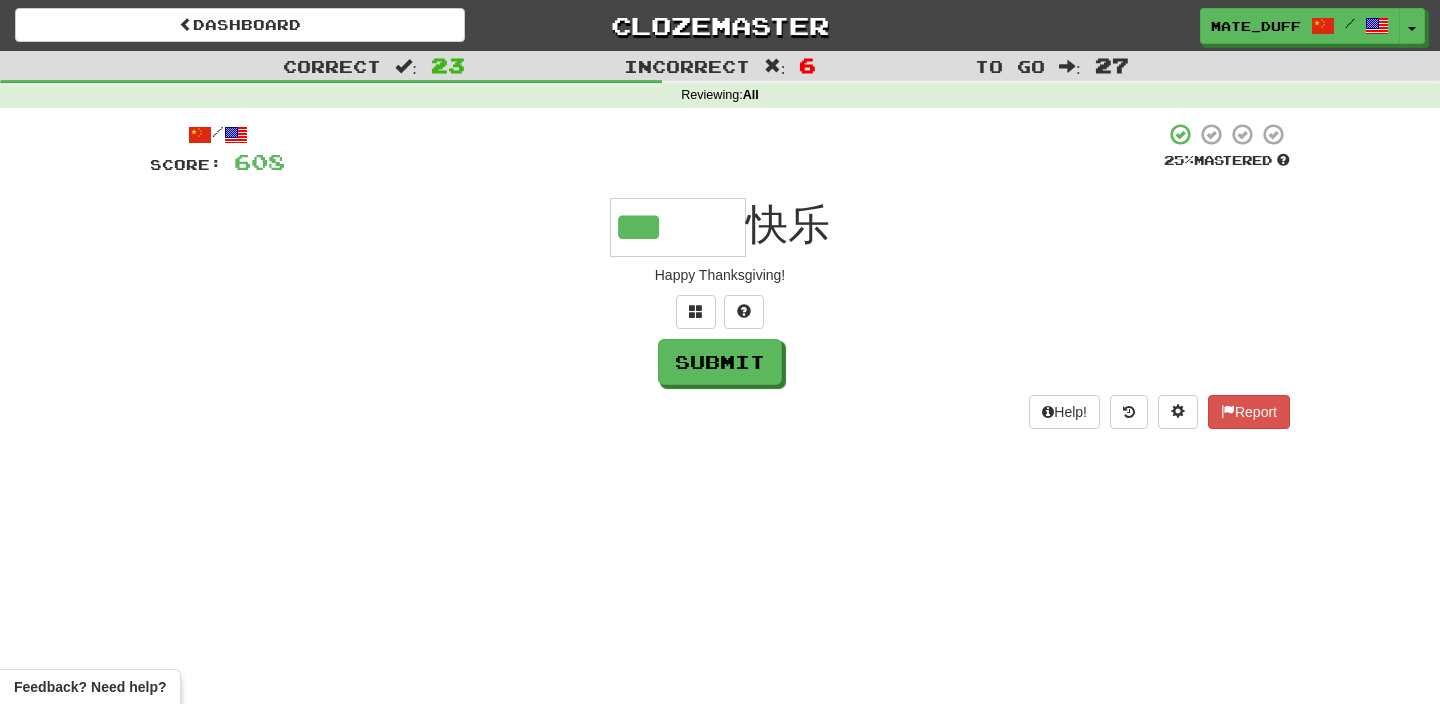type on "***" 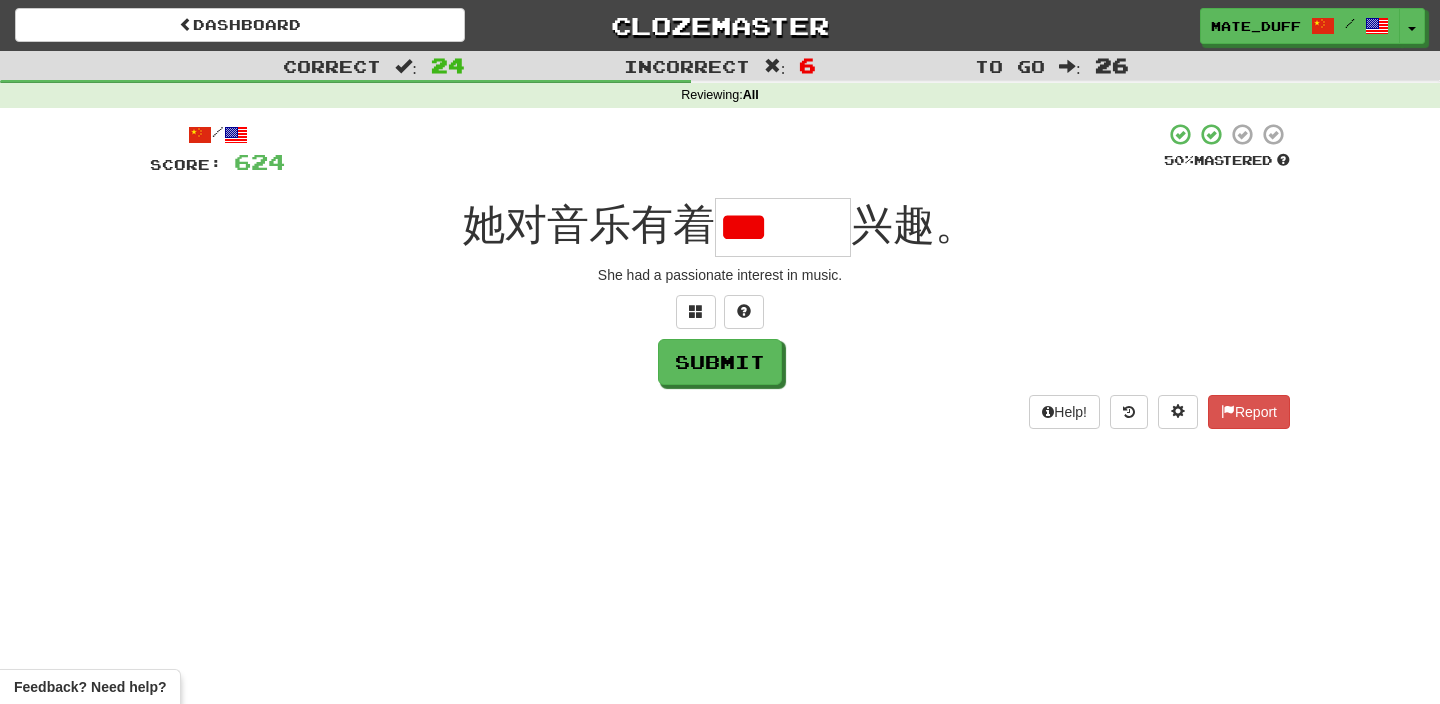 scroll, scrollTop: 0, scrollLeft: 0, axis: both 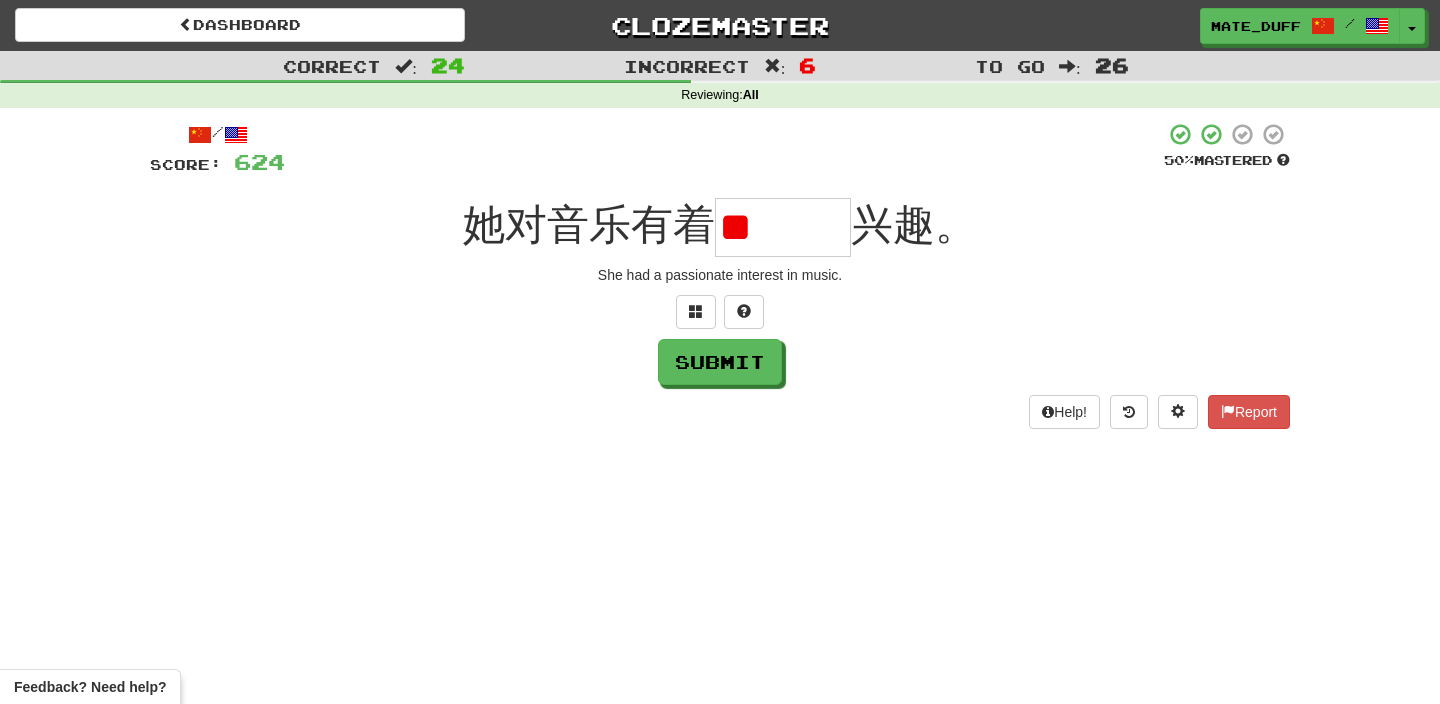 type on "*" 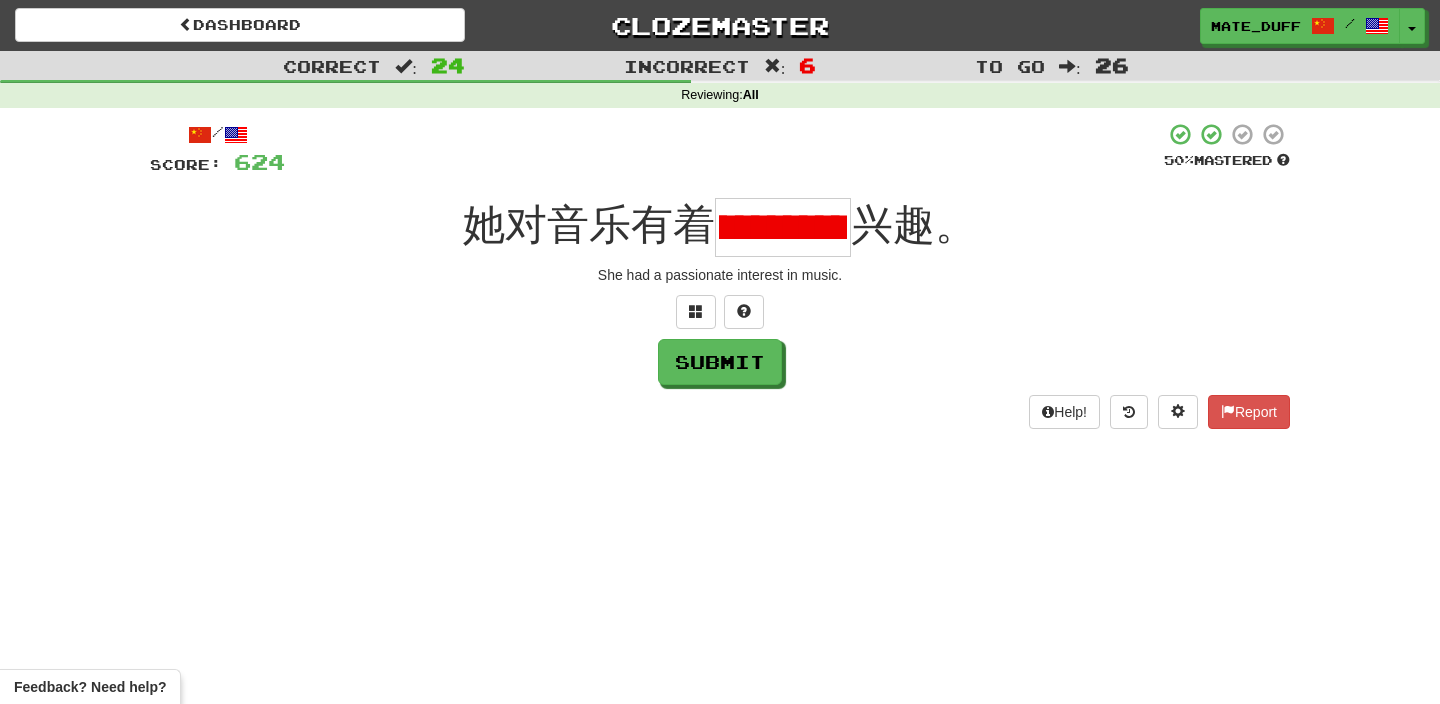 scroll, scrollTop: 0, scrollLeft: 88, axis: horizontal 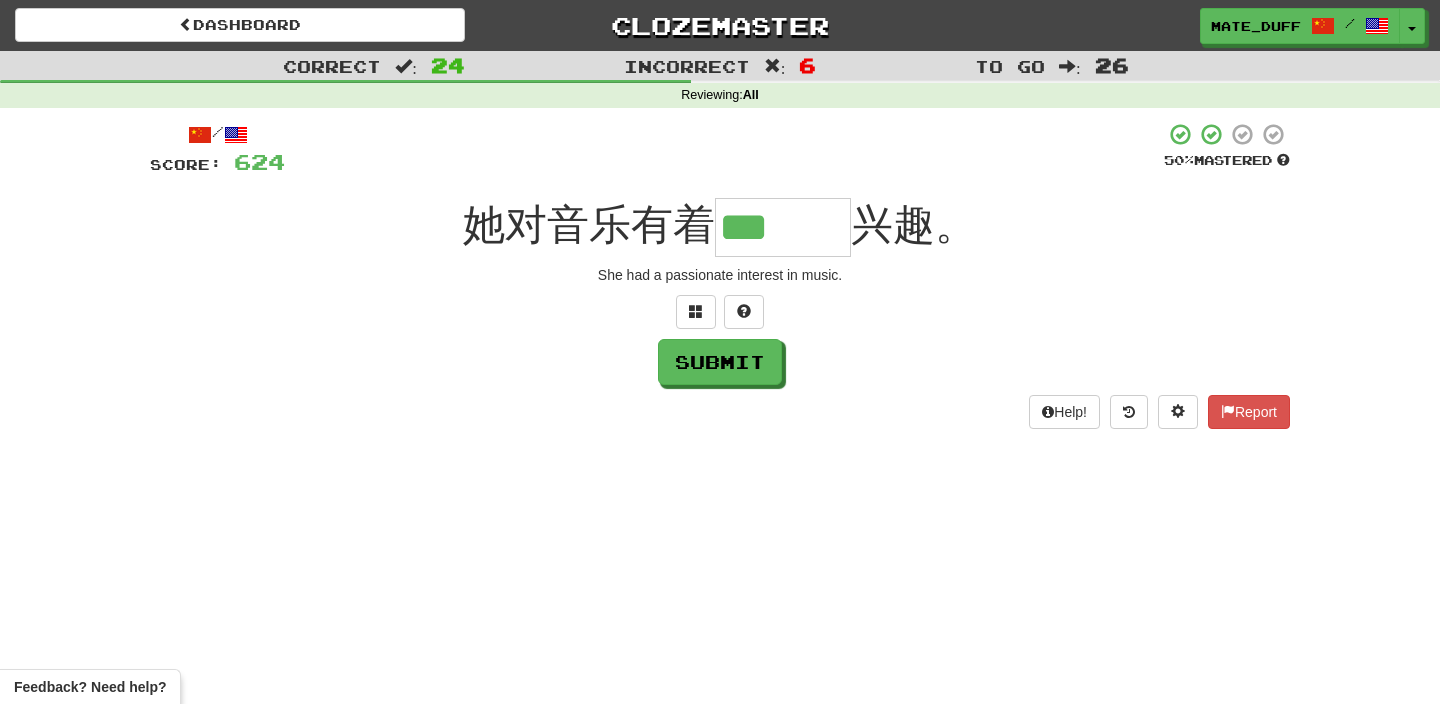 type on "***" 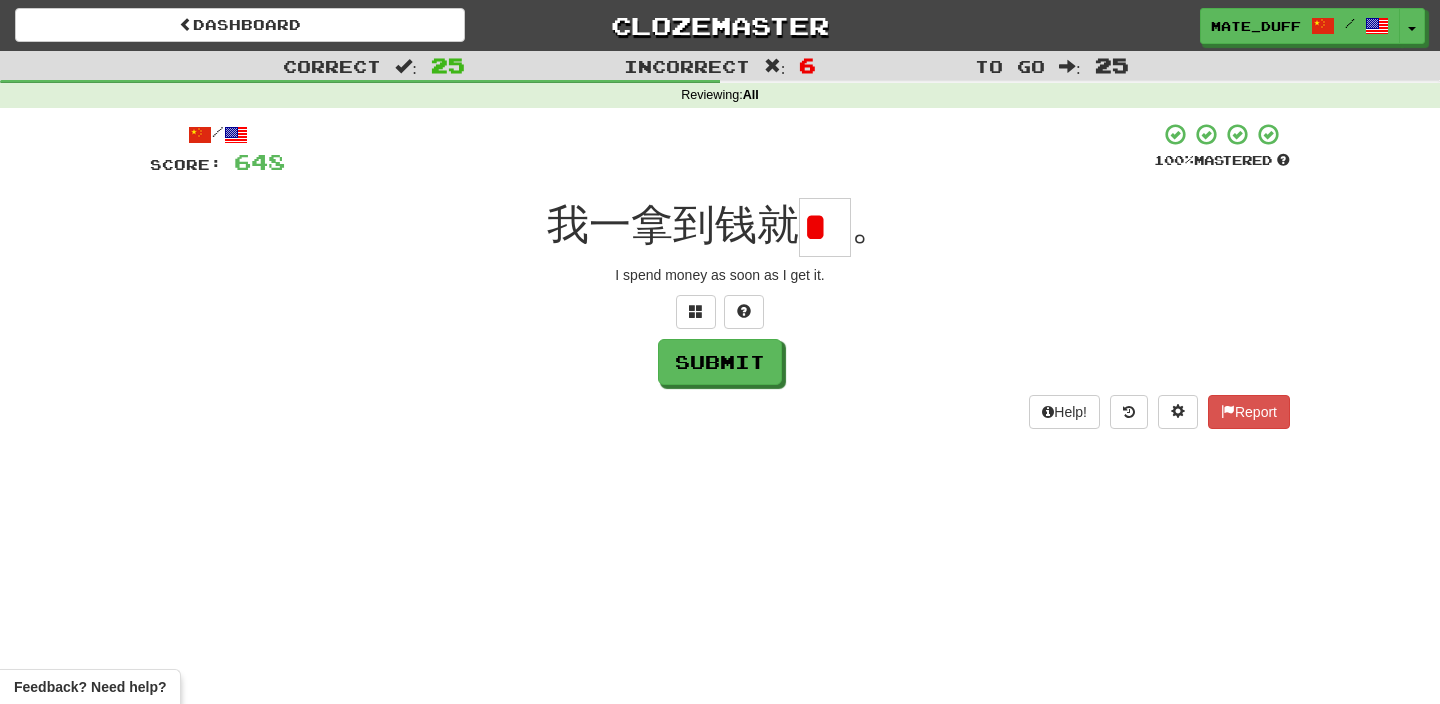scroll, scrollTop: 0, scrollLeft: 0, axis: both 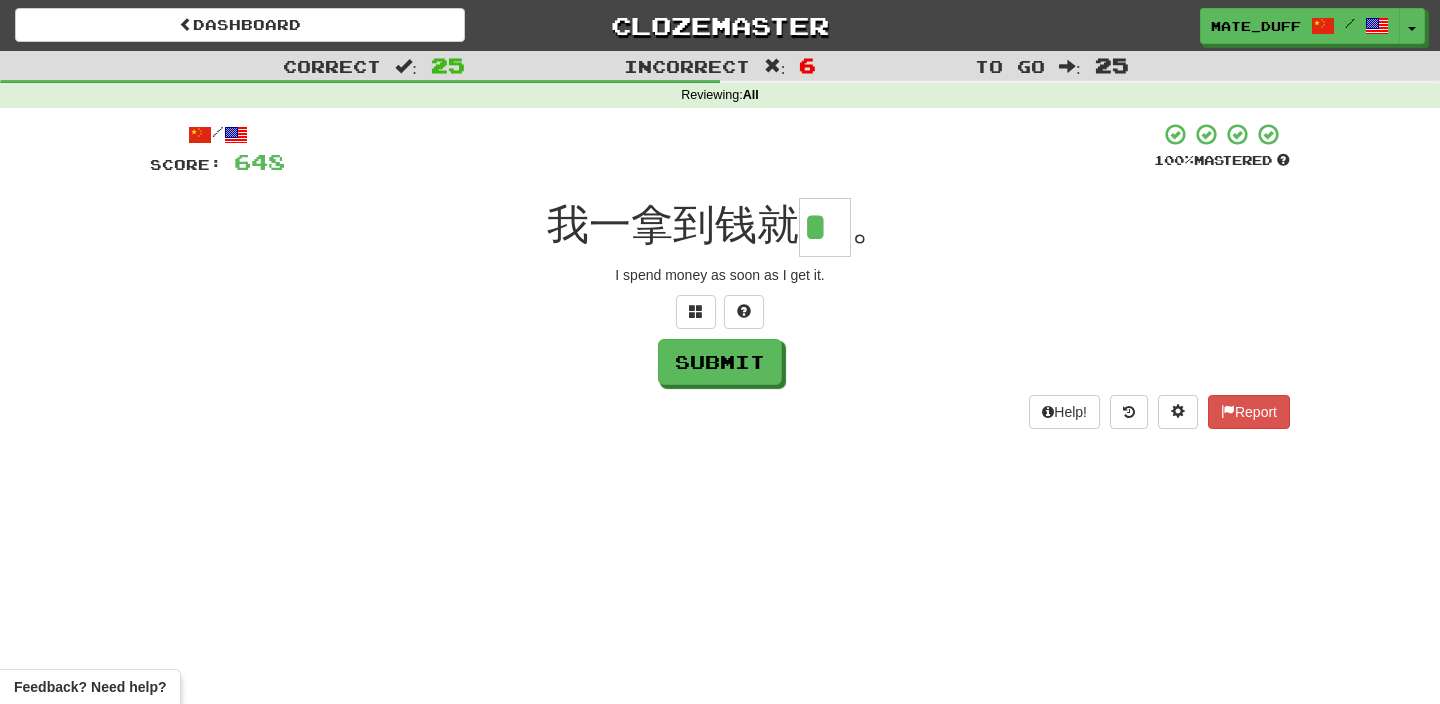 type on "*" 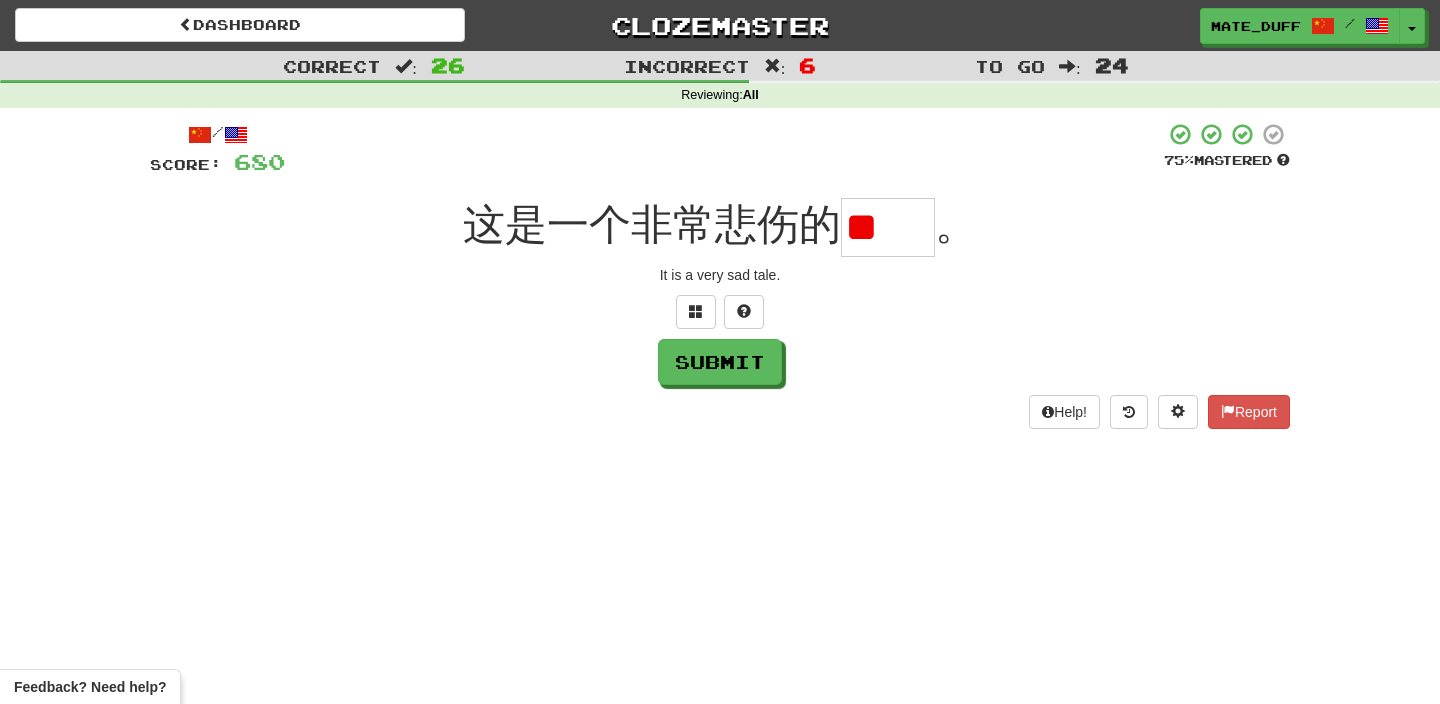 scroll, scrollTop: 0, scrollLeft: 0, axis: both 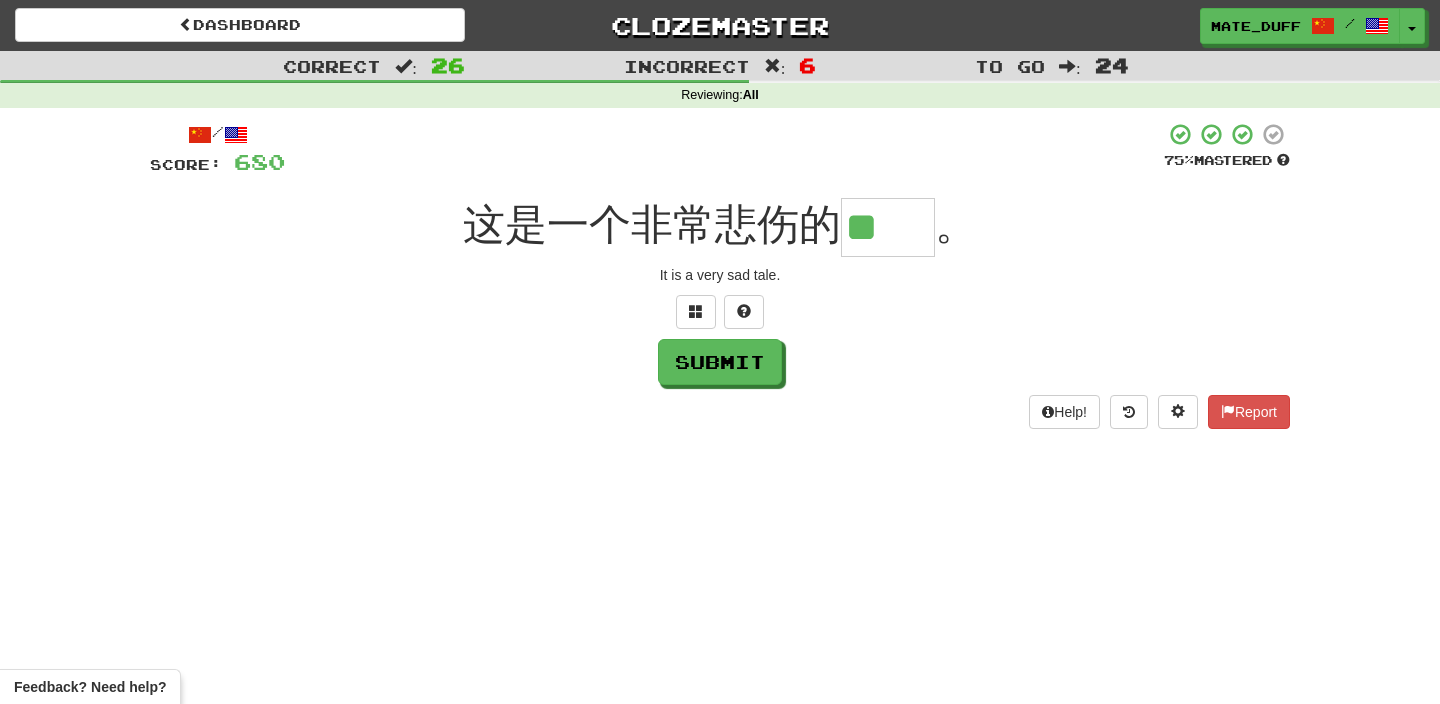 type on "**" 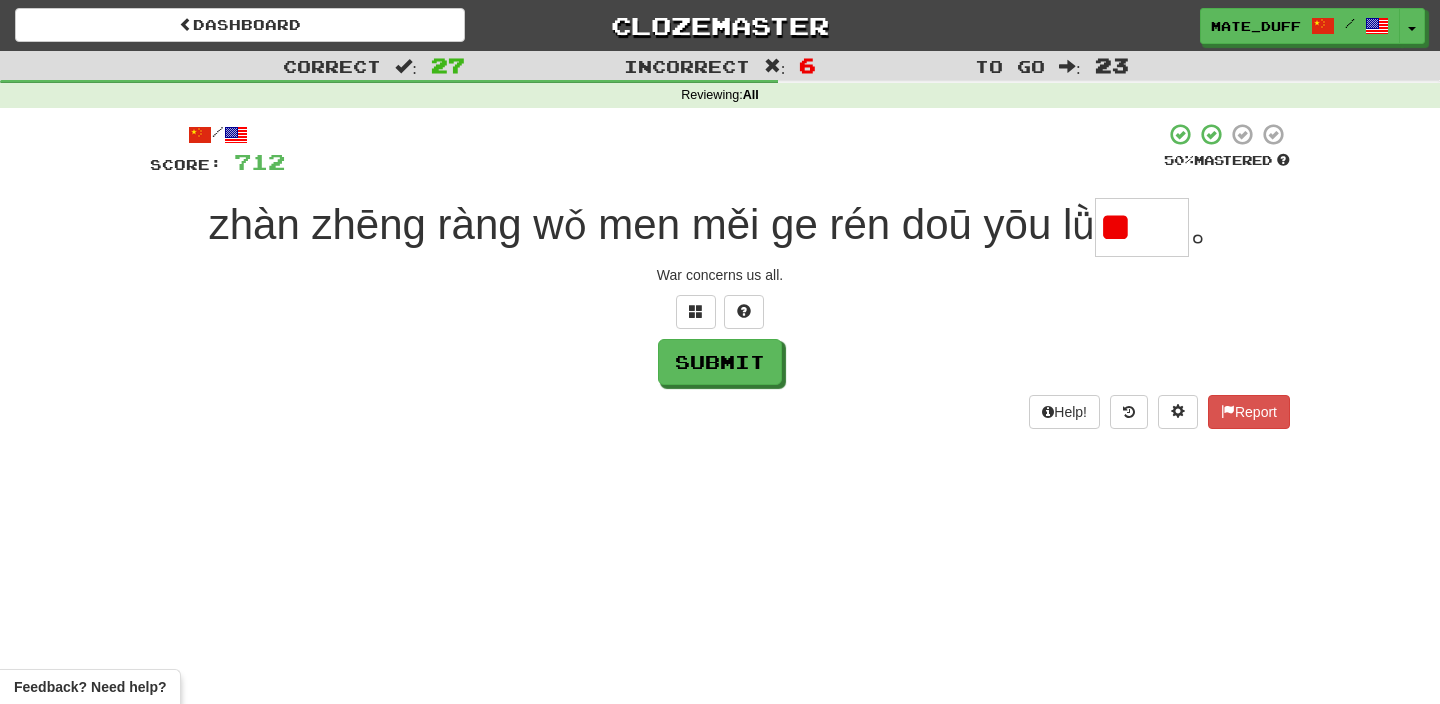 scroll, scrollTop: 0, scrollLeft: 0, axis: both 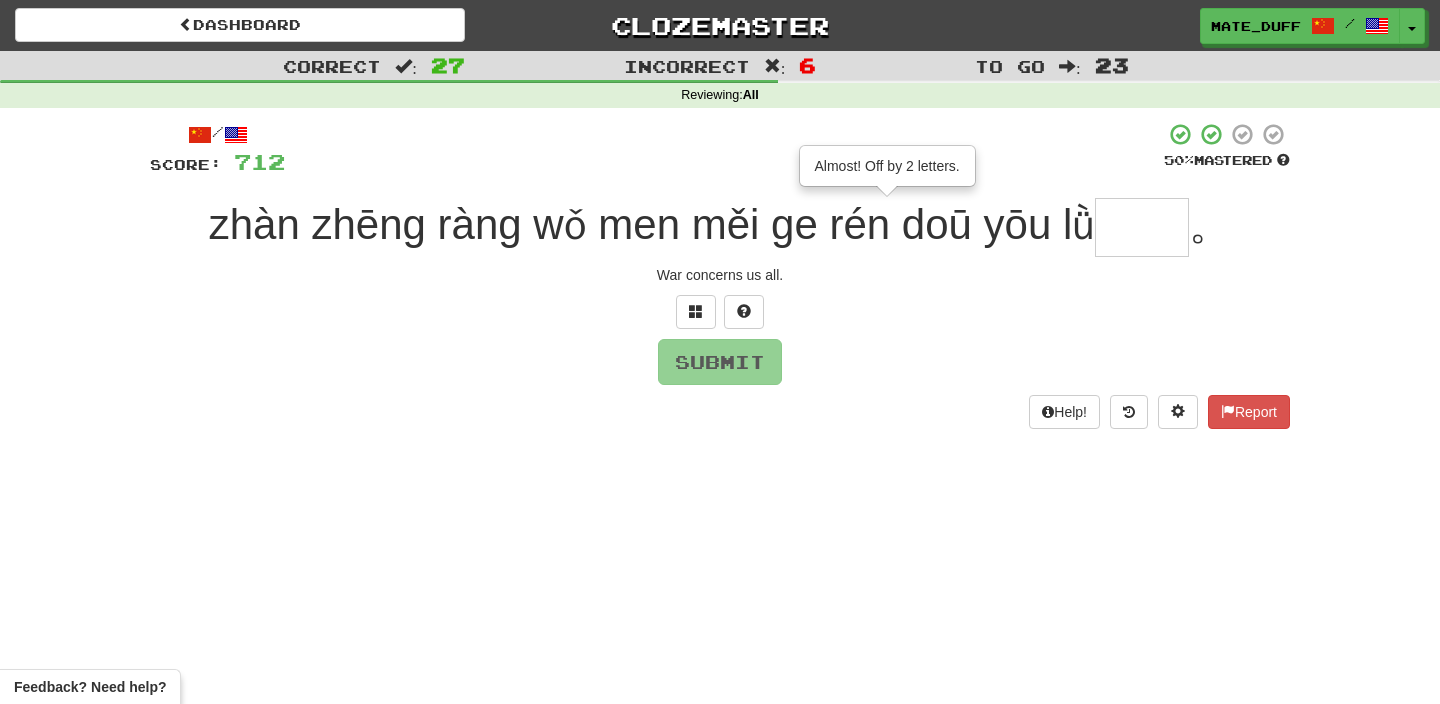 type on "**" 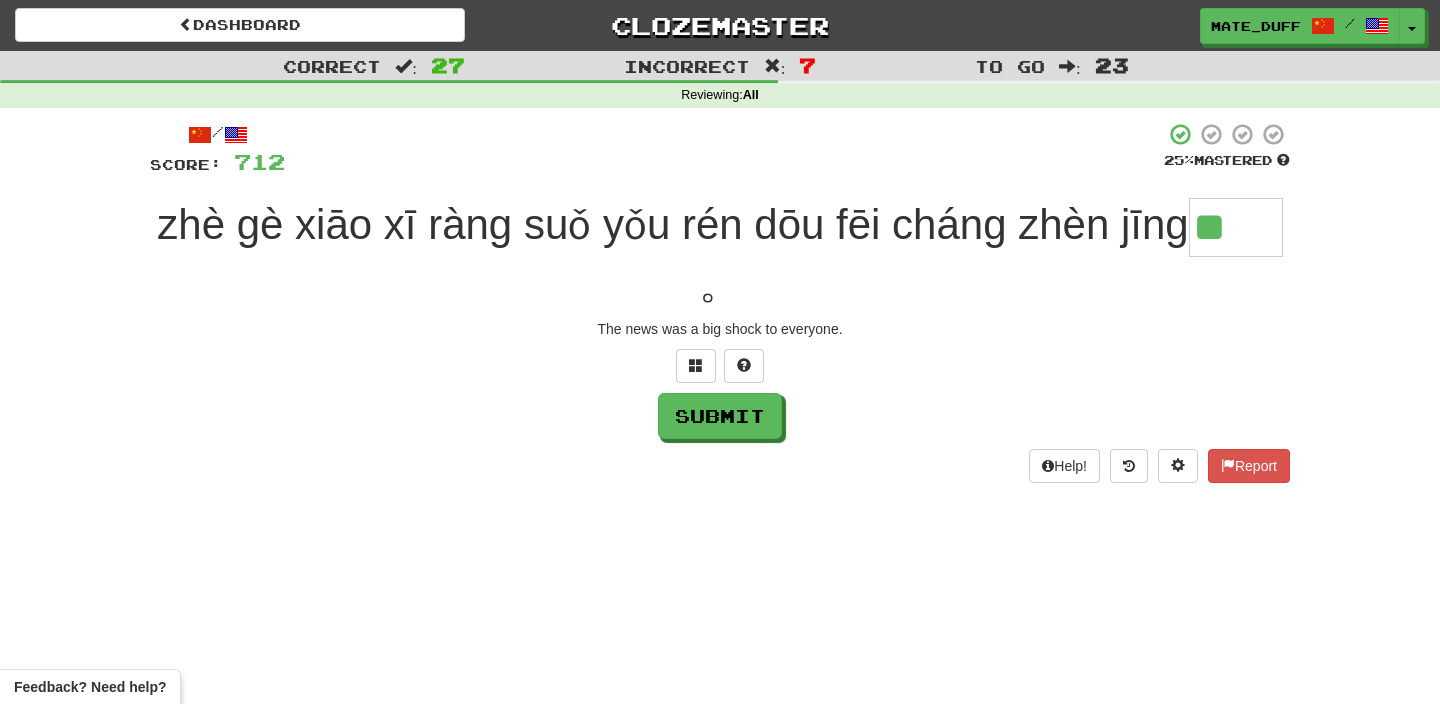 scroll, scrollTop: 0, scrollLeft: 0, axis: both 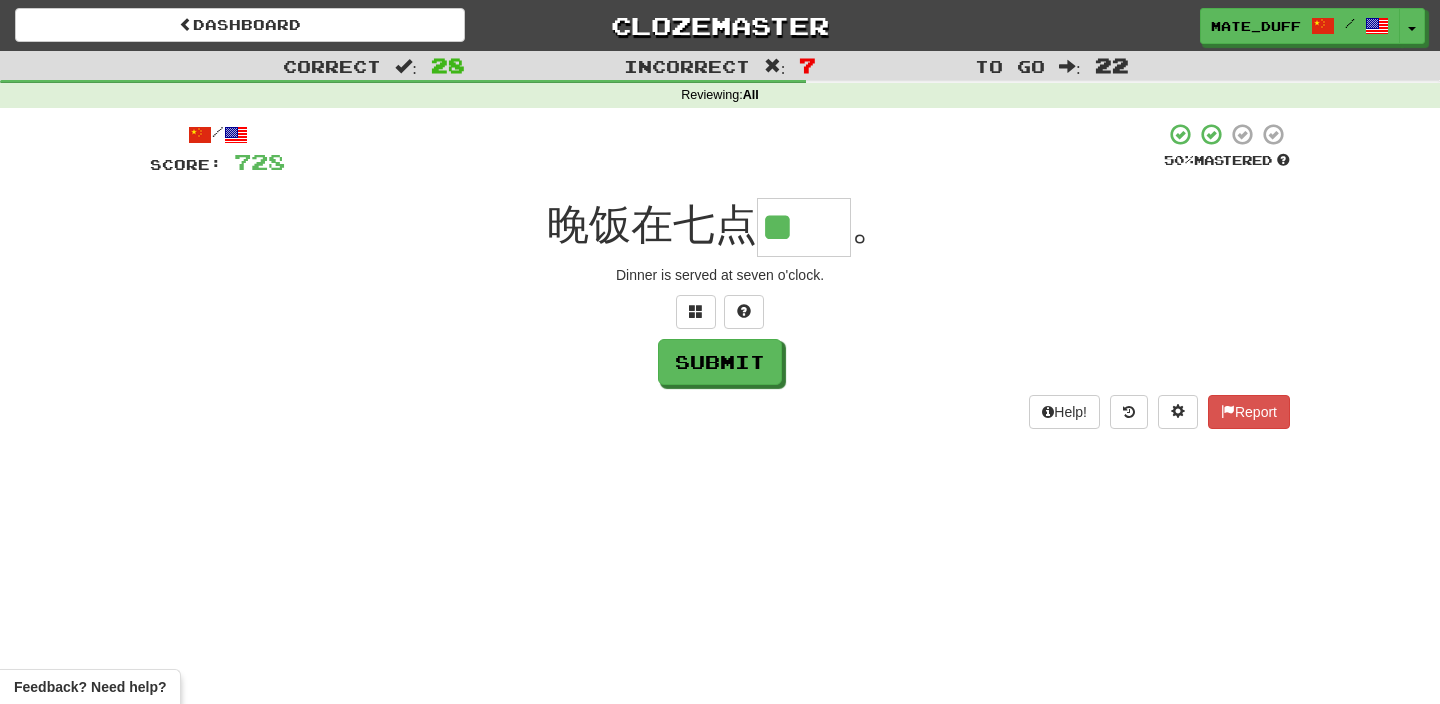 type on "**" 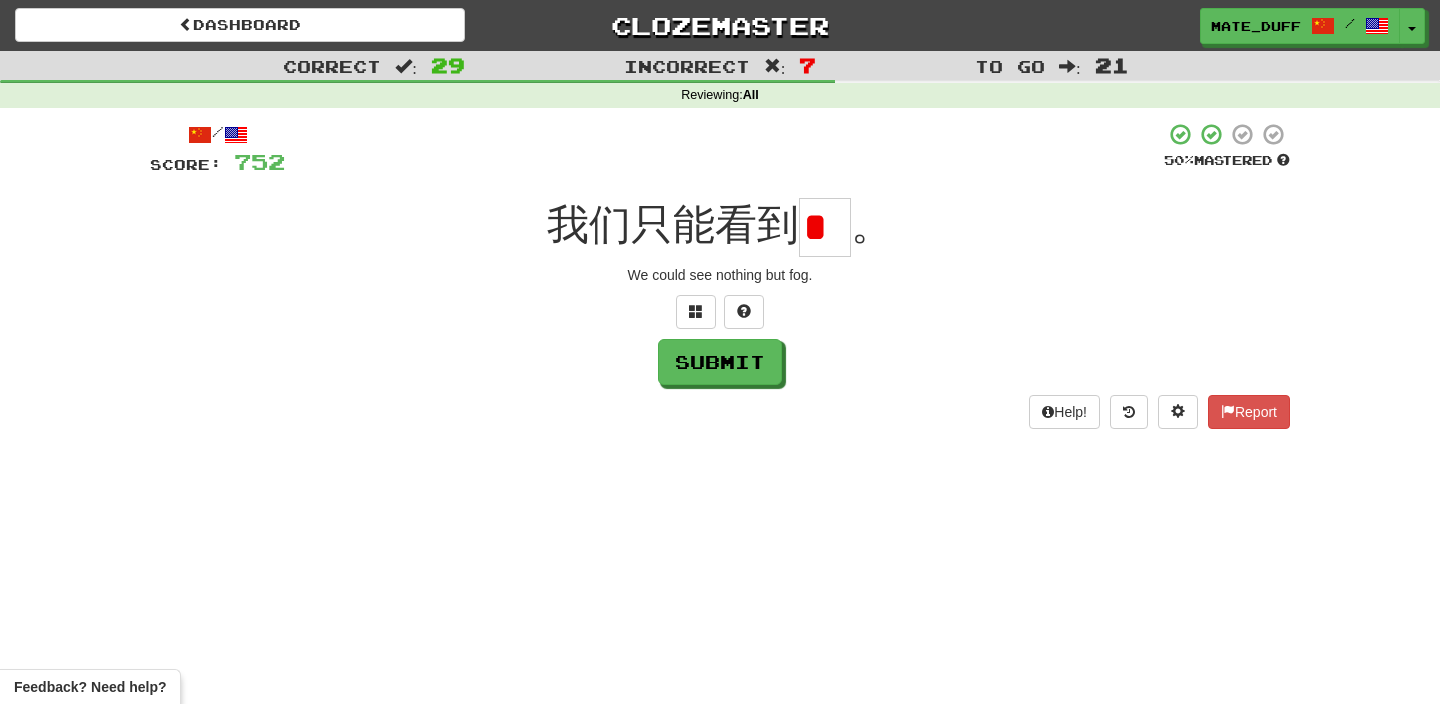 scroll, scrollTop: 0, scrollLeft: 0, axis: both 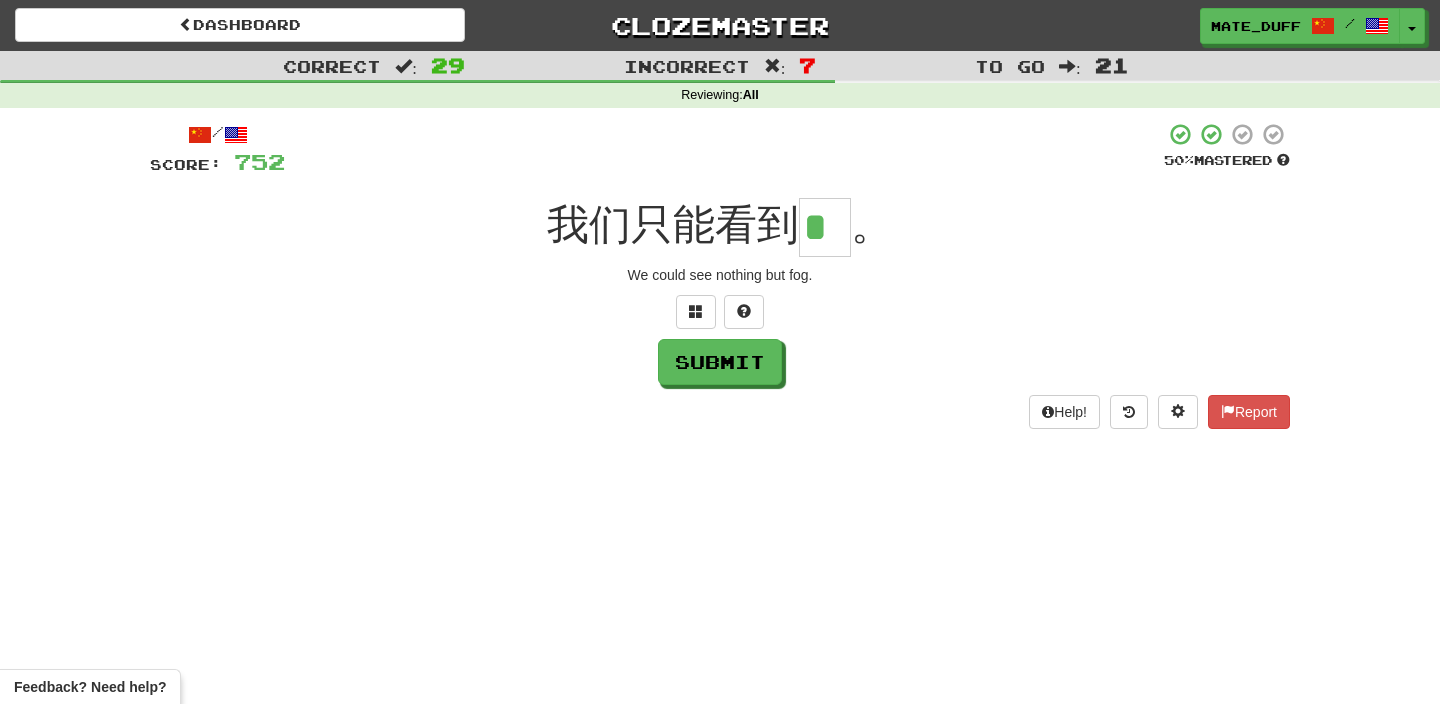 type on "*" 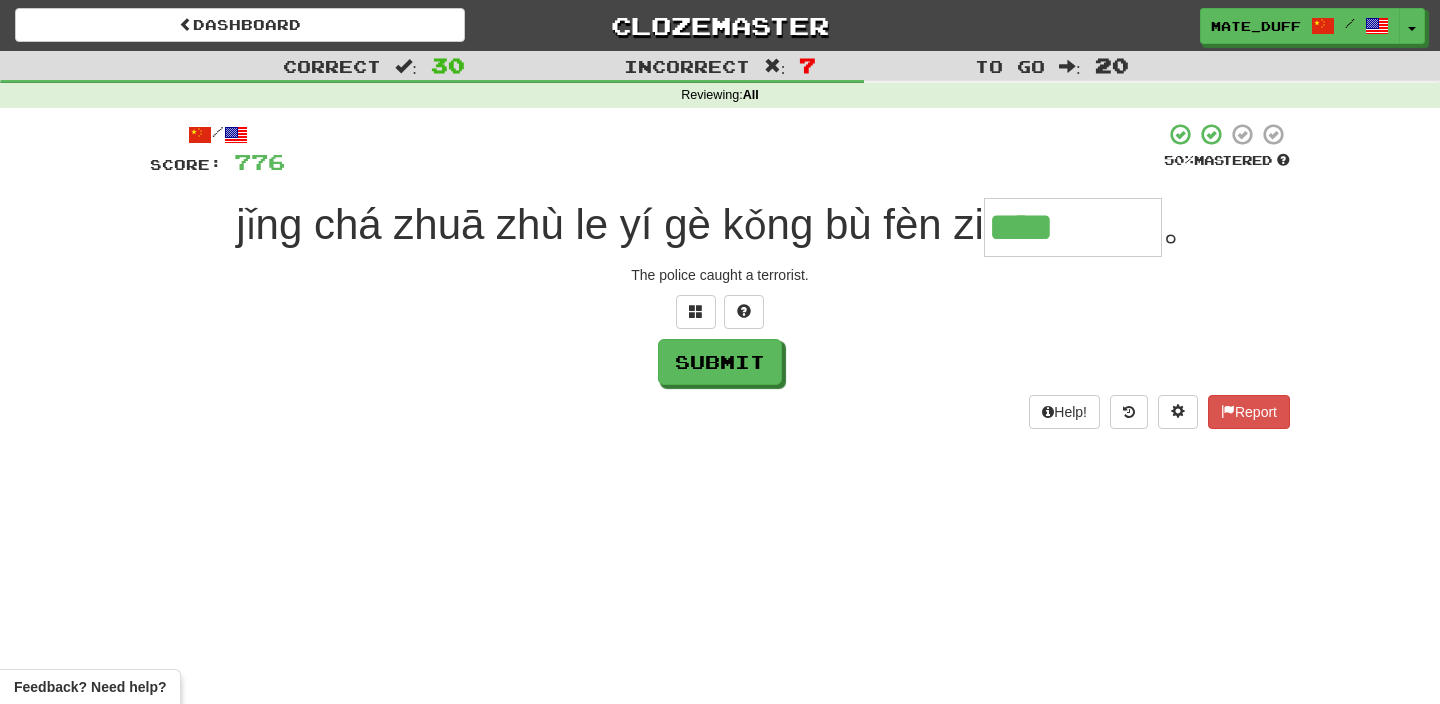 type on "****" 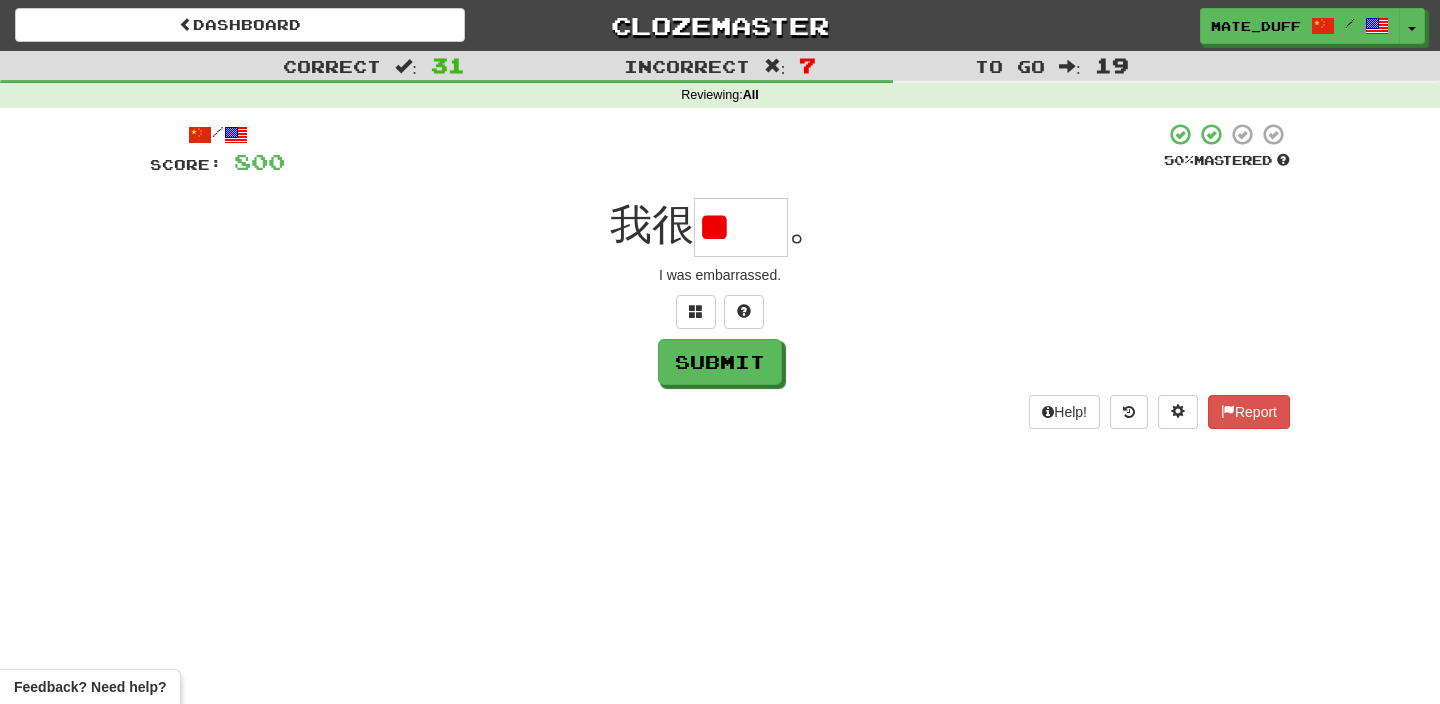 type on "*" 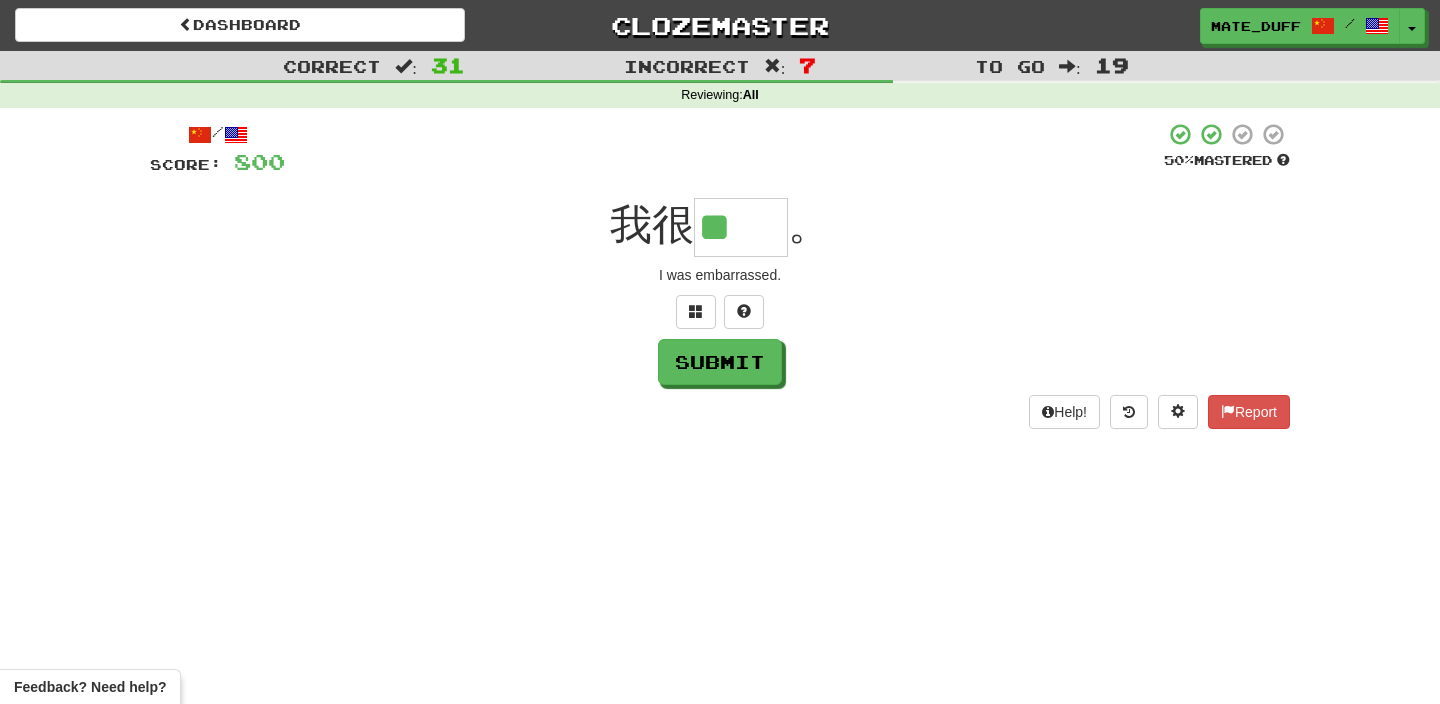 scroll, scrollTop: 0, scrollLeft: 0, axis: both 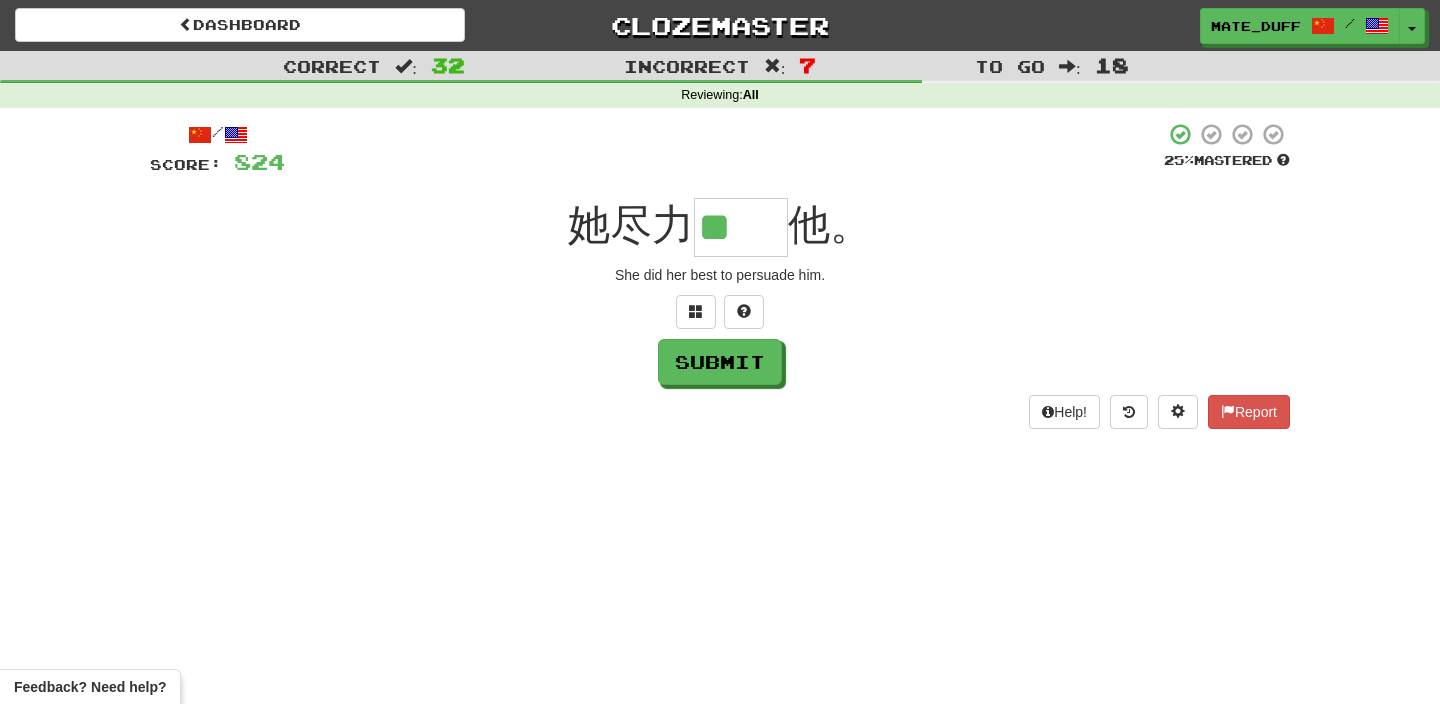 type on "**" 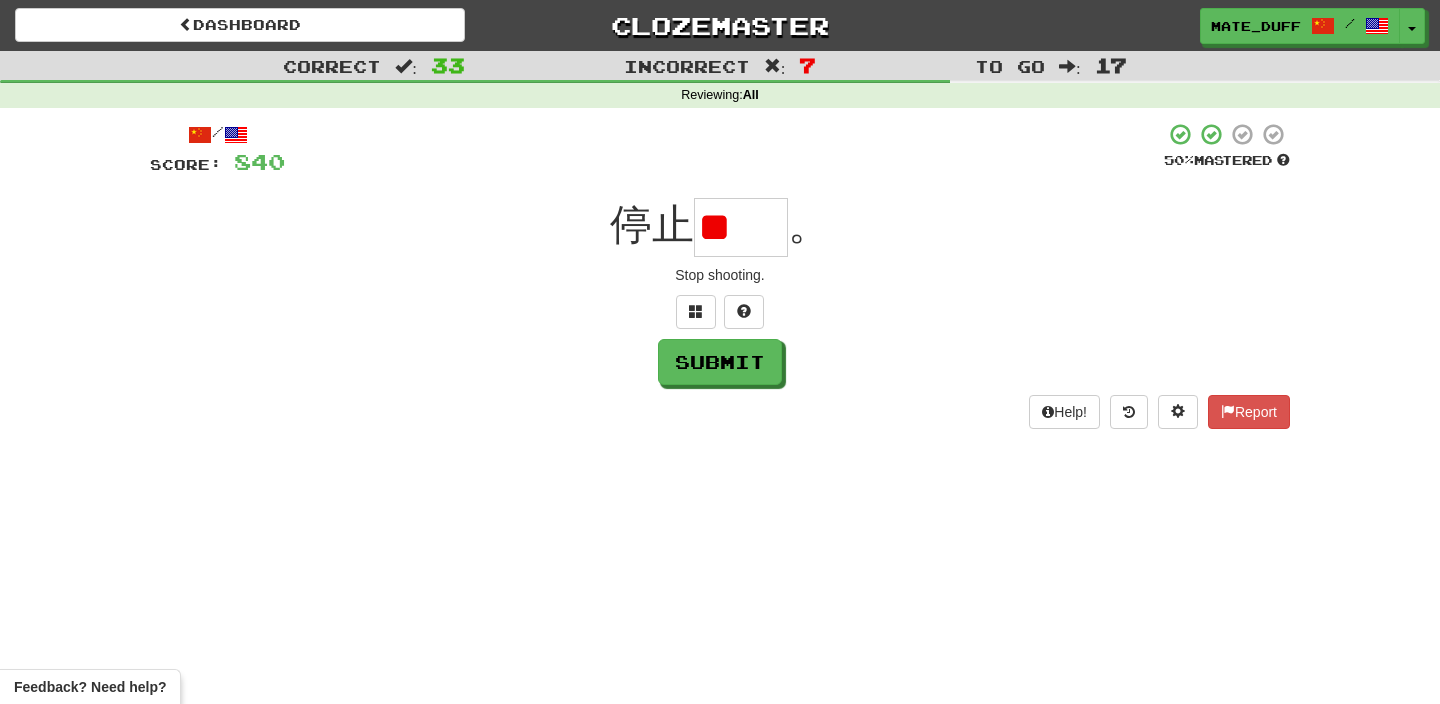 scroll, scrollTop: 0, scrollLeft: 0, axis: both 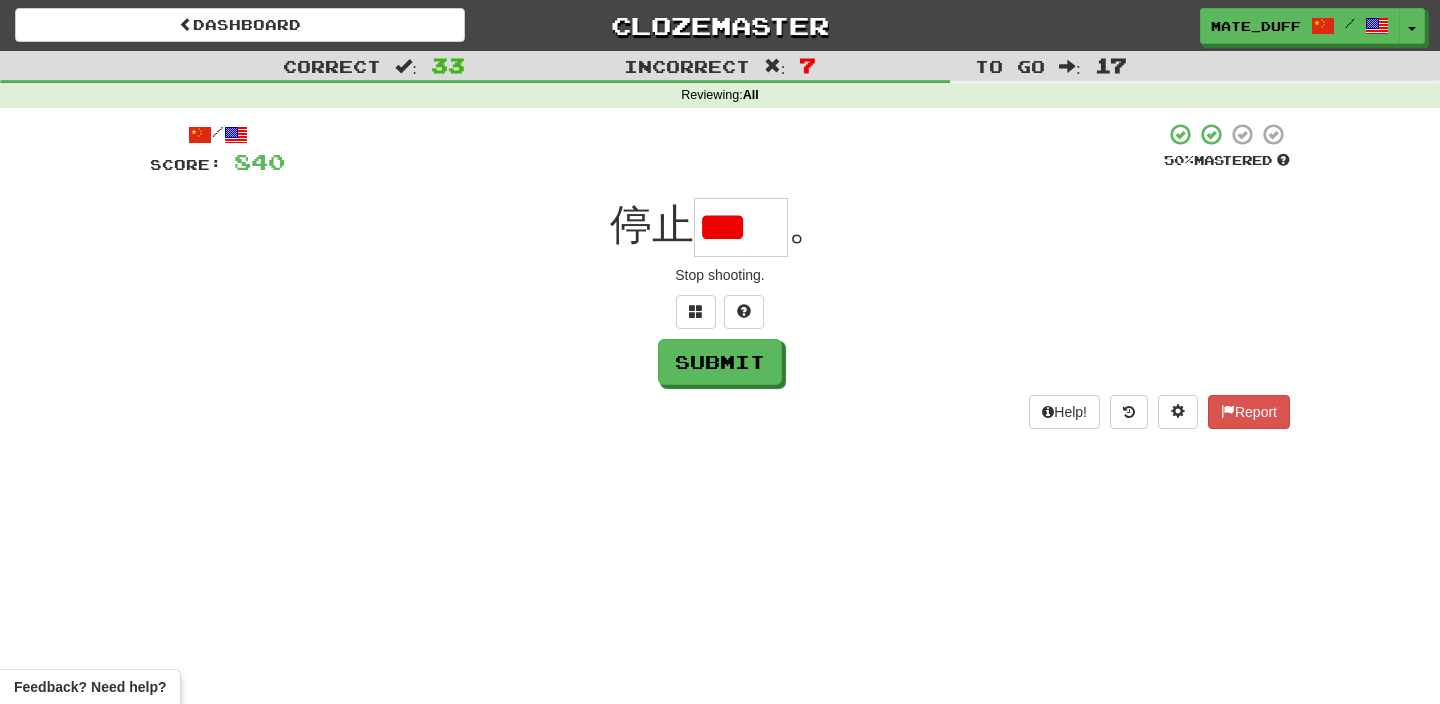 type on "*" 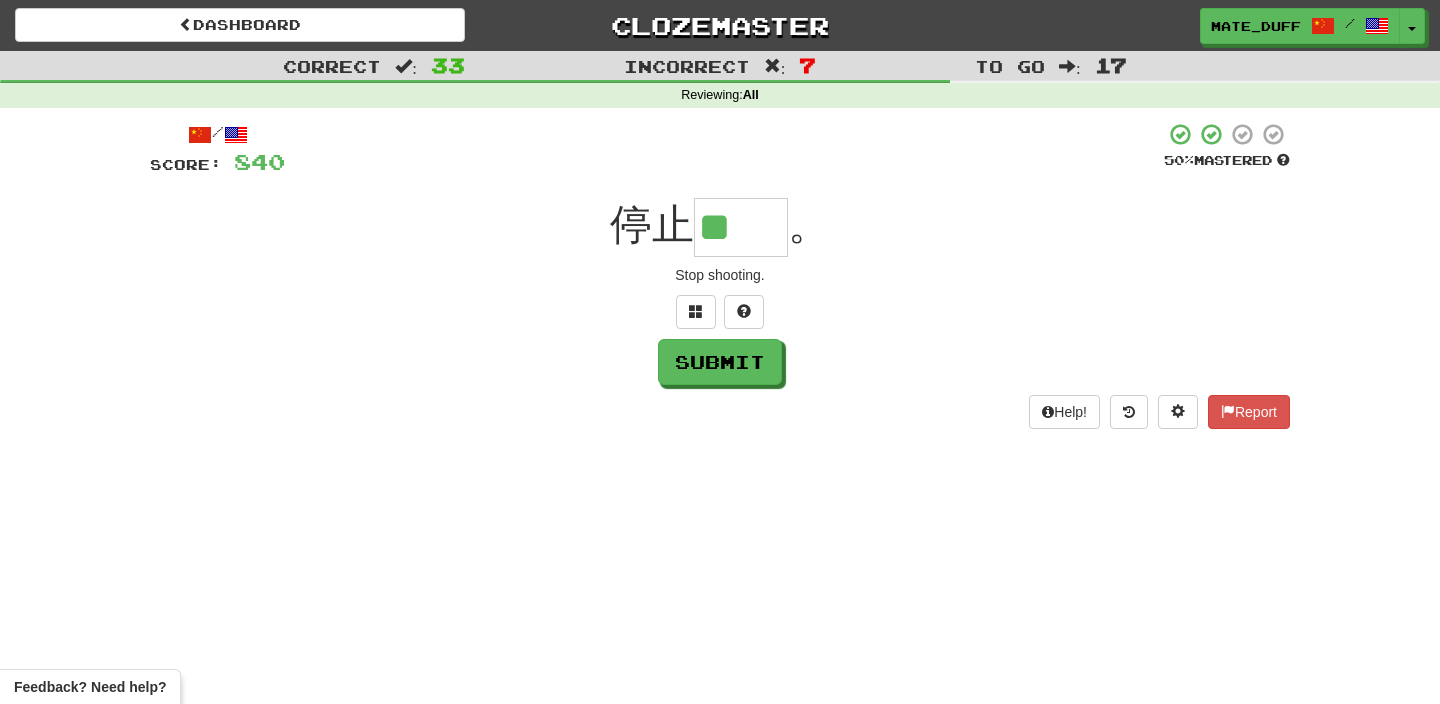 scroll, scrollTop: 0, scrollLeft: 0, axis: both 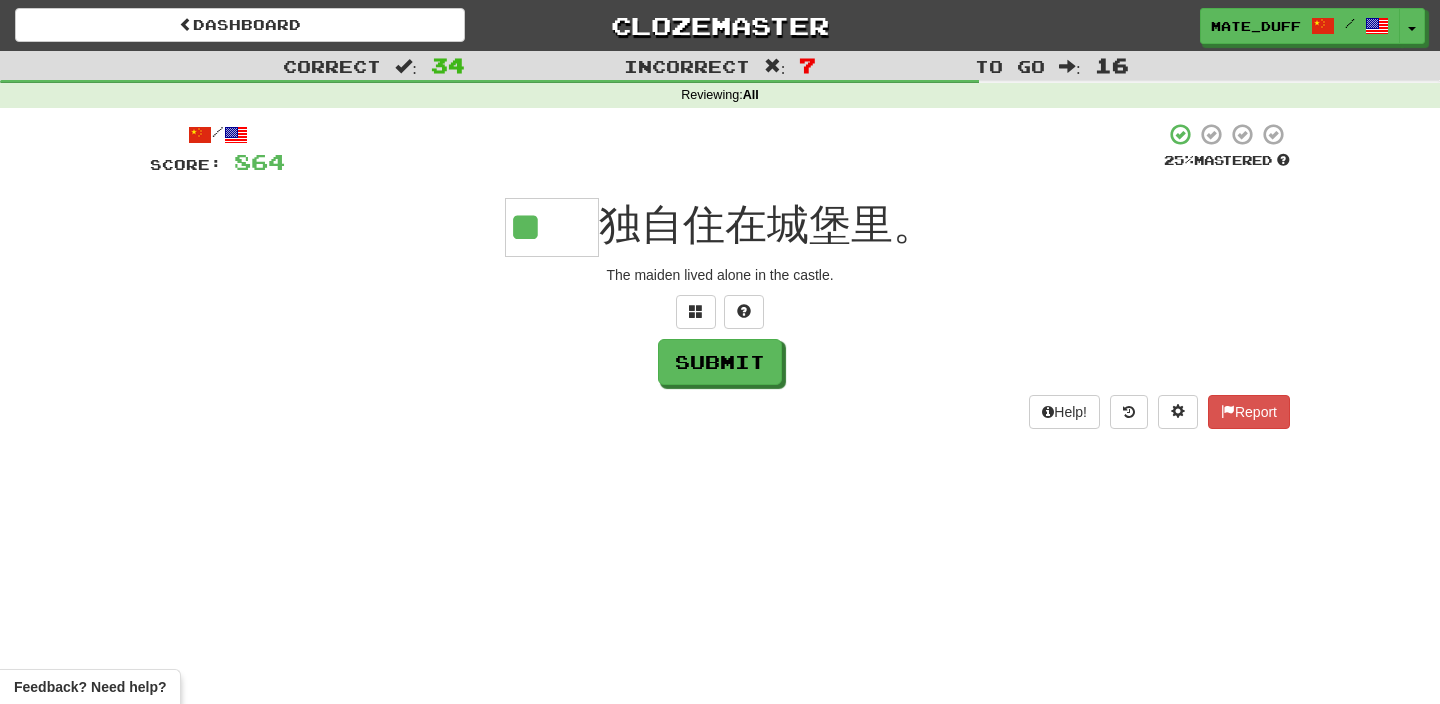 type on "**" 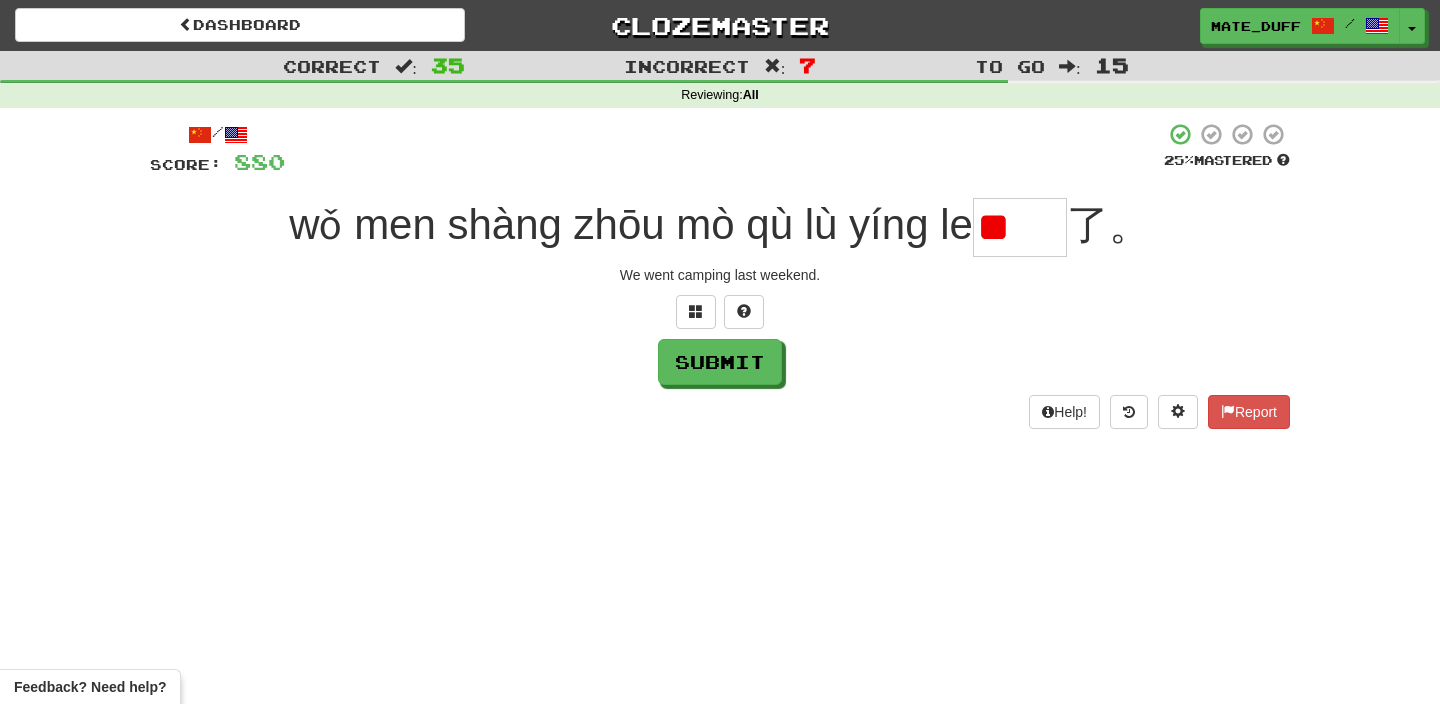 scroll, scrollTop: 0, scrollLeft: 0, axis: both 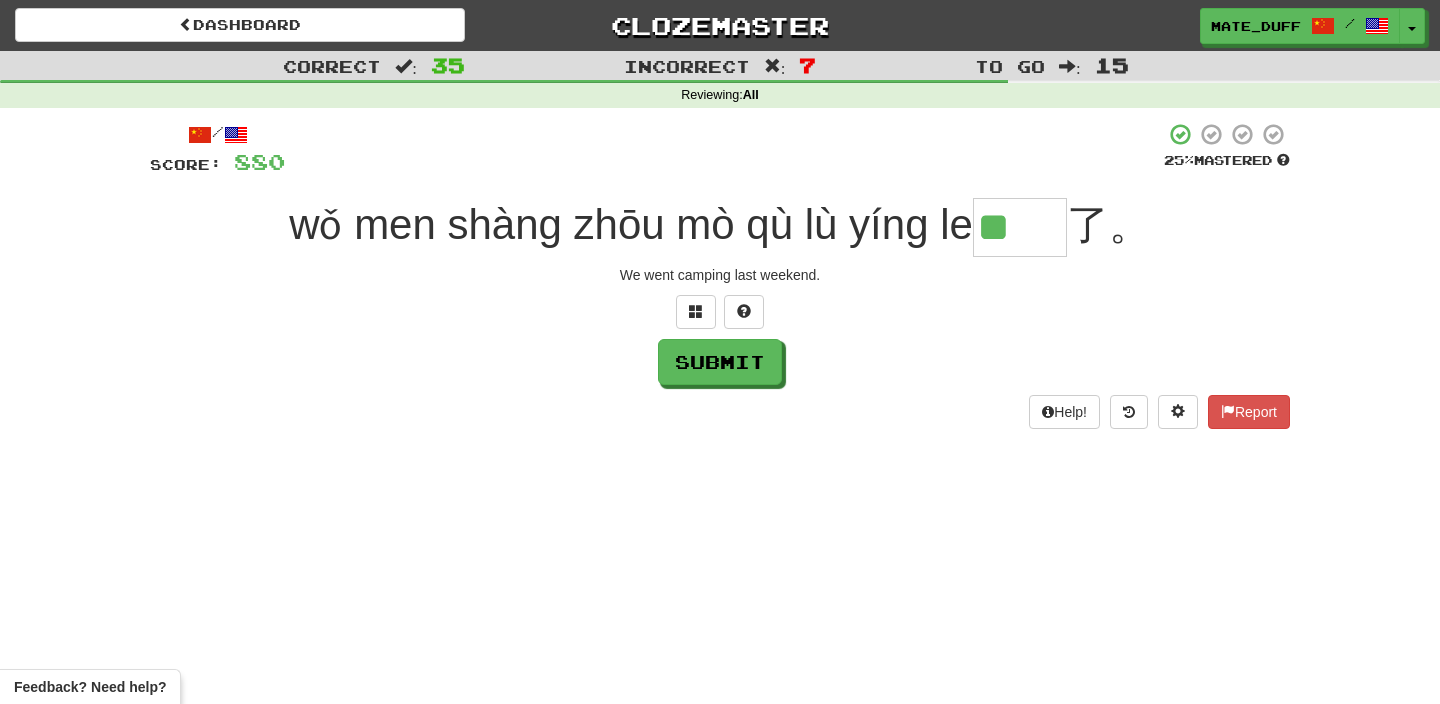 type on "**" 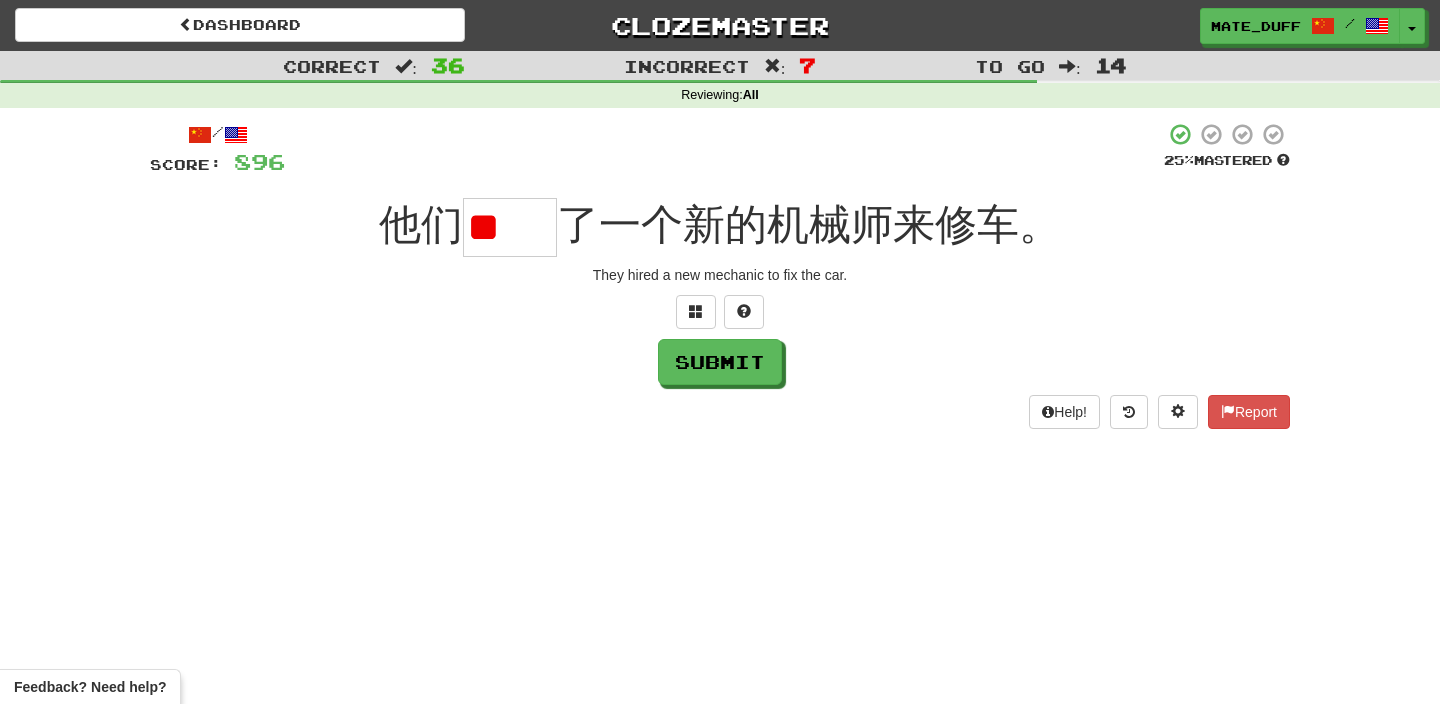 scroll, scrollTop: 0, scrollLeft: 0, axis: both 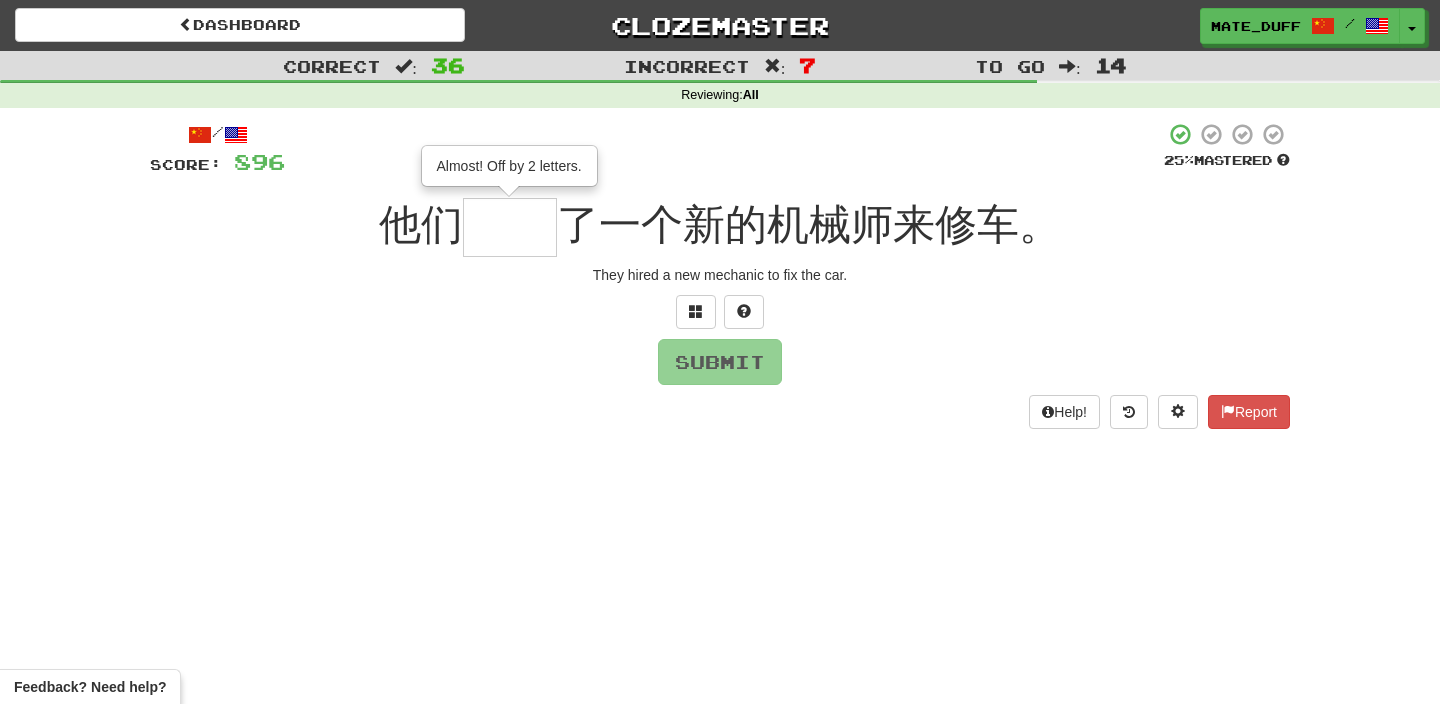 type on "**" 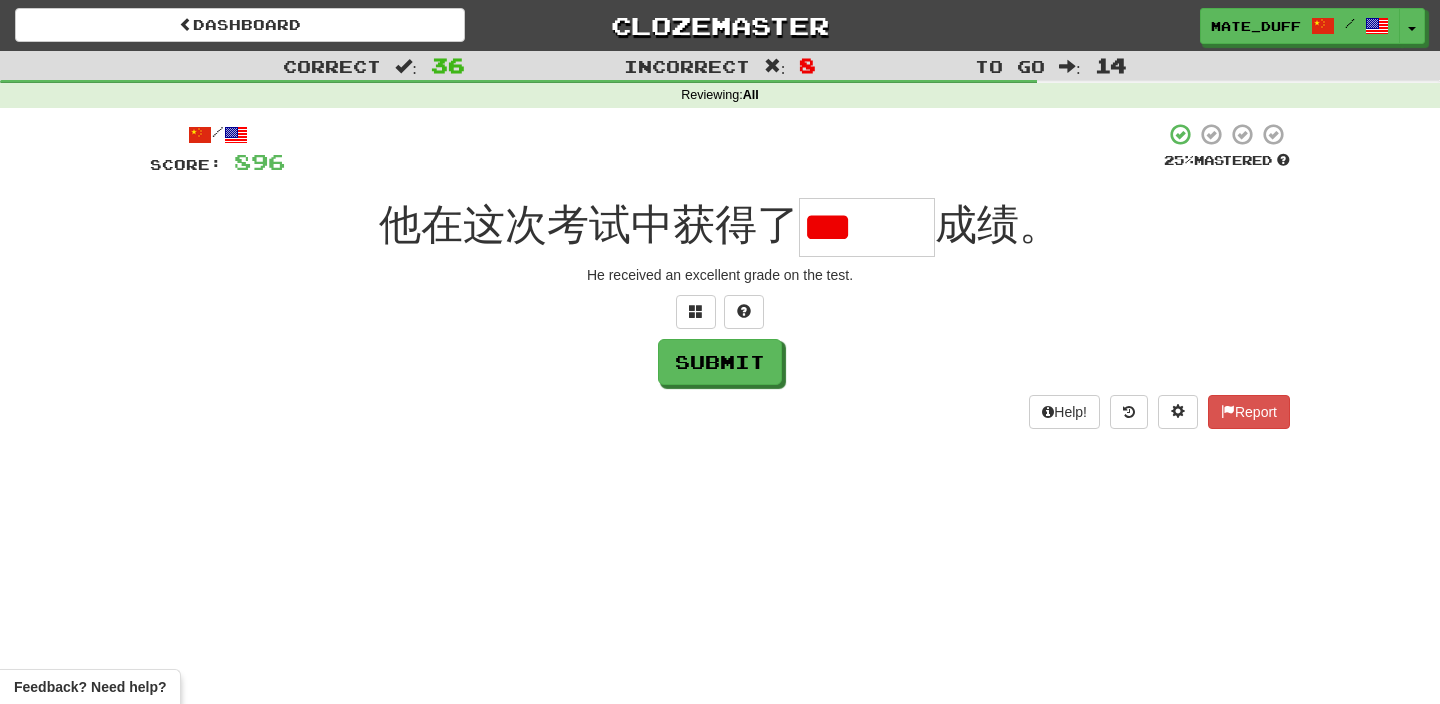 type on "*" 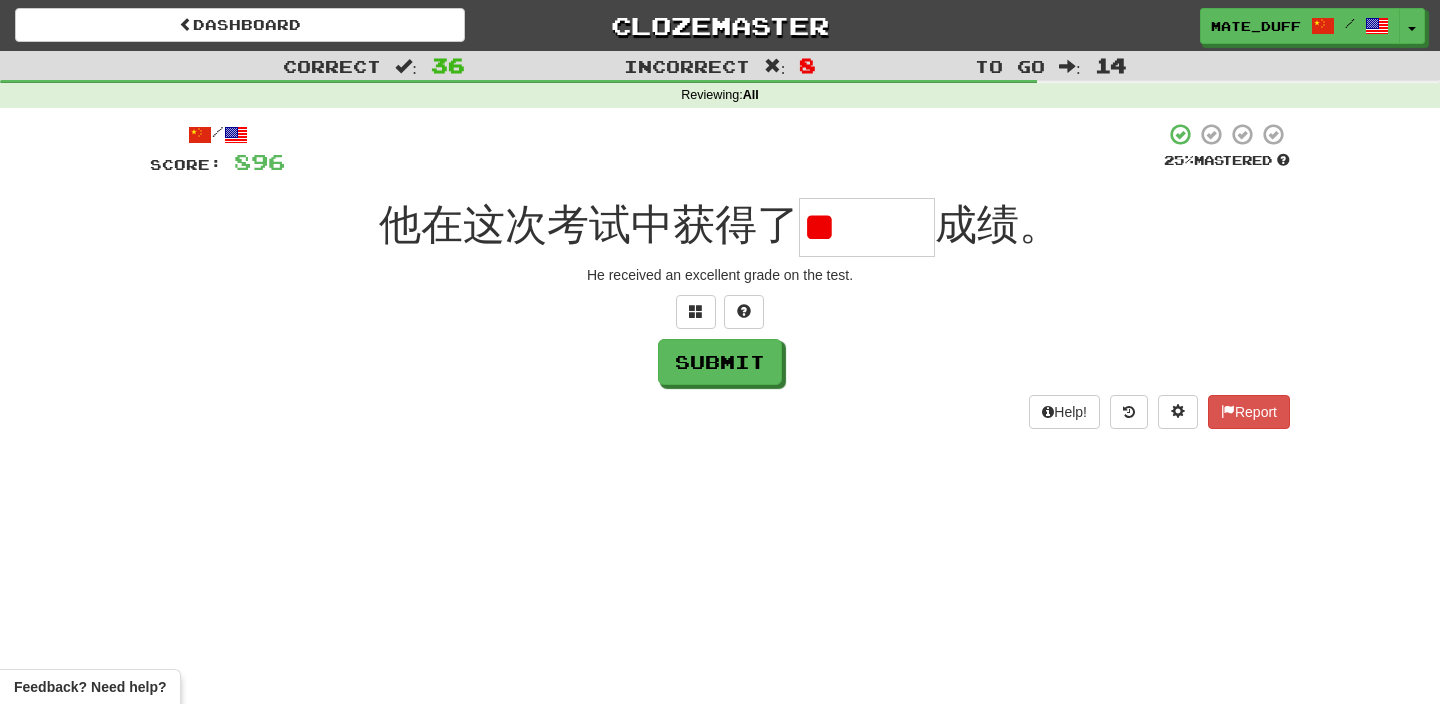 type on "*" 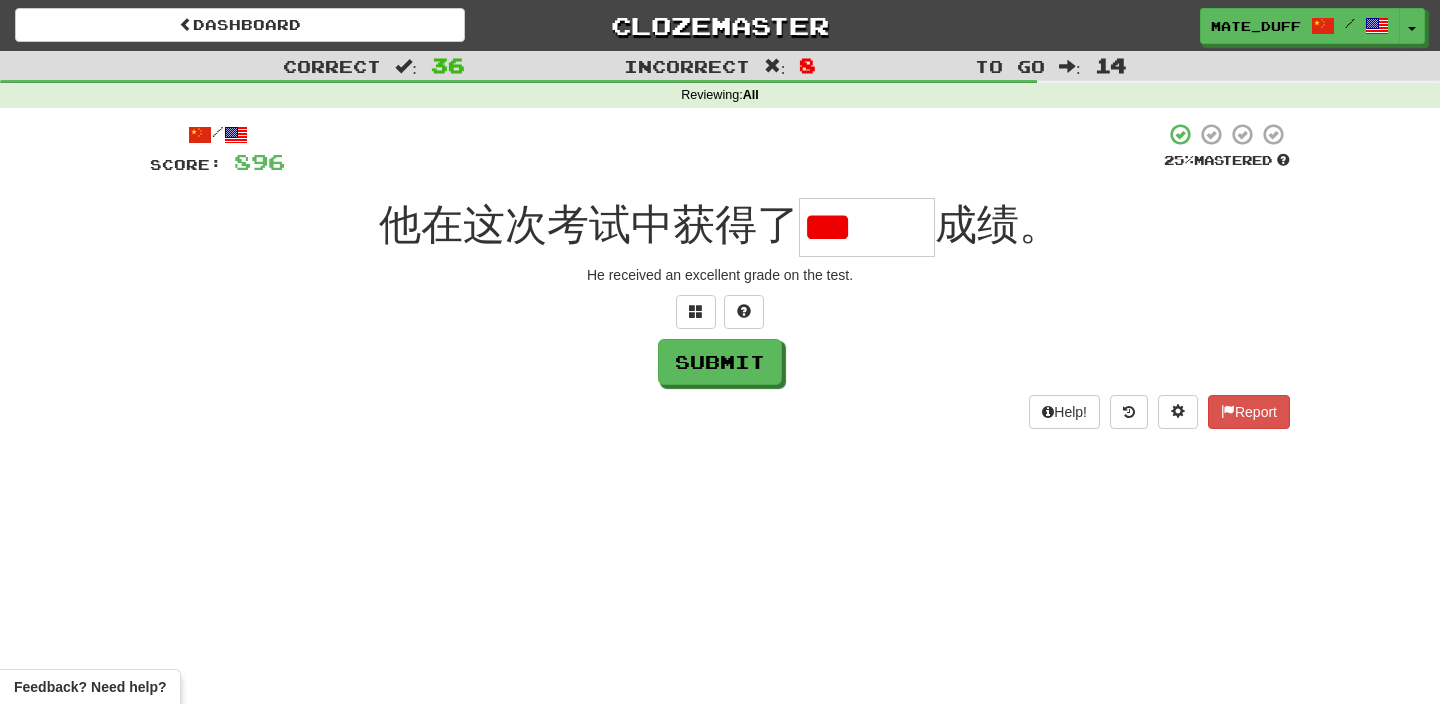 scroll, scrollTop: 0, scrollLeft: 0, axis: both 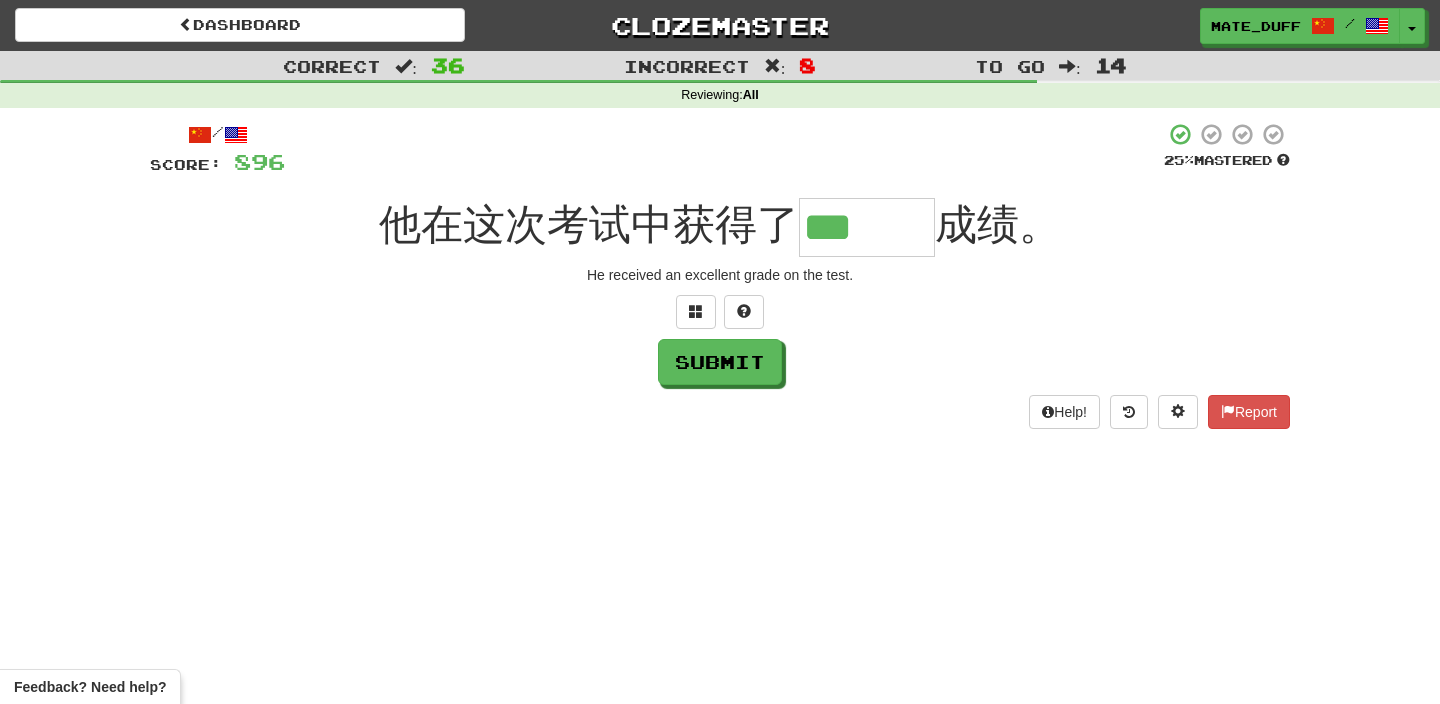type on "***" 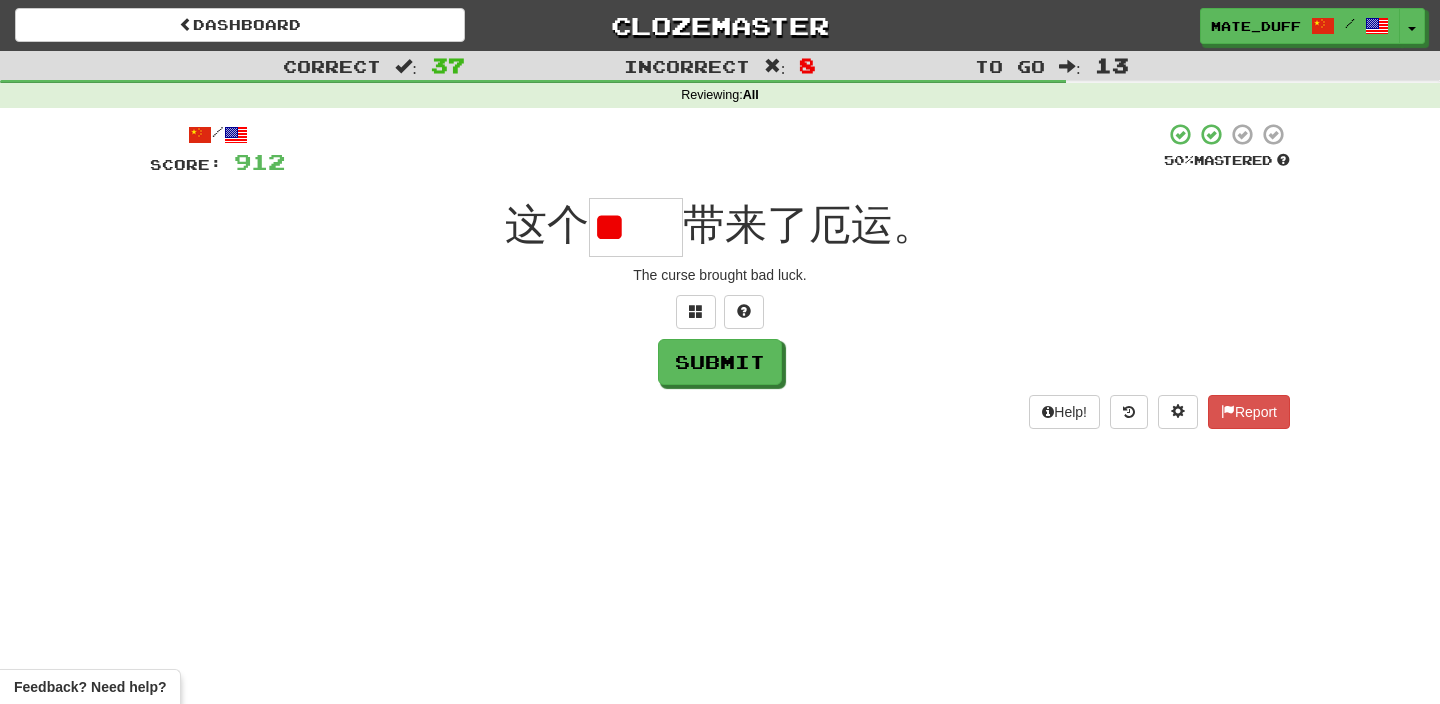 scroll, scrollTop: 0, scrollLeft: 0, axis: both 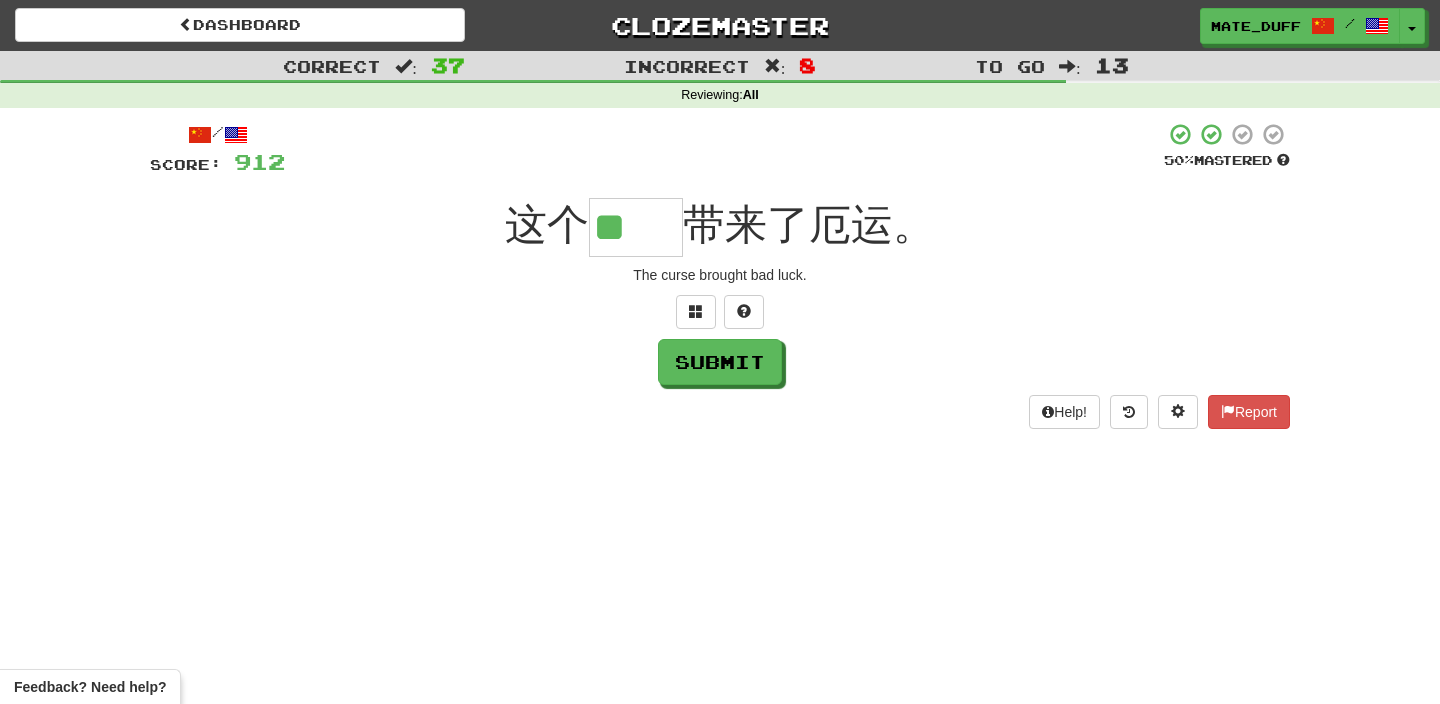 type on "**" 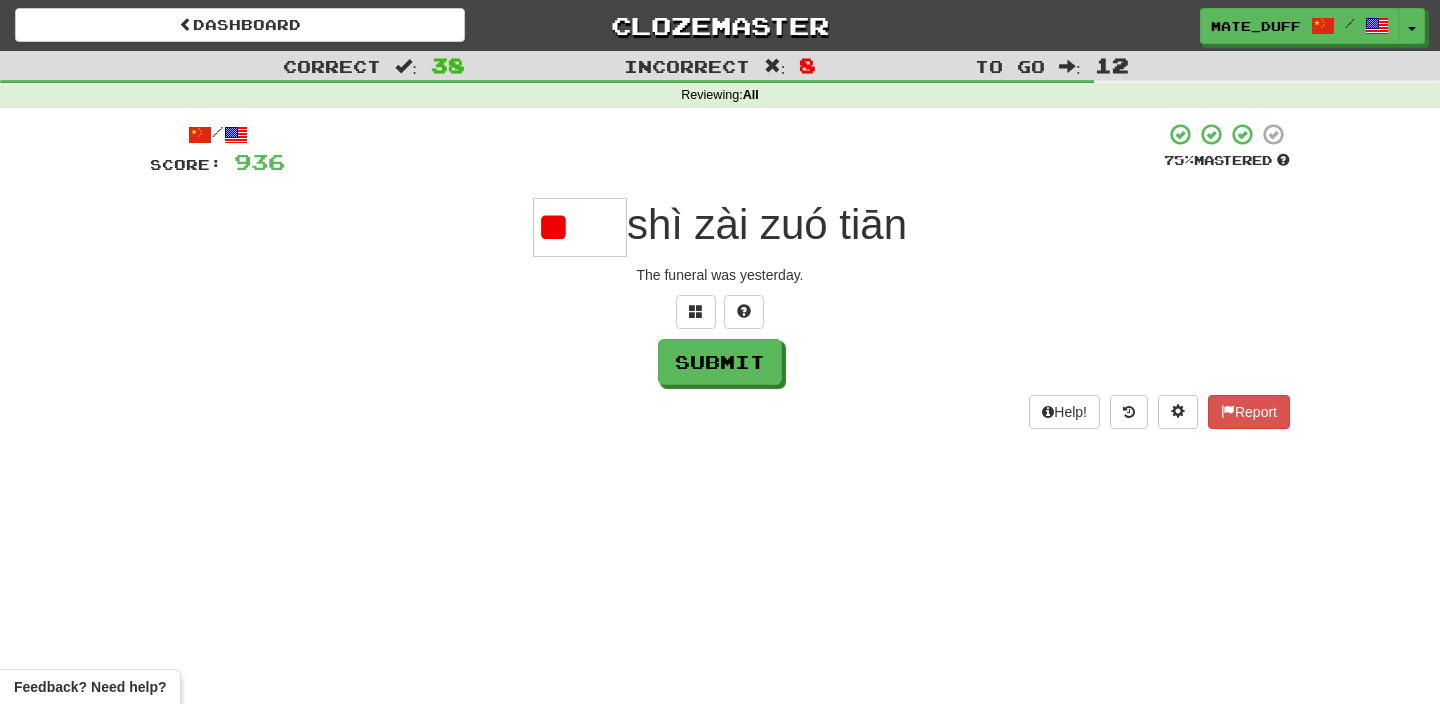 scroll, scrollTop: 0, scrollLeft: 0, axis: both 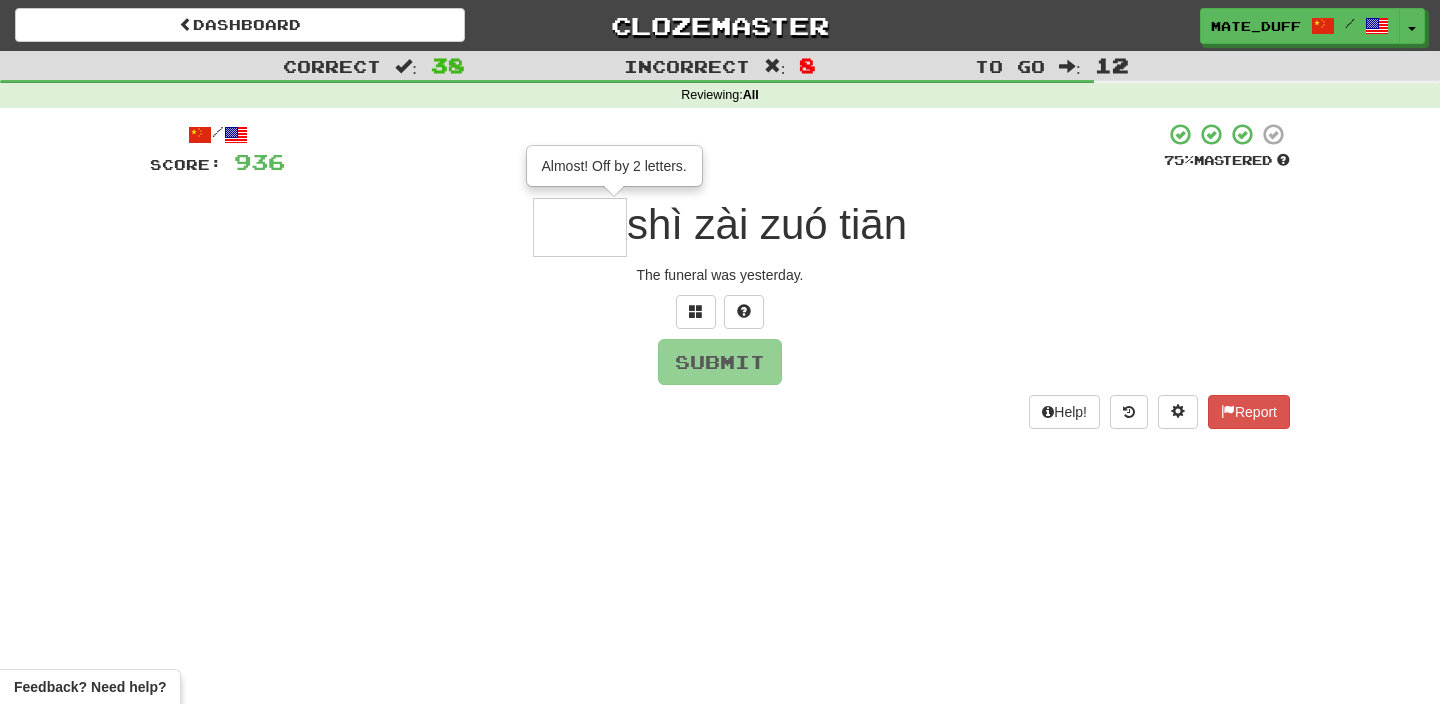 type on "**" 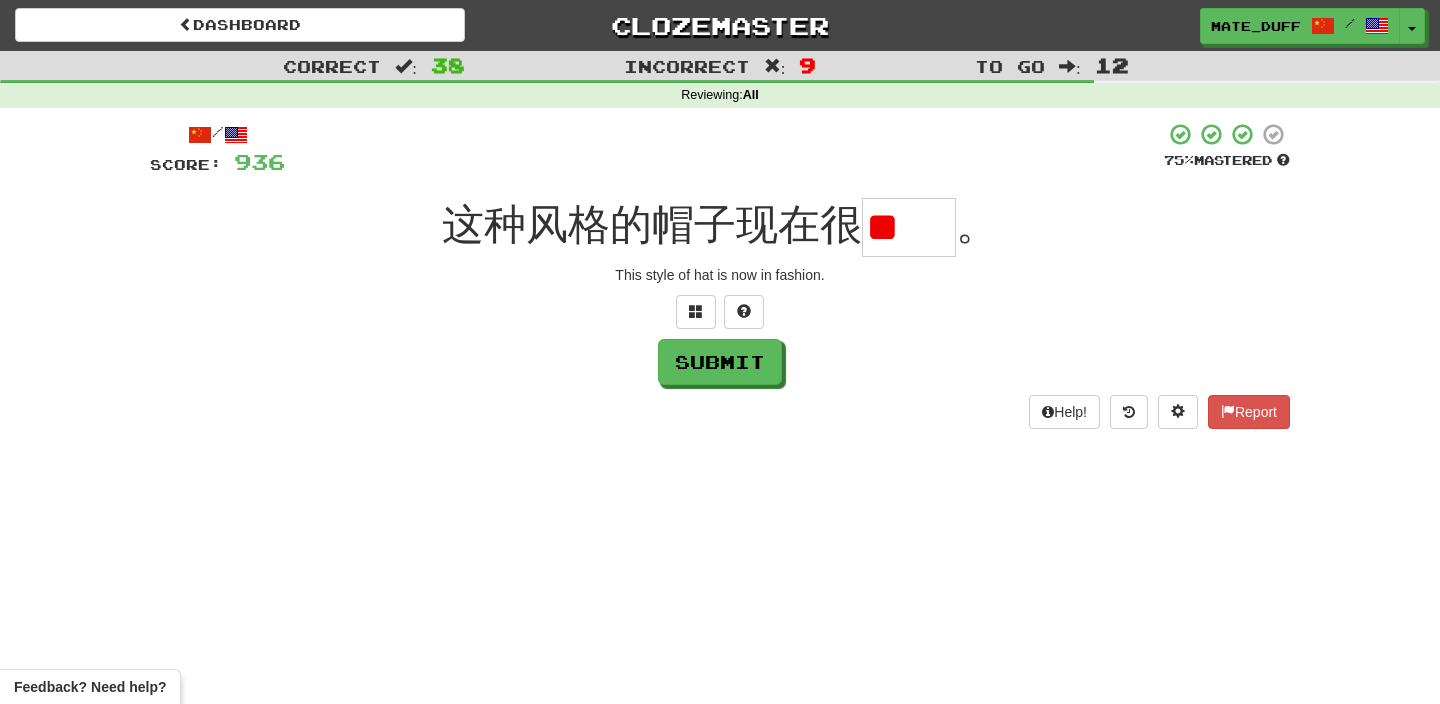 type on "*" 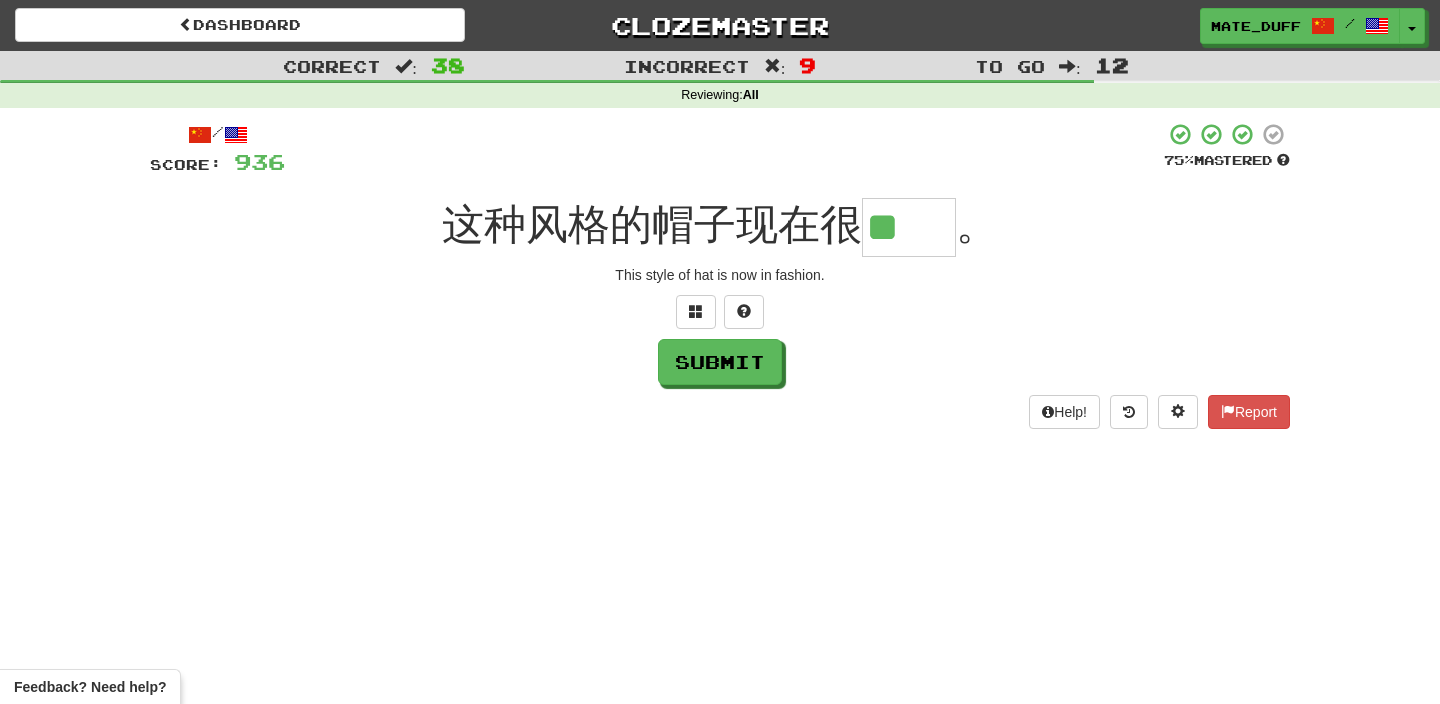 type on "**" 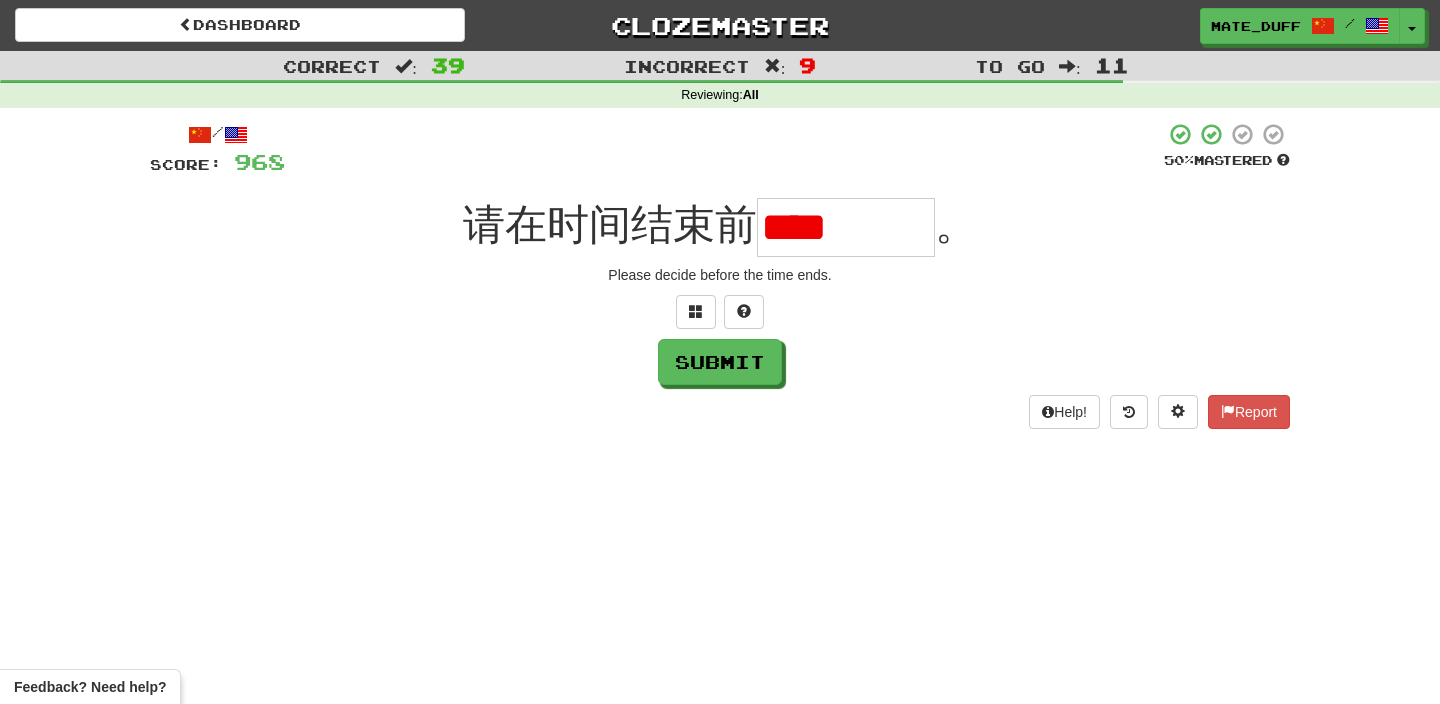 scroll, scrollTop: 0, scrollLeft: 0, axis: both 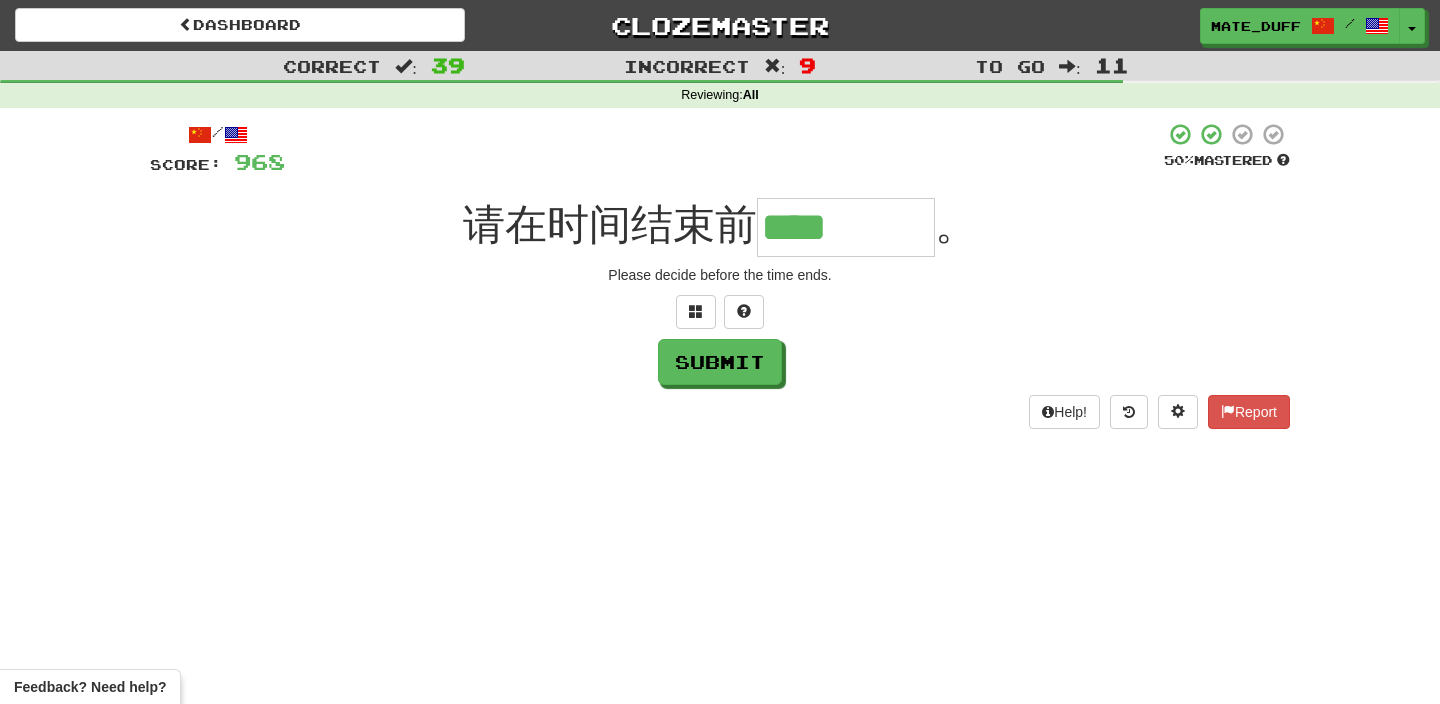 type on "****" 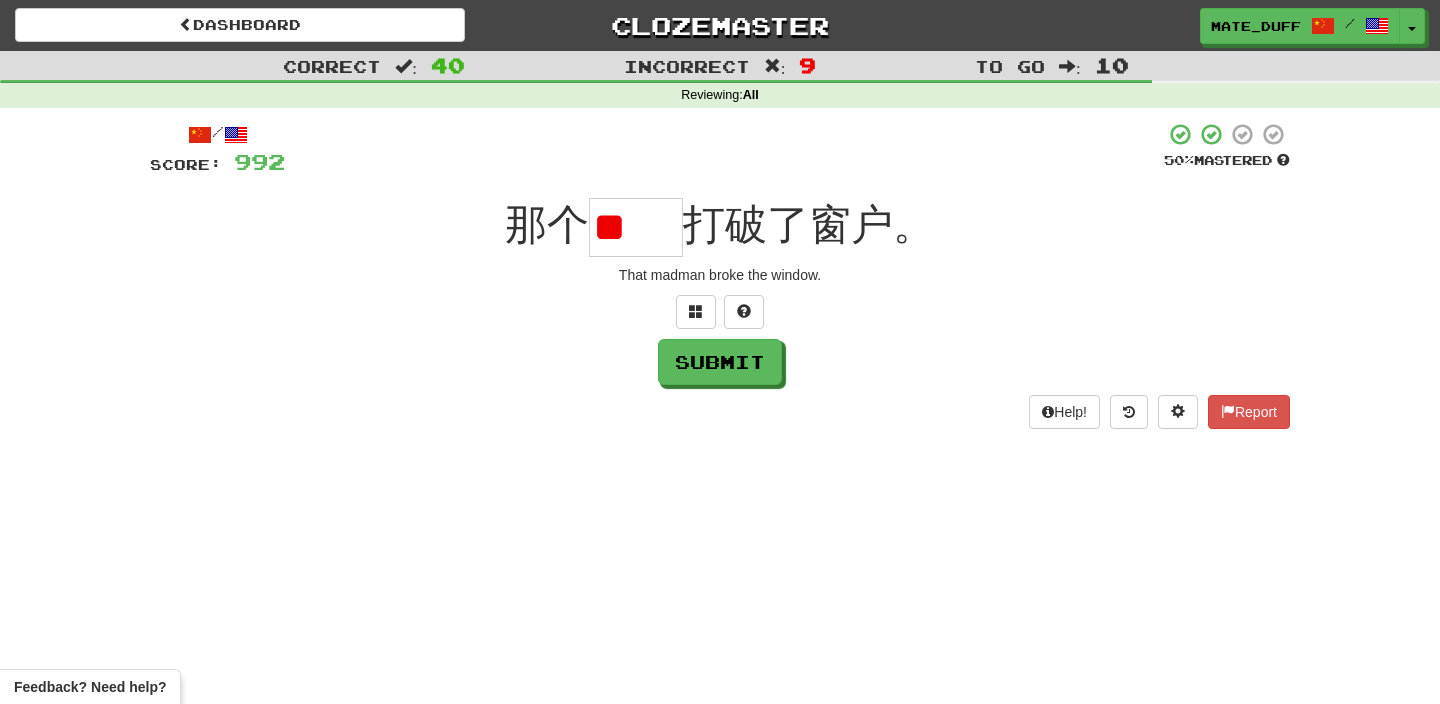 scroll, scrollTop: 0, scrollLeft: 0, axis: both 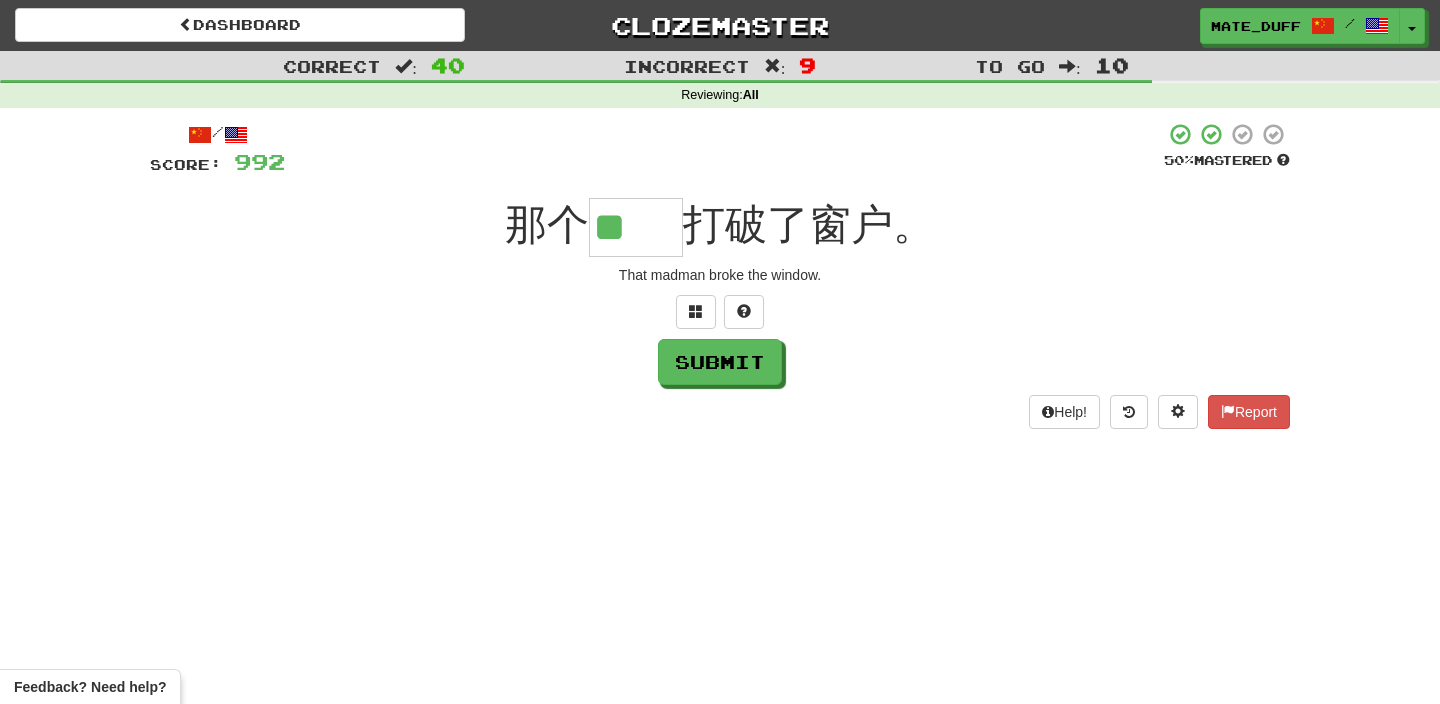 type on "**" 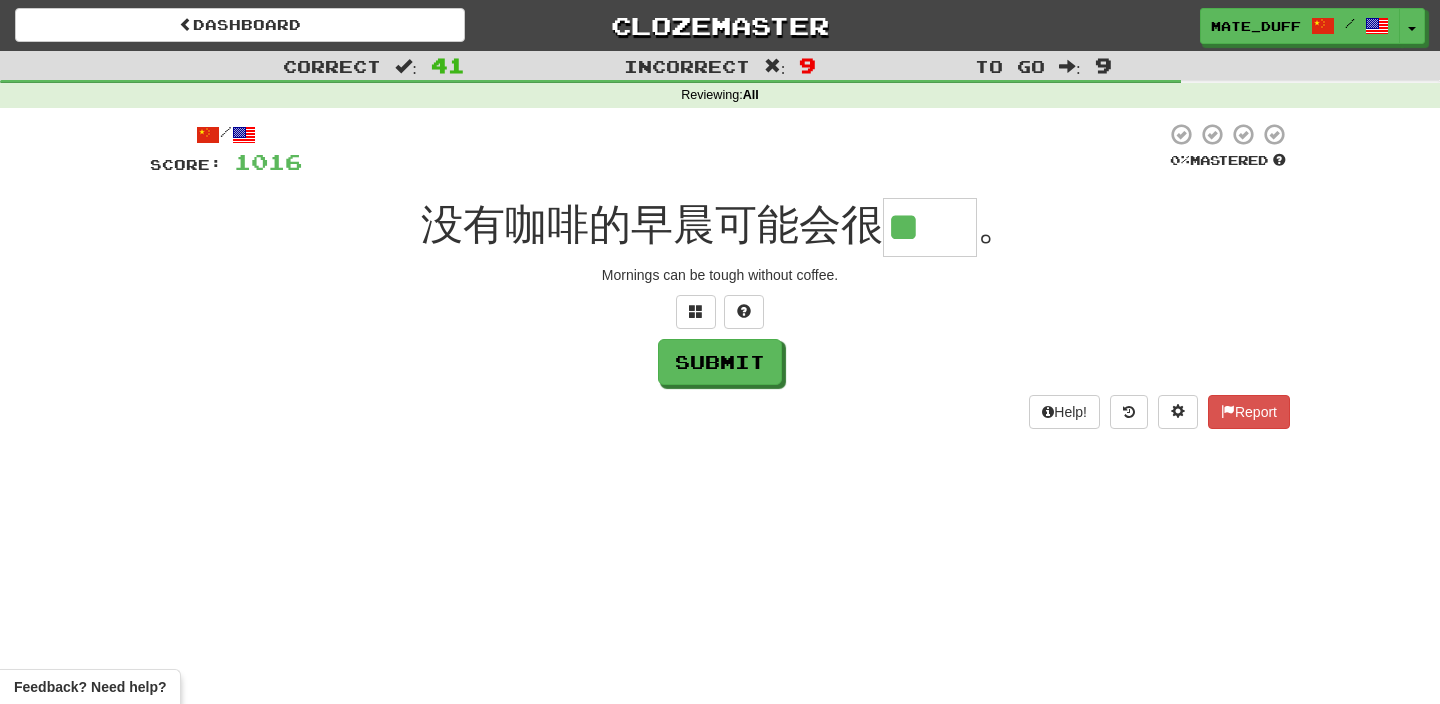 scroll, scrollTop: 0, scrollLeft: 0, axis: both 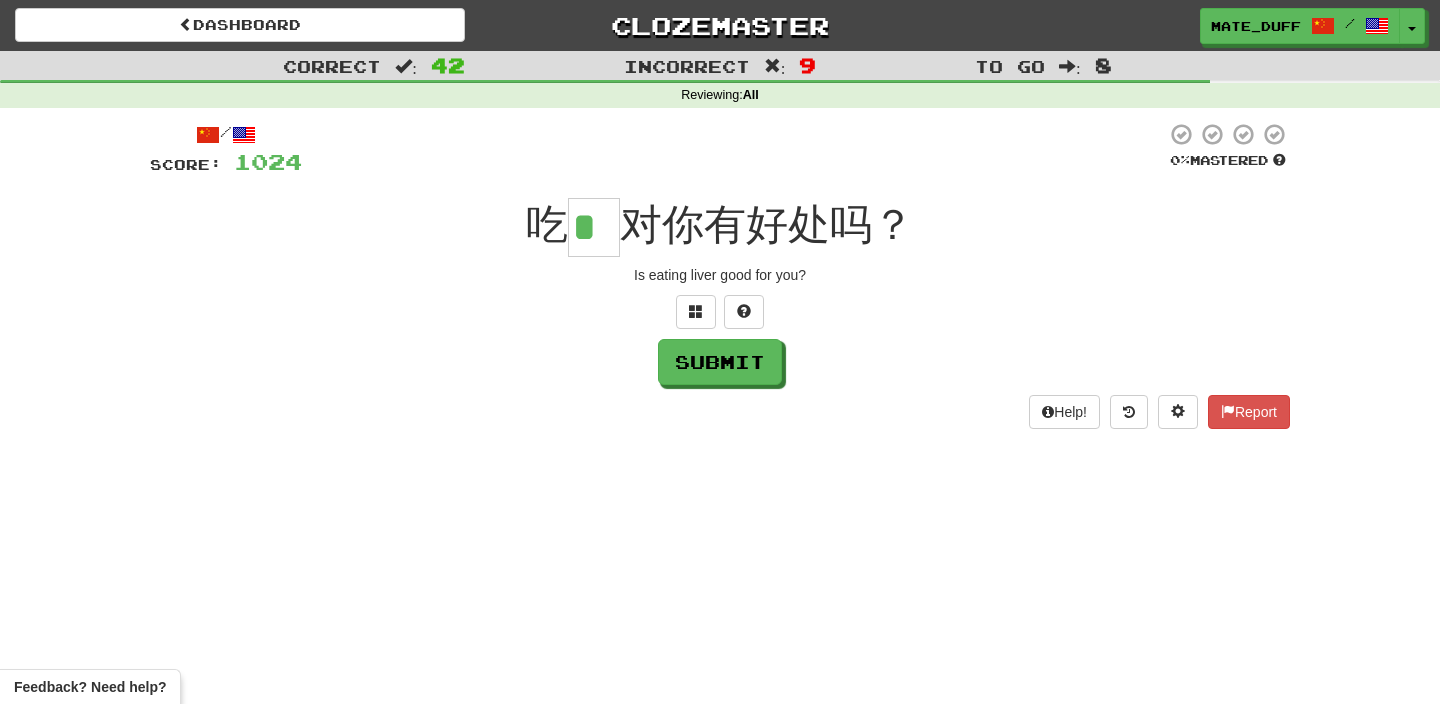 type on "*" 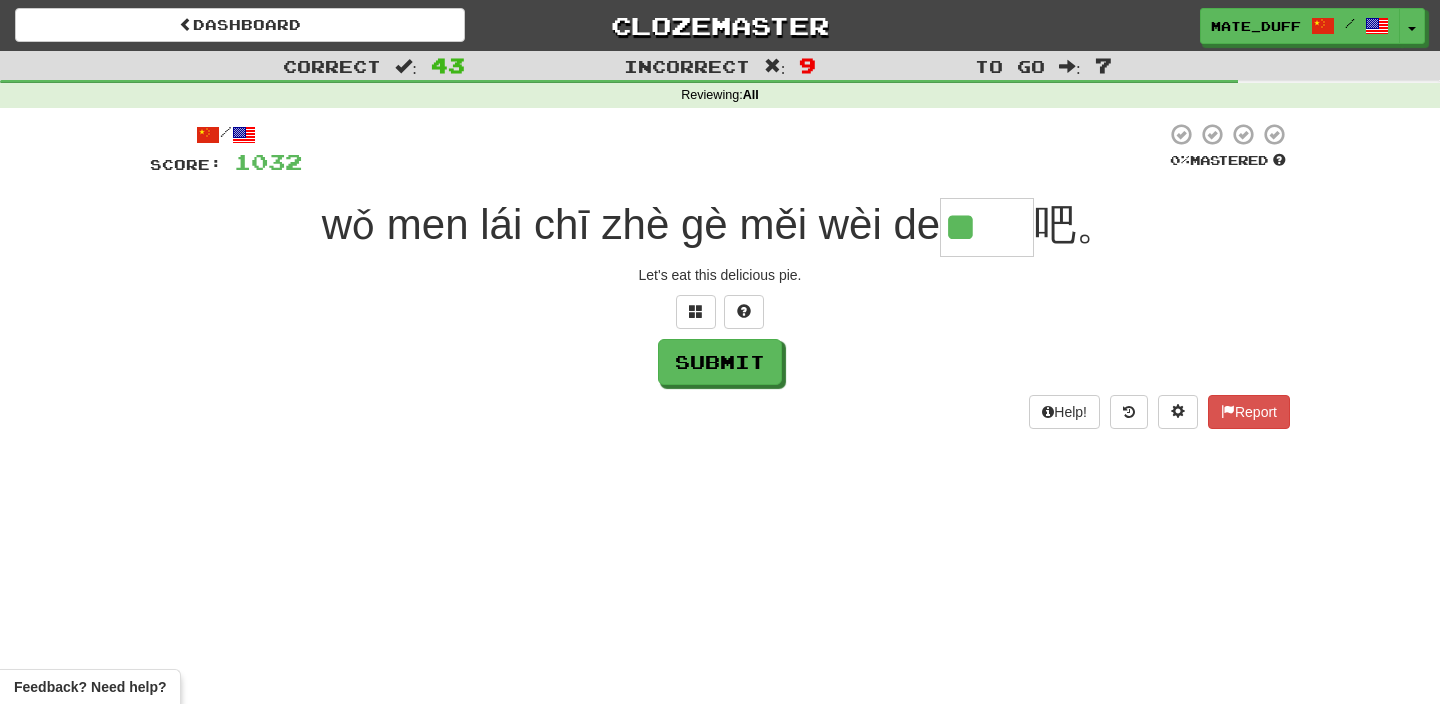 scroll, scrollTop: 0, scrollLeft: 0, axis: both 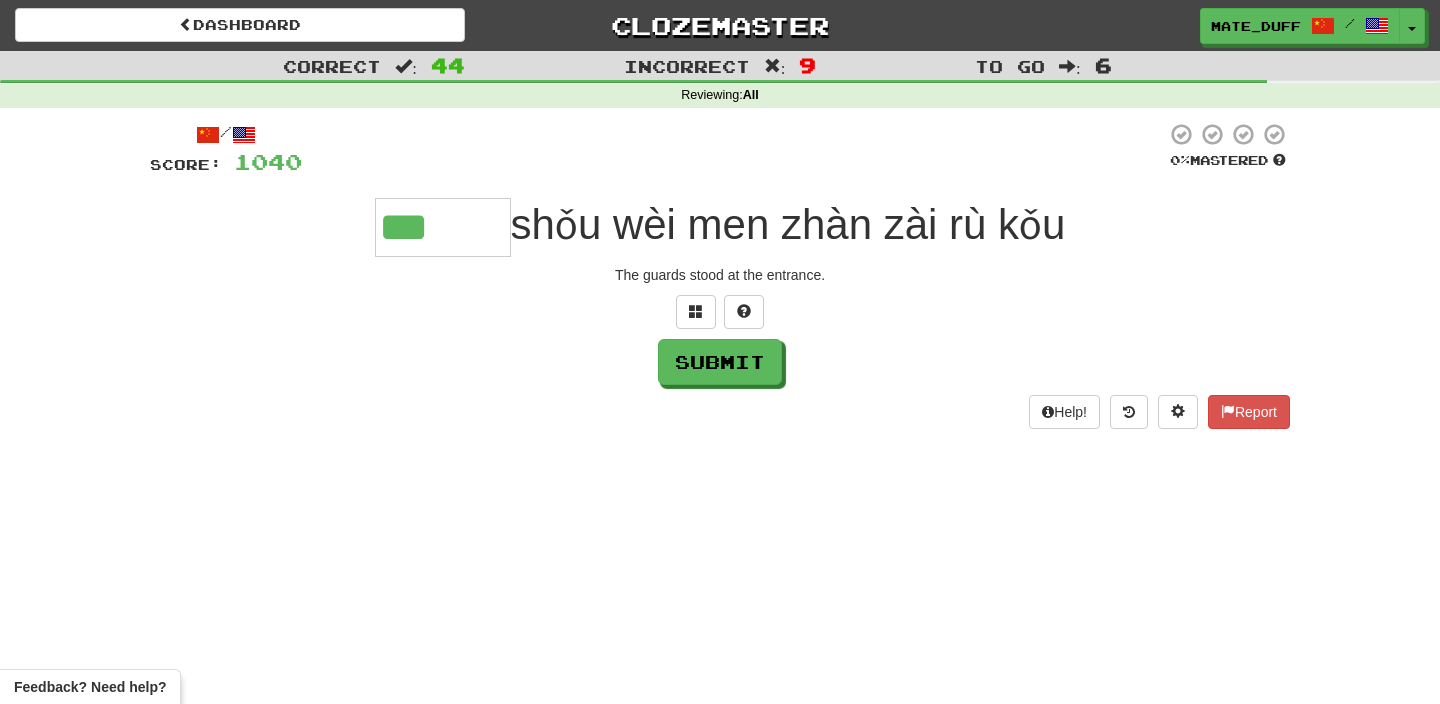 type on "***" 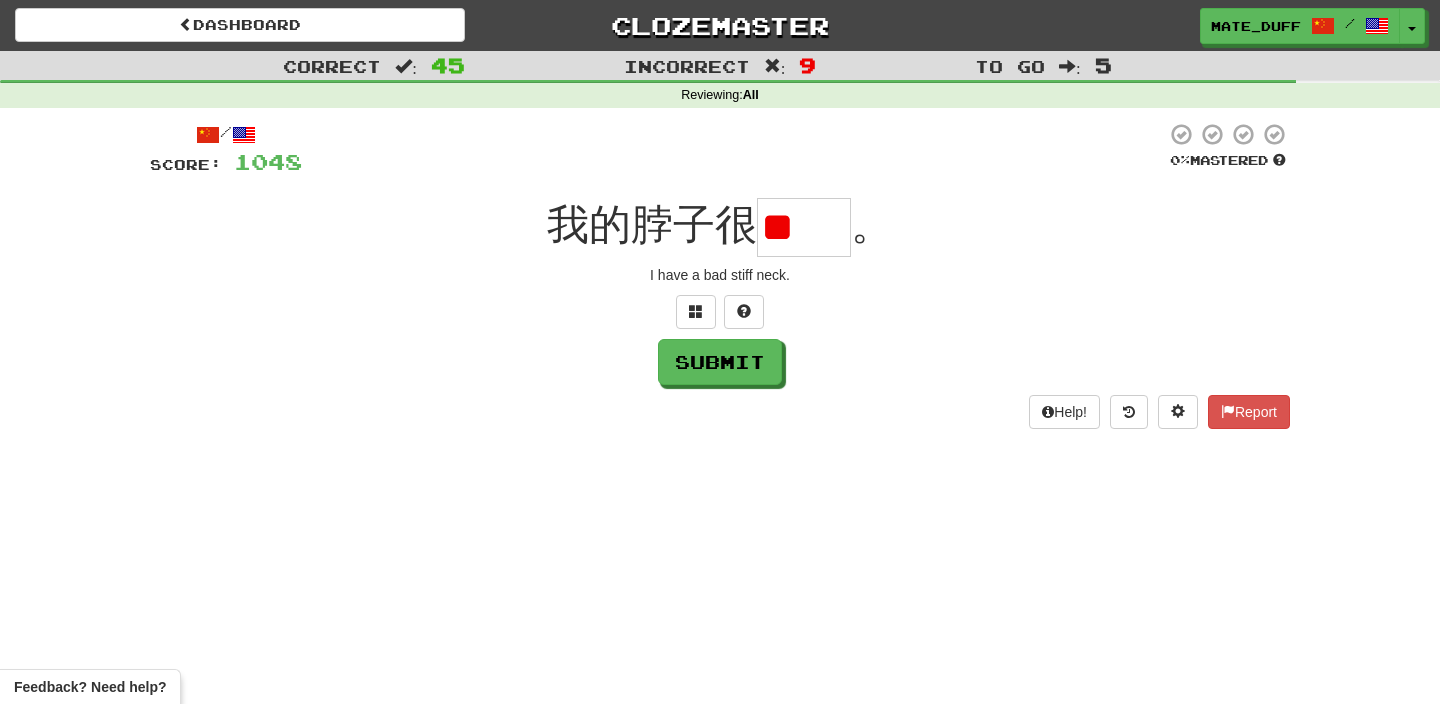 scroll, scrollTop: 0, scrollLeft: 0, axis: both 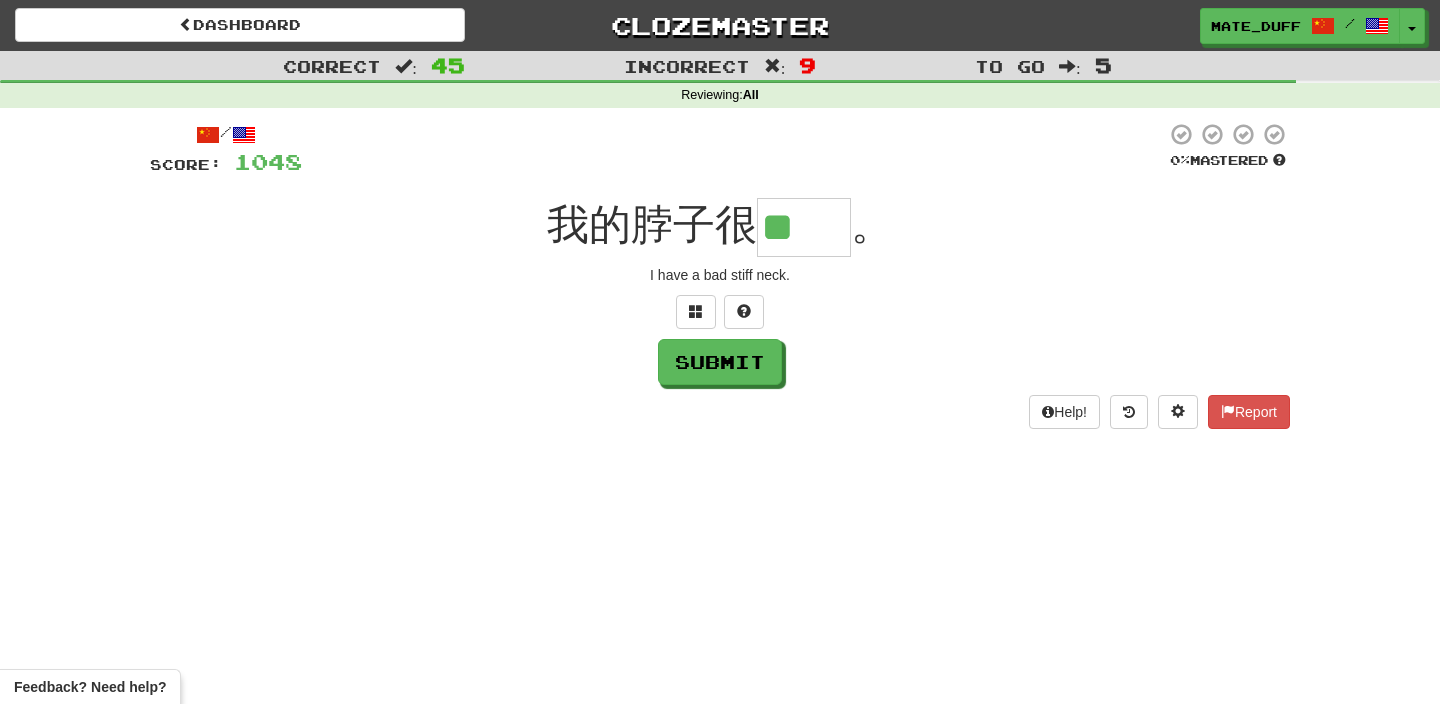type on "**" 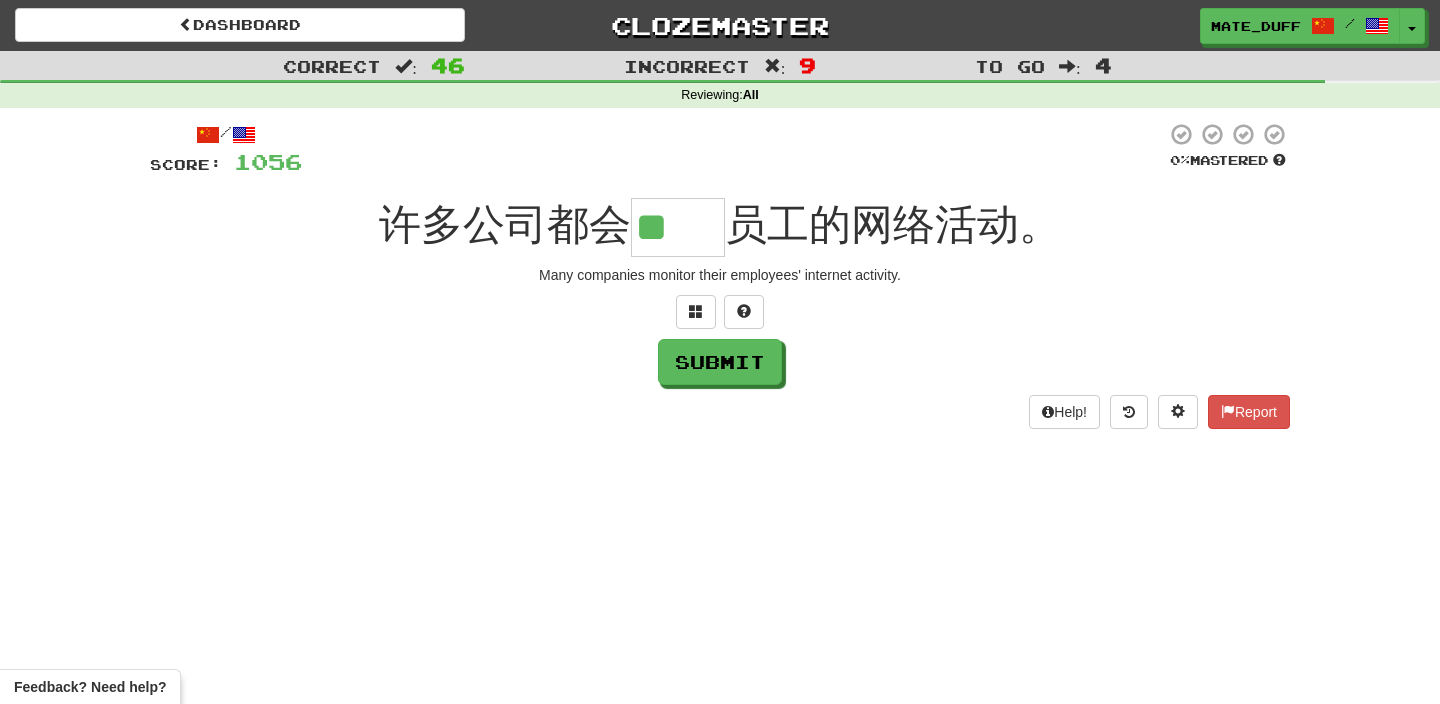 scroll, scrollTop: 0, scrollLeft: 0, axis: both 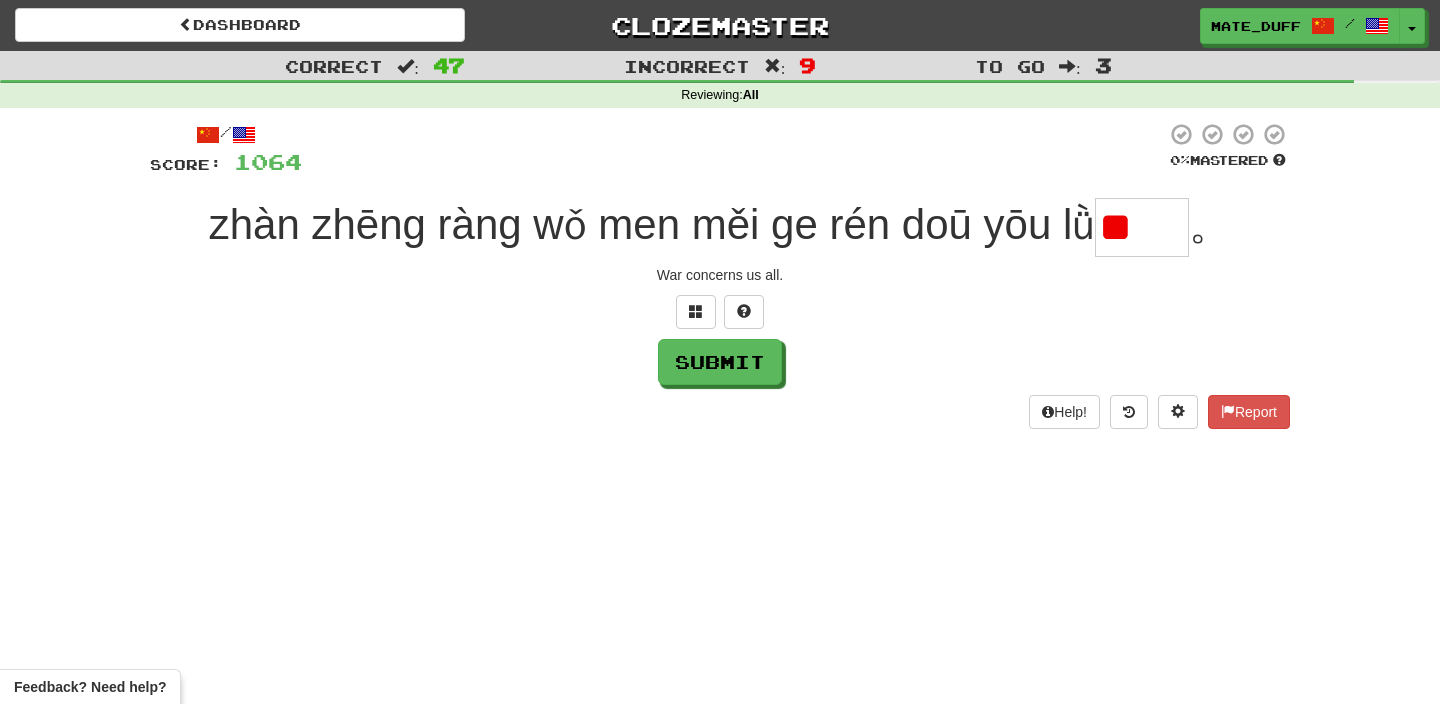 type on "*" 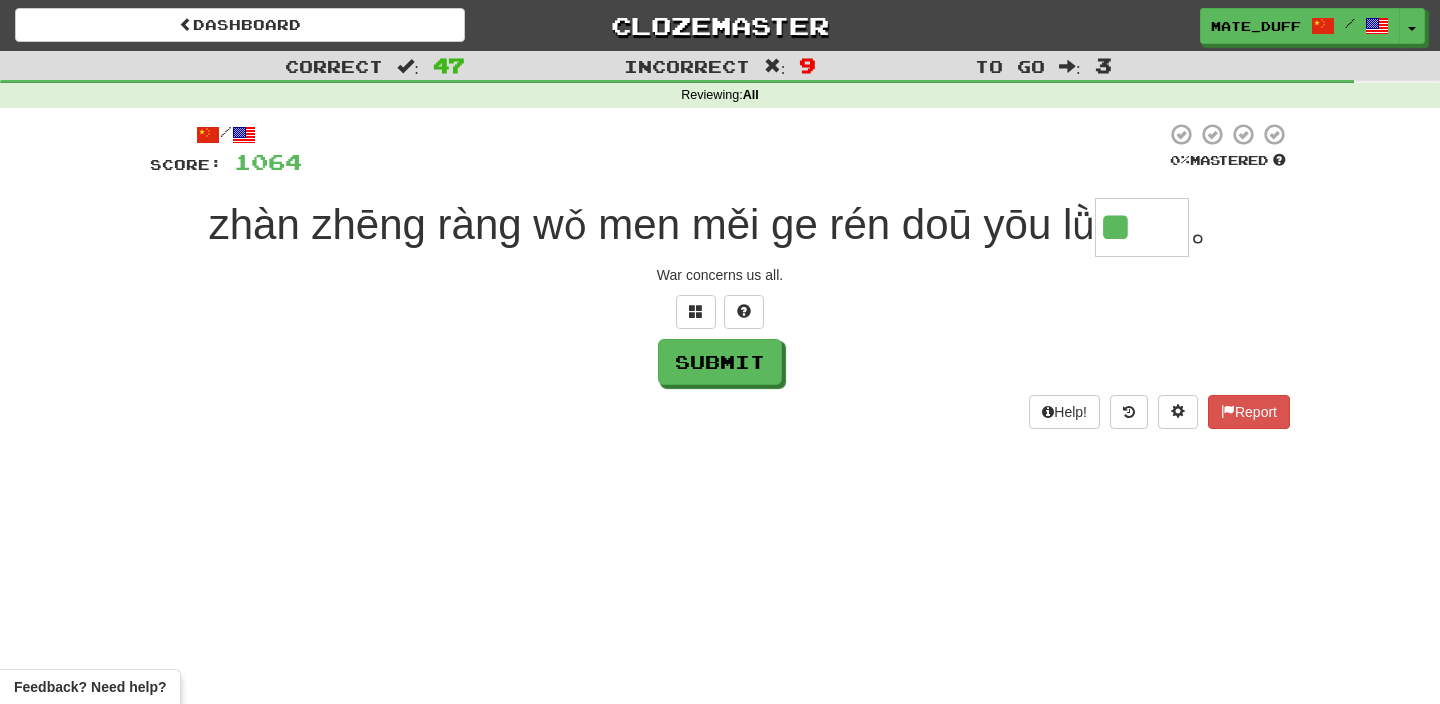 type on "**" 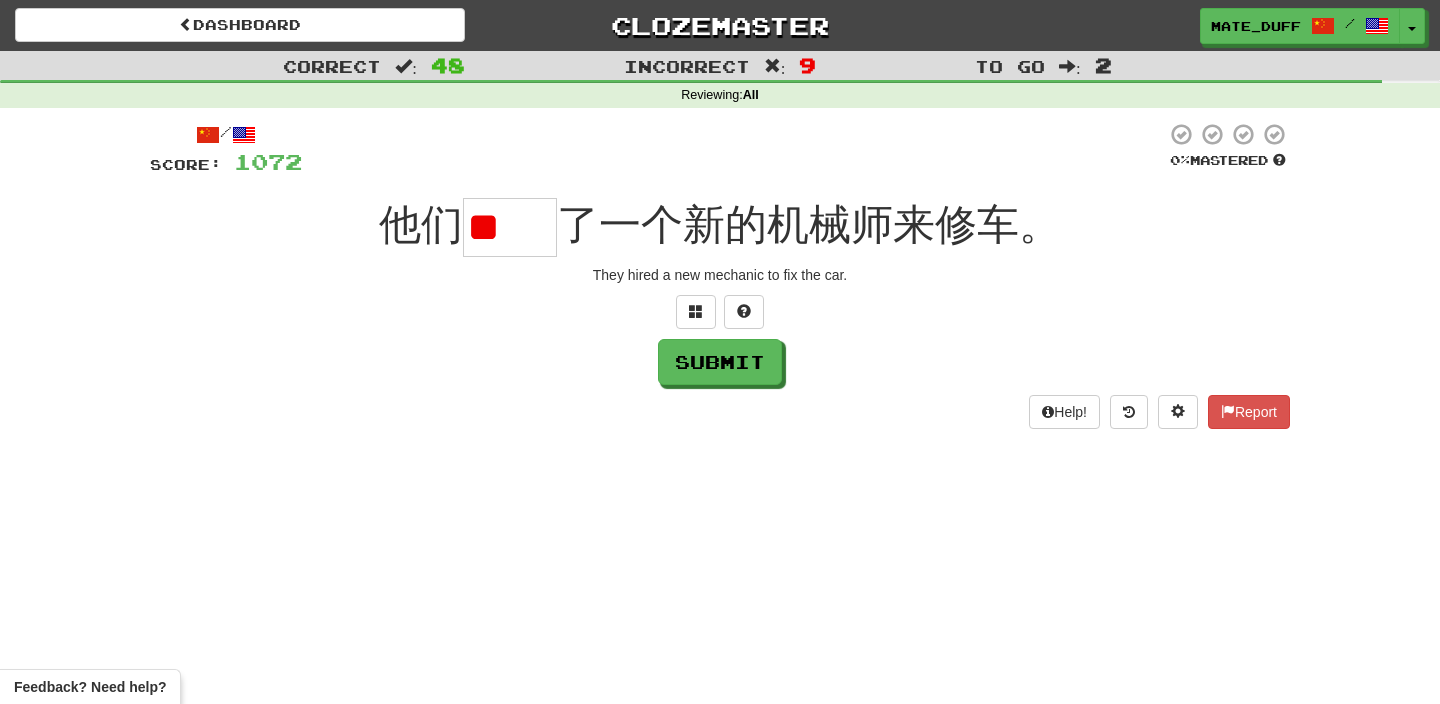 type on "*" 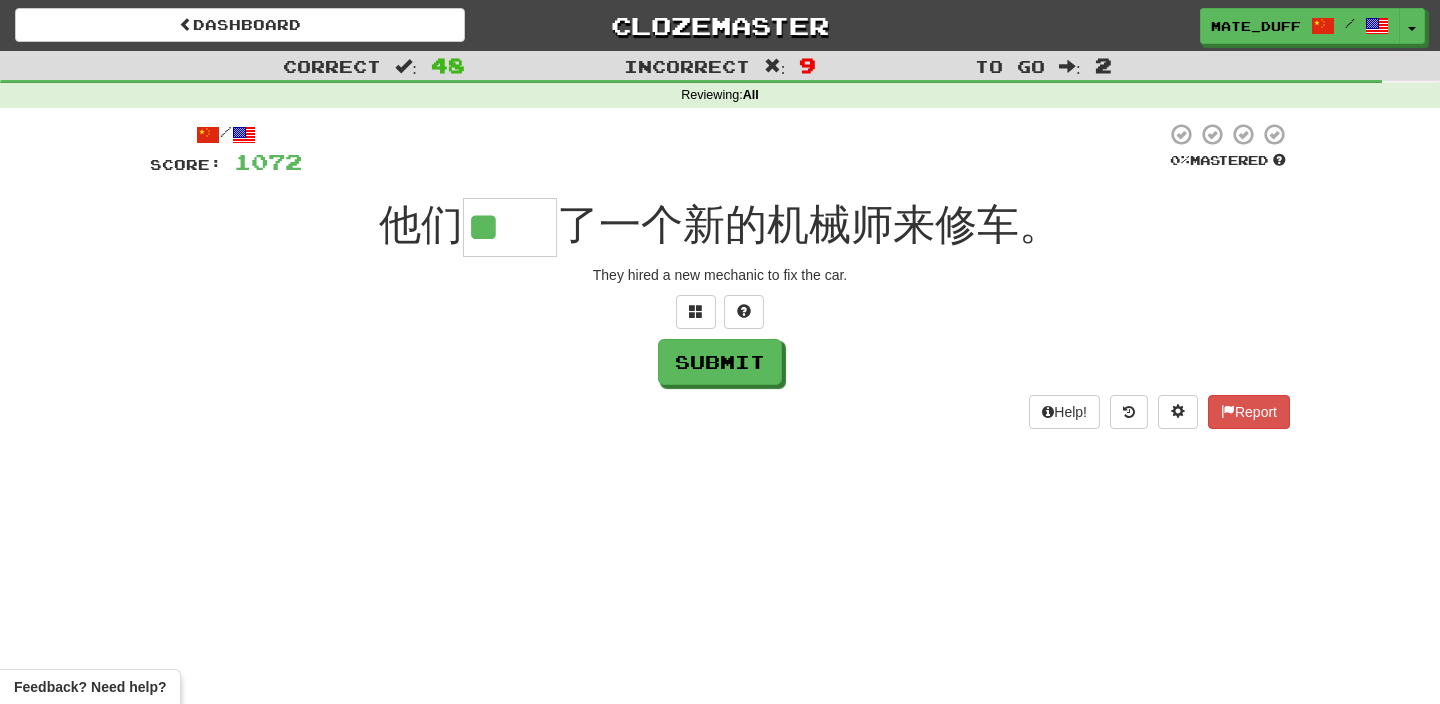 type on "**" 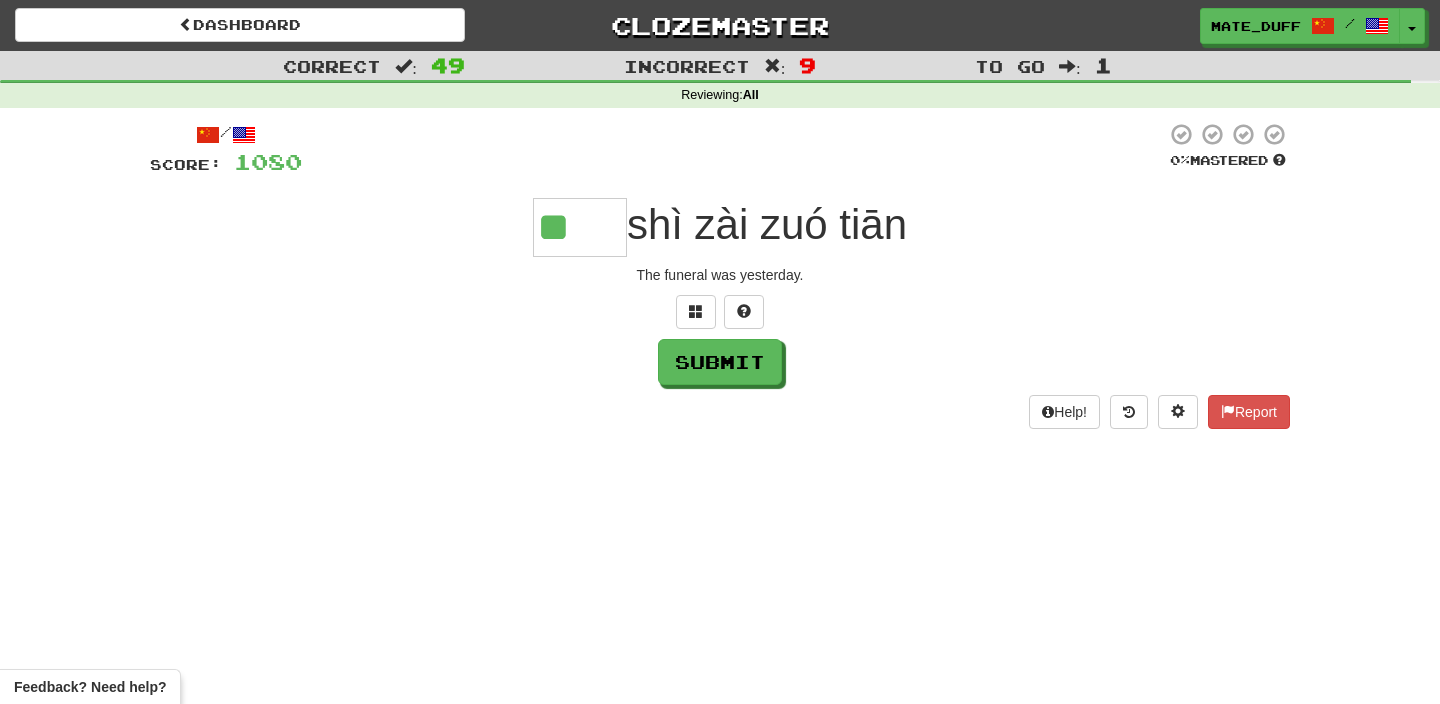 scroll, scrollTop: 0, scrollLeft: 0, axis: both 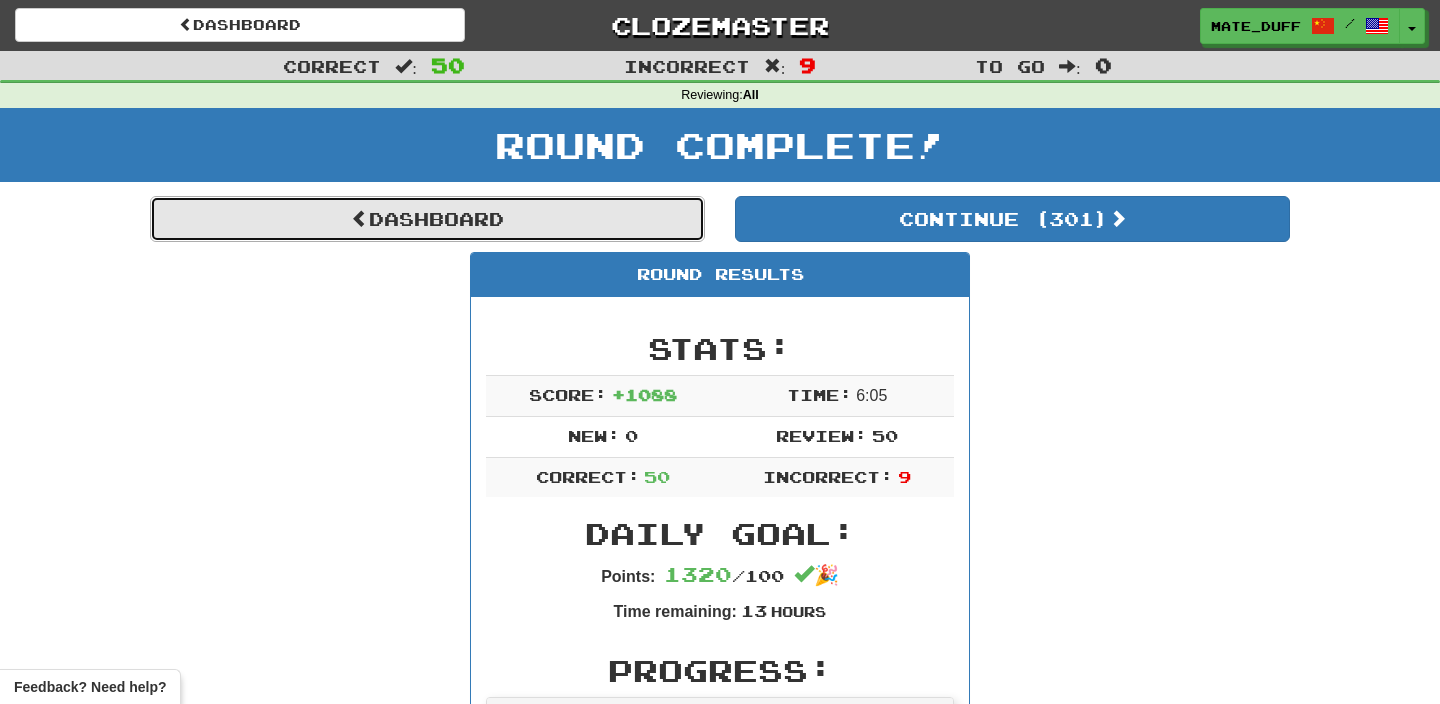click on "Dashboard" at bounding box center [427, 219] 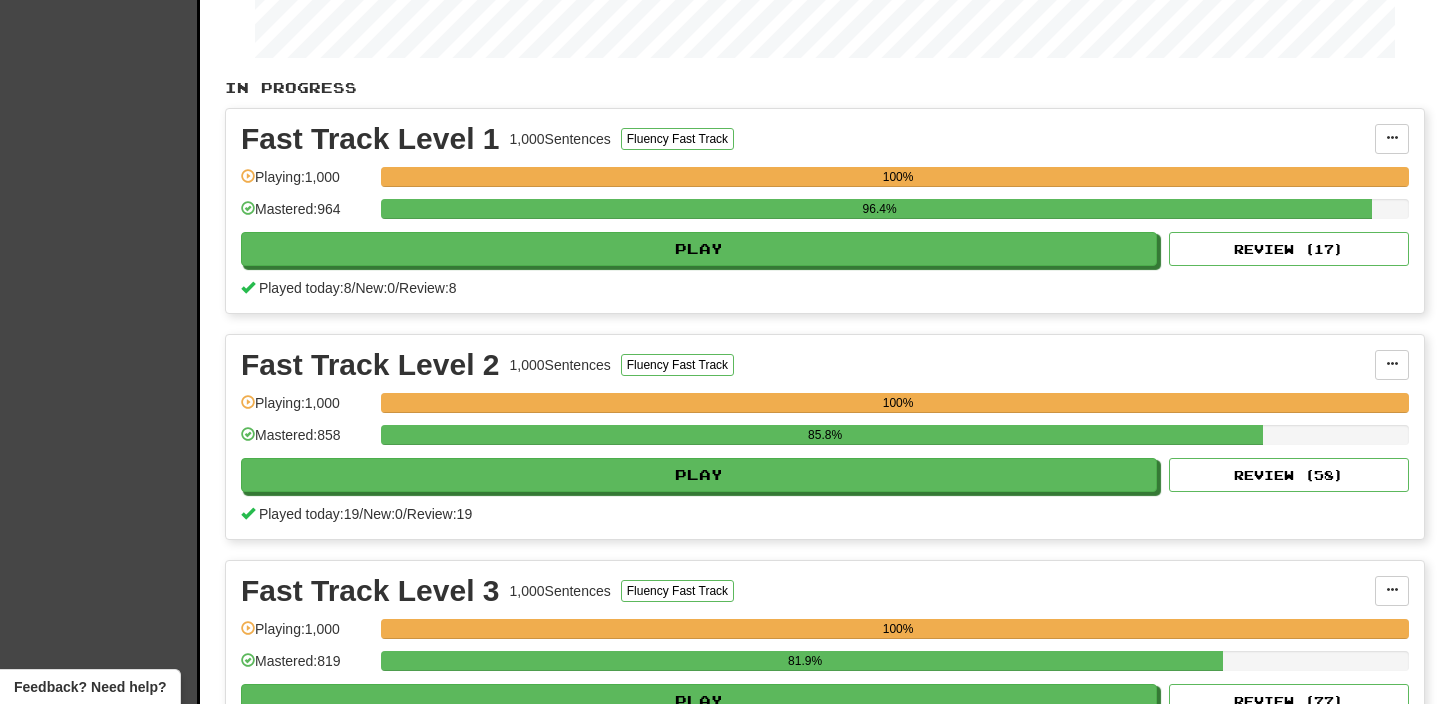 scroll, scrollTop: 0, scrollLeft: 0, axis: both 